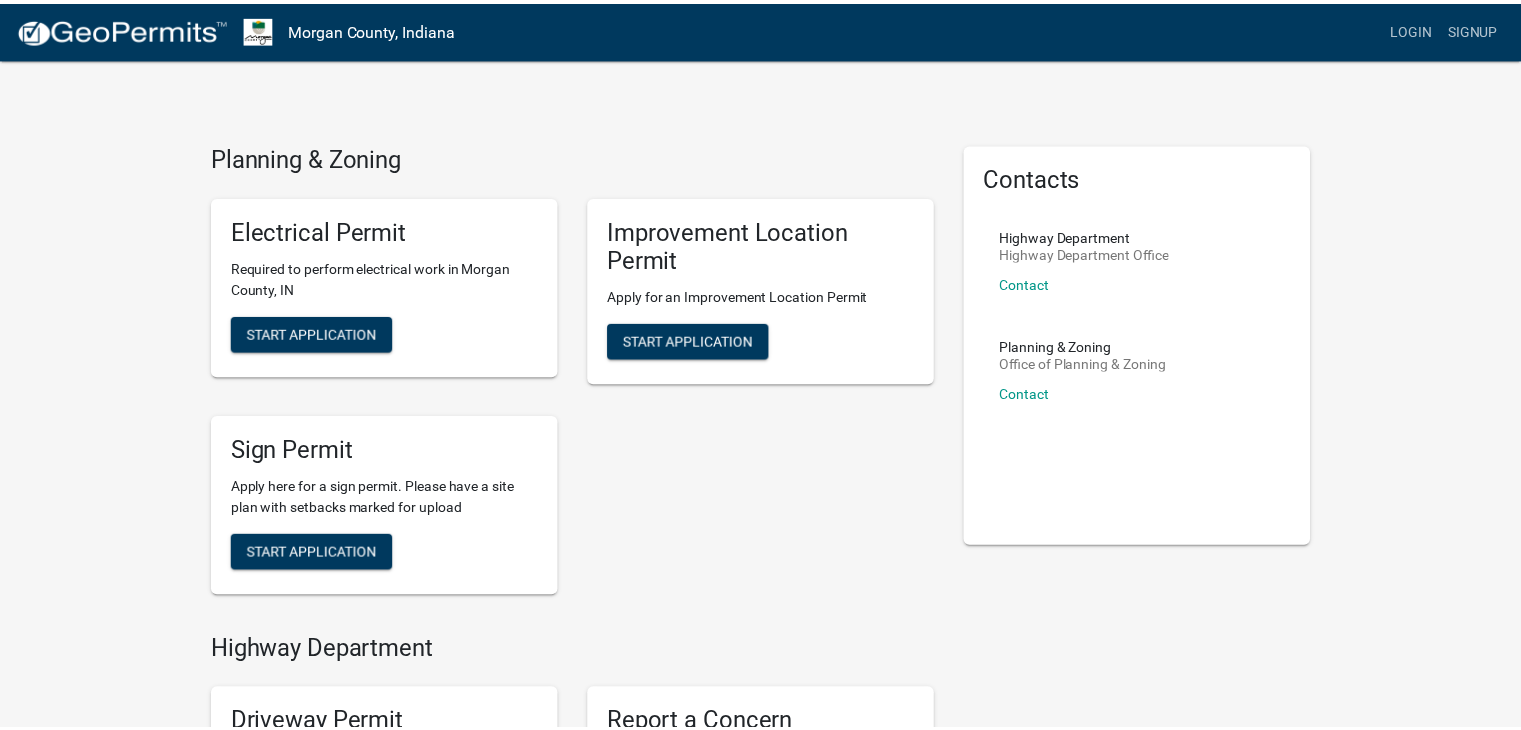 scroll, scrollTop: 0, scrollLeft: 0, axis: both 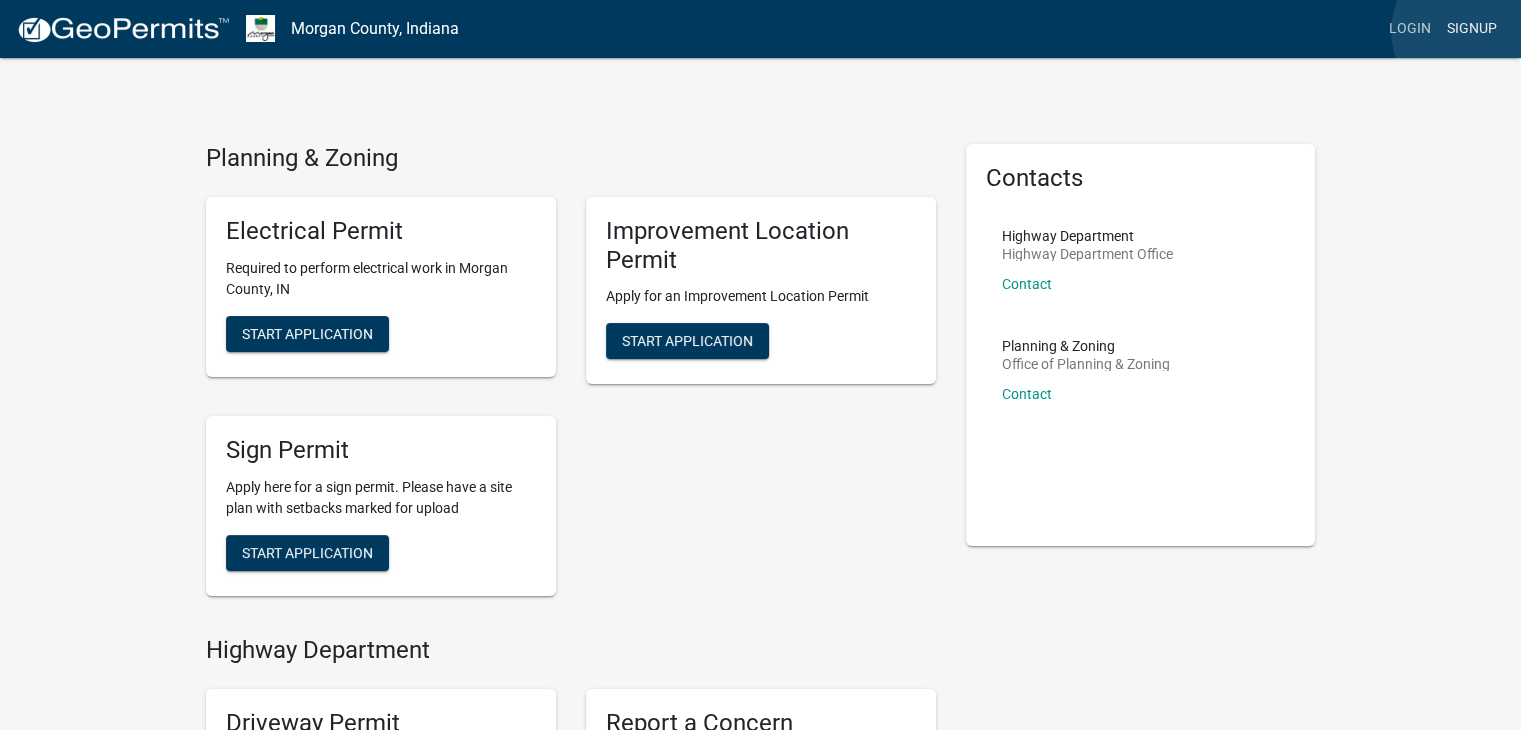 click on "Signup" at bounding box center (1472, 29) 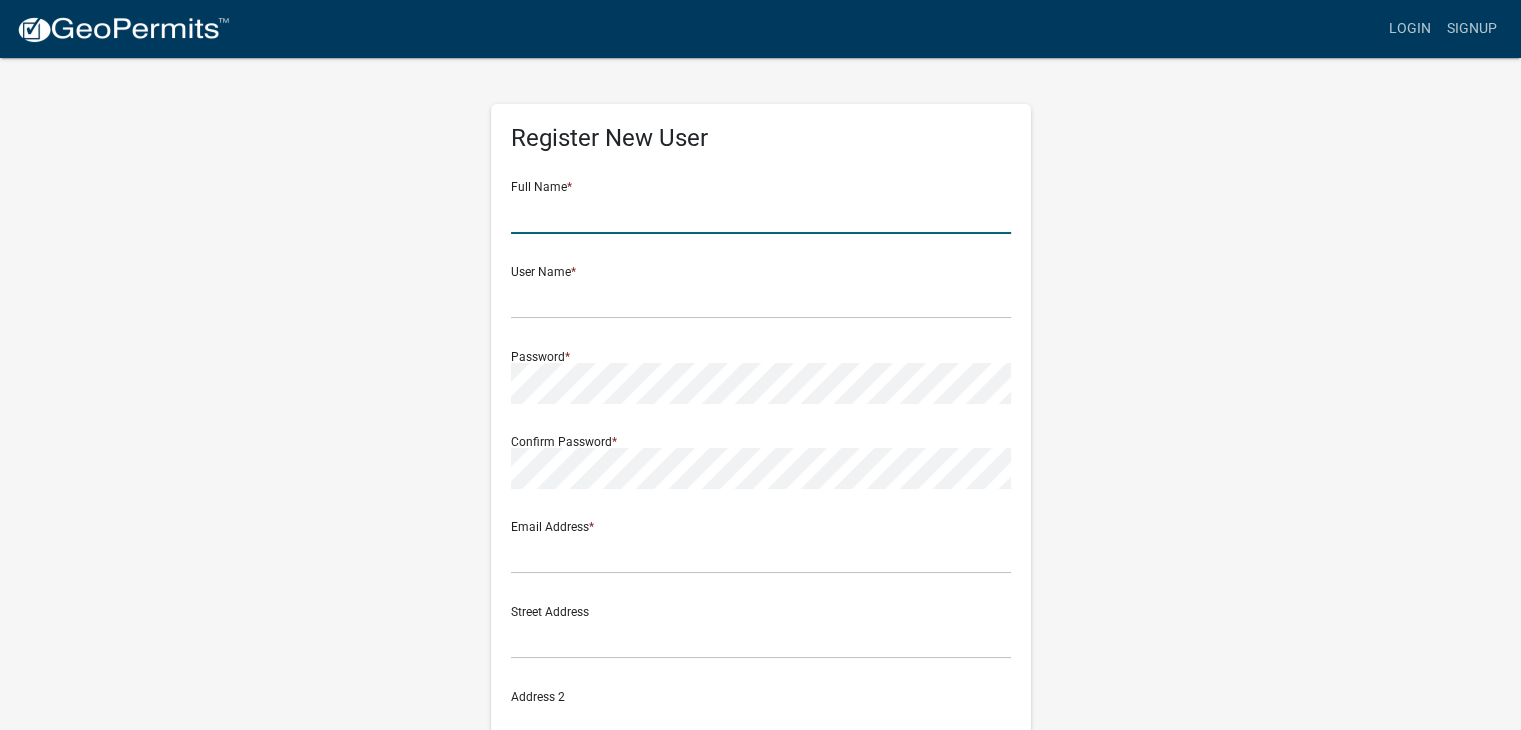 click 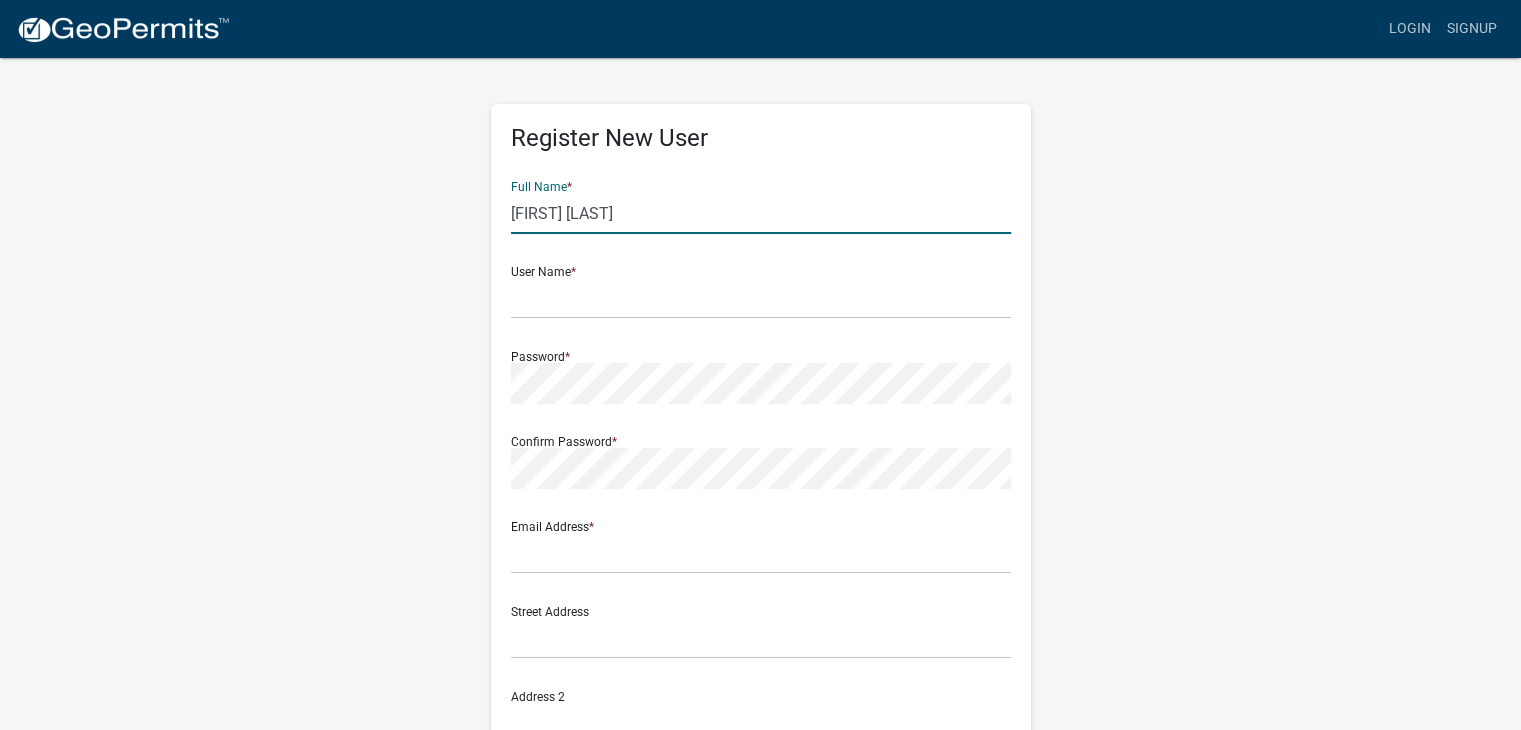 type on "[FIRST] [LAST]" 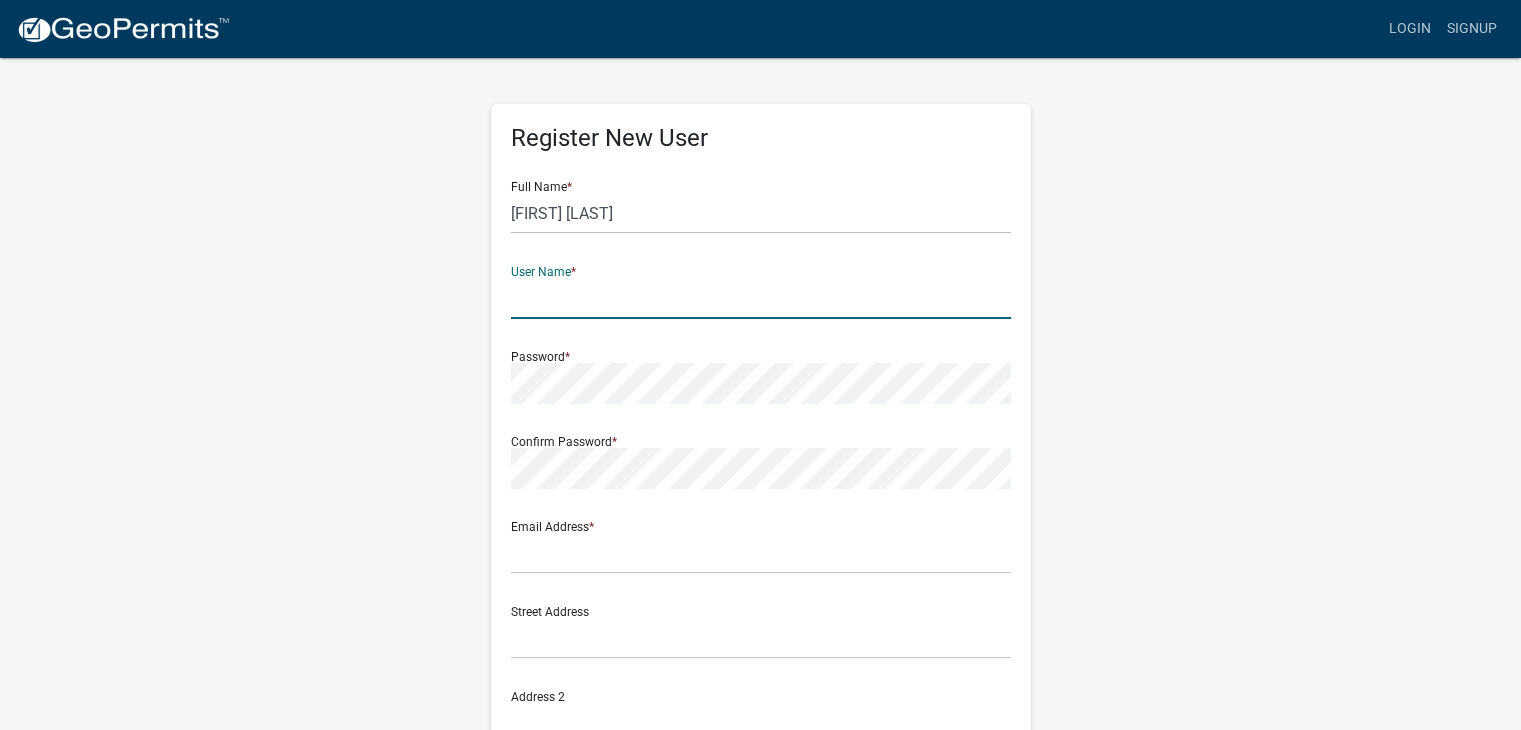 click 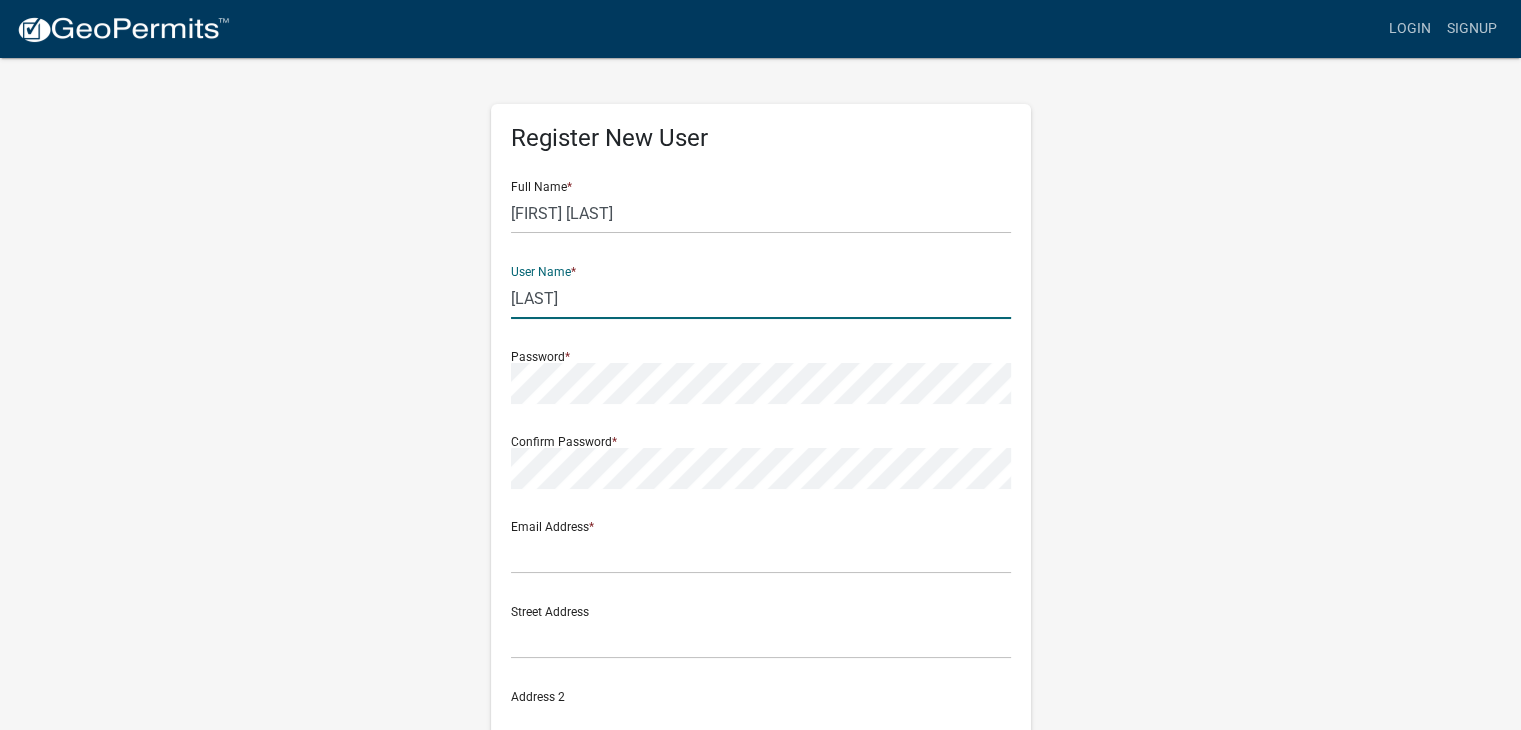 type on "[LAST]" 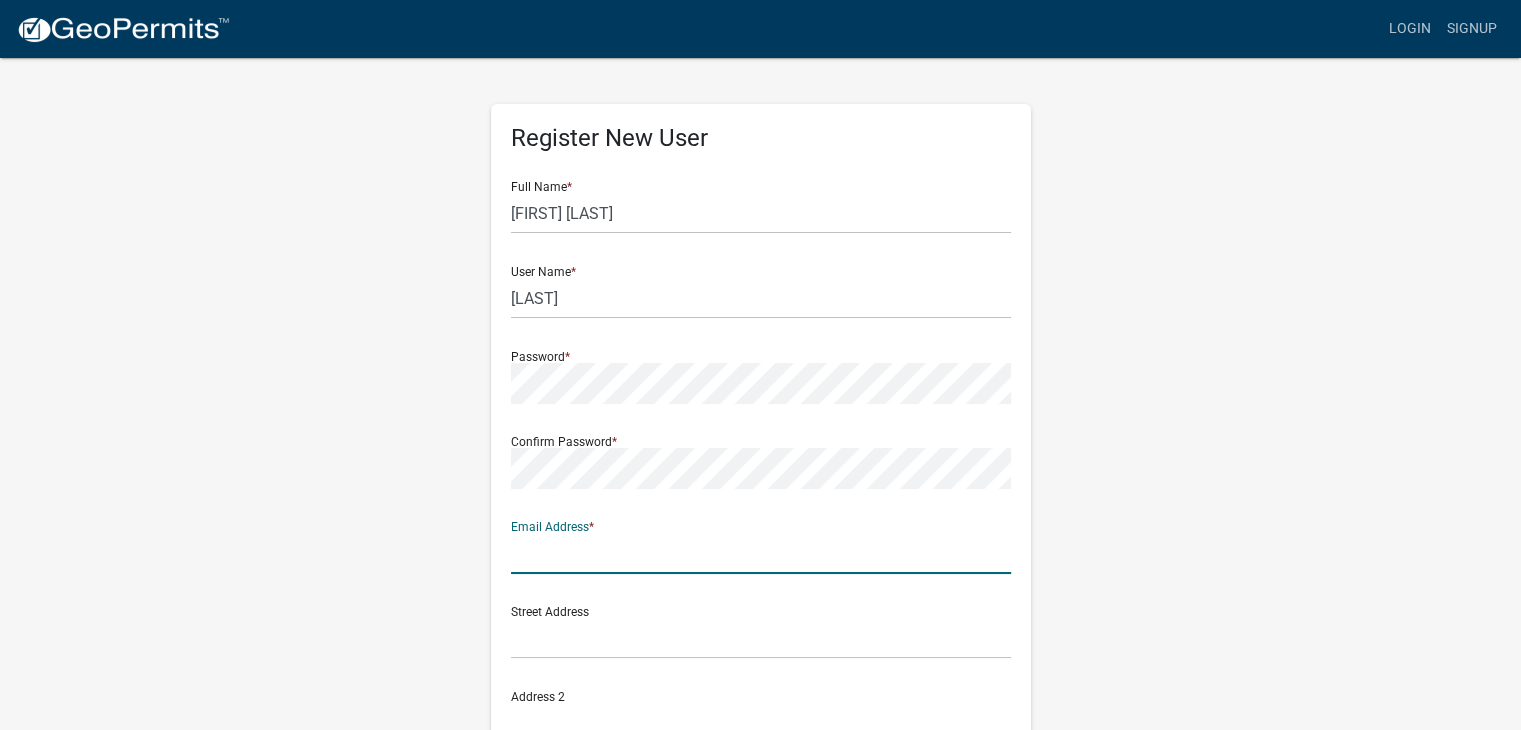 click 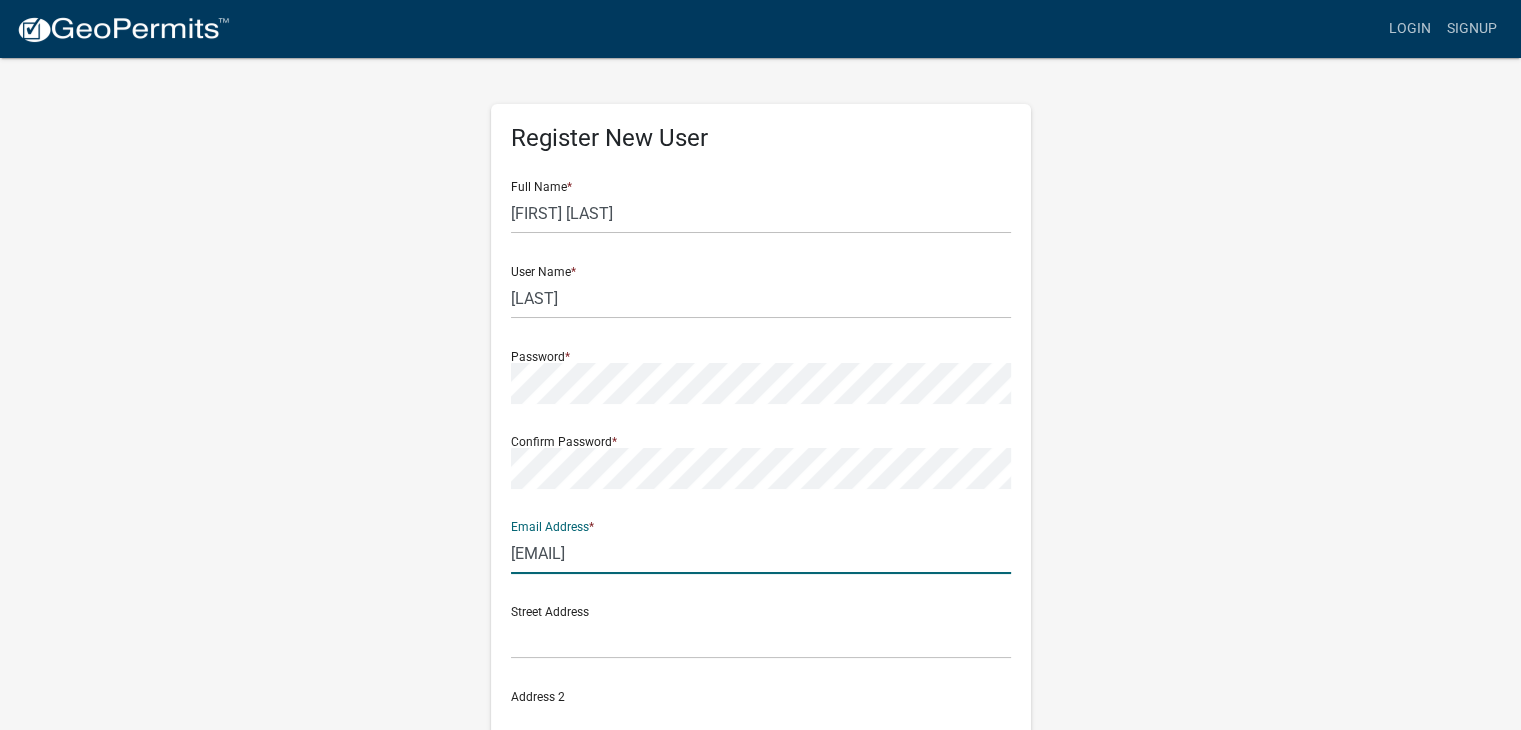 type on "[EMAIL]" 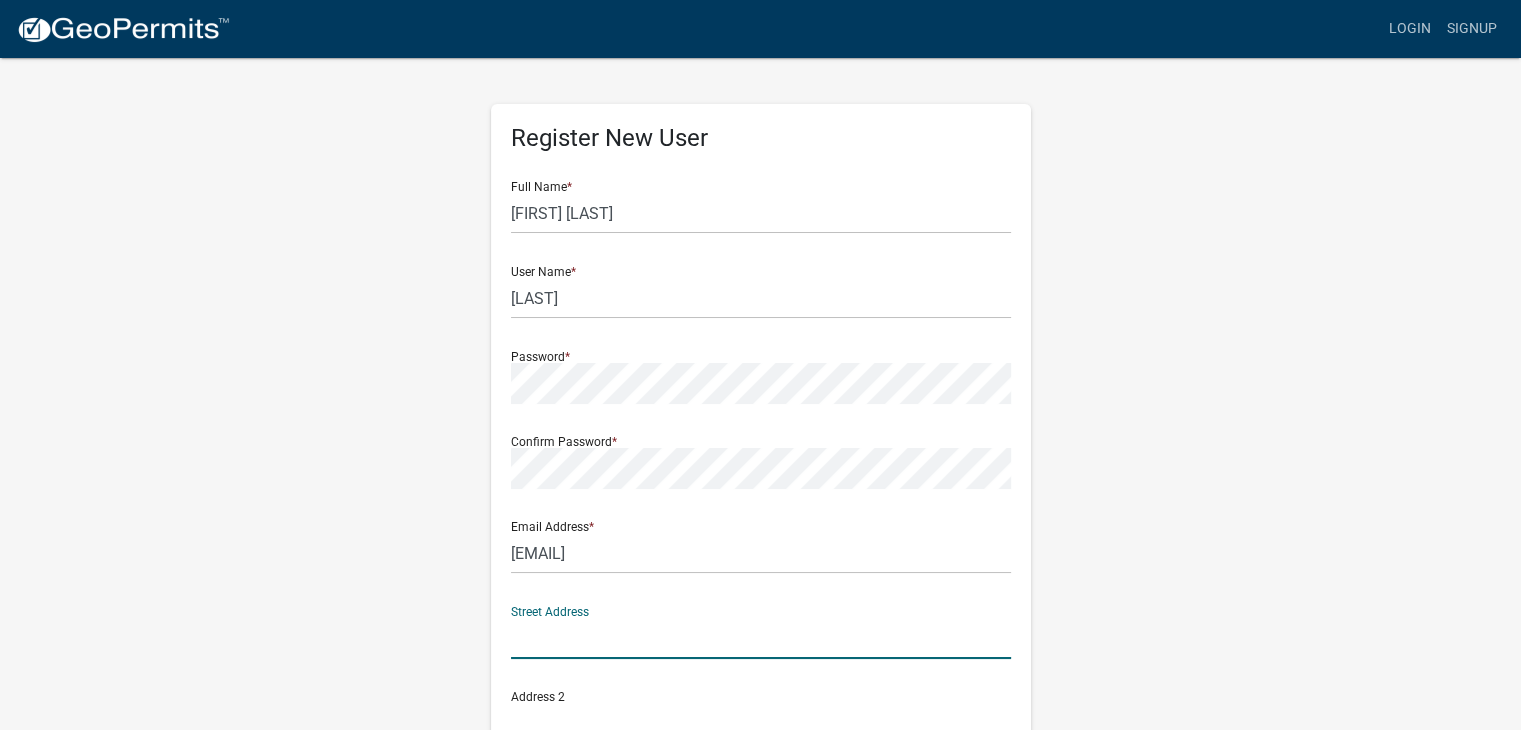 click 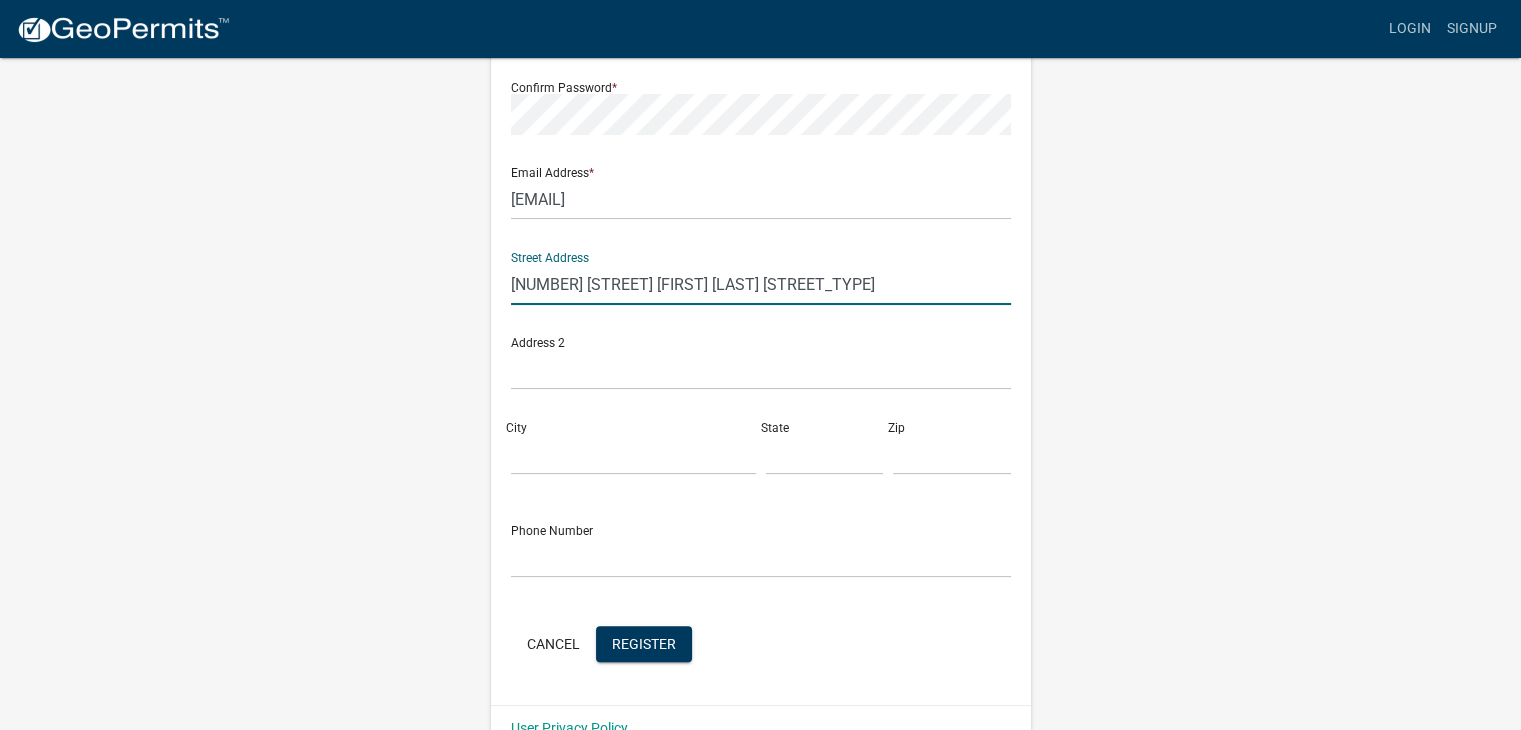 scroll, scrollTop: 358, scrollLeft: 0, axis: vertical 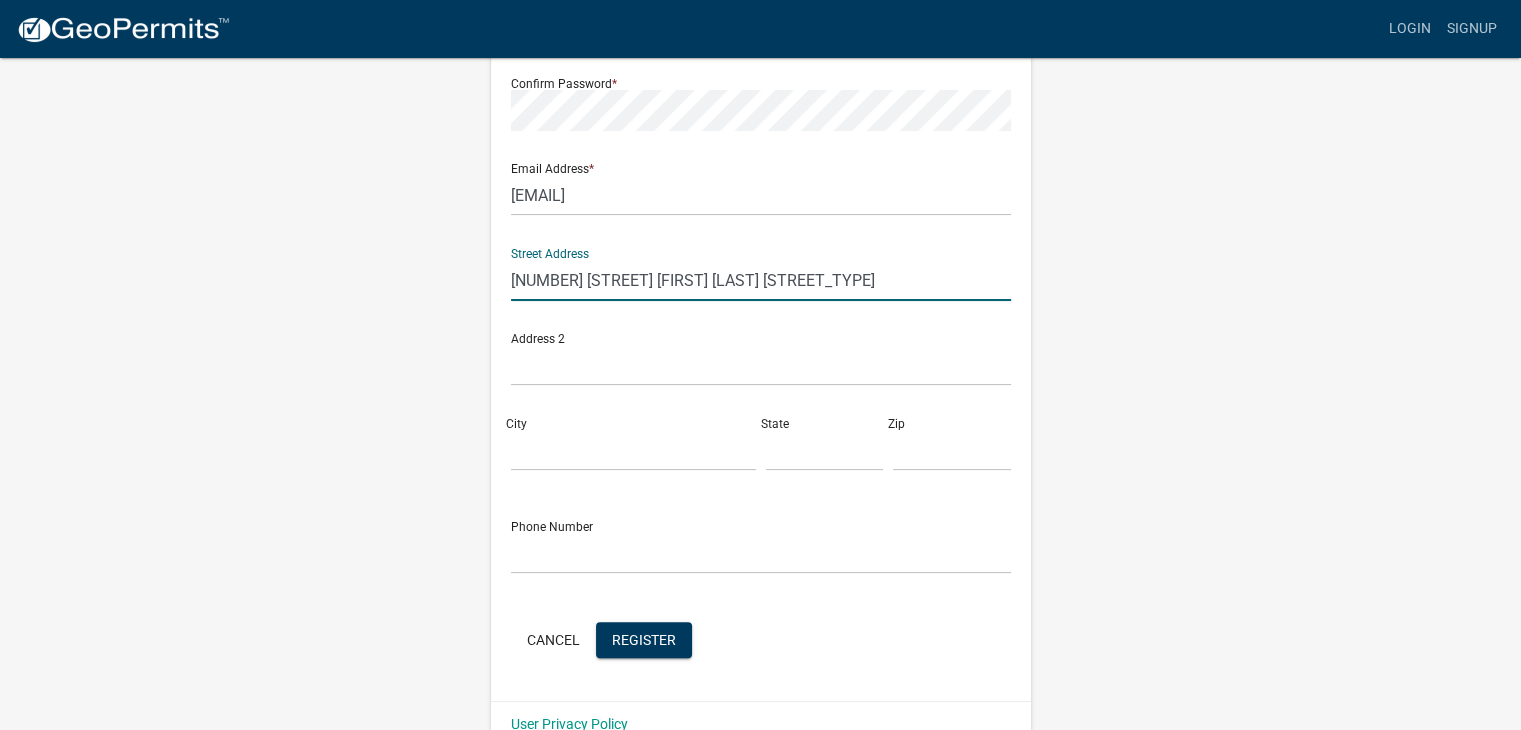 type on "[NUMBER] [STREET] [FIRST] [LAST] [STREET_TYPE]" 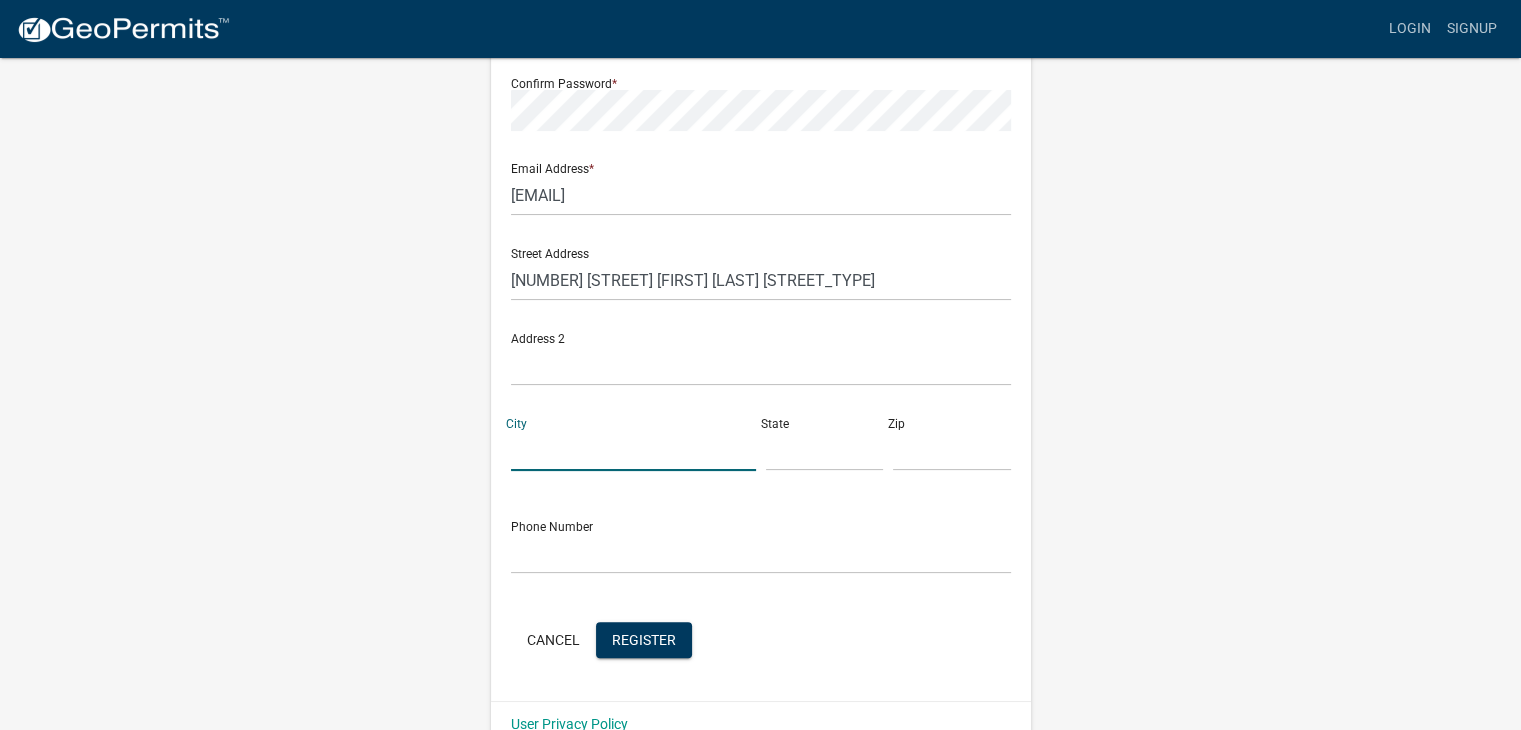 click on "City" at bounding box center (633, 450) 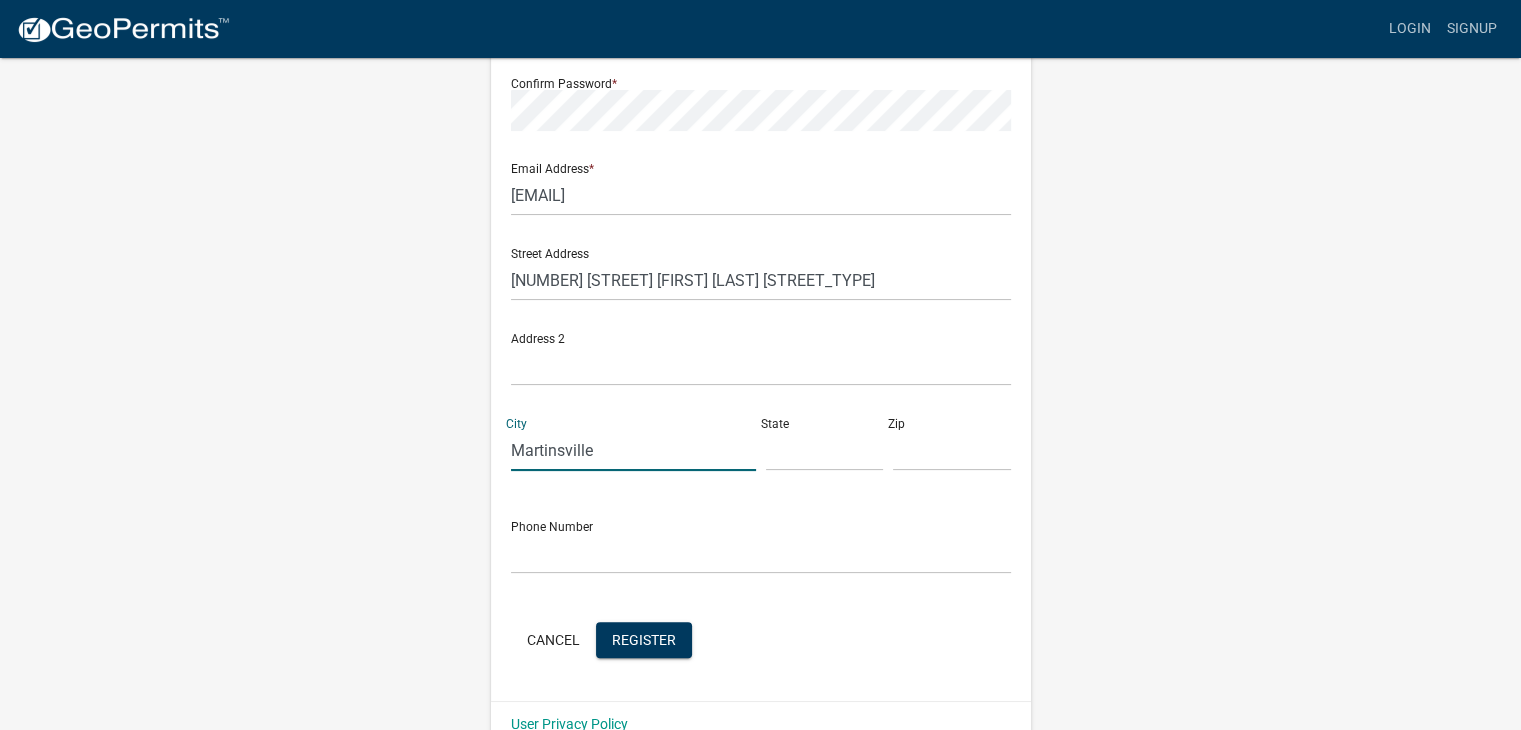 type on "Martinsville" 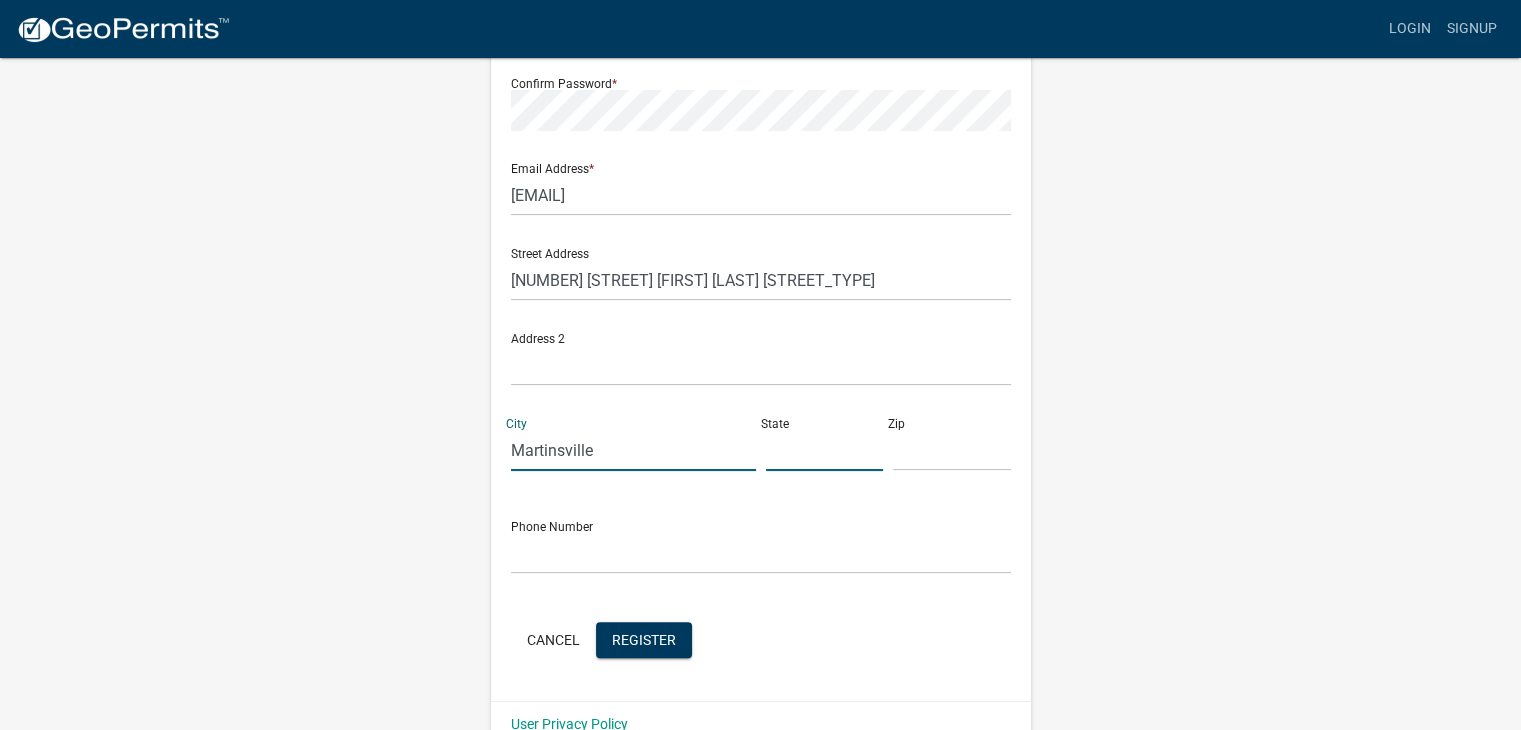 click 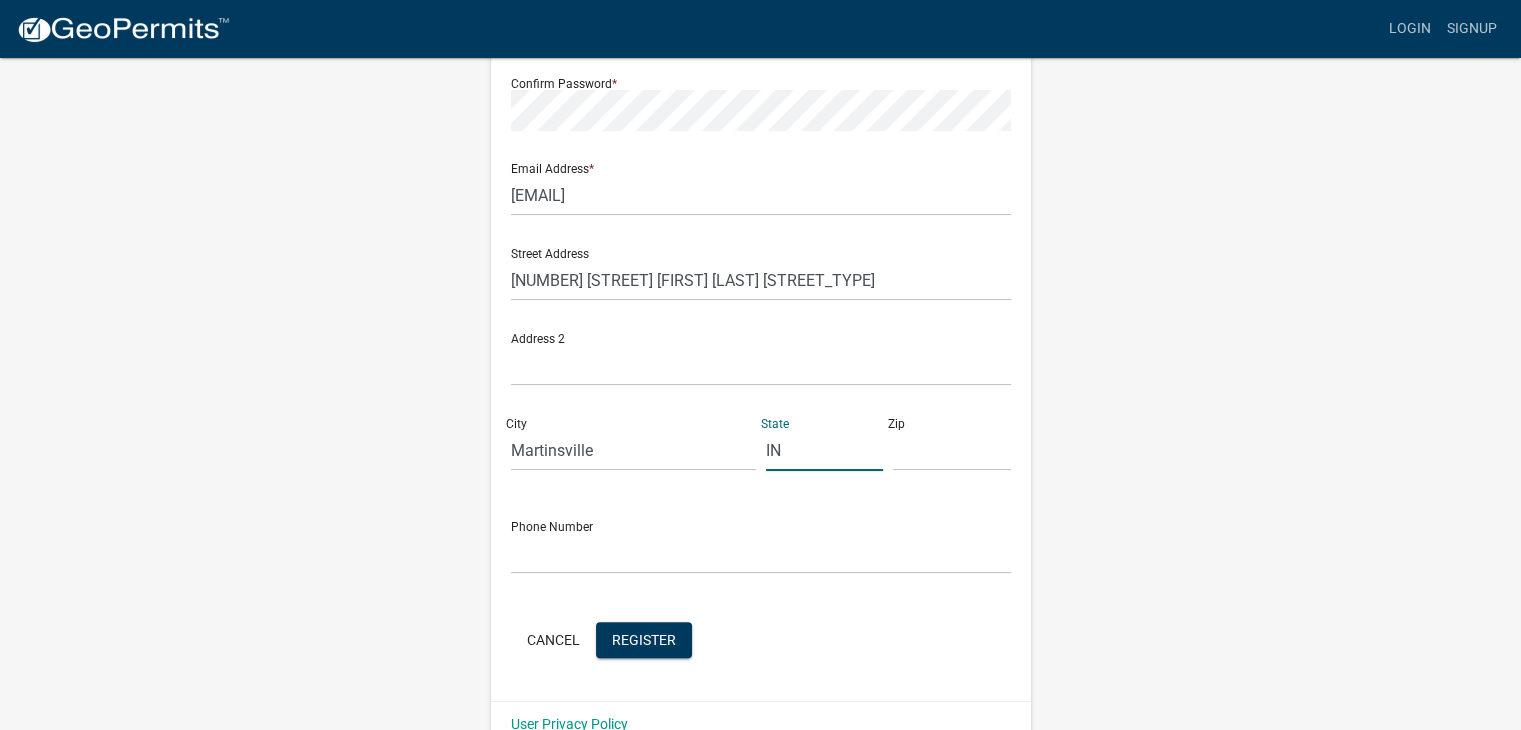 type on "IN" 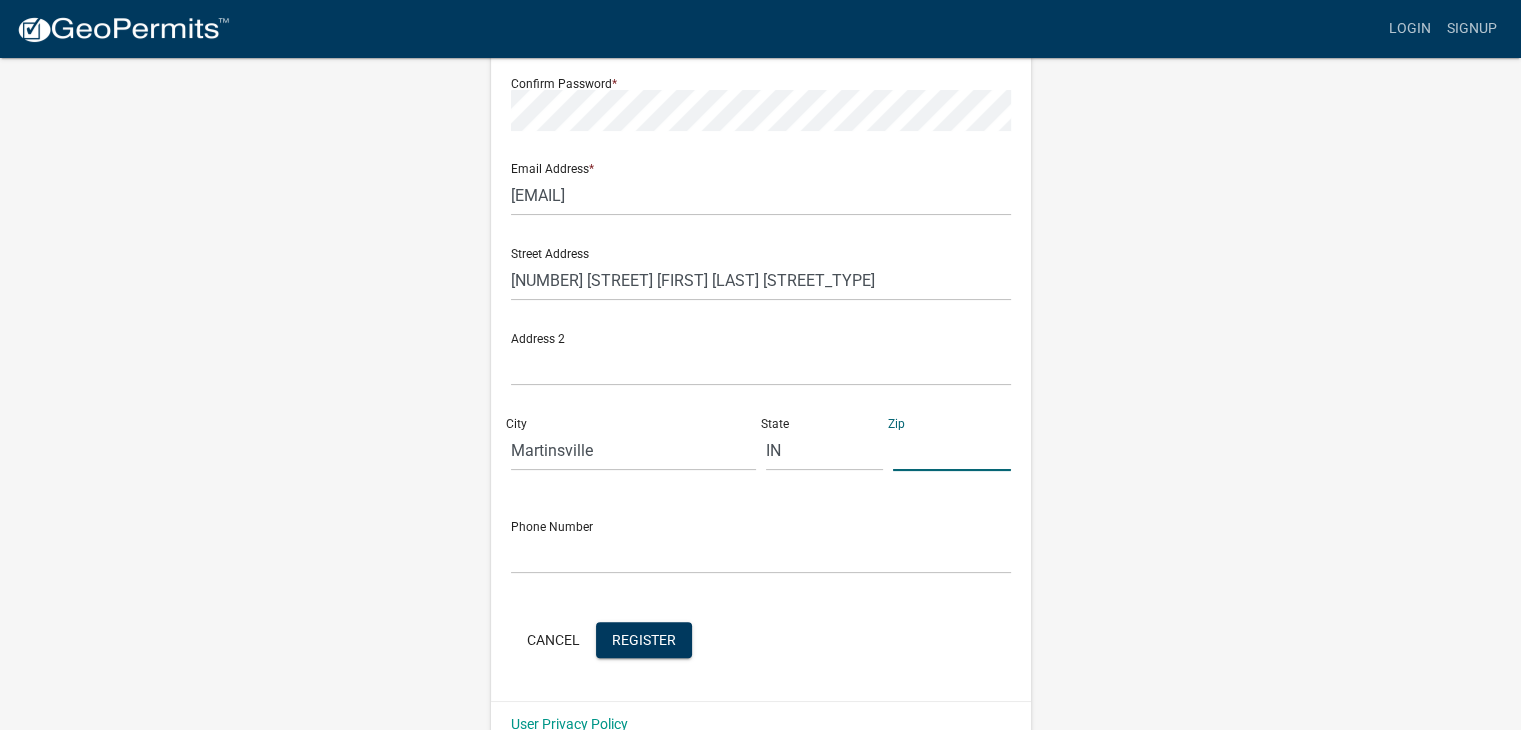 click 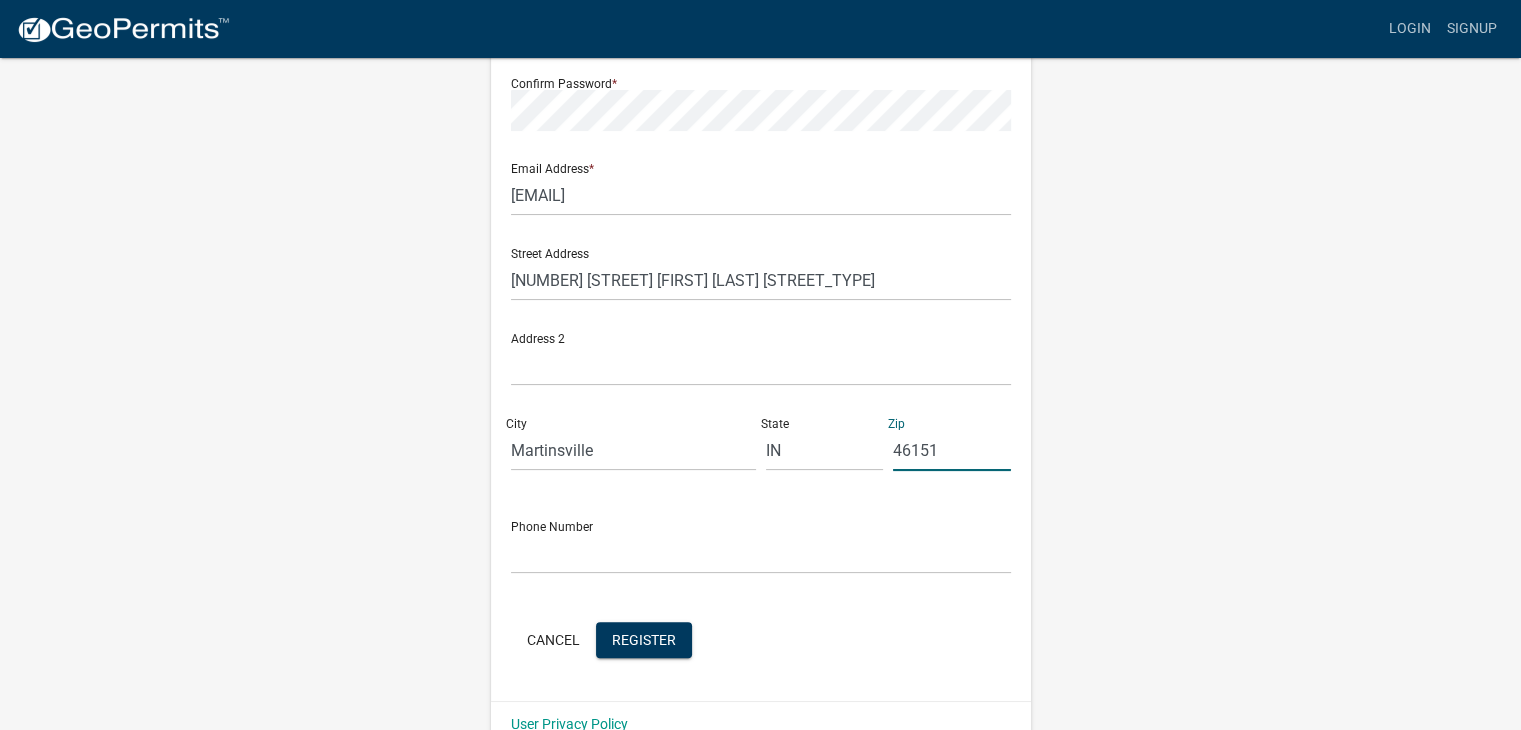 type on "46151" 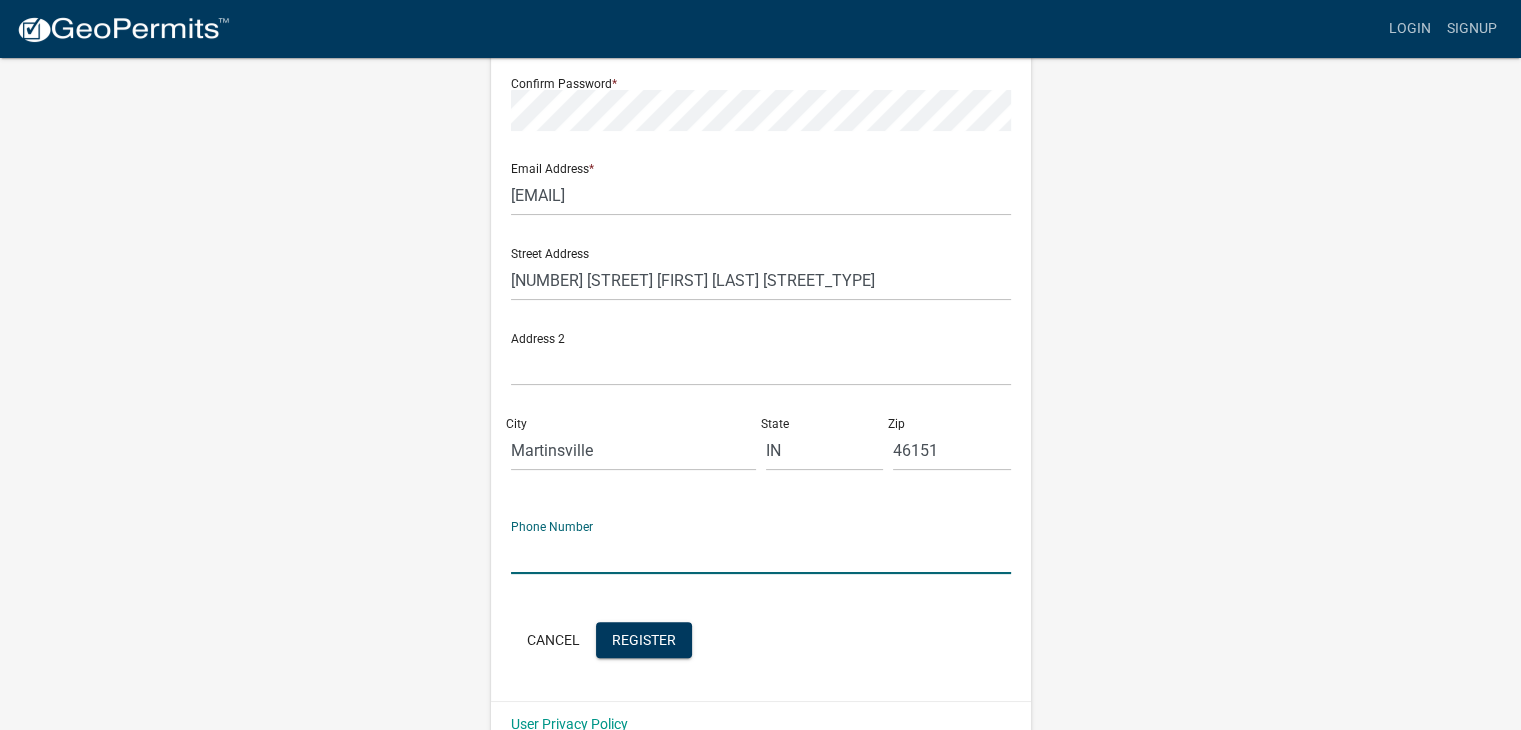 click 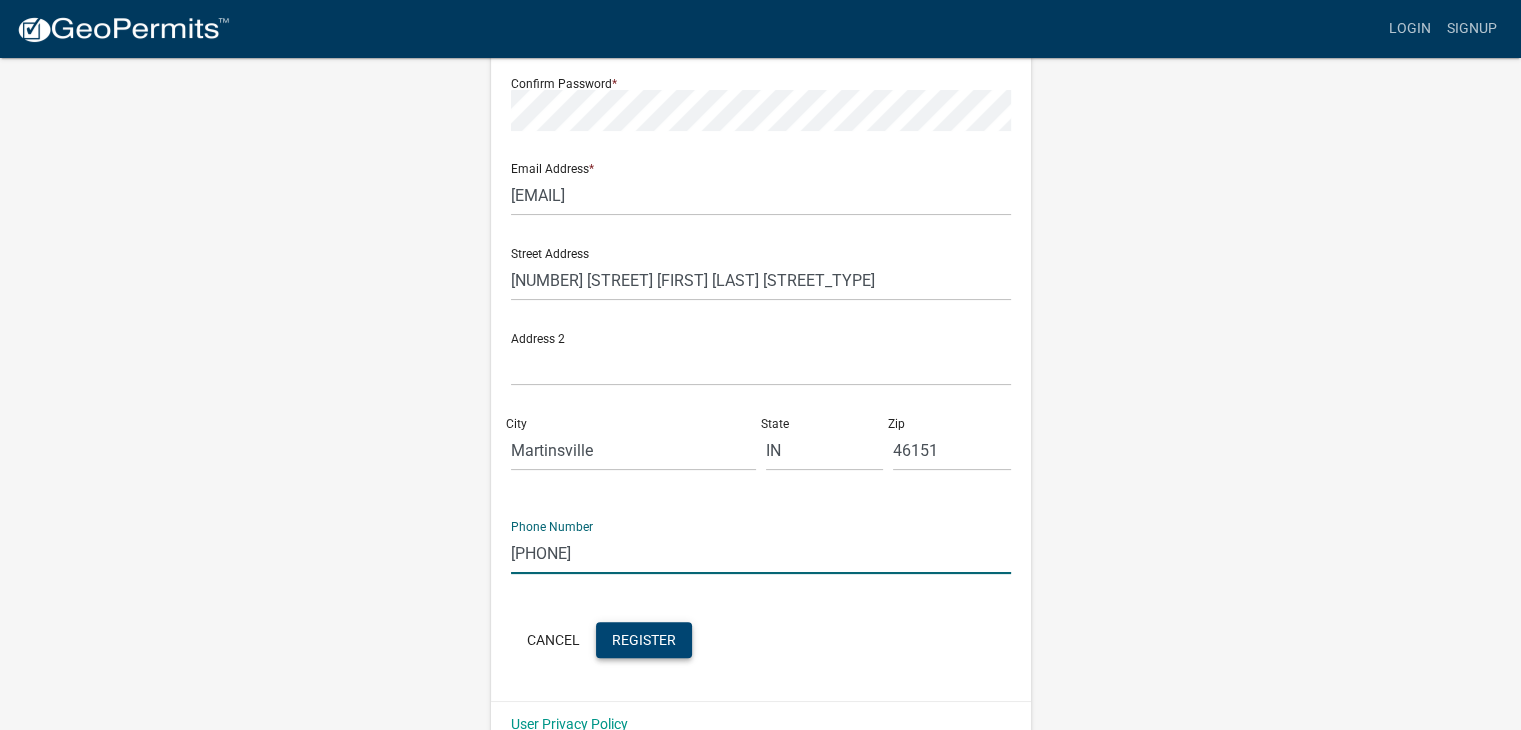 type on "[PHONE]" 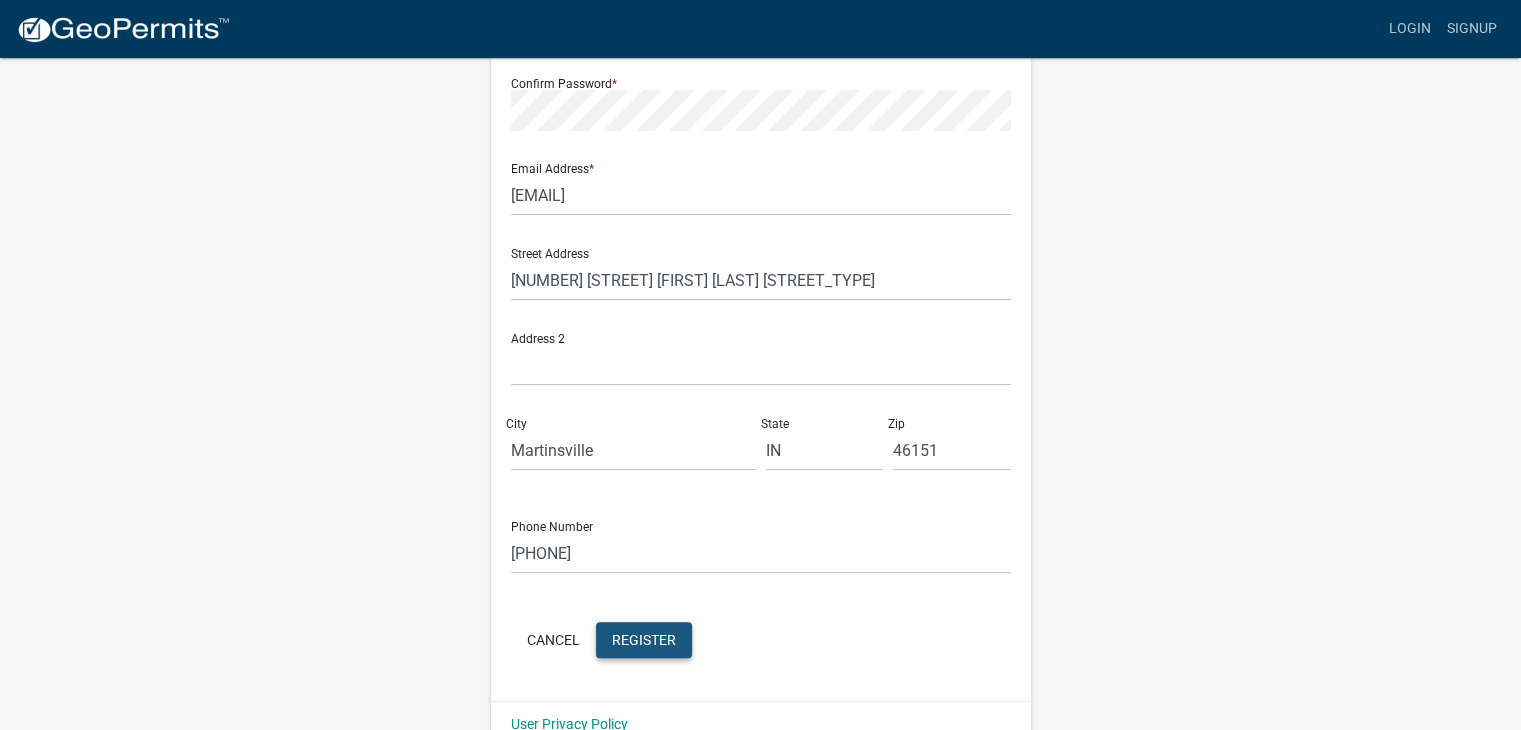 click on "Register" 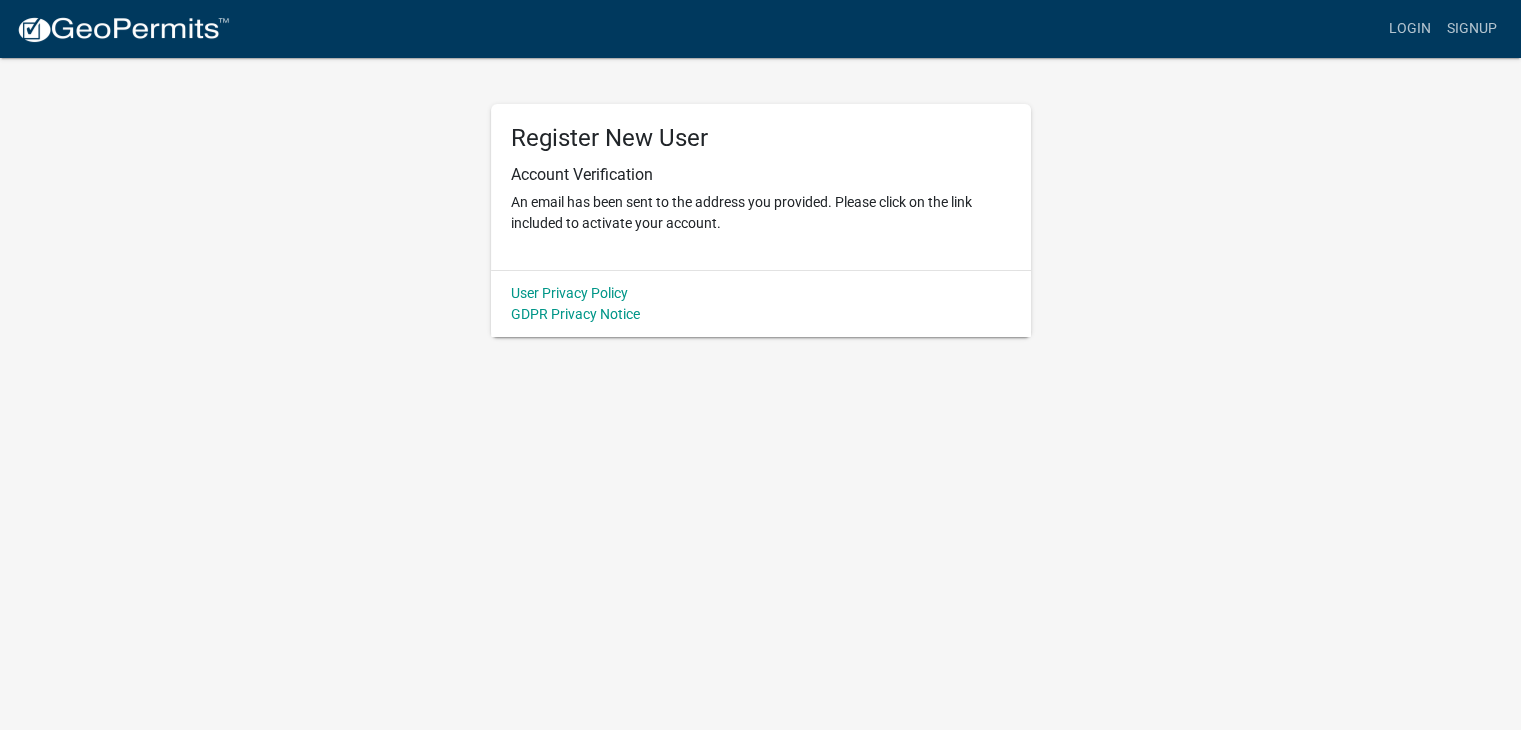 scroll, scrollTop: 0, scrollLeft: 0, axis: both 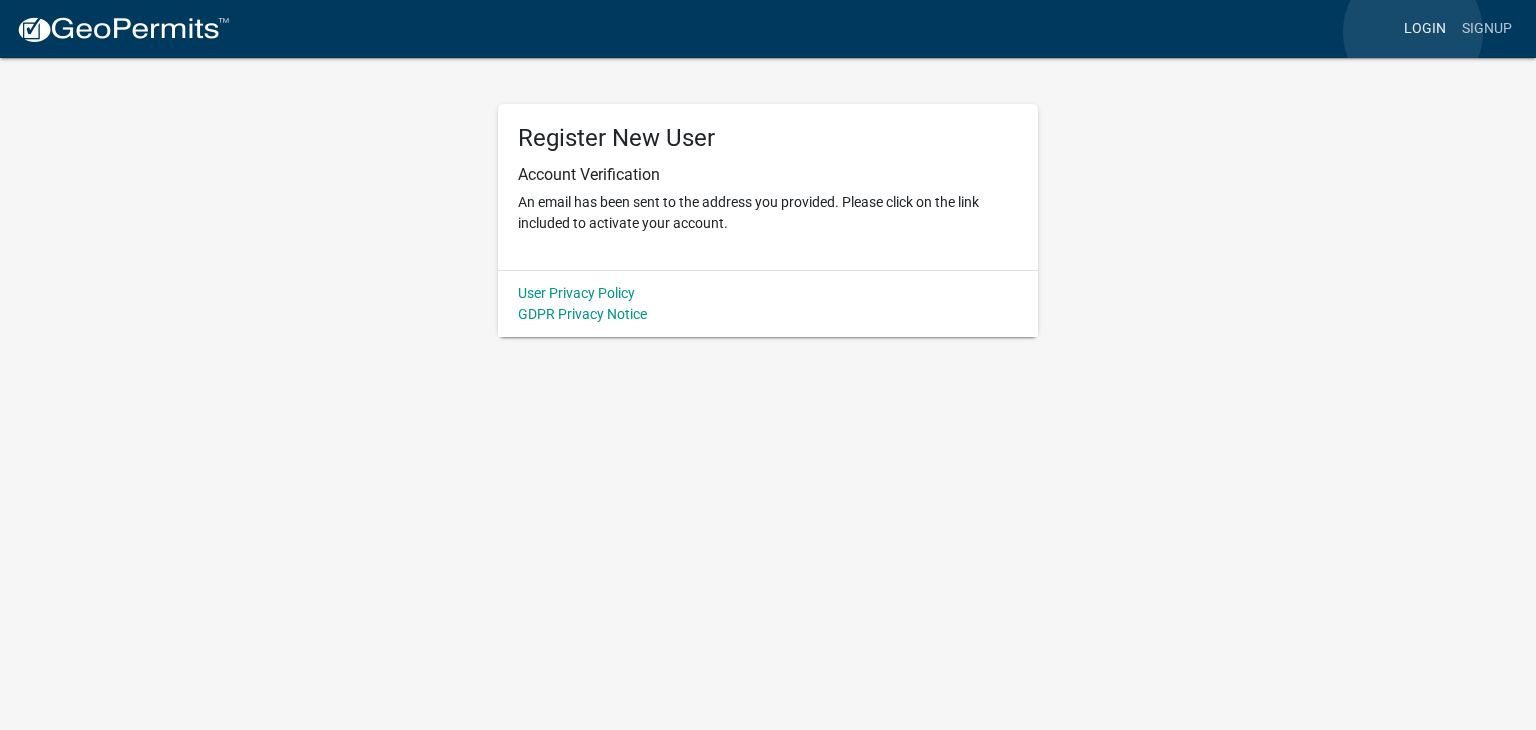 click on "Login" at bounding box center (1425, 29) 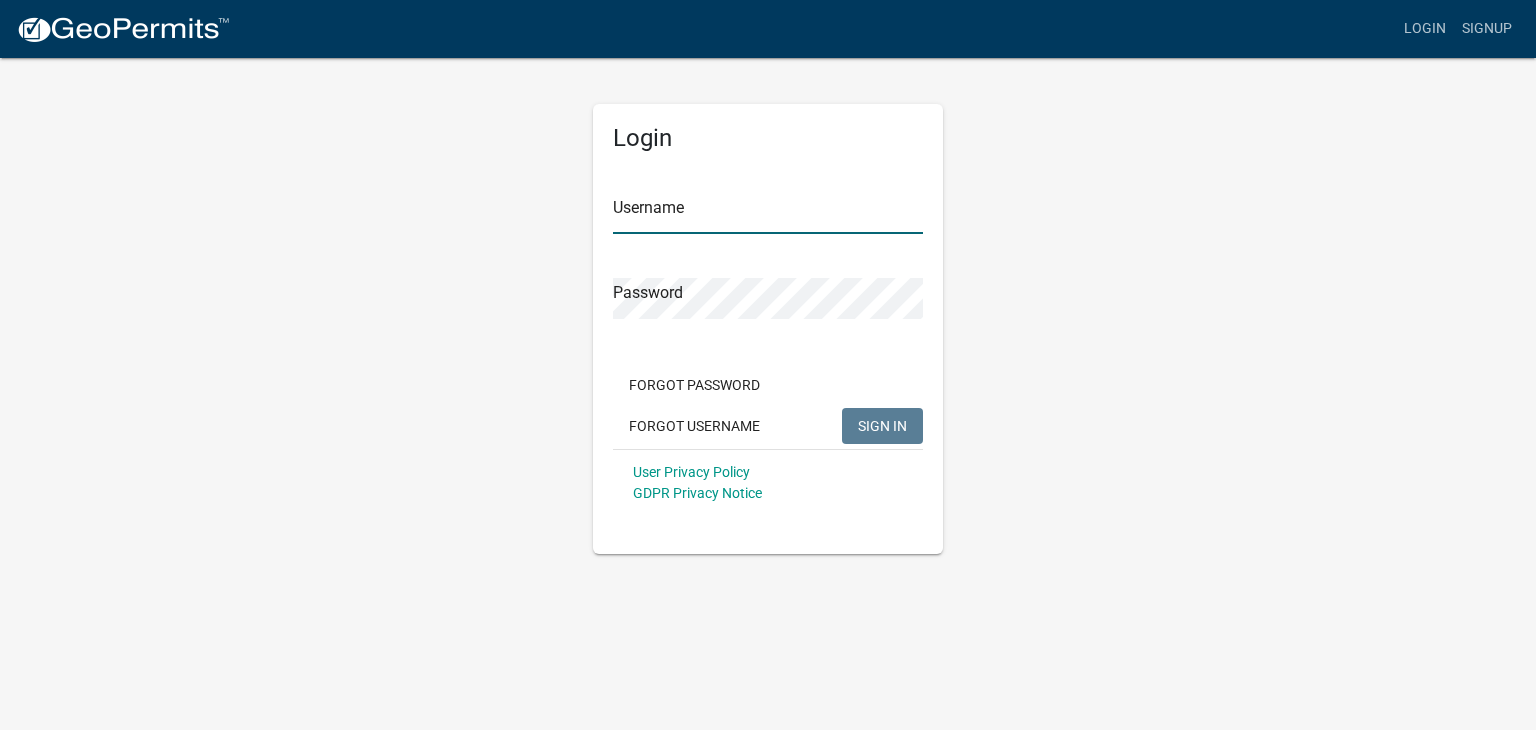 type on "[LAST]" 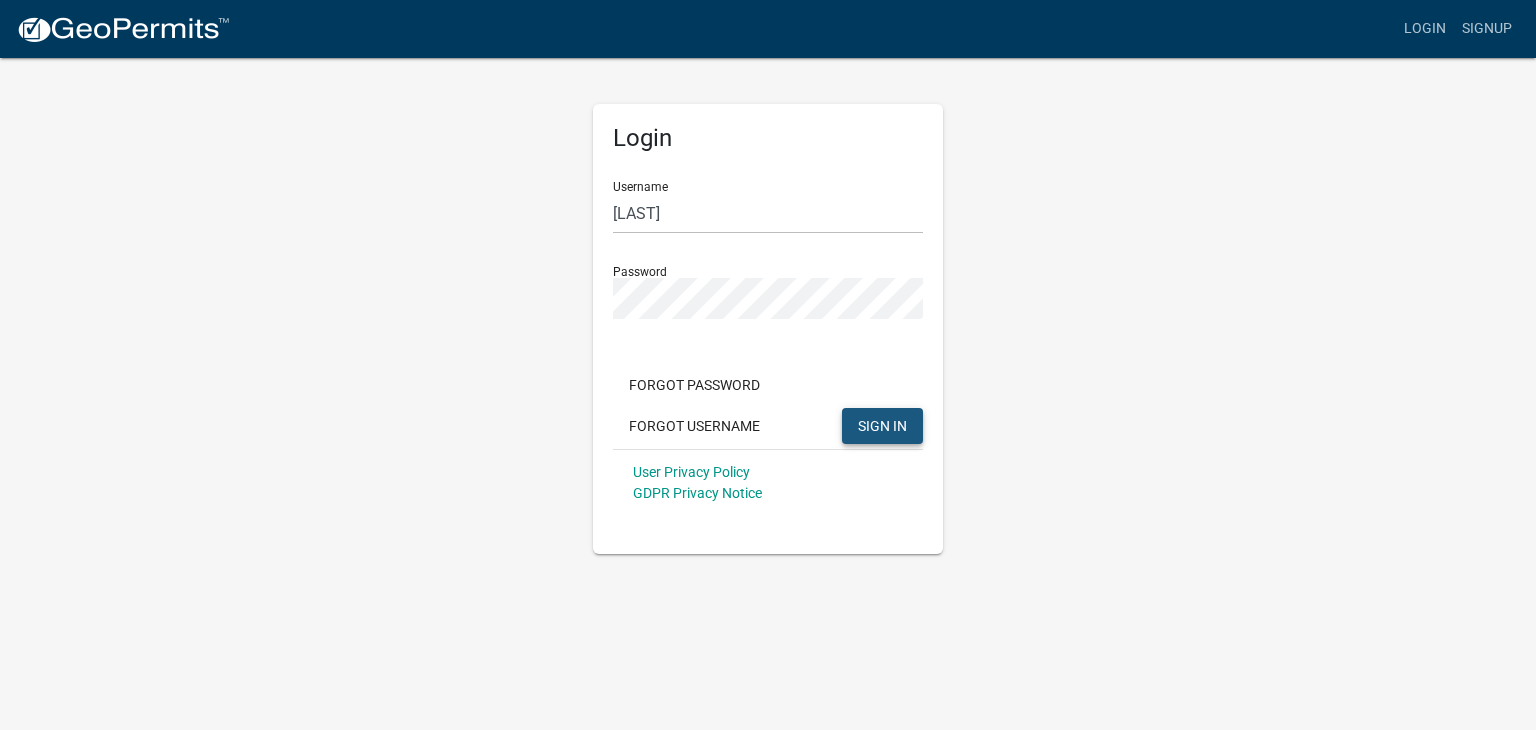 click on "SIGN IN" 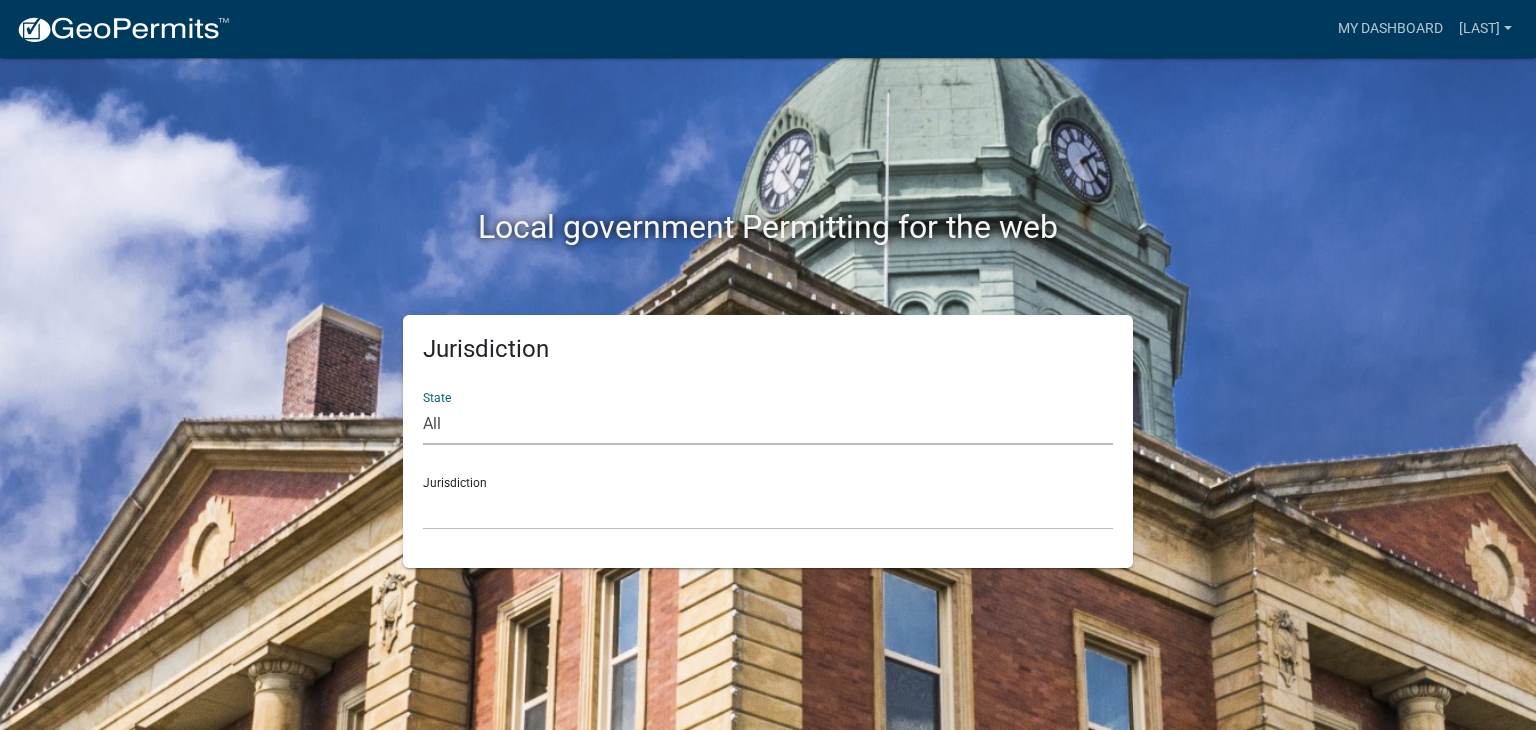 click on "All  Colorado   Georgia   Indiana   Iowa   Kansas   Minnesota   Ohio   South Carolina   Wisconsin" 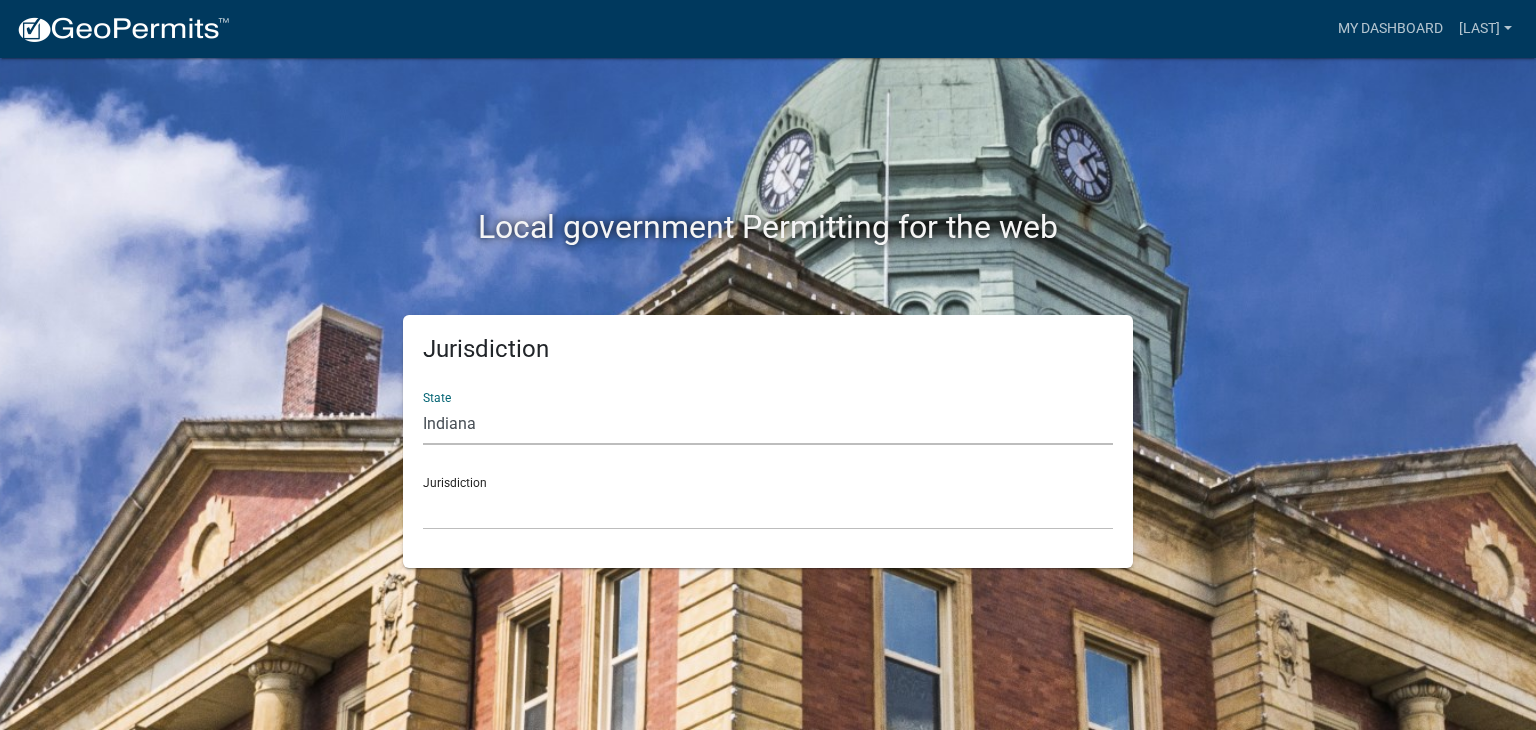 click on "All  Colorado   Georgia   Indiana   Iowa   Kansas   Minnesota   Ohio   South Carolina   Wisconsin" 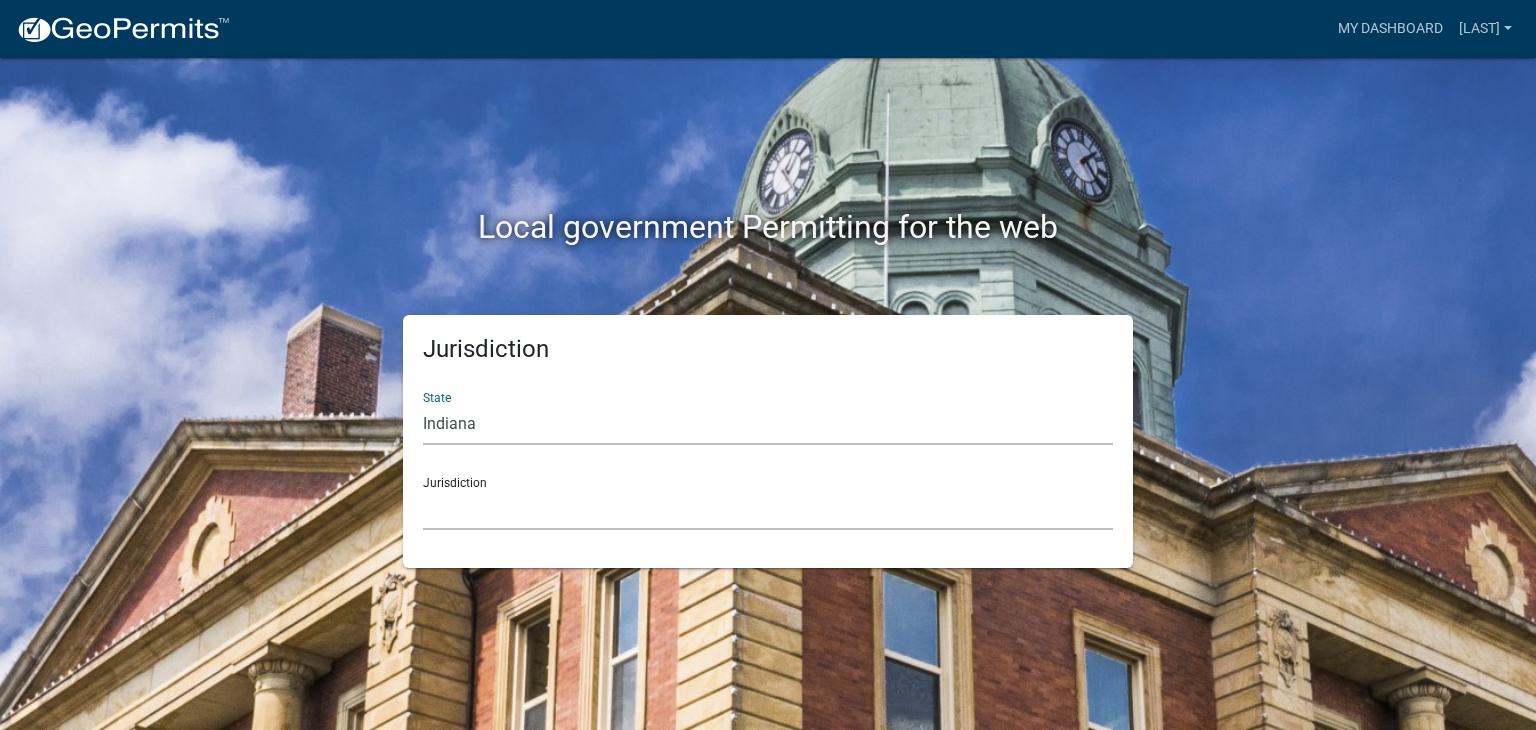 click on "City of Charlestown, Indiana City of Jeffersonville, Indiana City of Logansport, Indiana Decatur County, Indiana Grant County, Indiana Howard County, Indiana Huntington County, Indiana Jasper County, Indiana Kosciusko County, Indiana La Porte County, Indiana Miami County, Indiana Montgomery County, Indiana Morgan County, Indiana Newton County, Indiana Porter County, Indiana River Ridge Development Authority, Indiana Tippecanoe County, Indiana Vigo County, Indiana Wells County, Indiana Whitley County, Indiana" 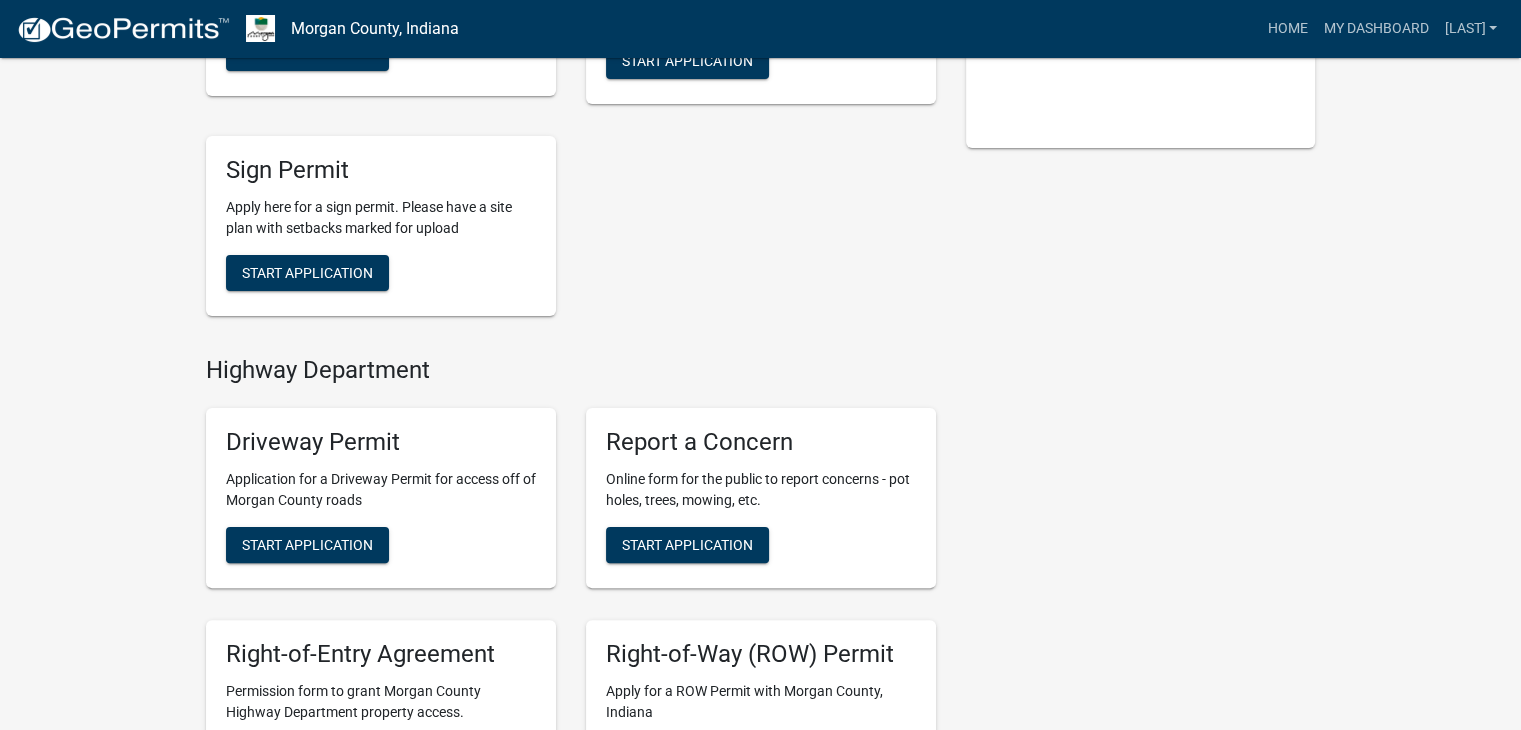 scroll, scrollTop: 380, scrollLeft: 0, axis: vertical 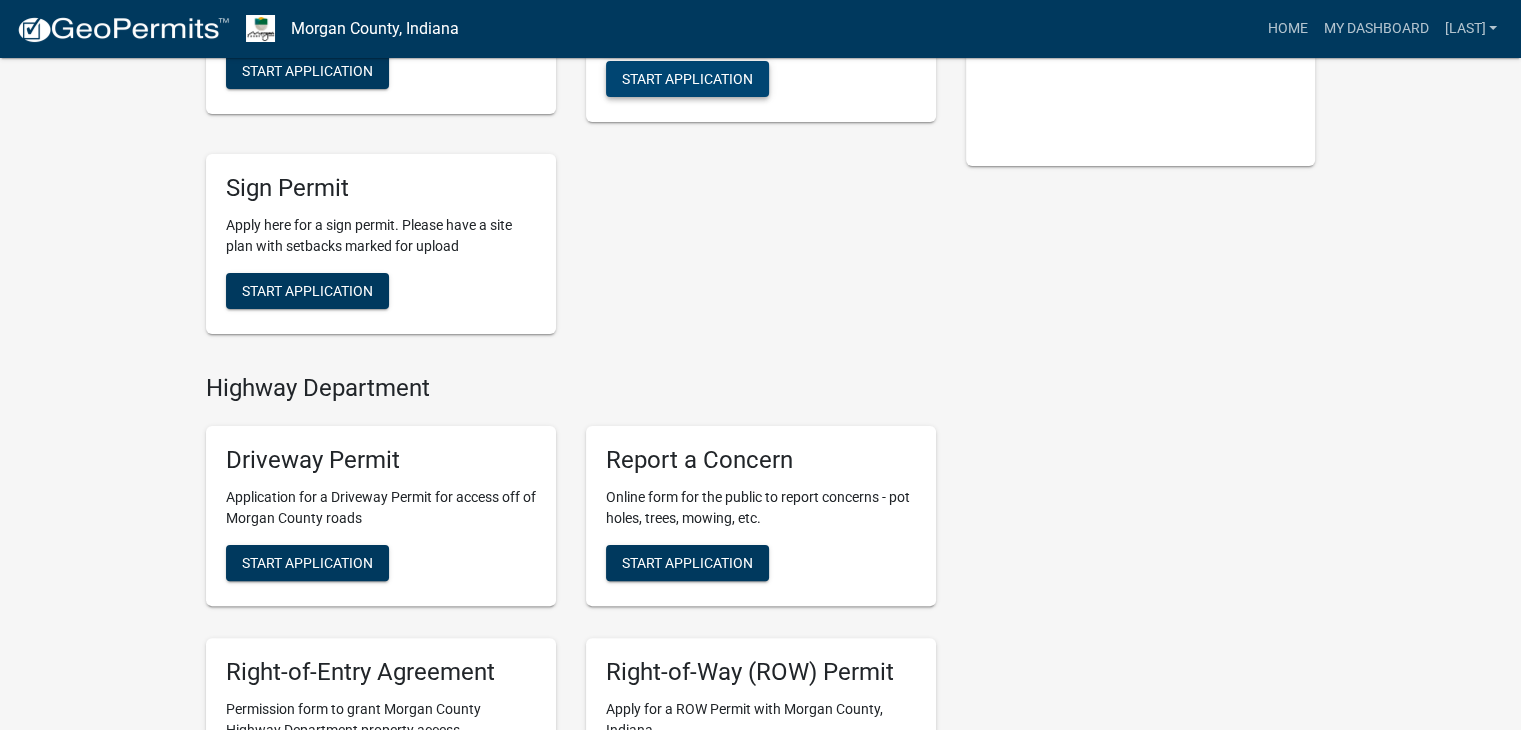 click on "Start Application" at bounding box center [687, 78] 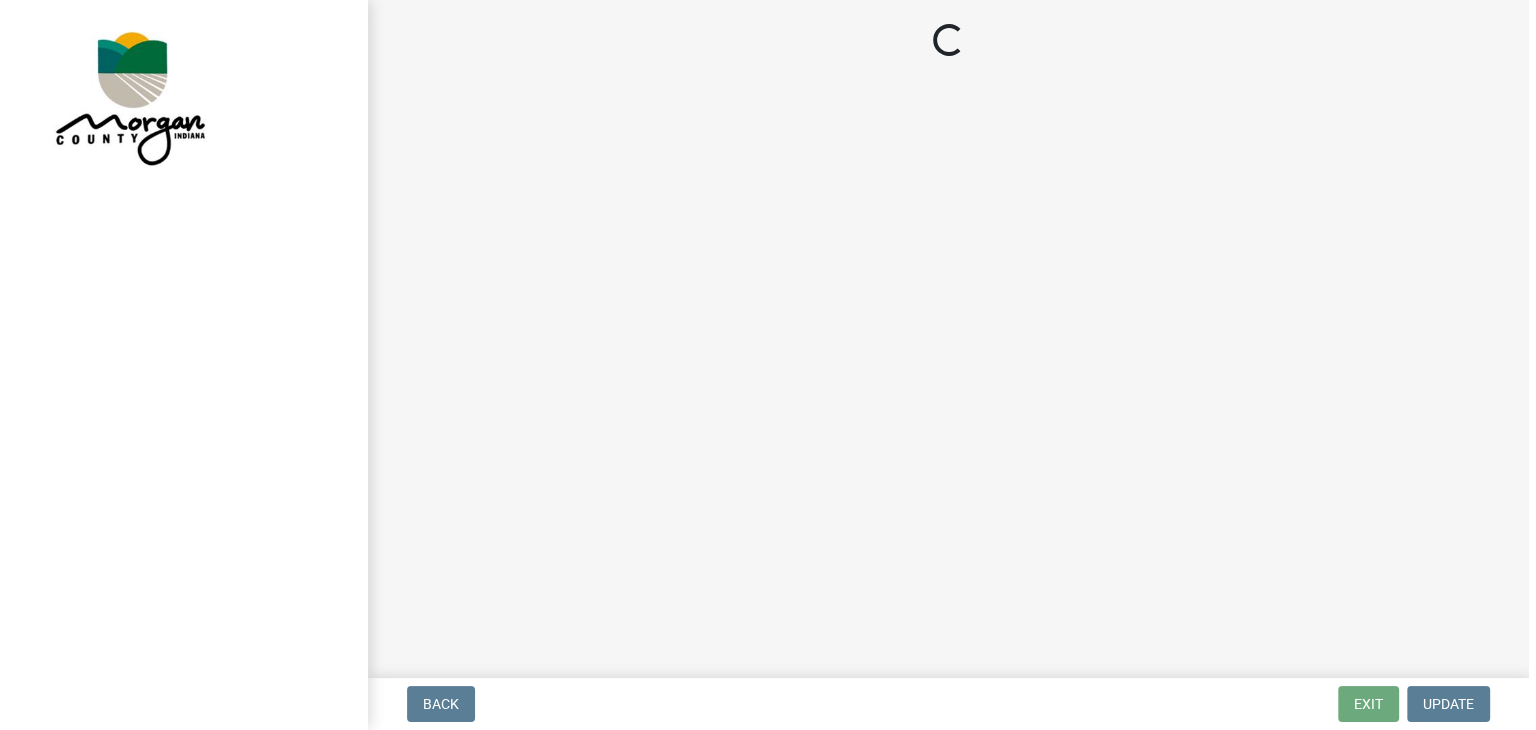 scroll, scrollTop: 0, scrollLeft: 0, axis: both 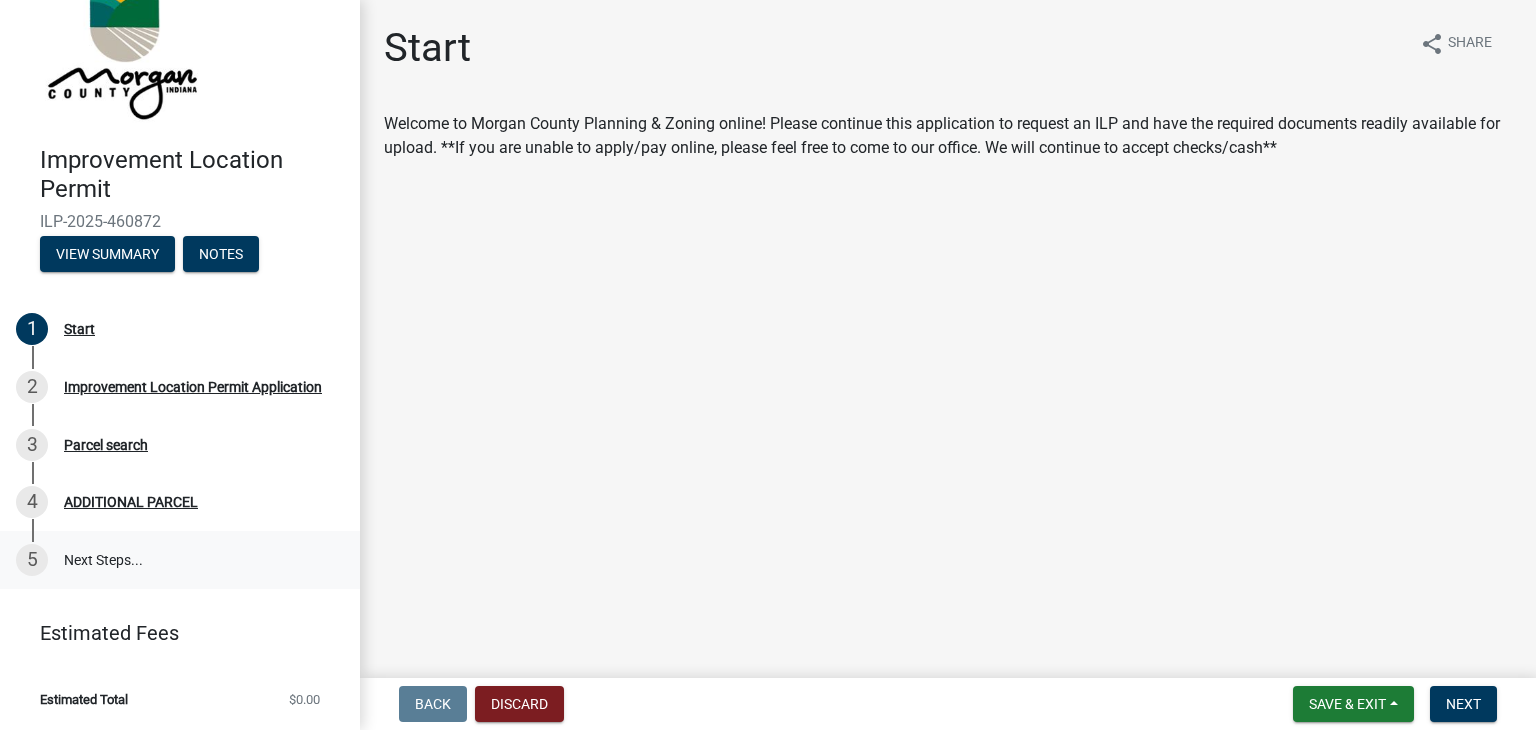 click on "5   Next Steps..." at bounding box center (180, 560) 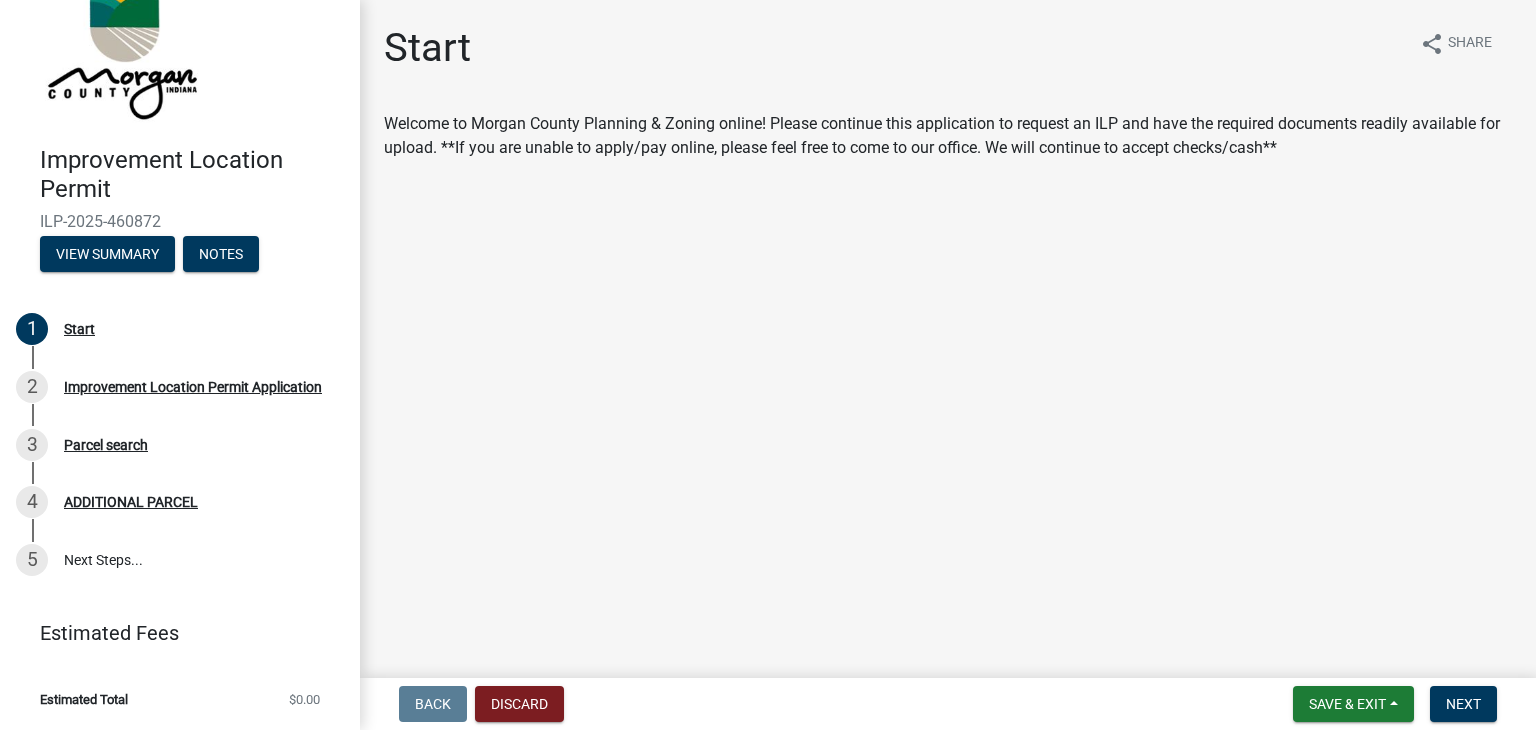 click on "Start share Share Welcome to Morgan County Planning & Zoning online! Please continue this application to request an ILP and have the required documents readily available for upload.
**If you are unable to apply/pay online, please feel free to come to our office. We will continue to accept checks/cash**" 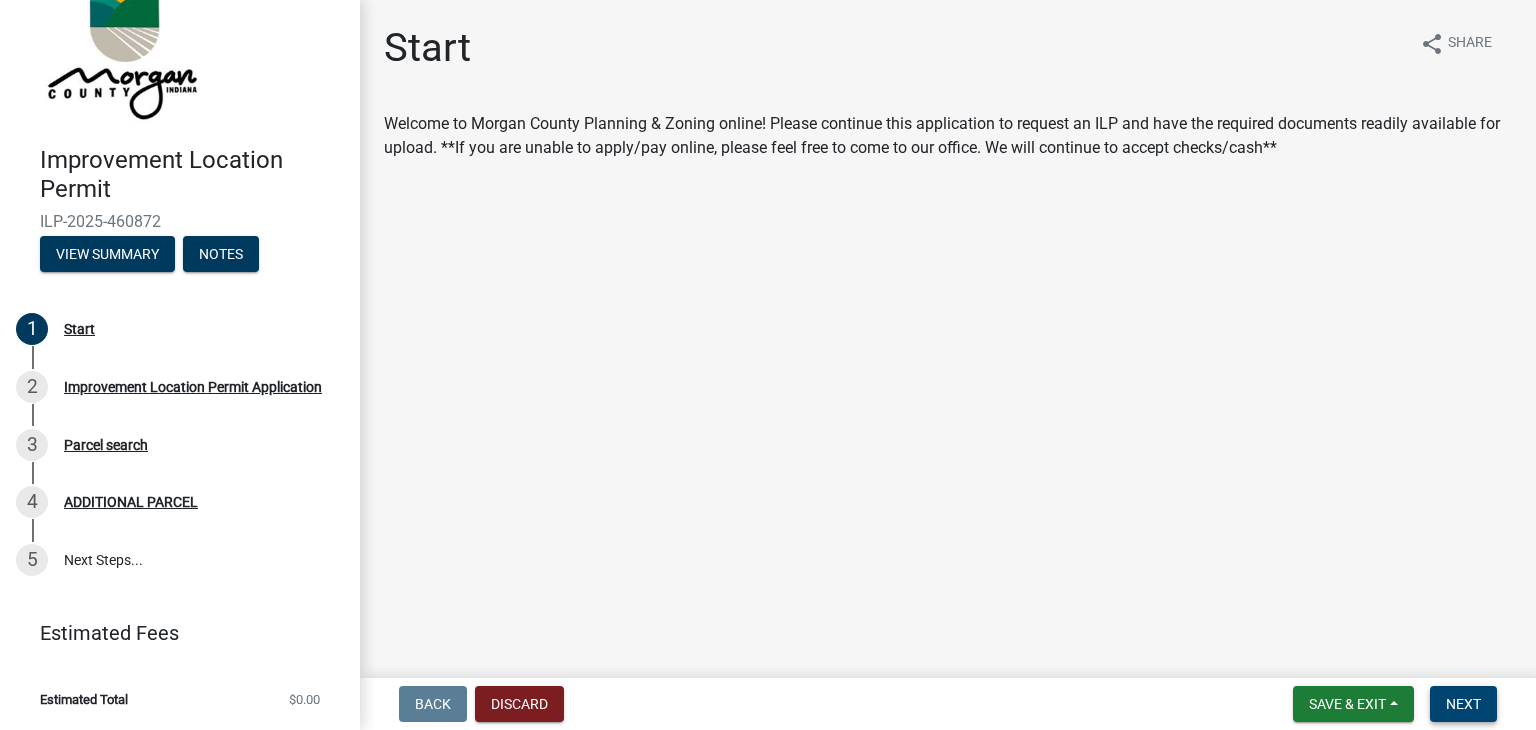 click on "Next" at bounding box center [1463, 704] 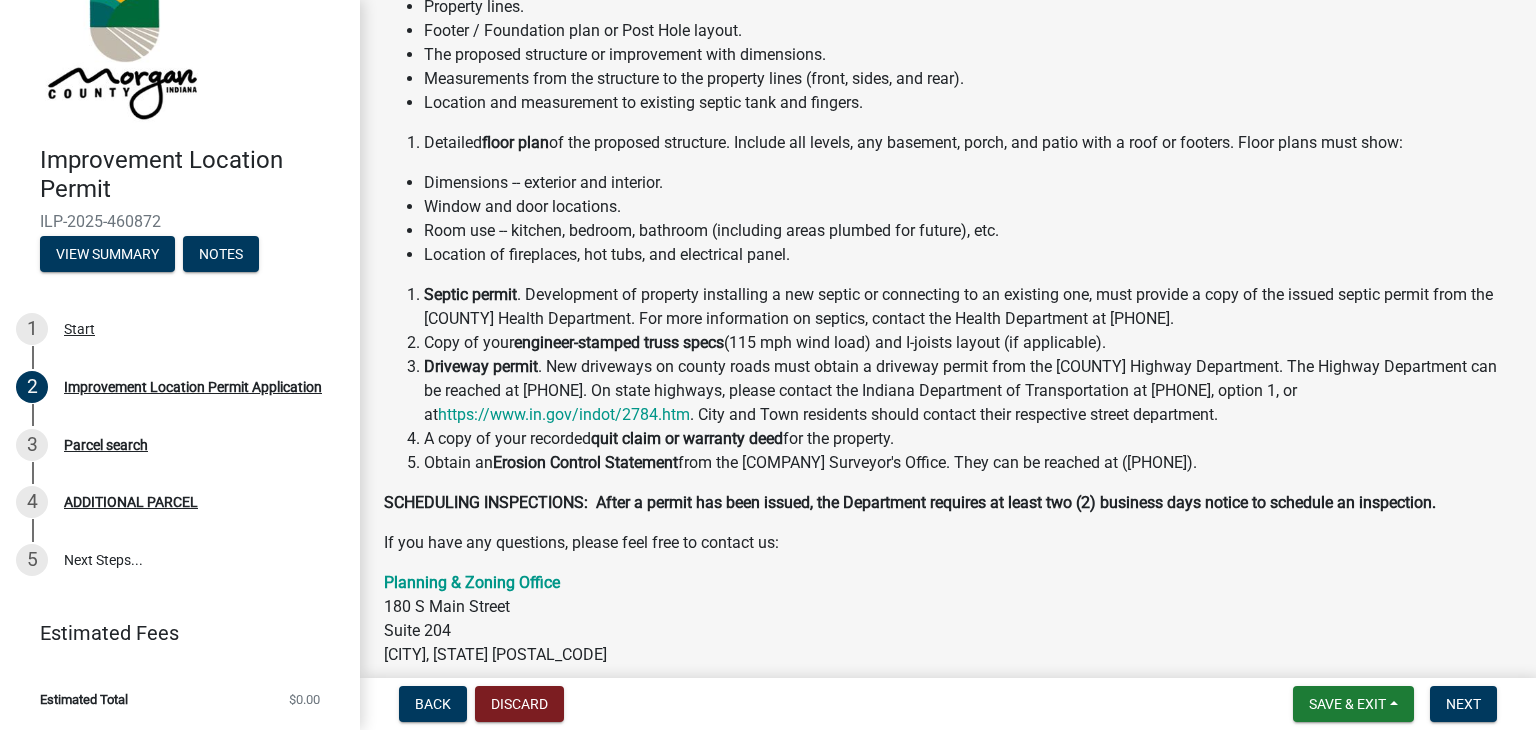 scroll, scrollTop: 429, scrollLeft: 0, axis: vertical 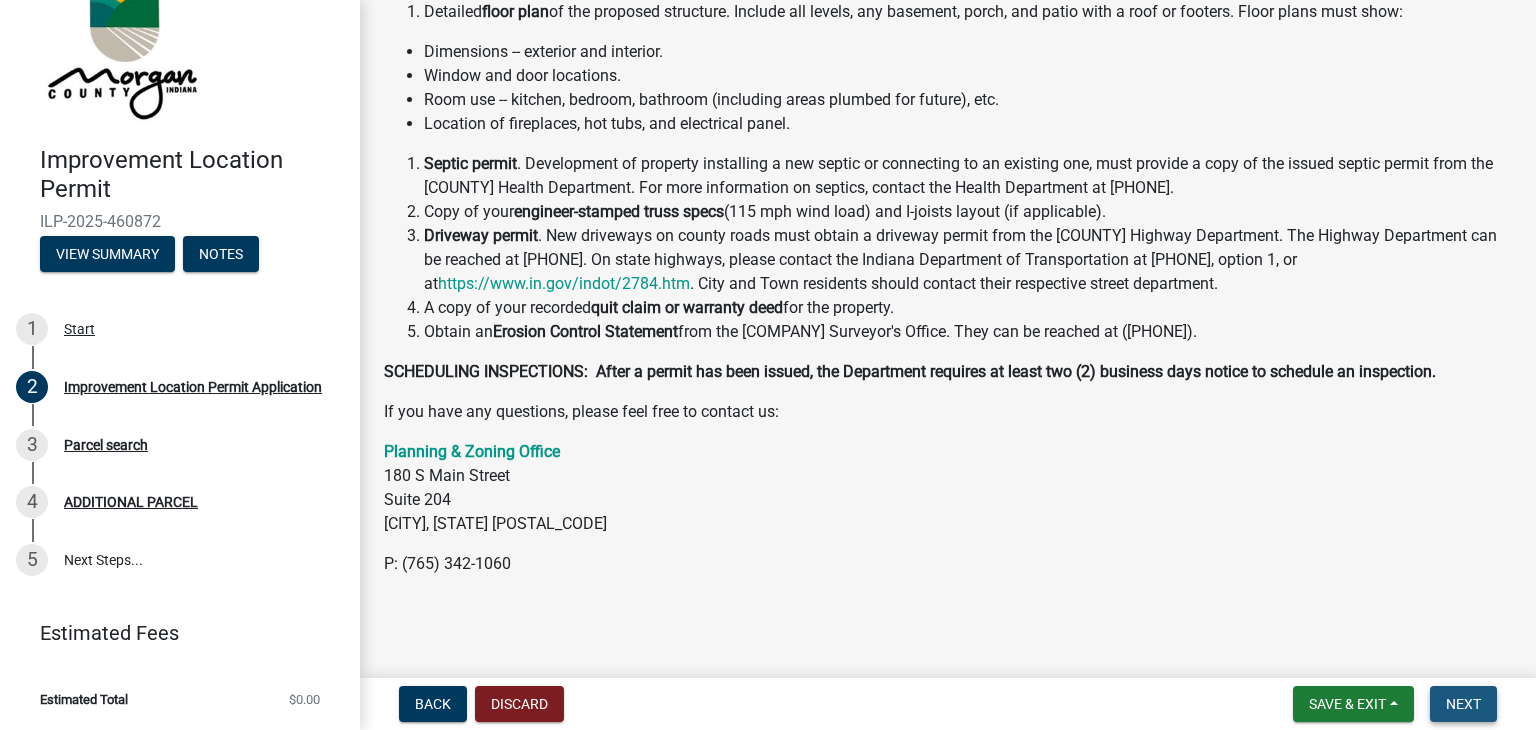 click on "Next" at bounding box center (1463, 704) 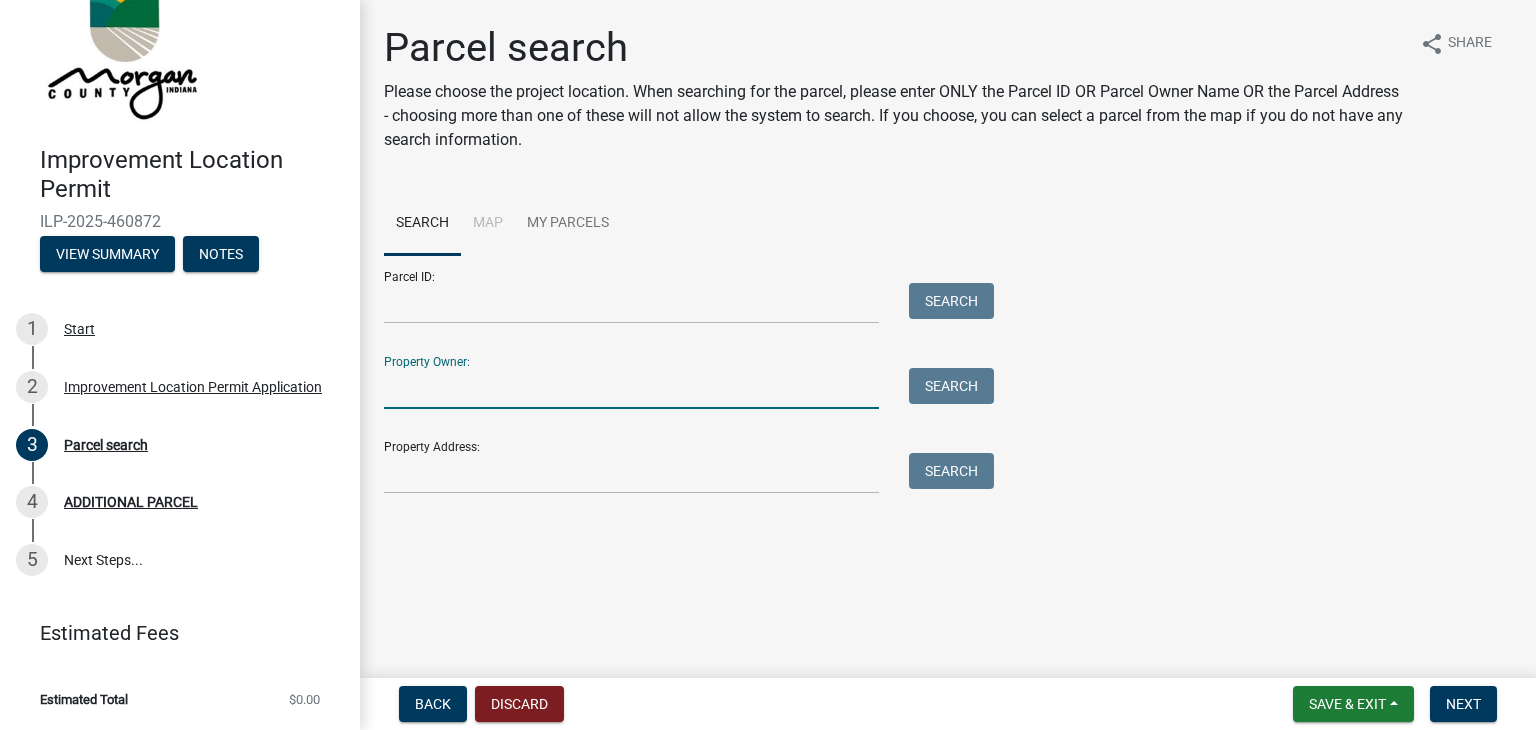 click on "Property Owner:" at bounding box center [631, 388] 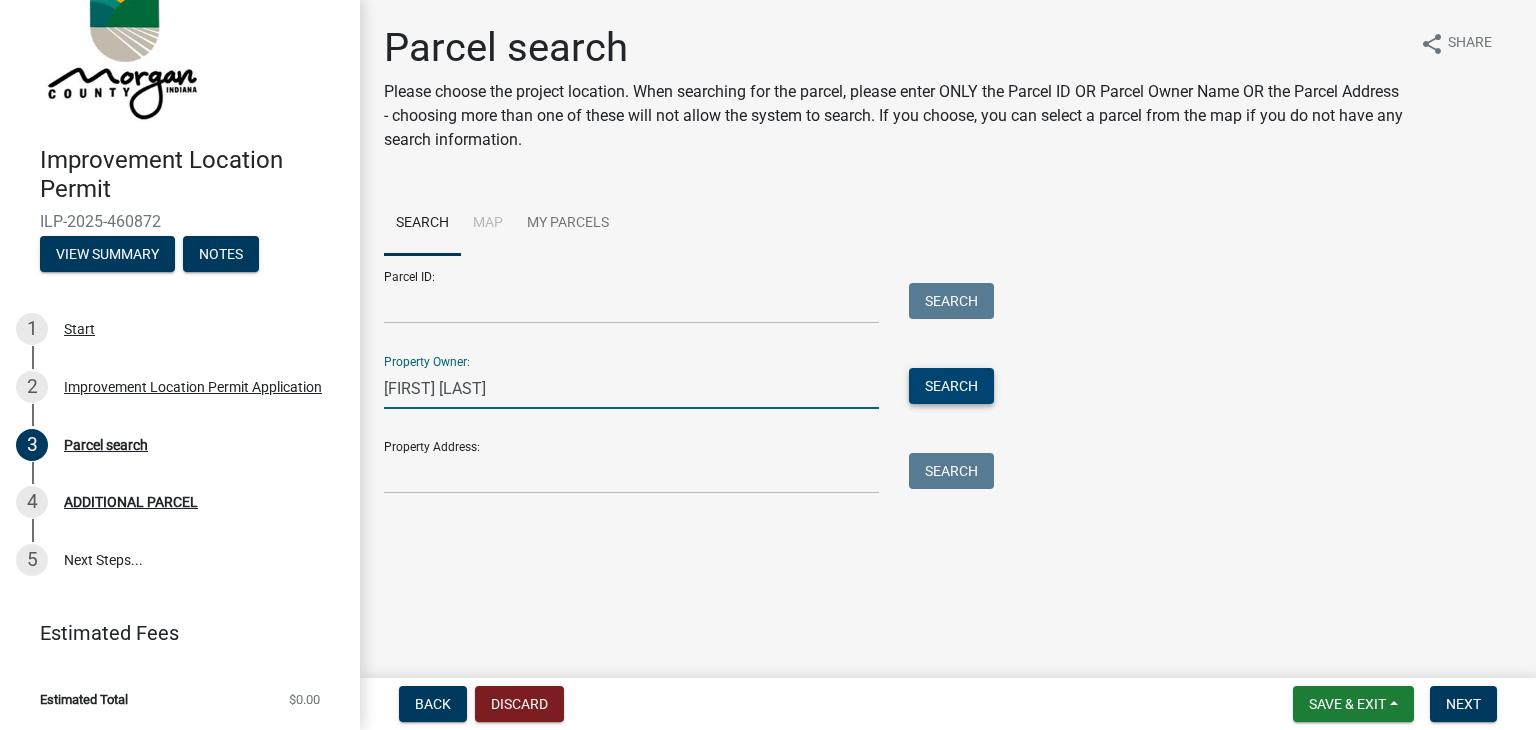 type on "[FIRST] [LAST]" 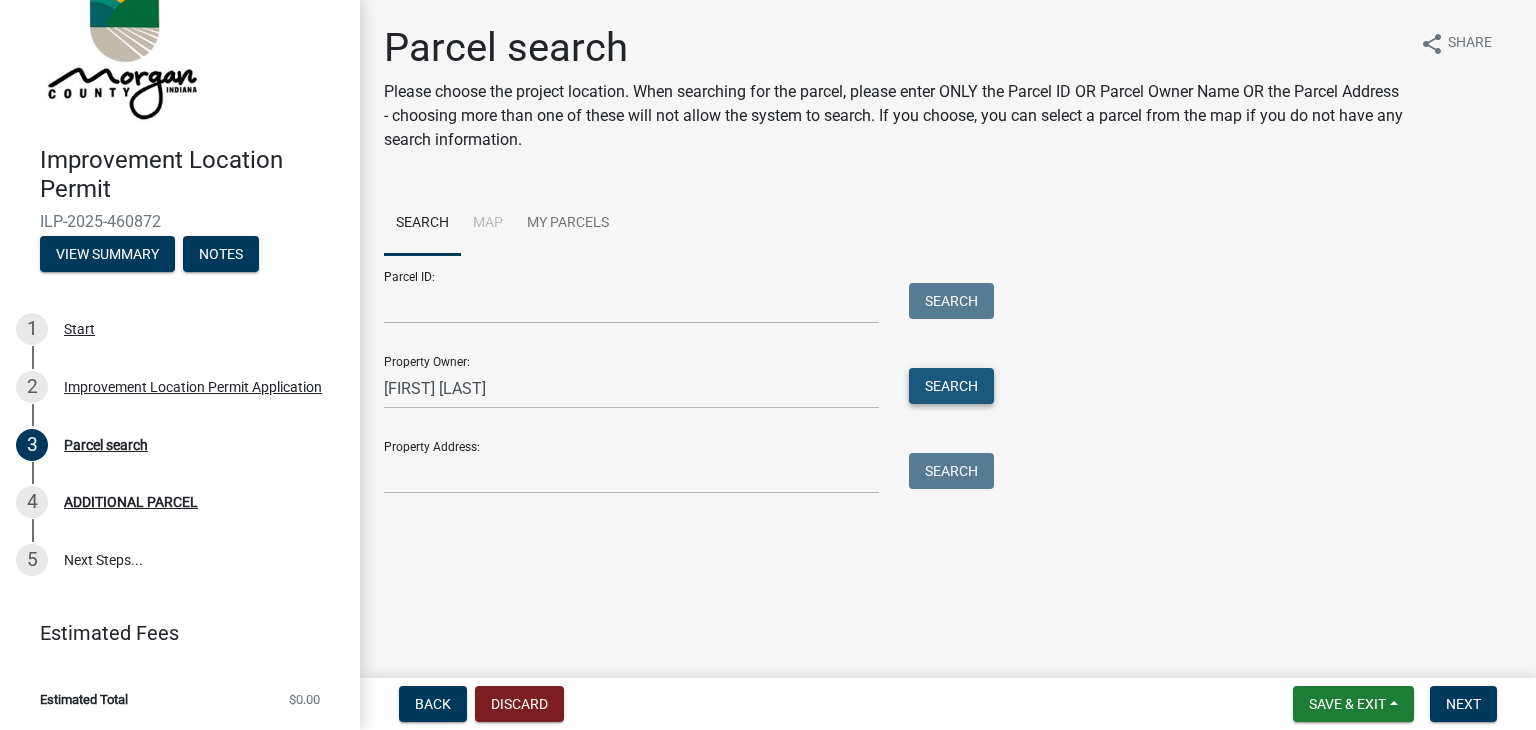 click on "Search" at bounding box center [951, 386] 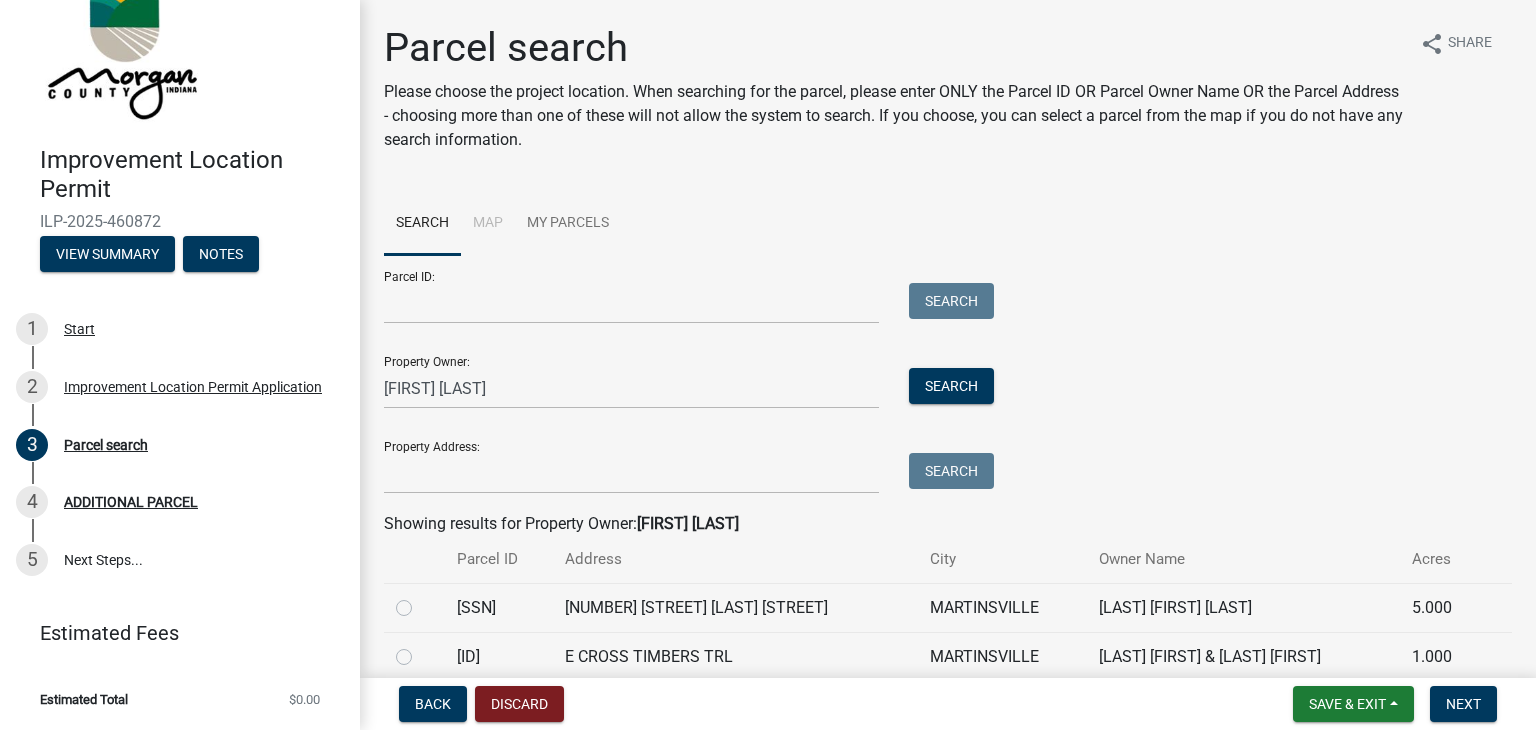 click 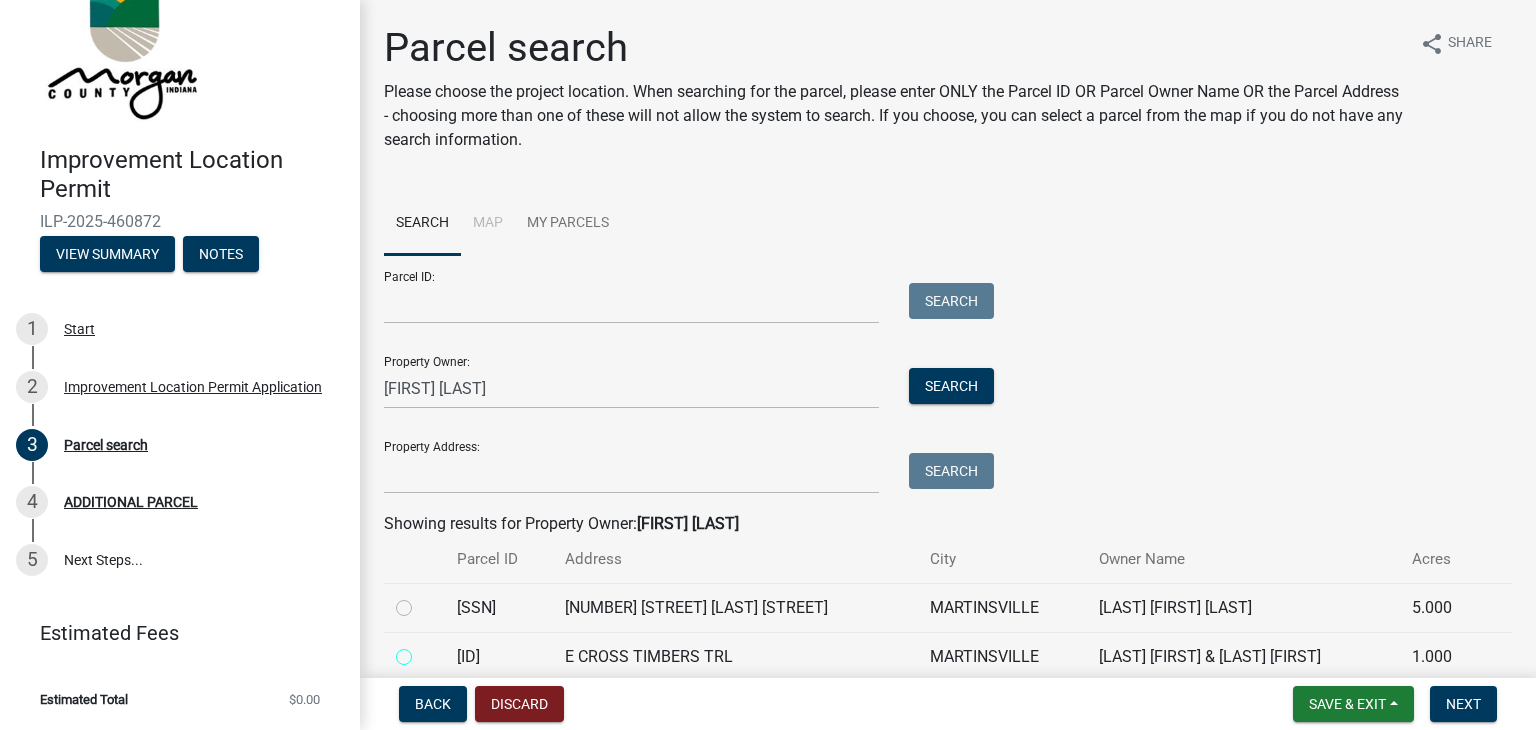 click at bounding box center [426, 651] 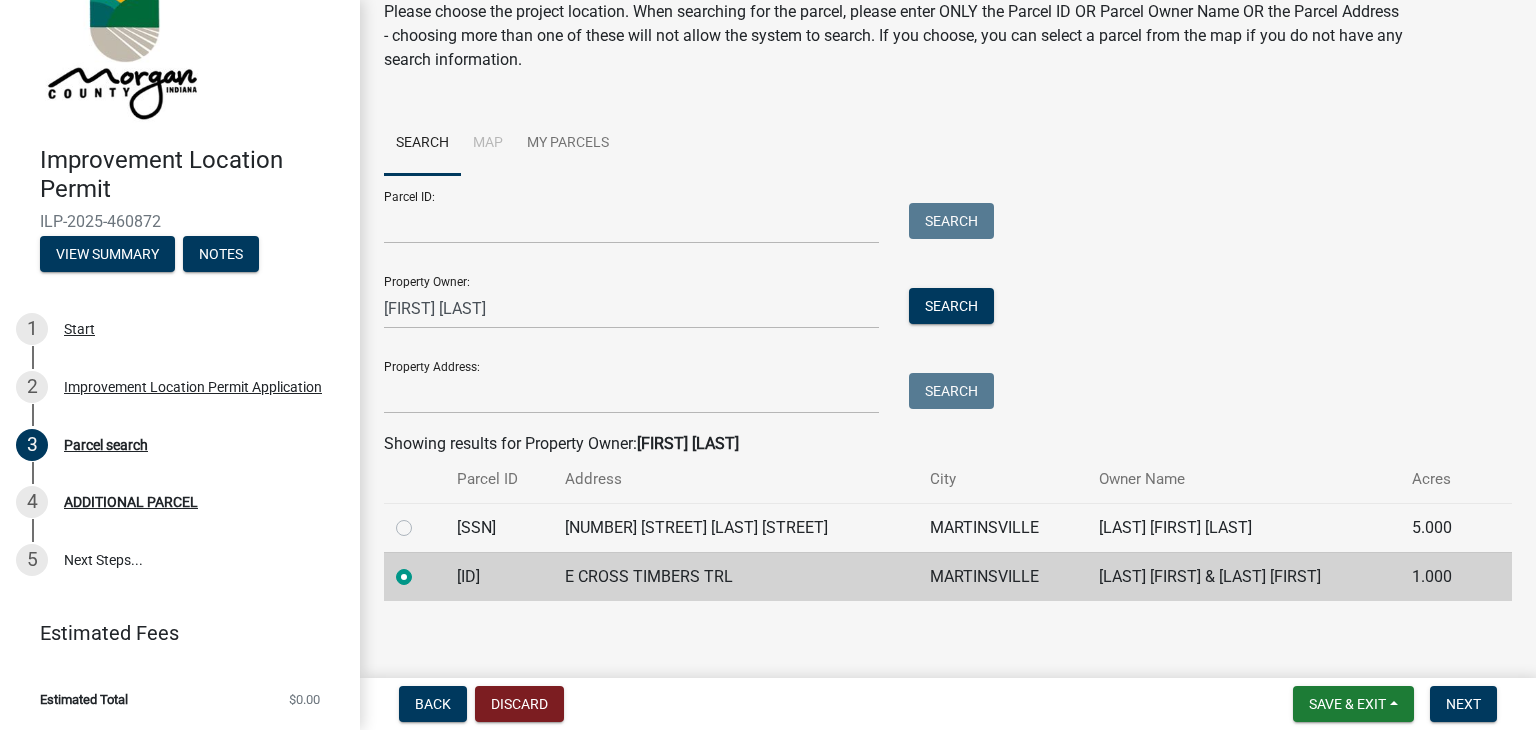 scroll, scrollTop: 88, scrollLeft: 0, axis: vertical 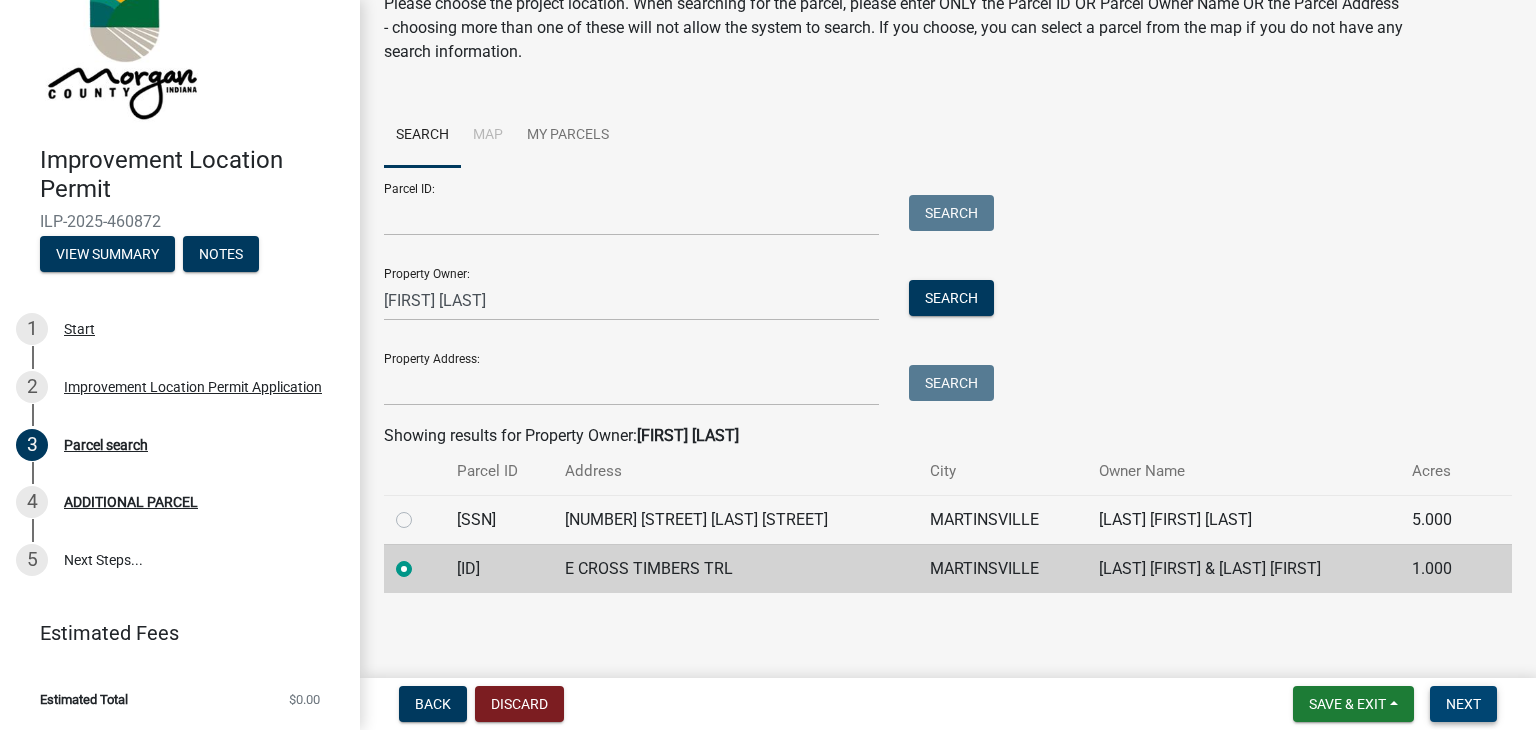 click on "Next" at bounding box center [1463, 704] 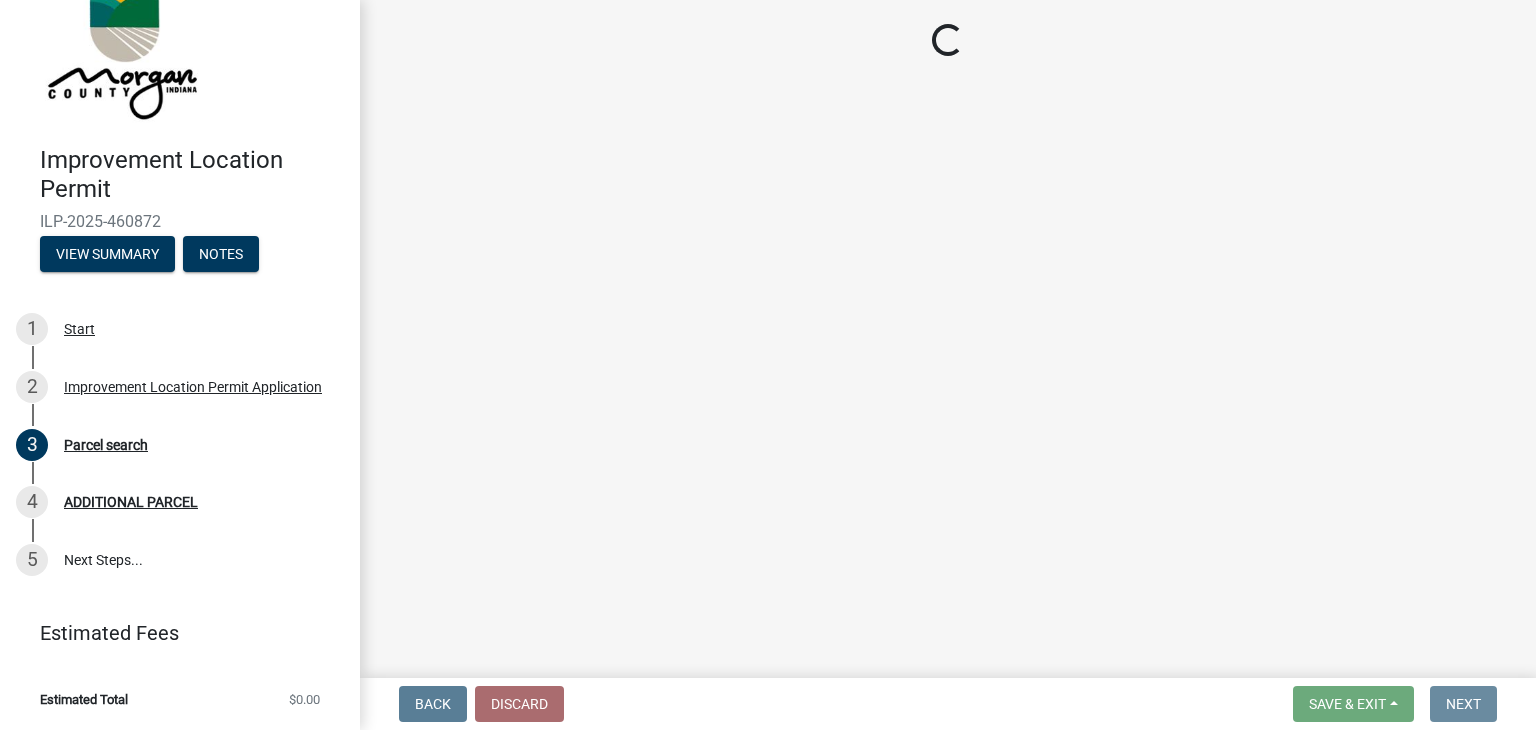 scroll, scrollTop: 0, scrollLeft: 0, axis: both 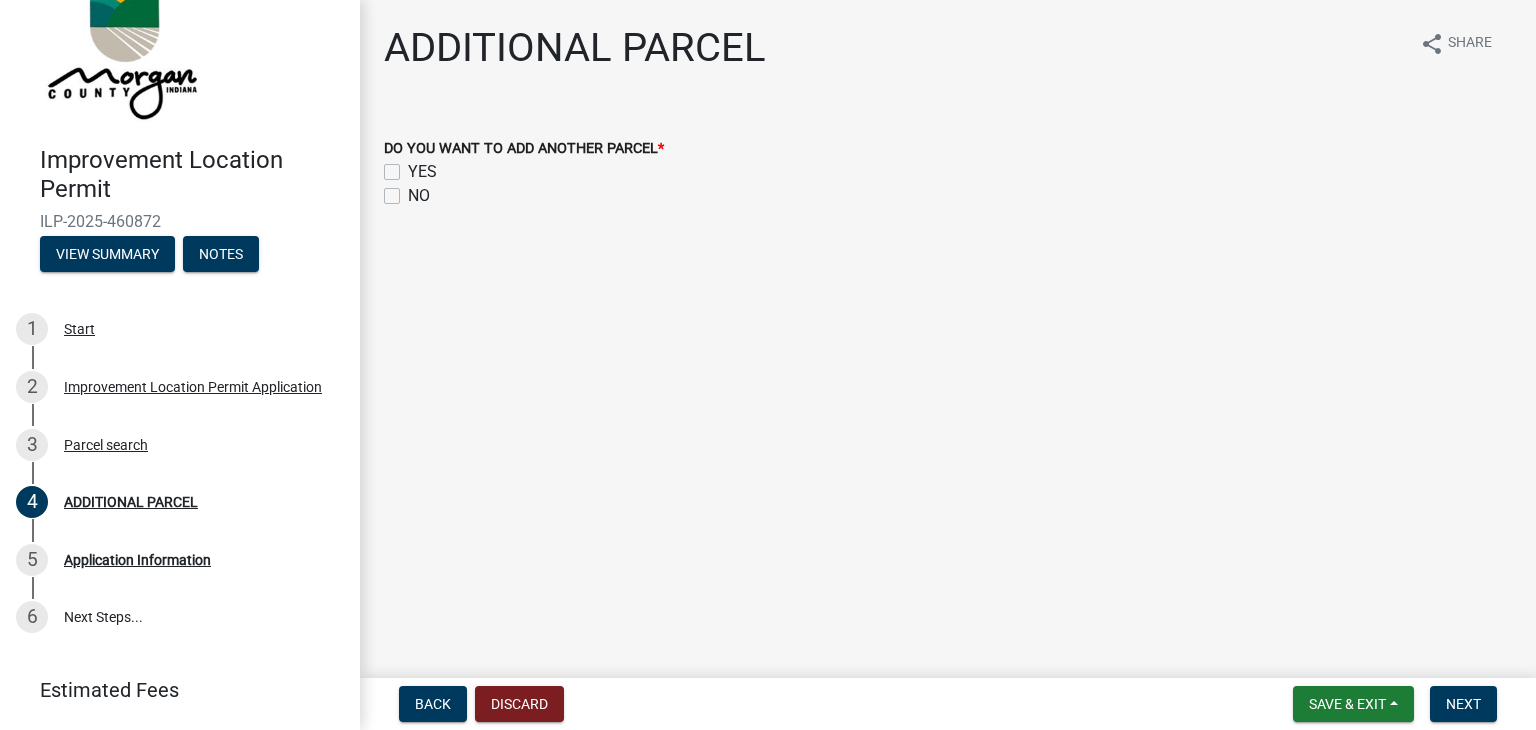 click on "NO" 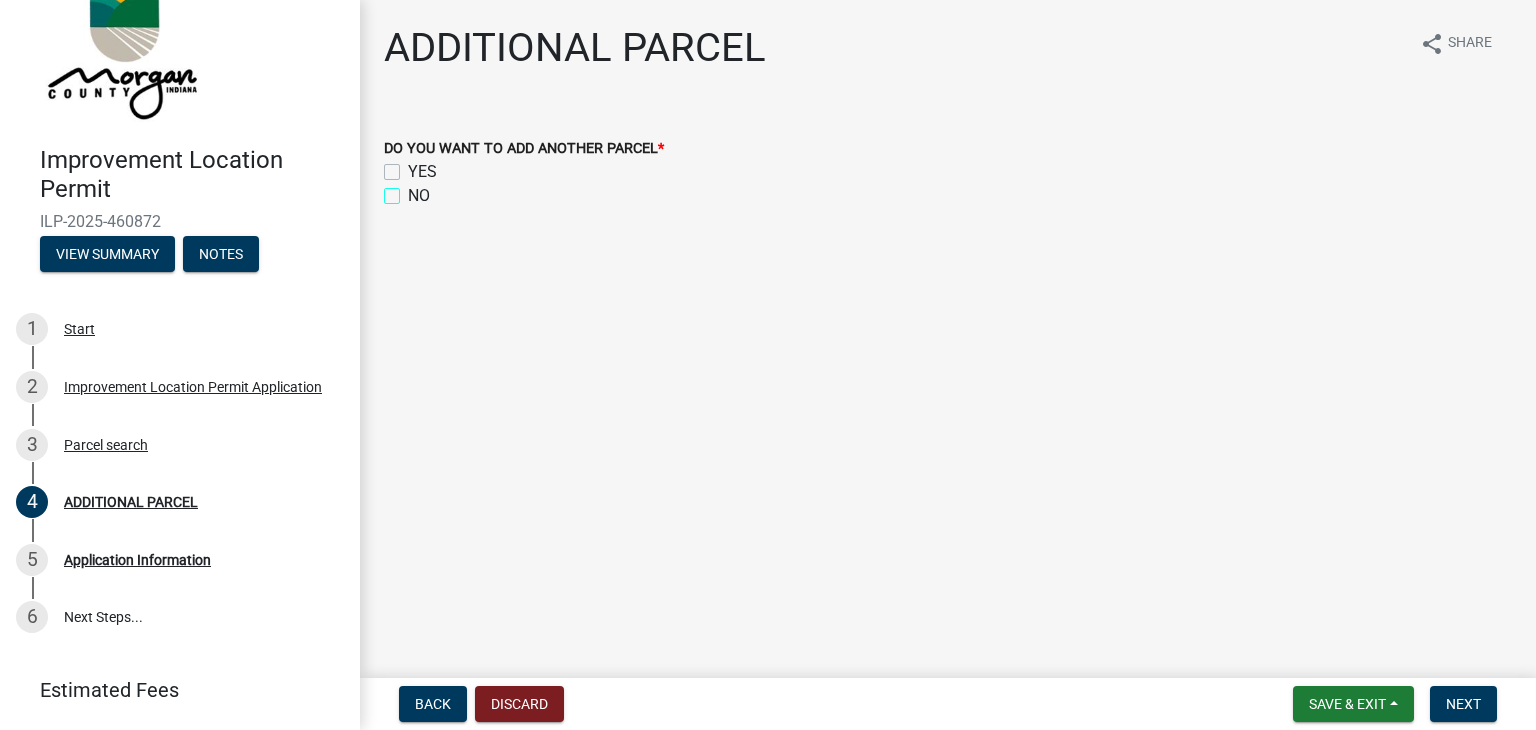 click on "NO" at bounding box center [414, 190] 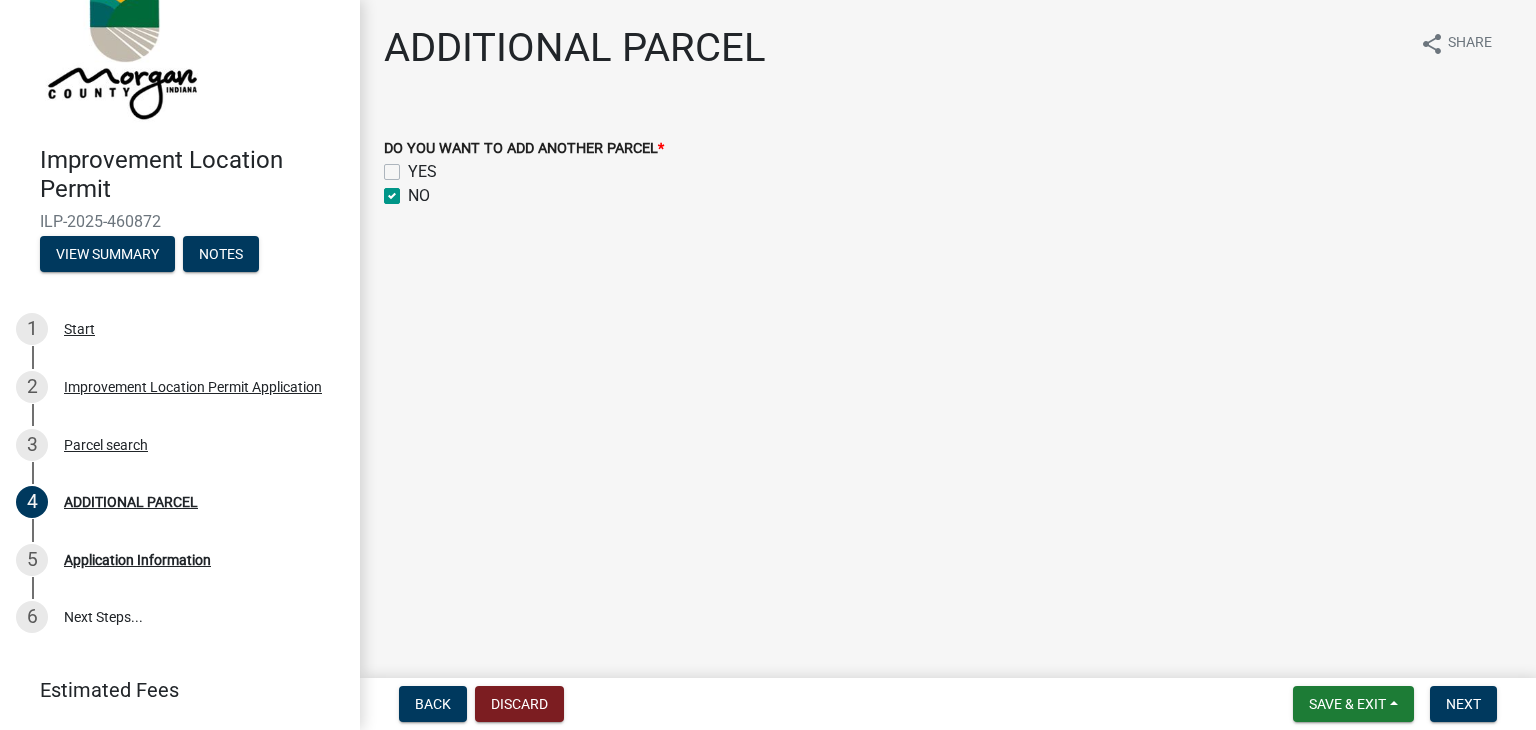 checkbox on "false" 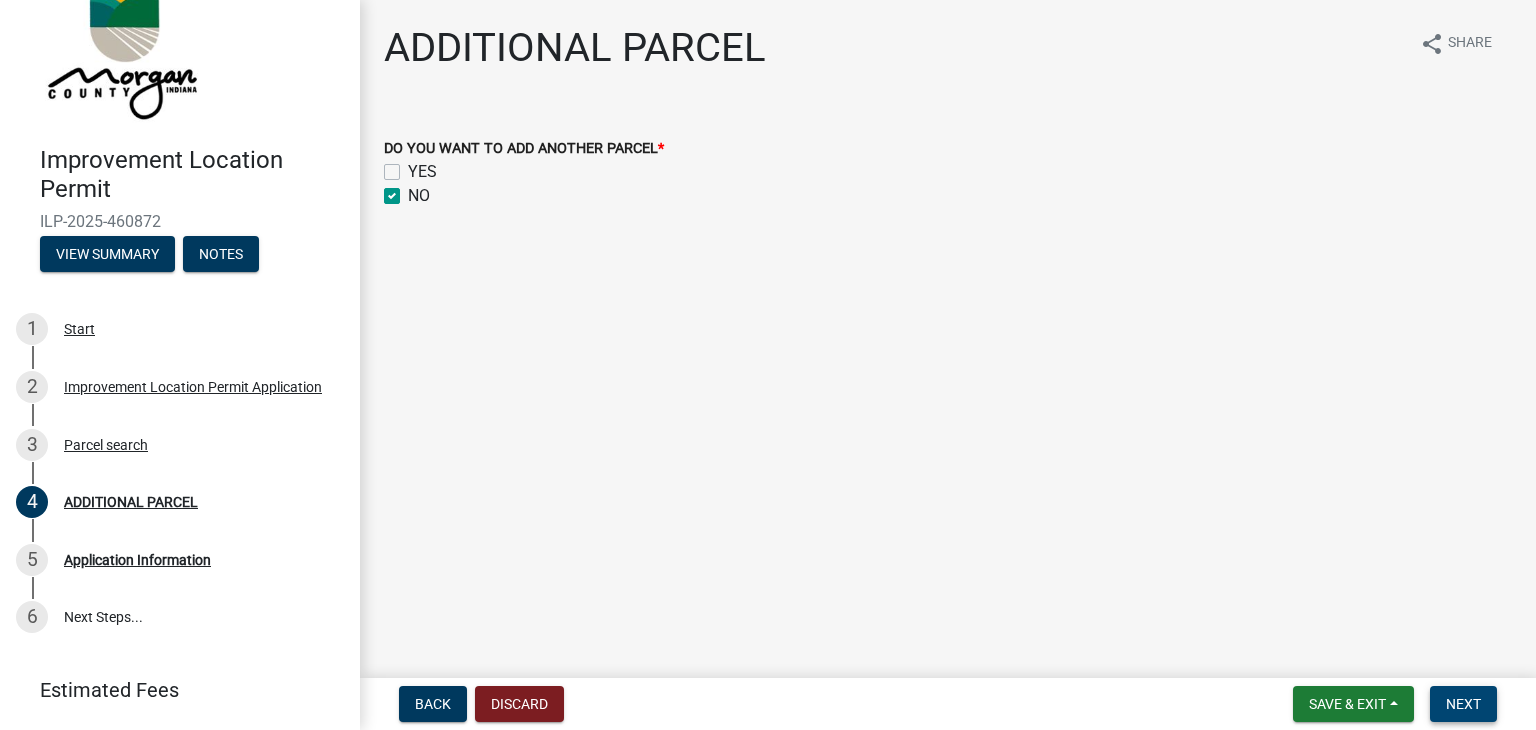 click on "Next" at bounding box center [1463, 704] 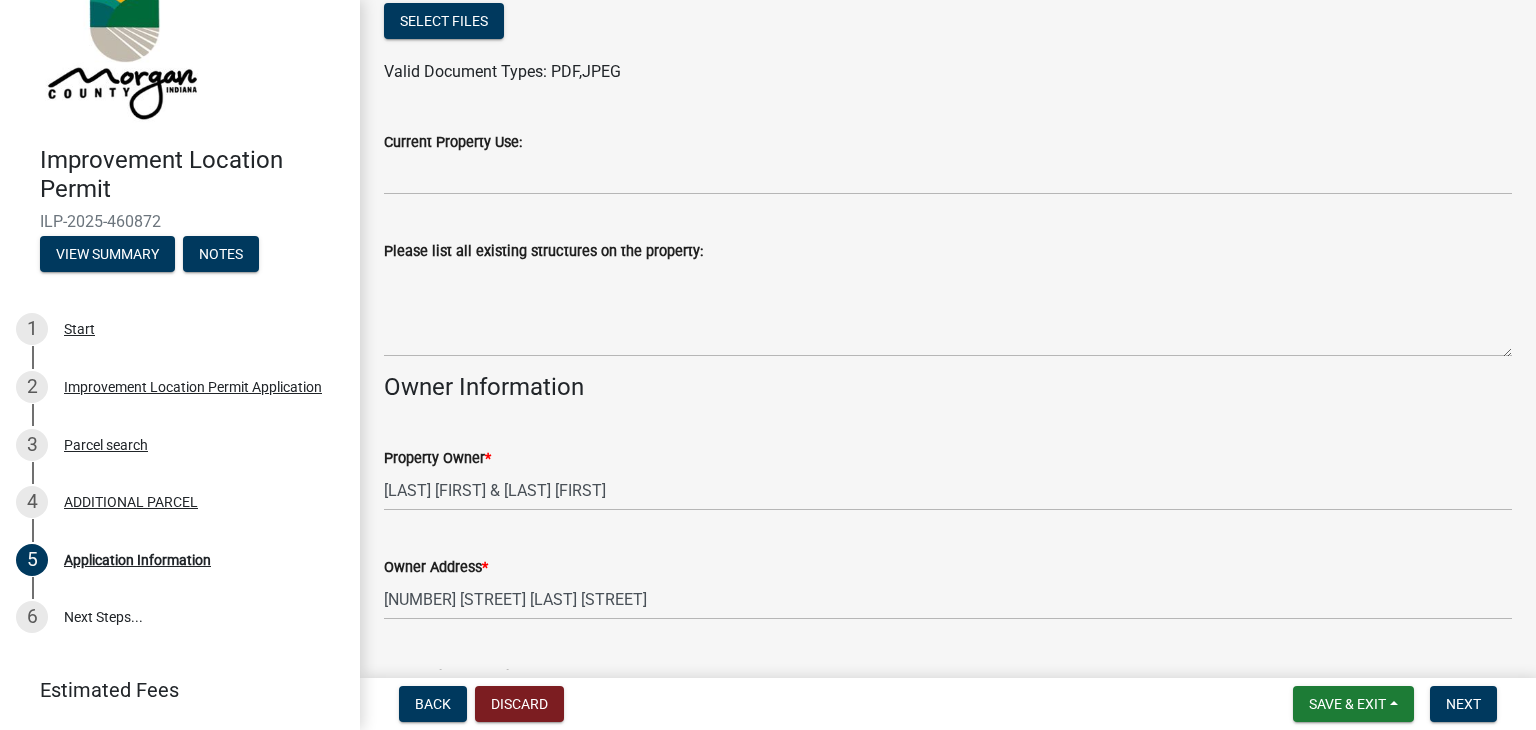 scroll, scrollTop: 603, scrollLeft: 0, axis: vertical 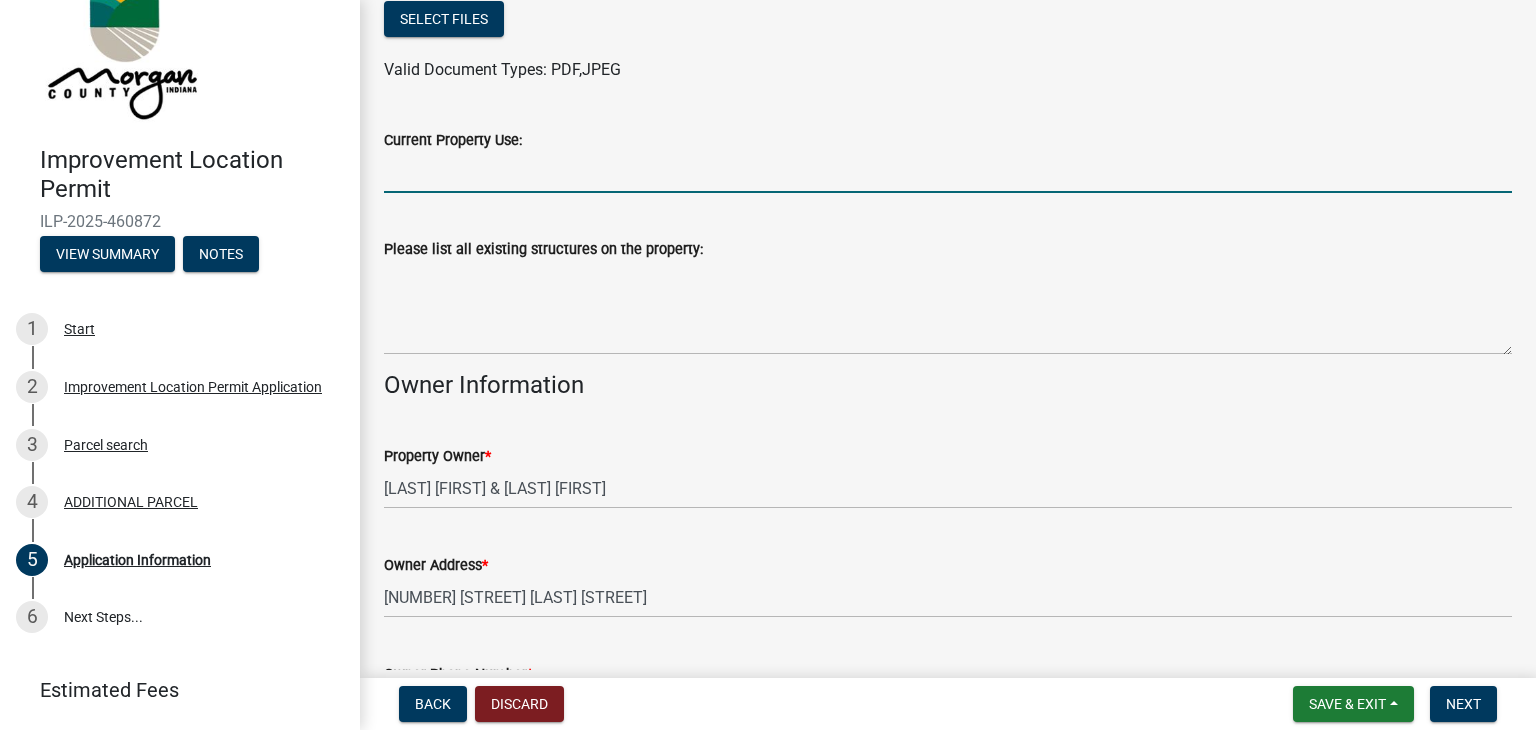 click on "Current Property Use:" at bounding box center [948, 172] 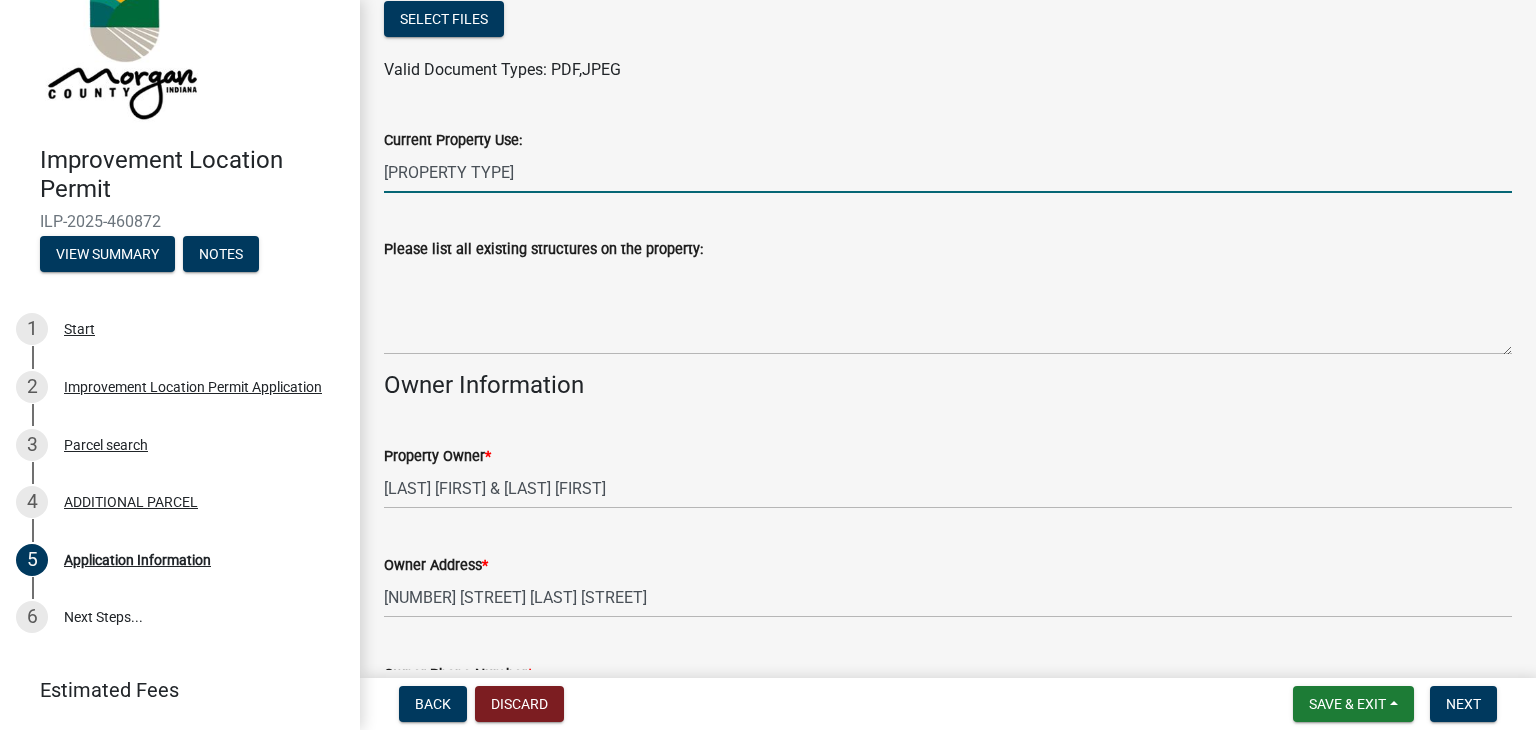 type on "[PROPERTY TYPE]" 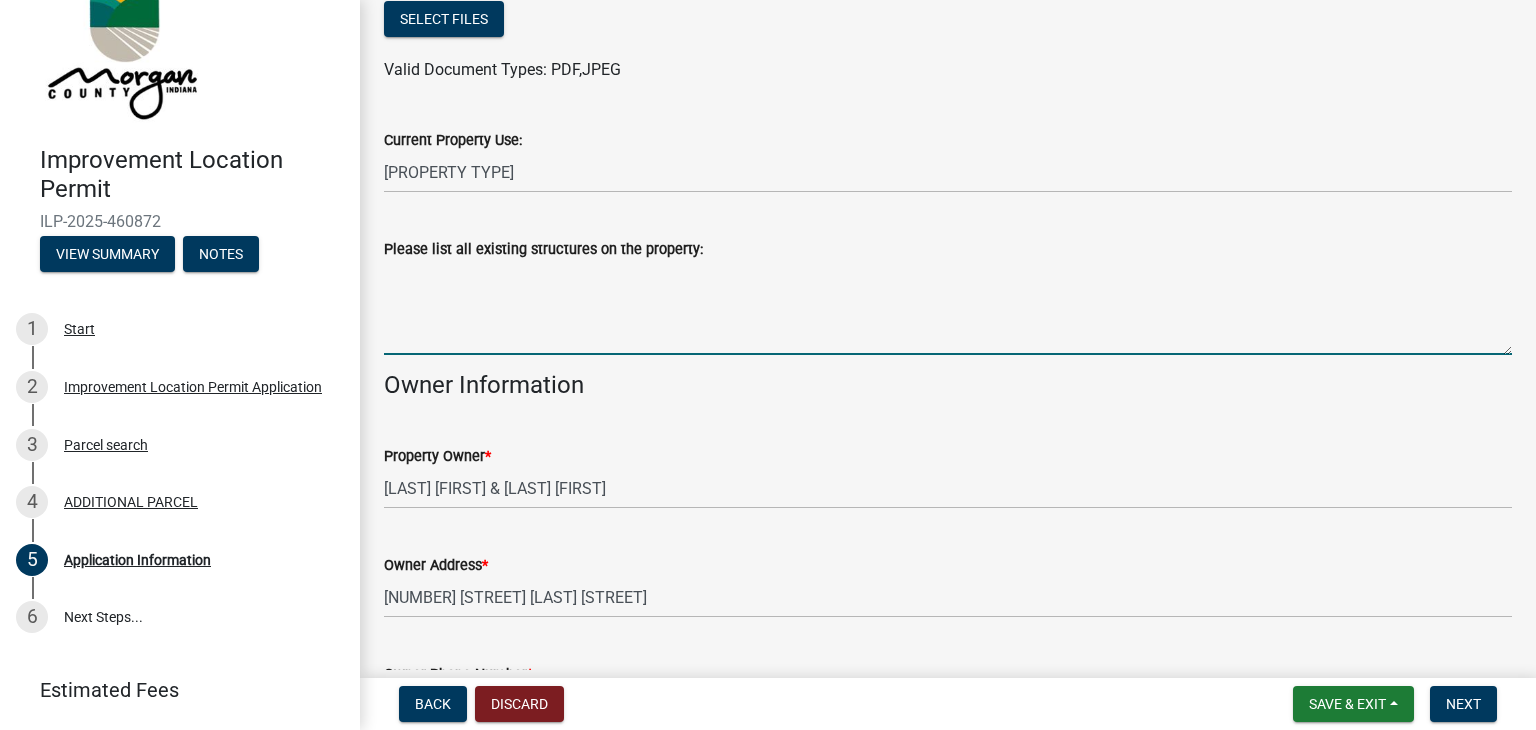 click on "Please list all existing structures on the property:" at bounding box center [948, 308] 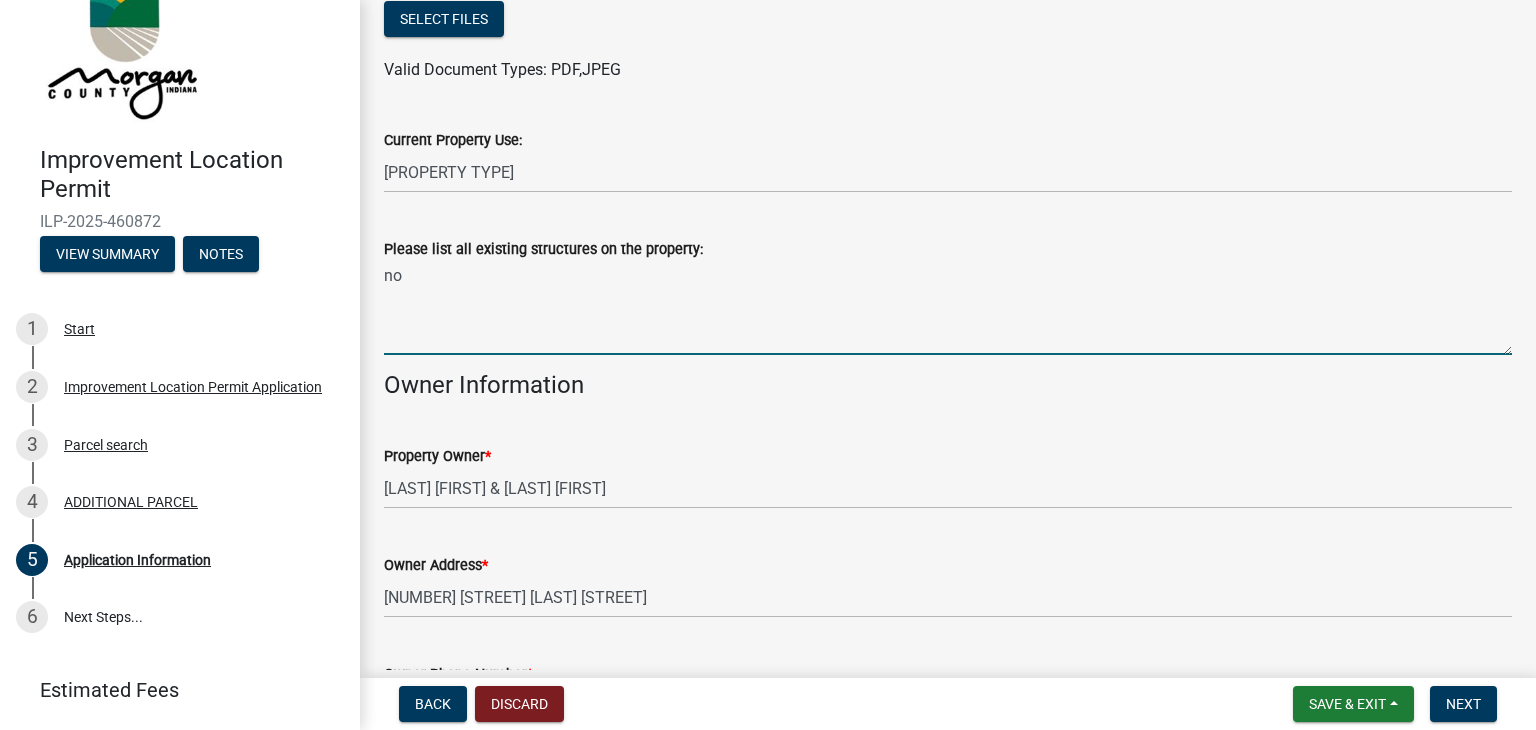 type on "n" 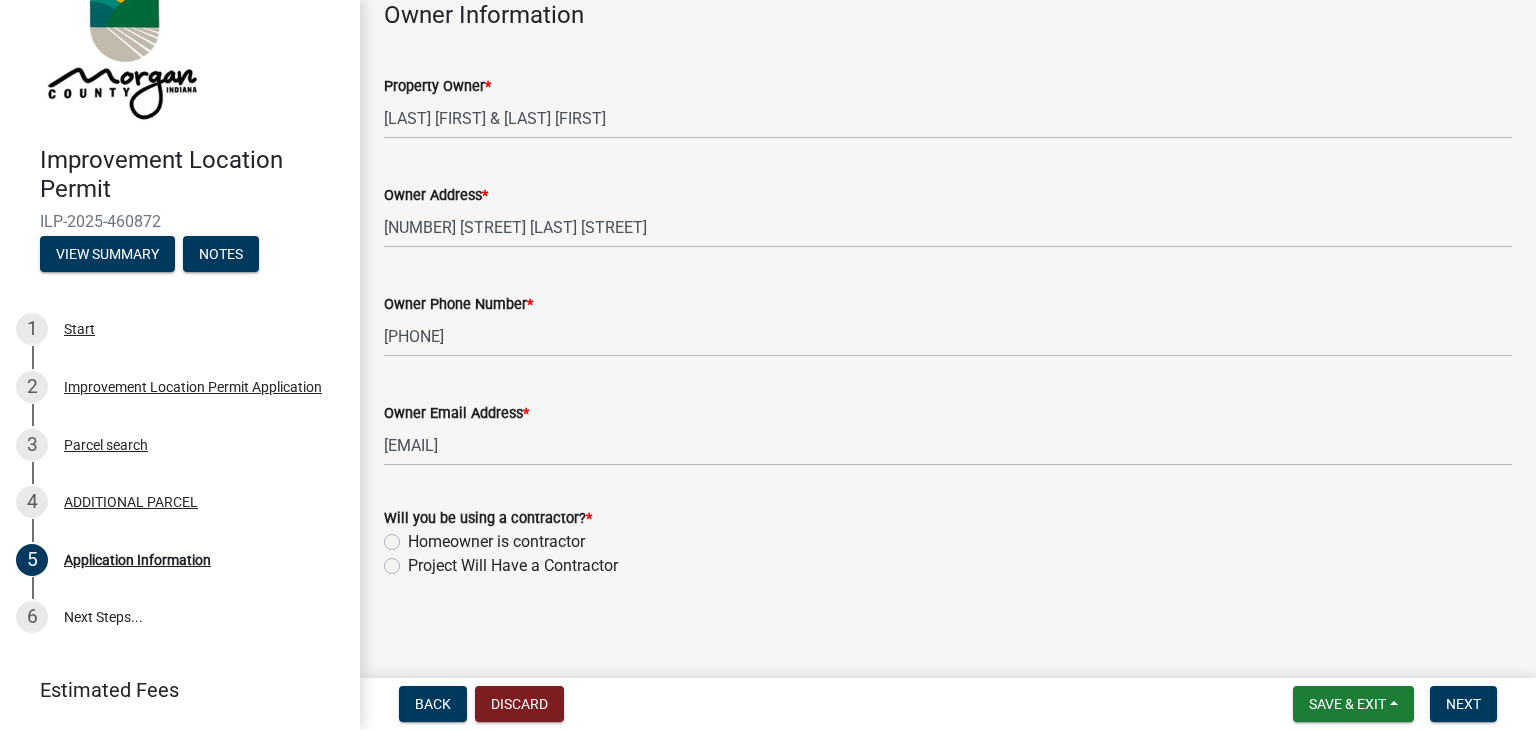 scroll, scrollTop: 976, scrollLeft: 0, axis: vertical 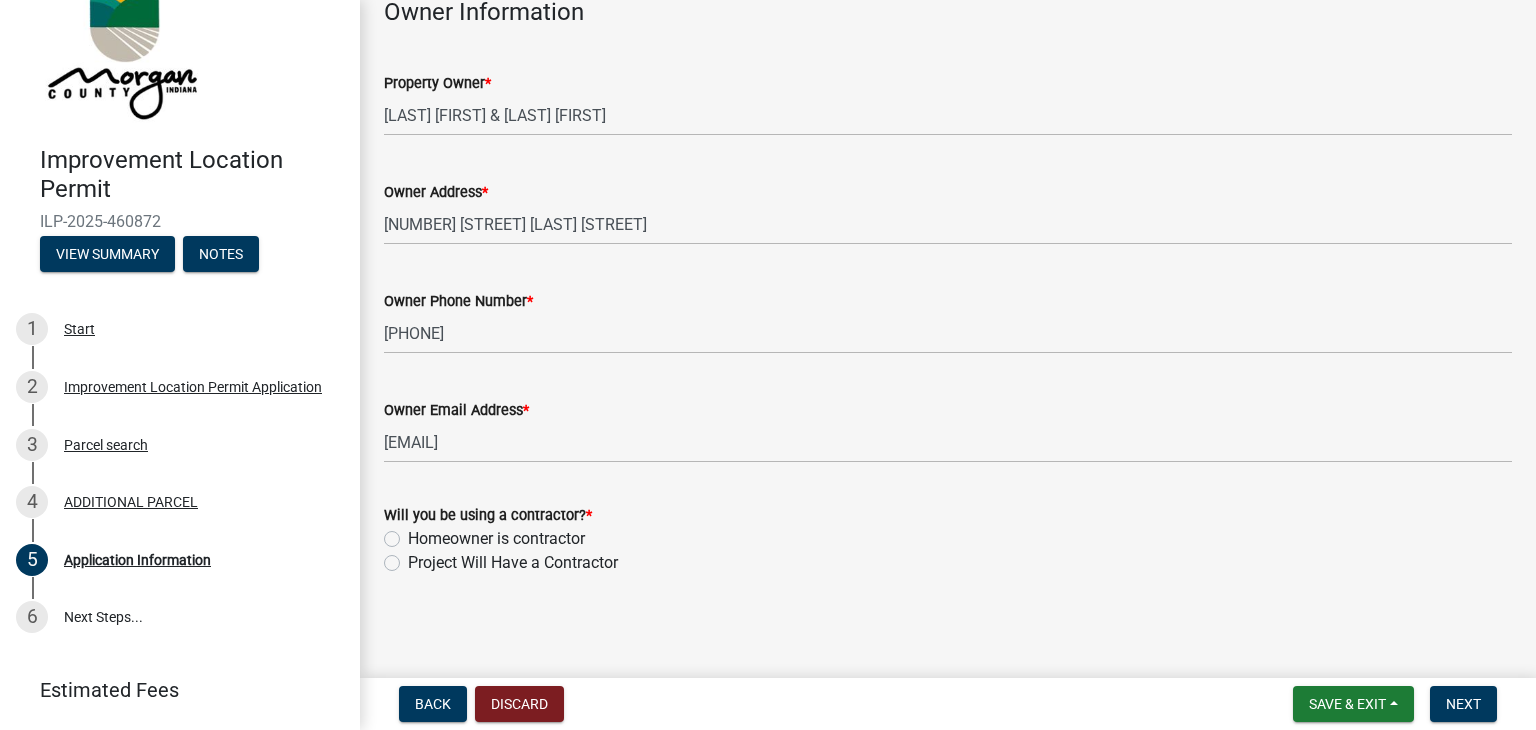 type on "None" 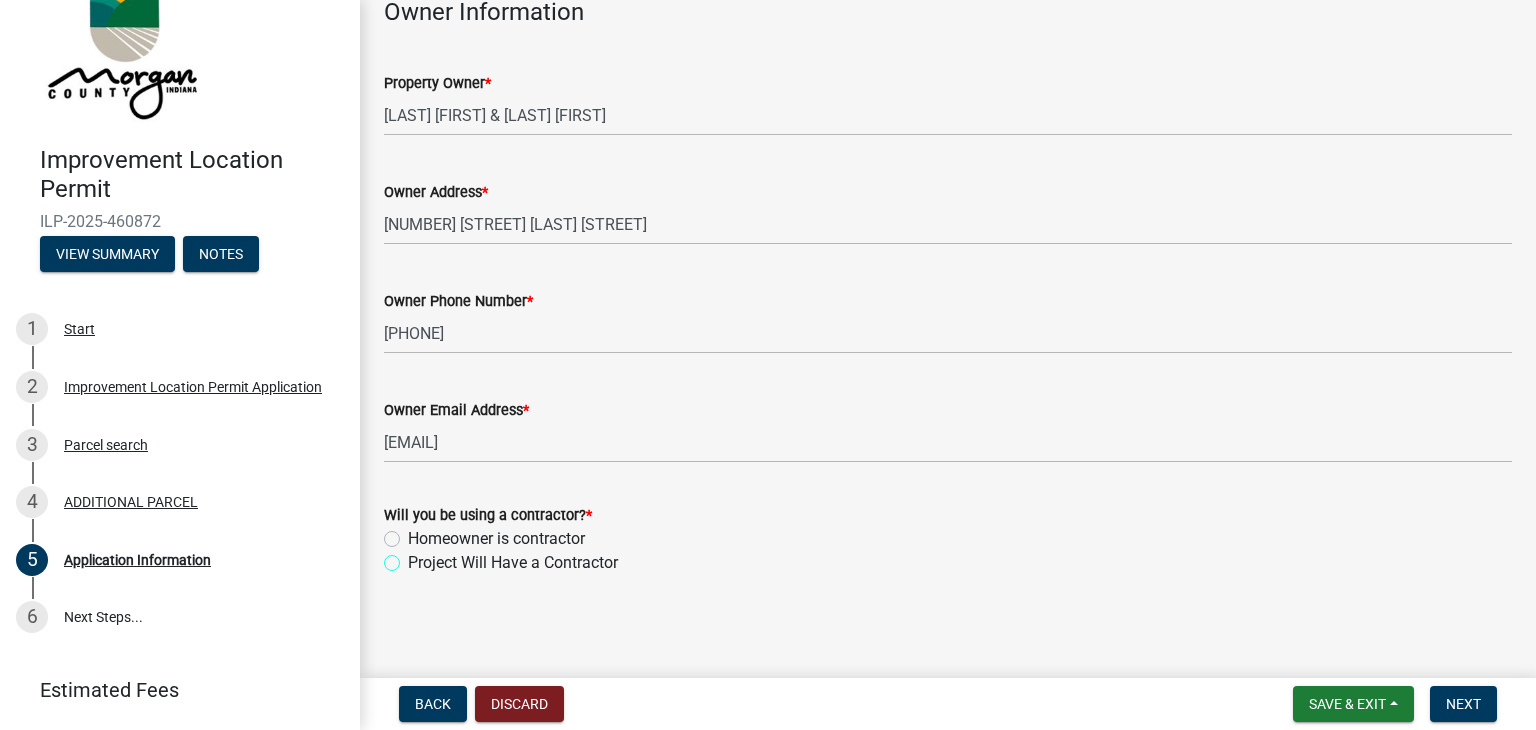 click on "Project Will Have a Contractor" at bounding box center (414, 557) 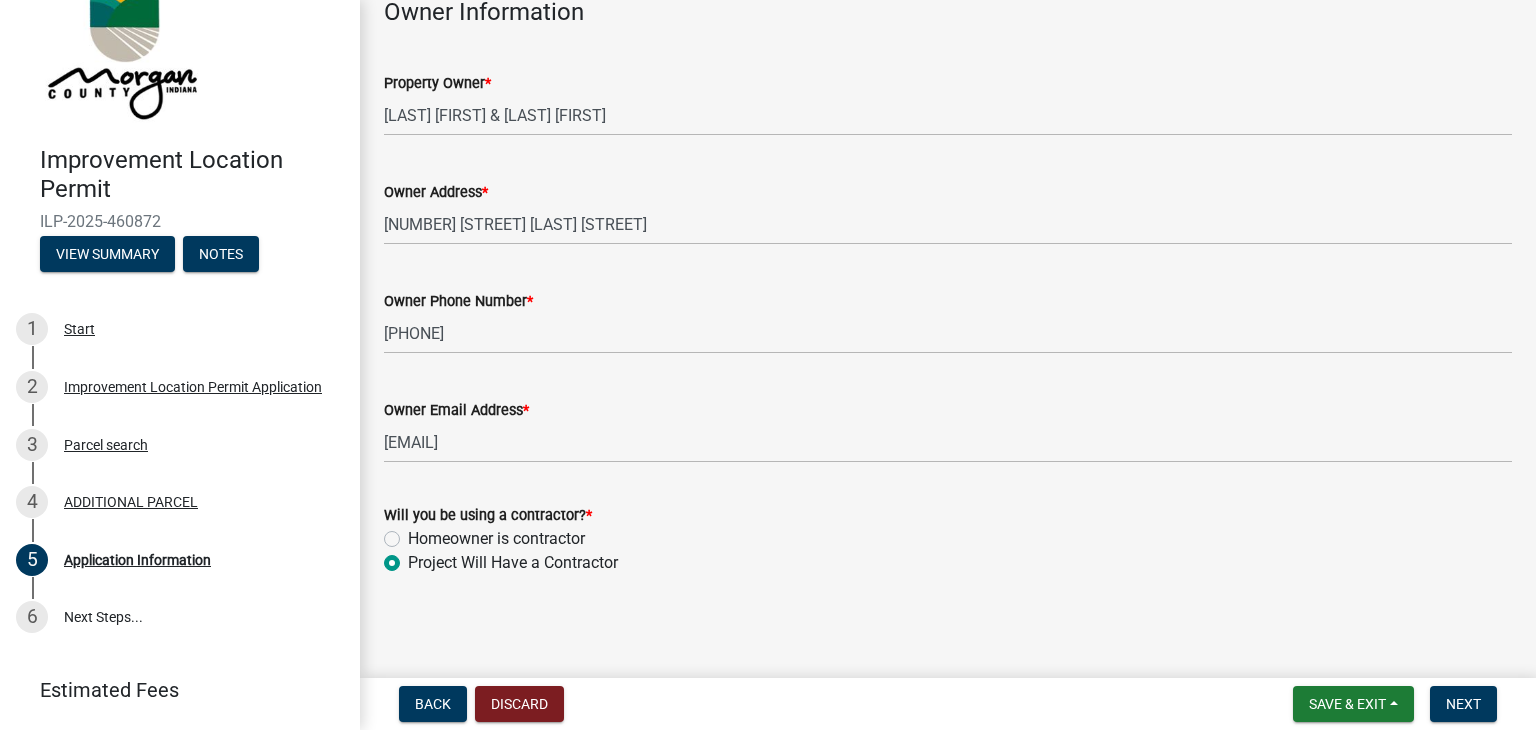 radio on "true" 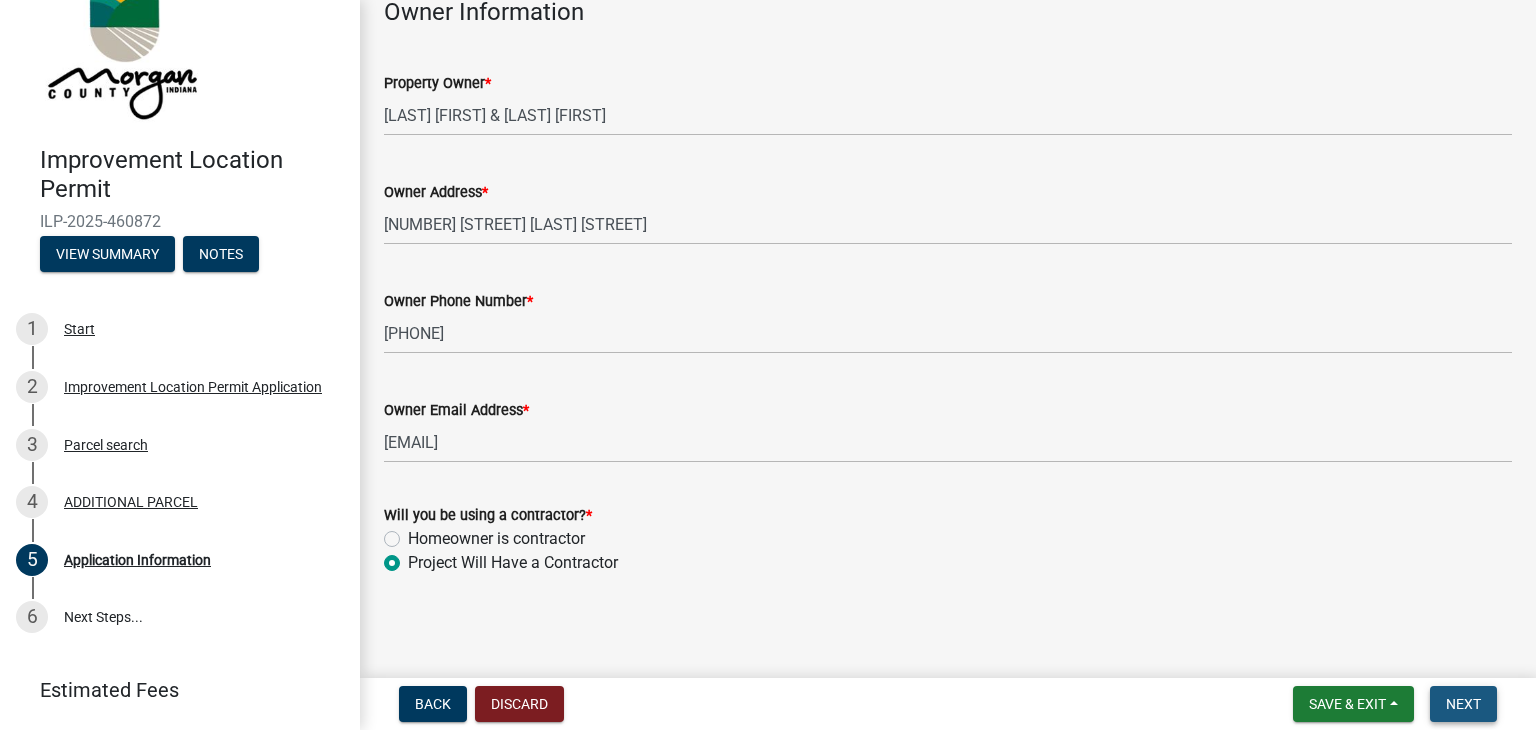 click on "Next" at bounding box center [1463, 704] 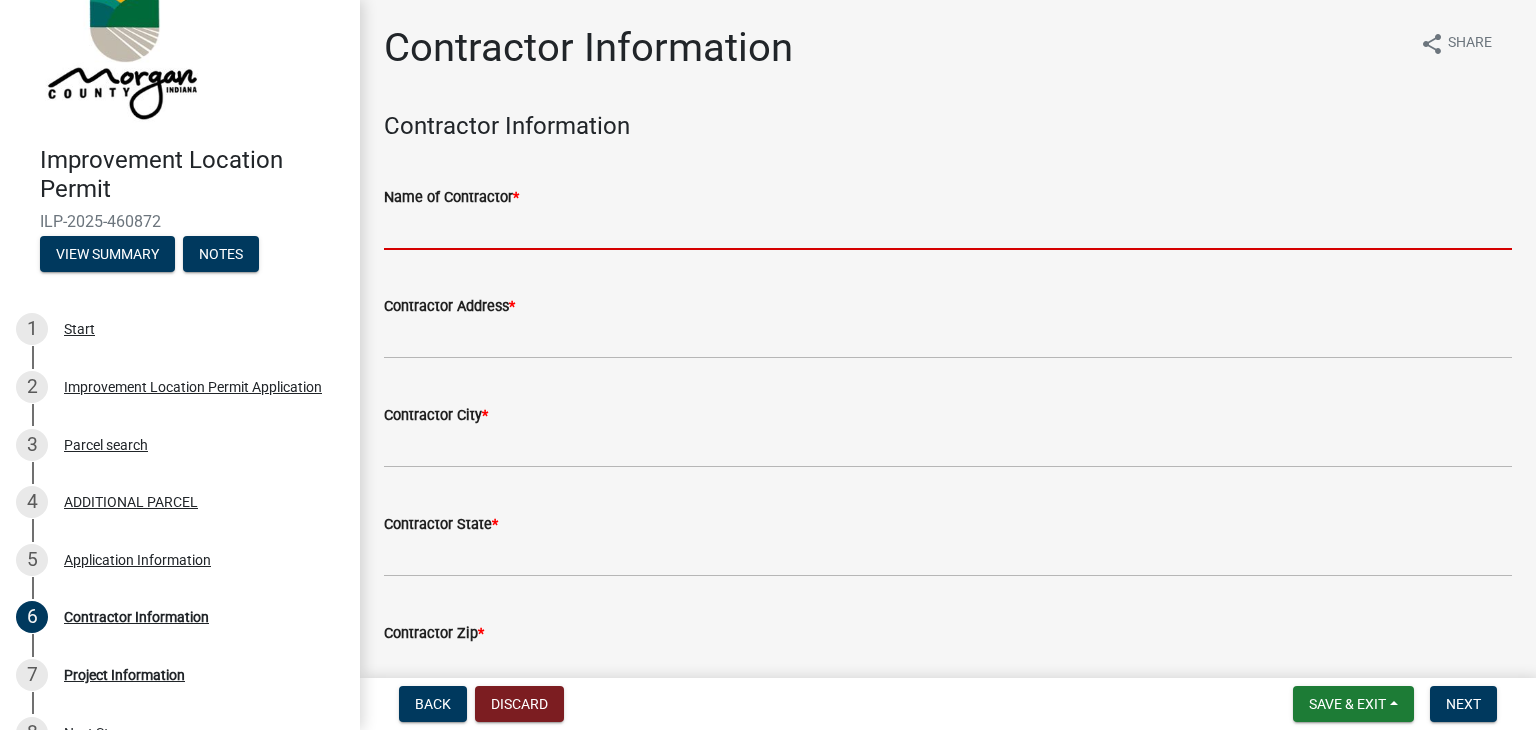 click on "Name of Contractor  *" at bounding box center [948, 229] 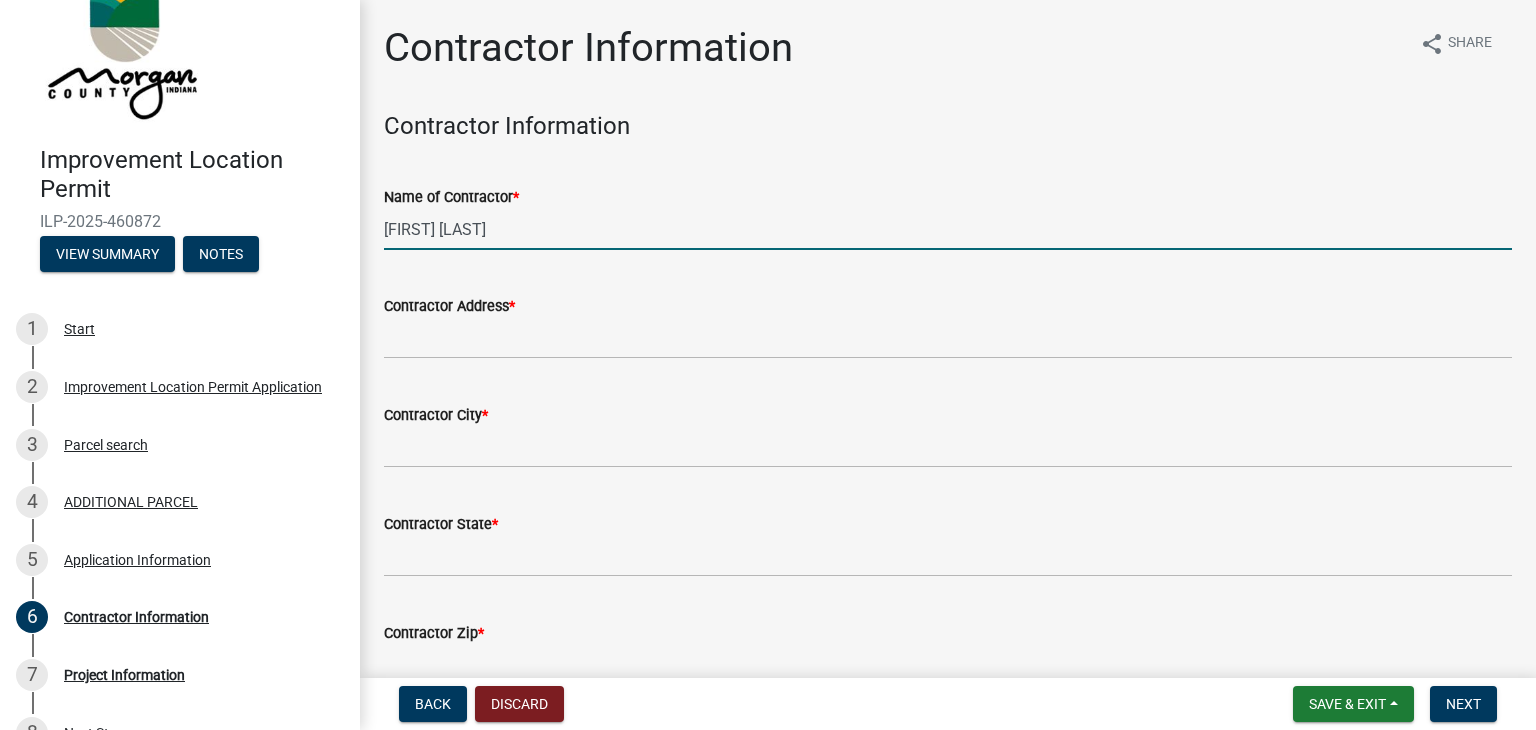 type on "[FIRST] [LAST]" 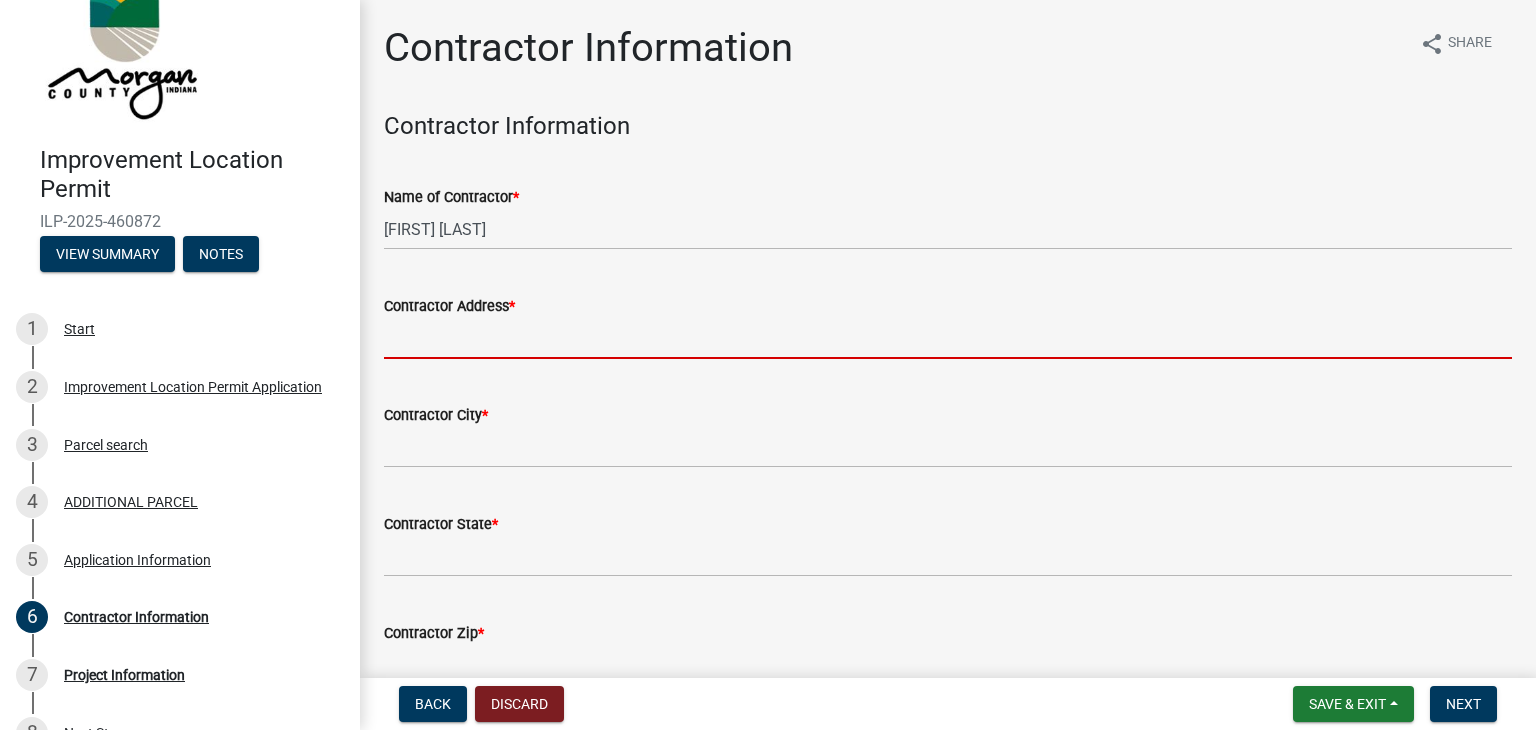 click on "Contractor Address  *" at bounding box center [948, 338] 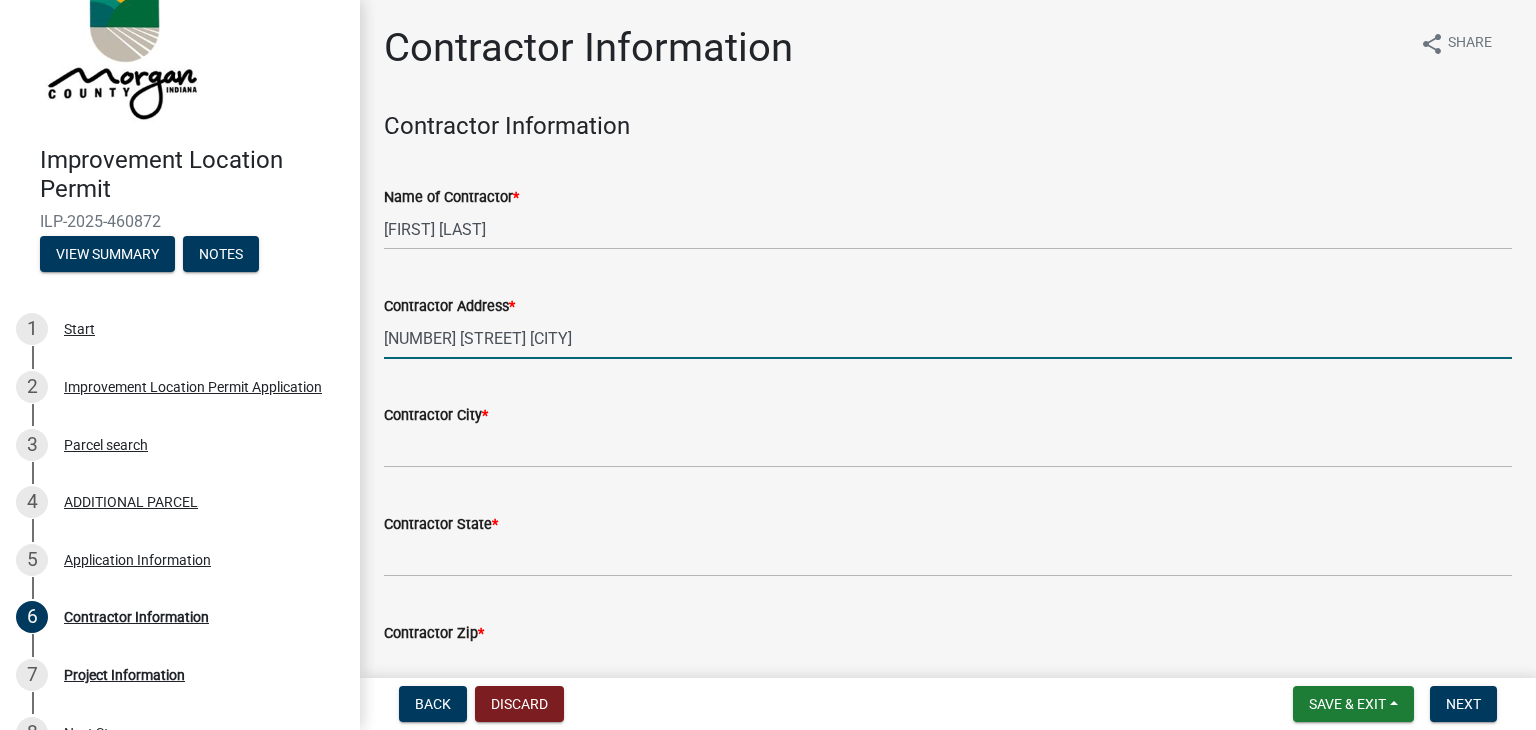 type on "[NUMBER] [STREET] [CITY]" 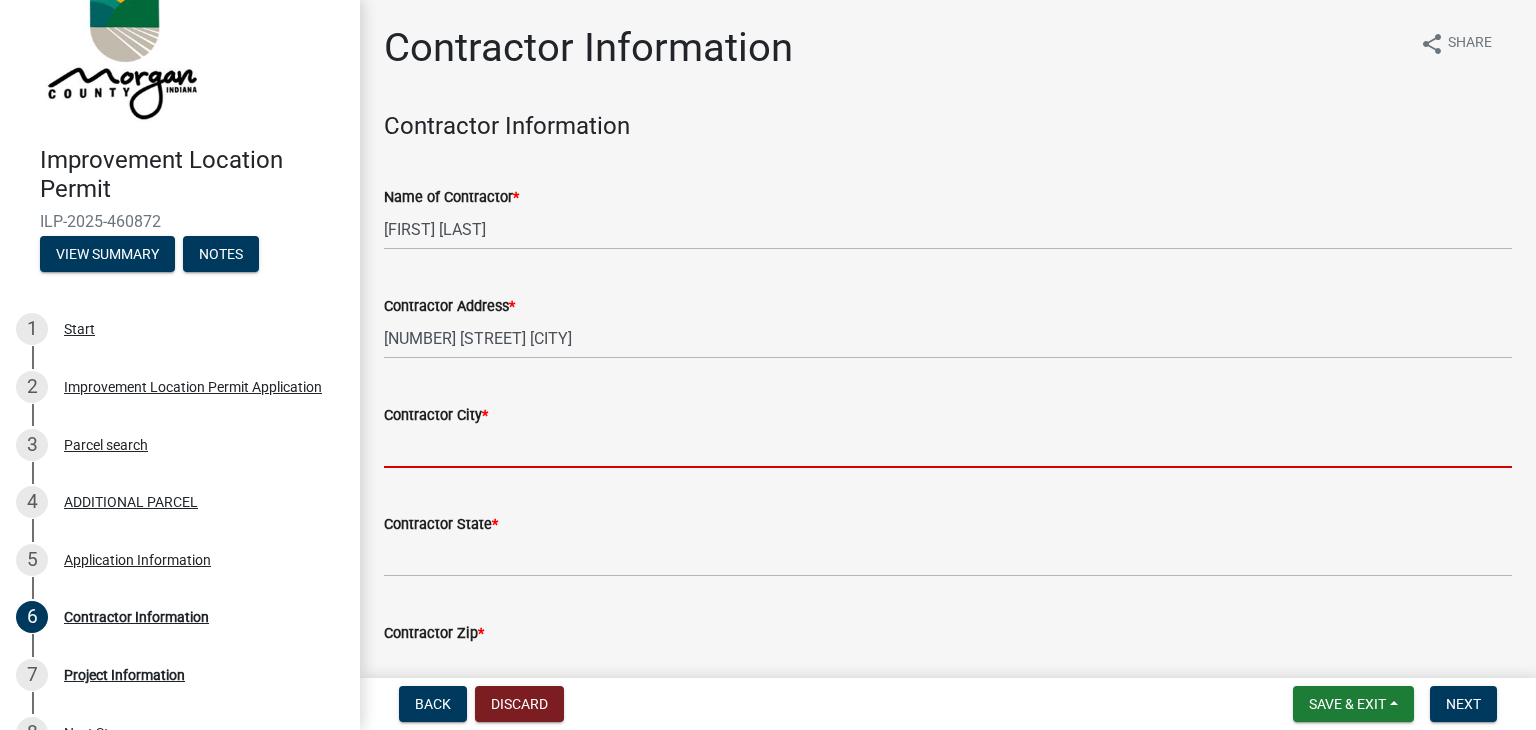 click on "Contractor City  *" at bounding box center (948, 447) 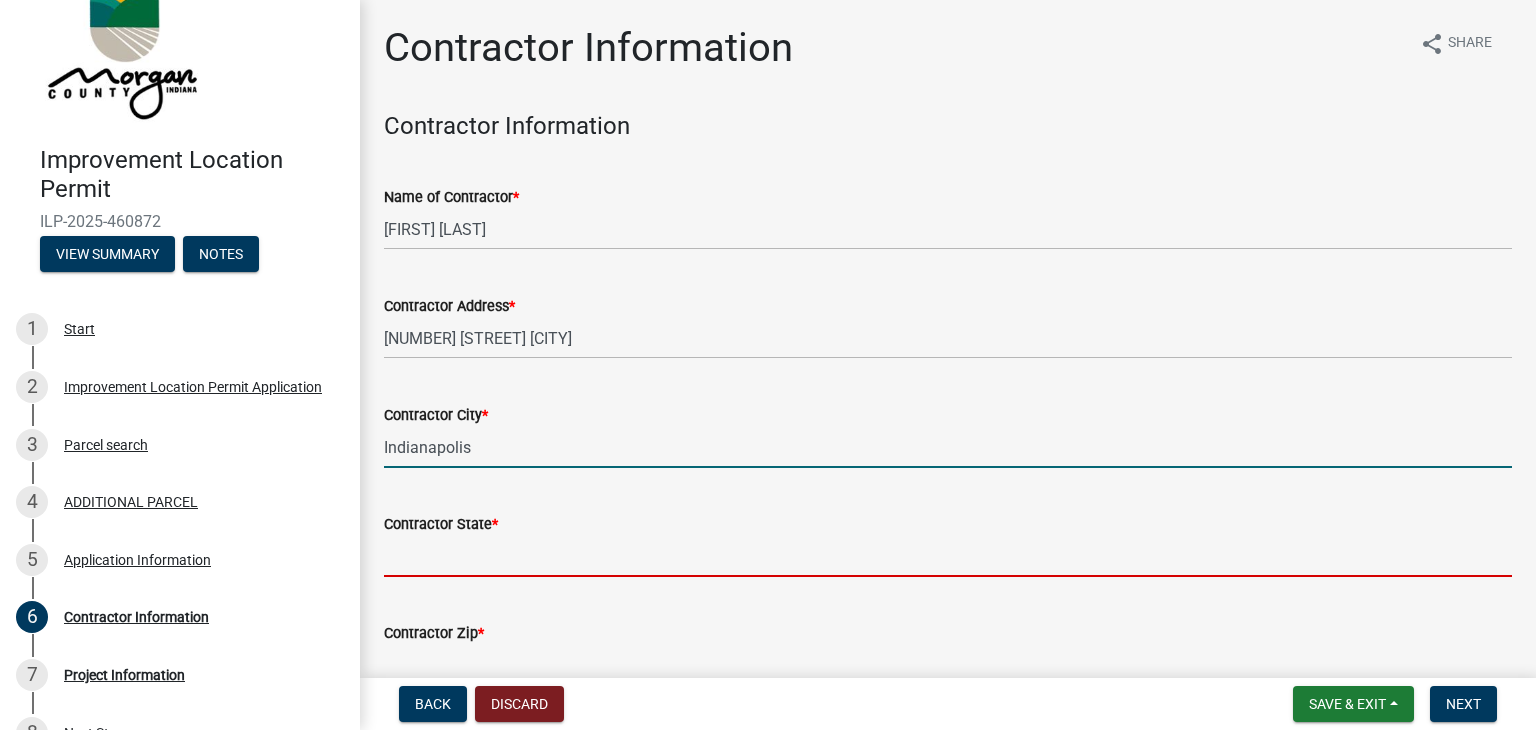 type on "IN" 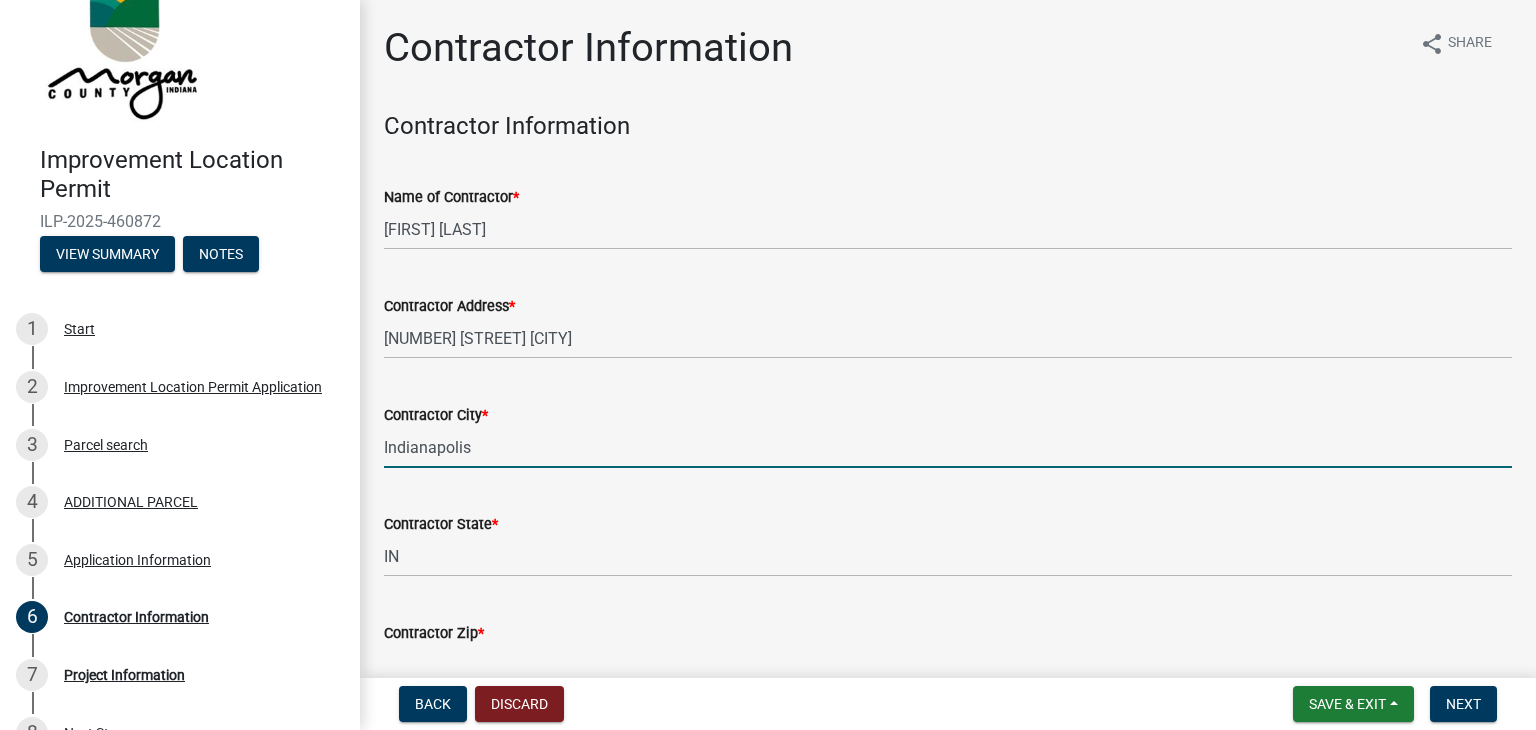 type on "46216" 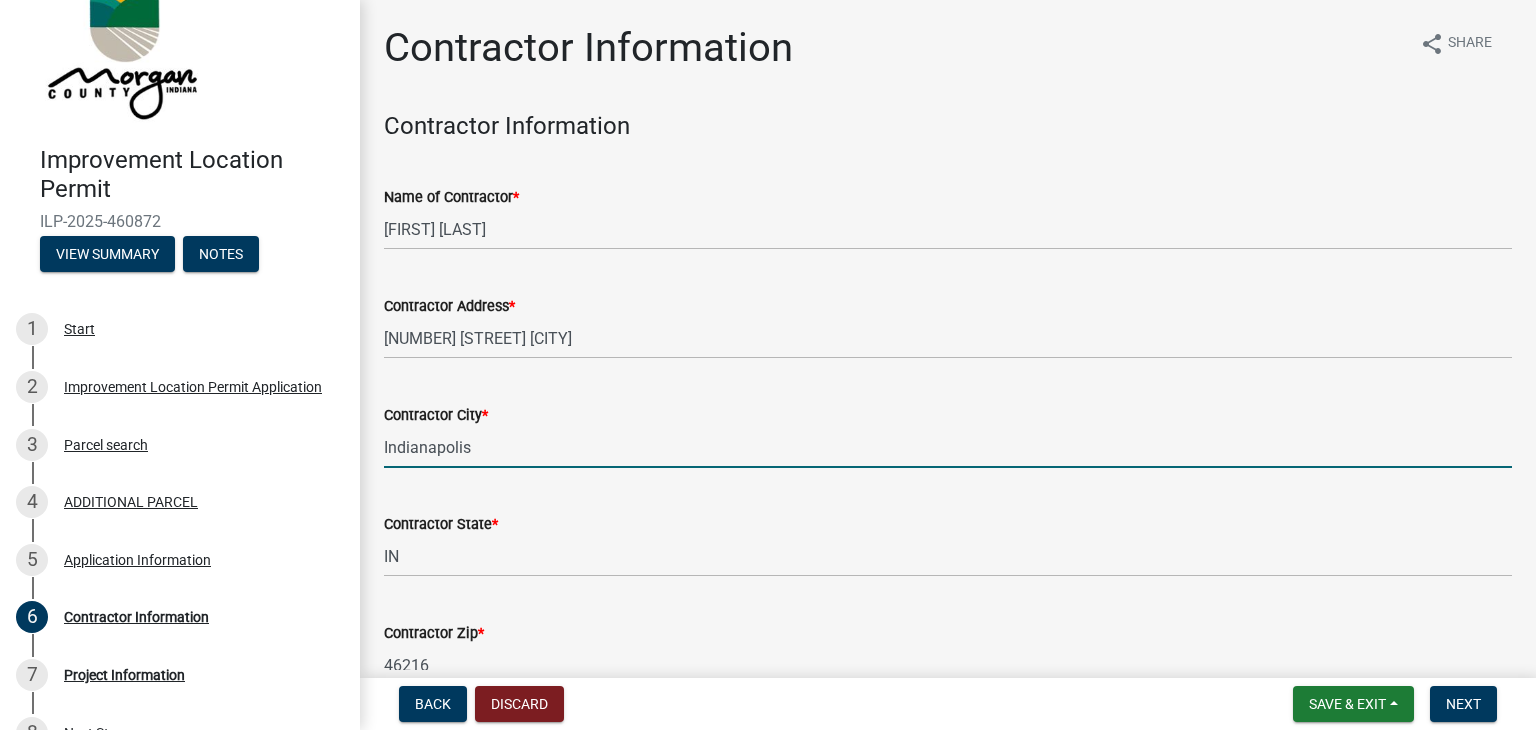 type on "[PHONE]" 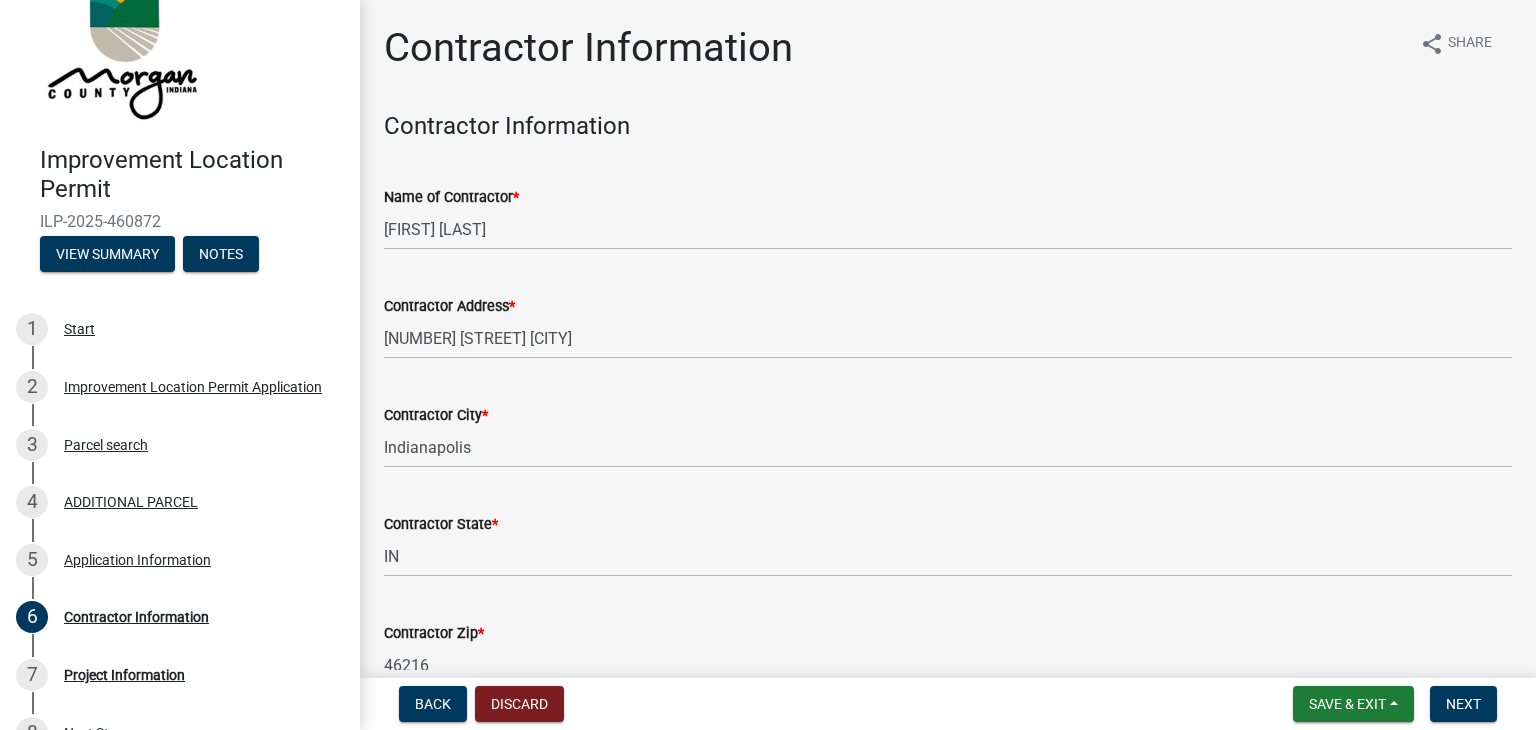 click on "46216" at bounding box center (948, 665) 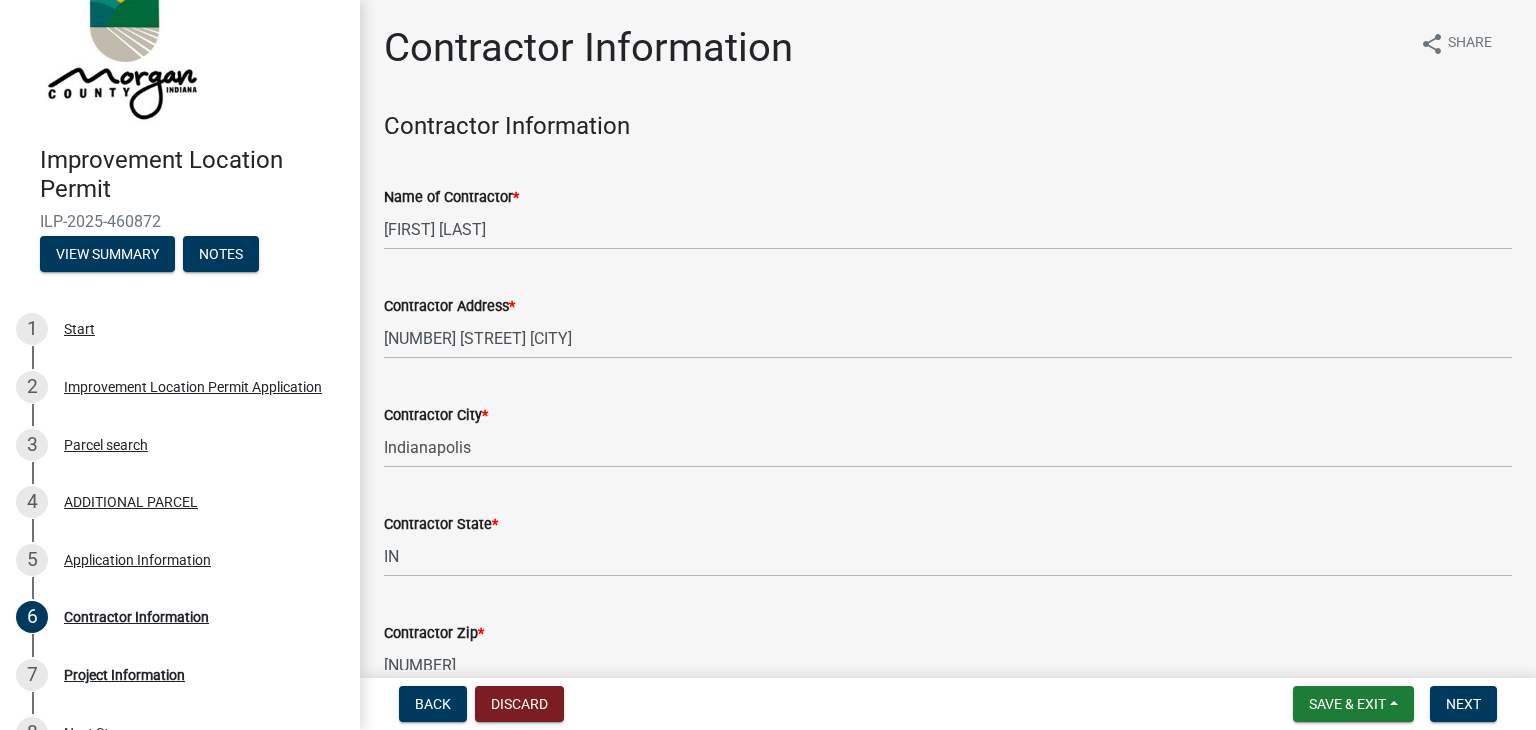 scroll, scrollTop: 5, scrollLeft: 0, axis: vertical 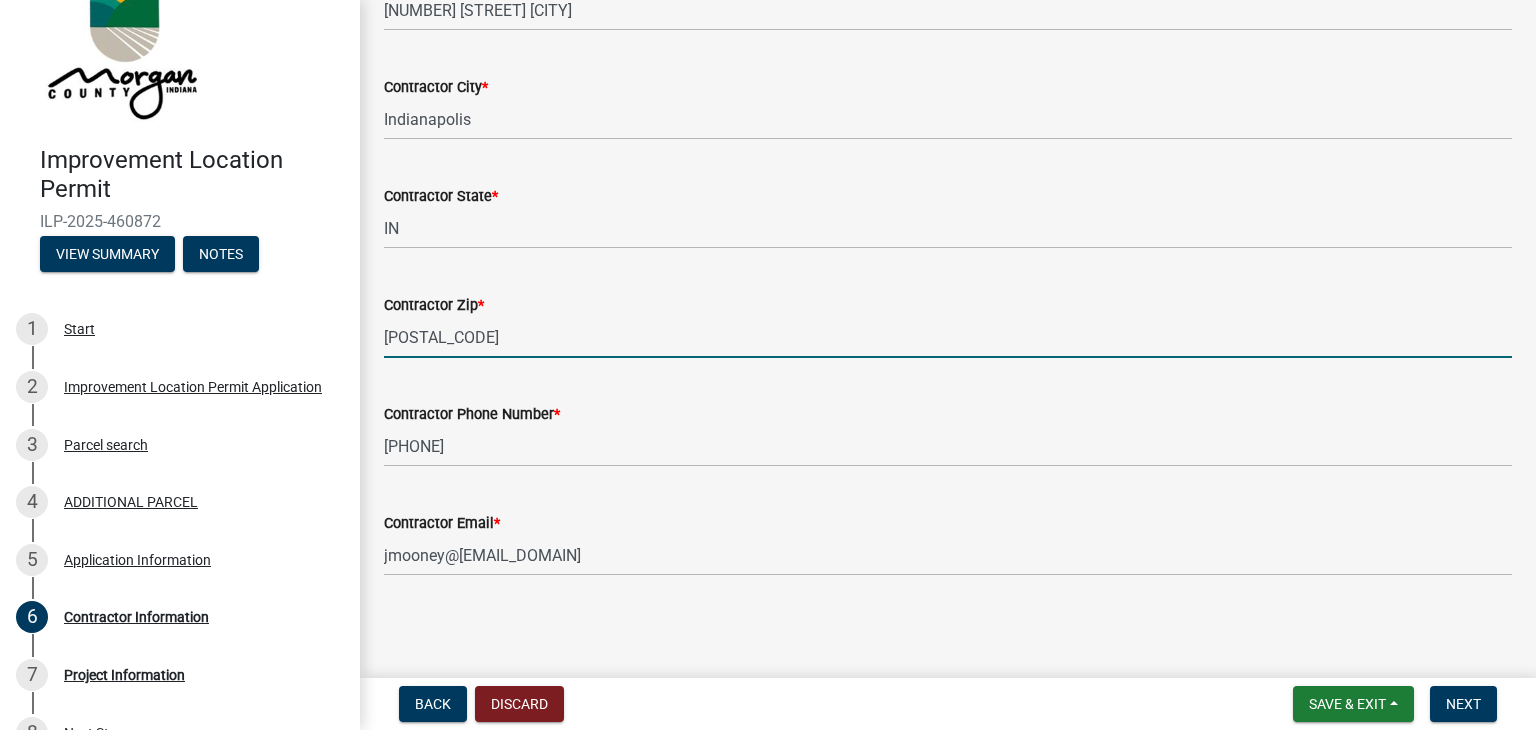 type on "[POSTAL_CODE]" 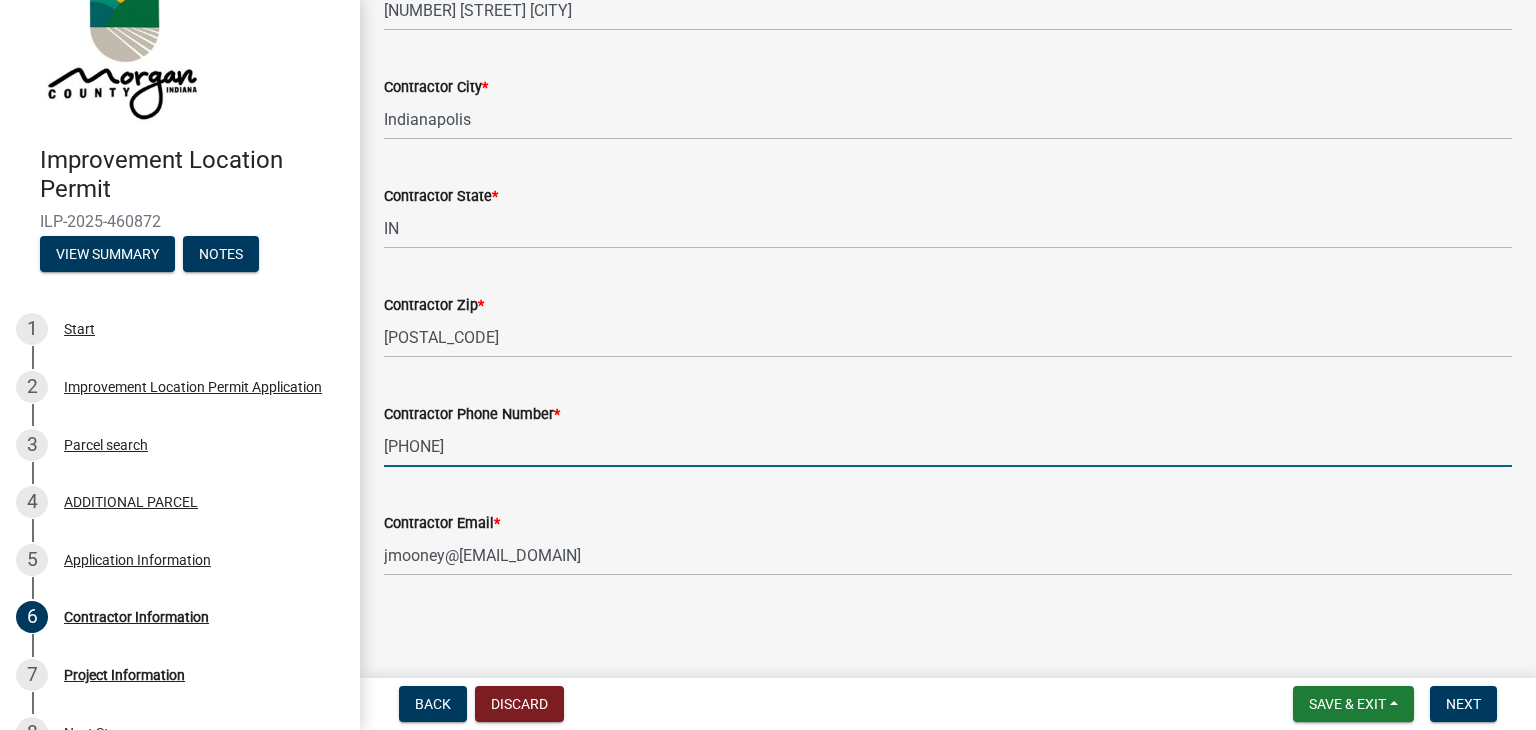 click on "[PHONE]" at bounding box center (948, 446) 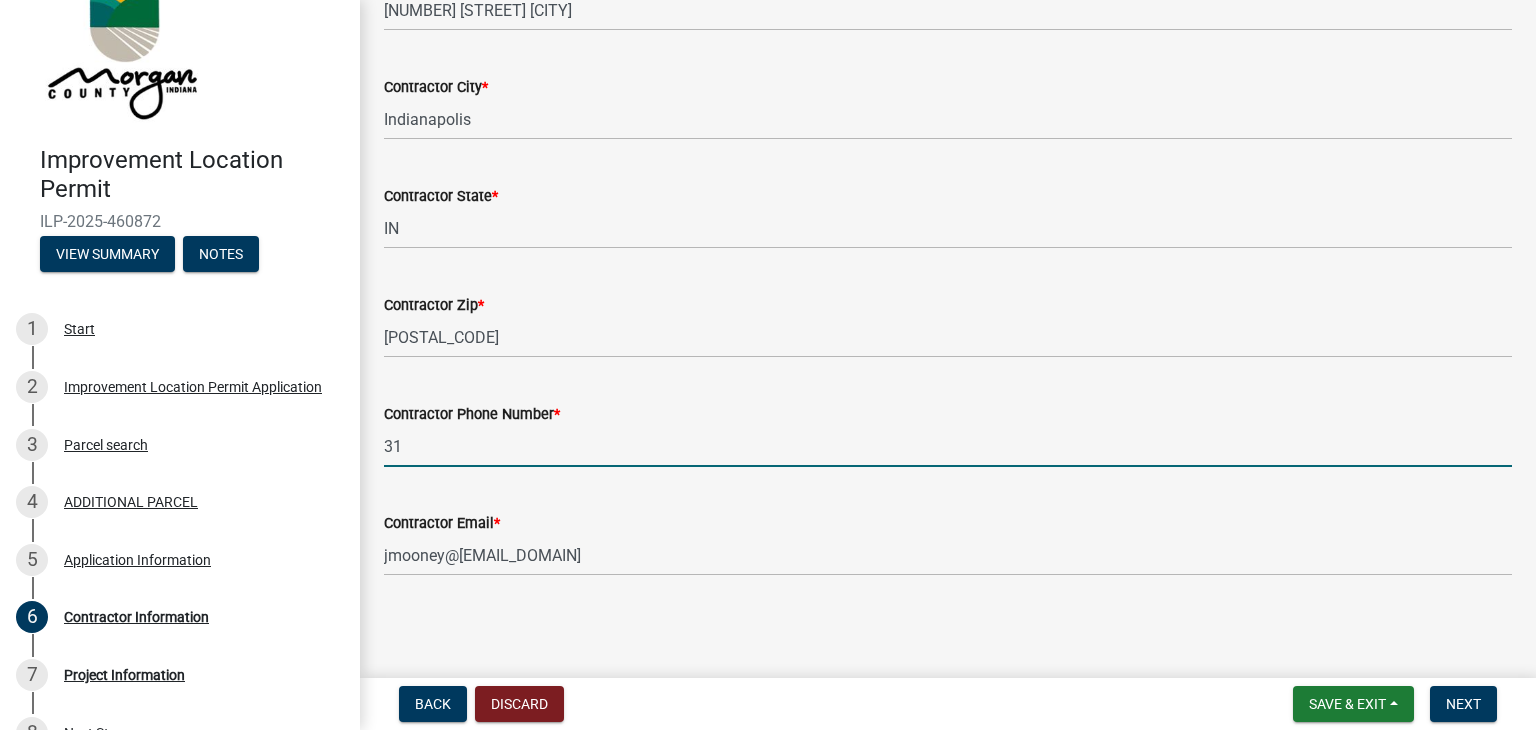 type on "3" 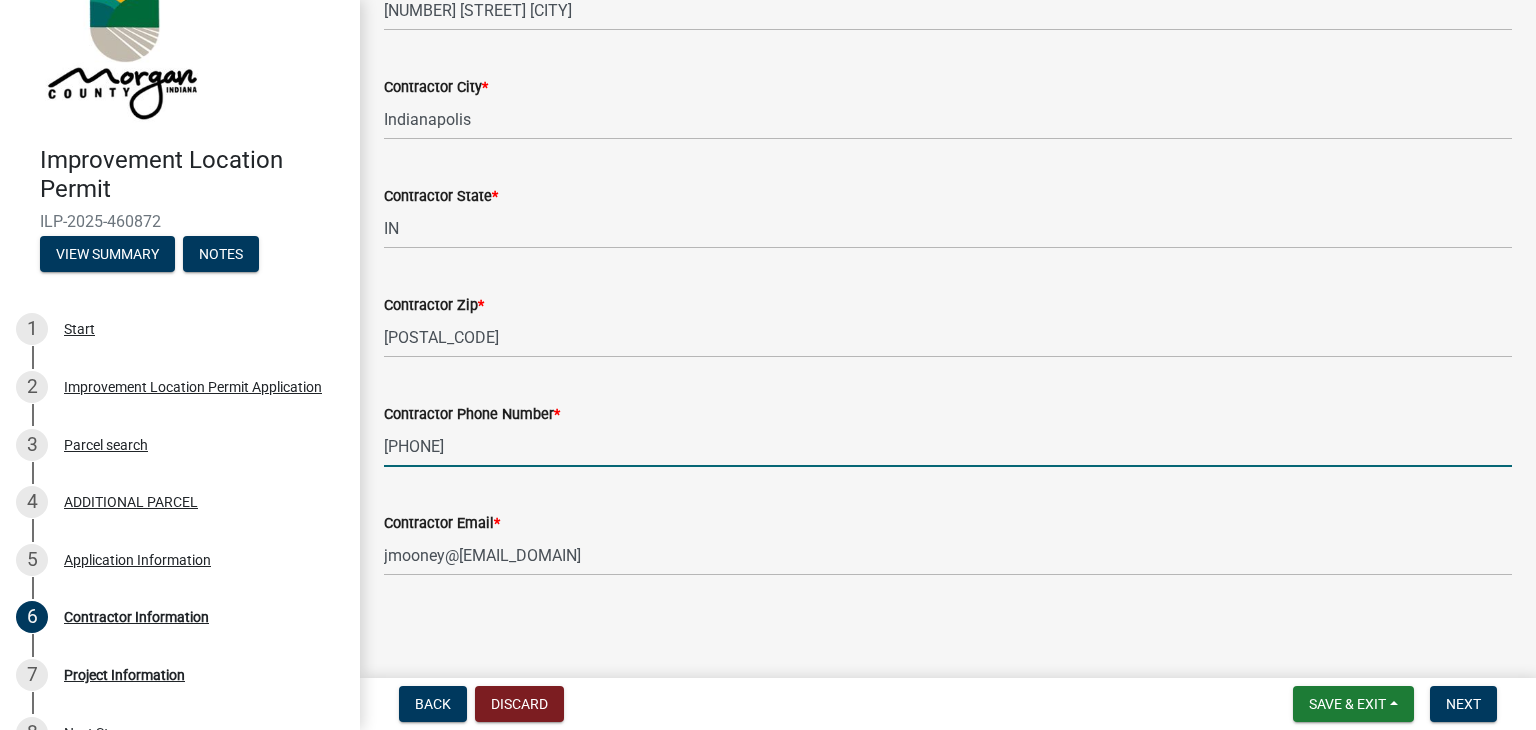 type on "[PHONE]" 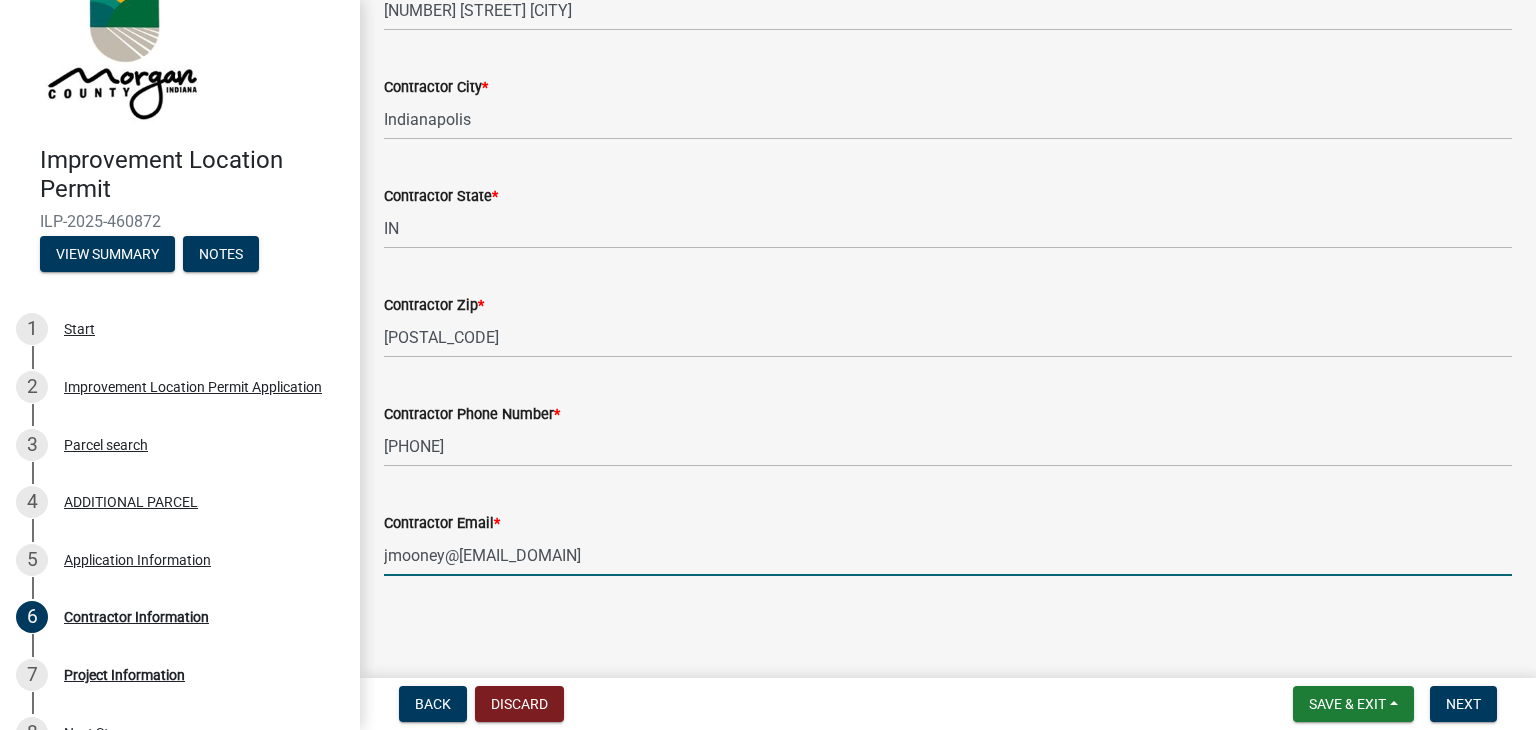 click on "jmooney@[EMAIL_DOMAIN]" at bounding box center (948, 555) 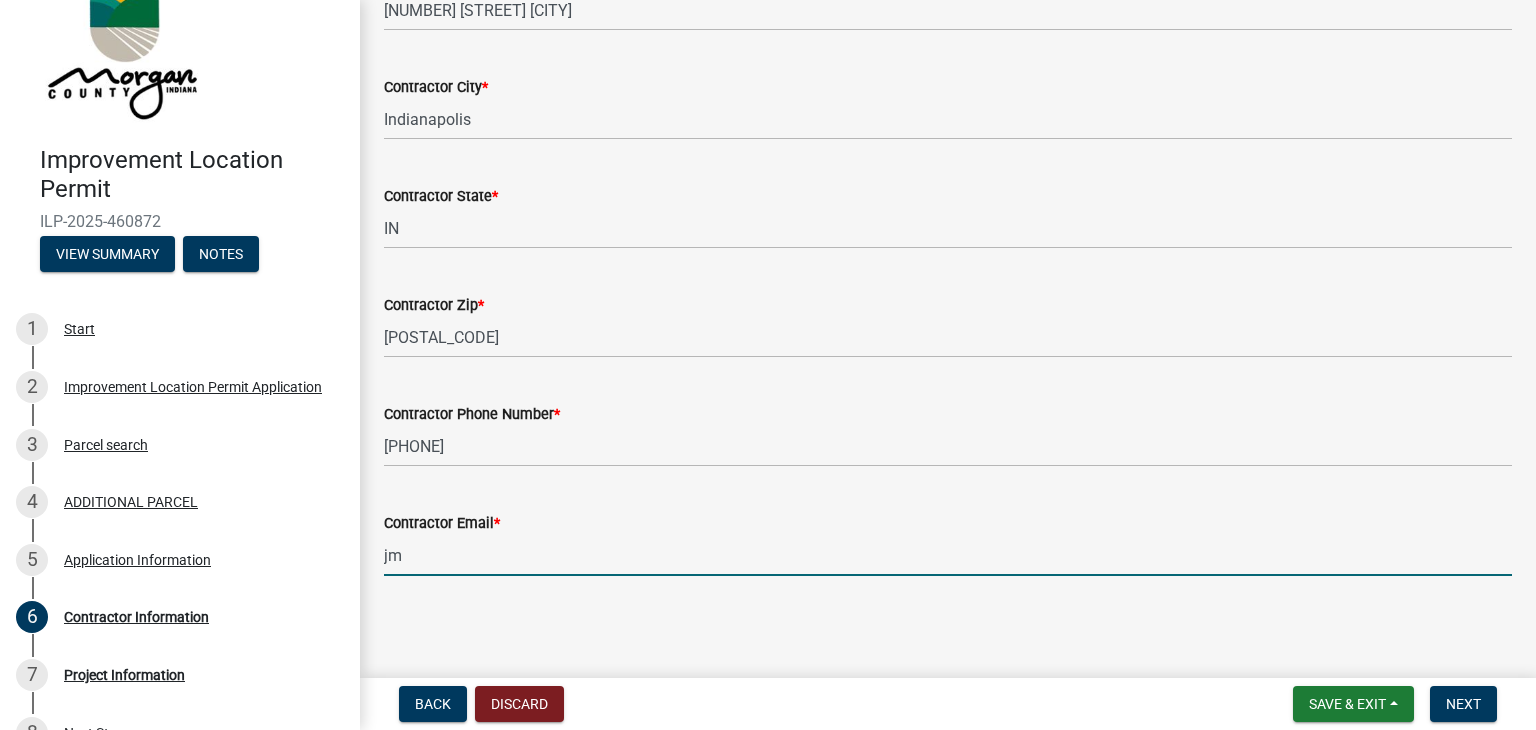 type on "j" 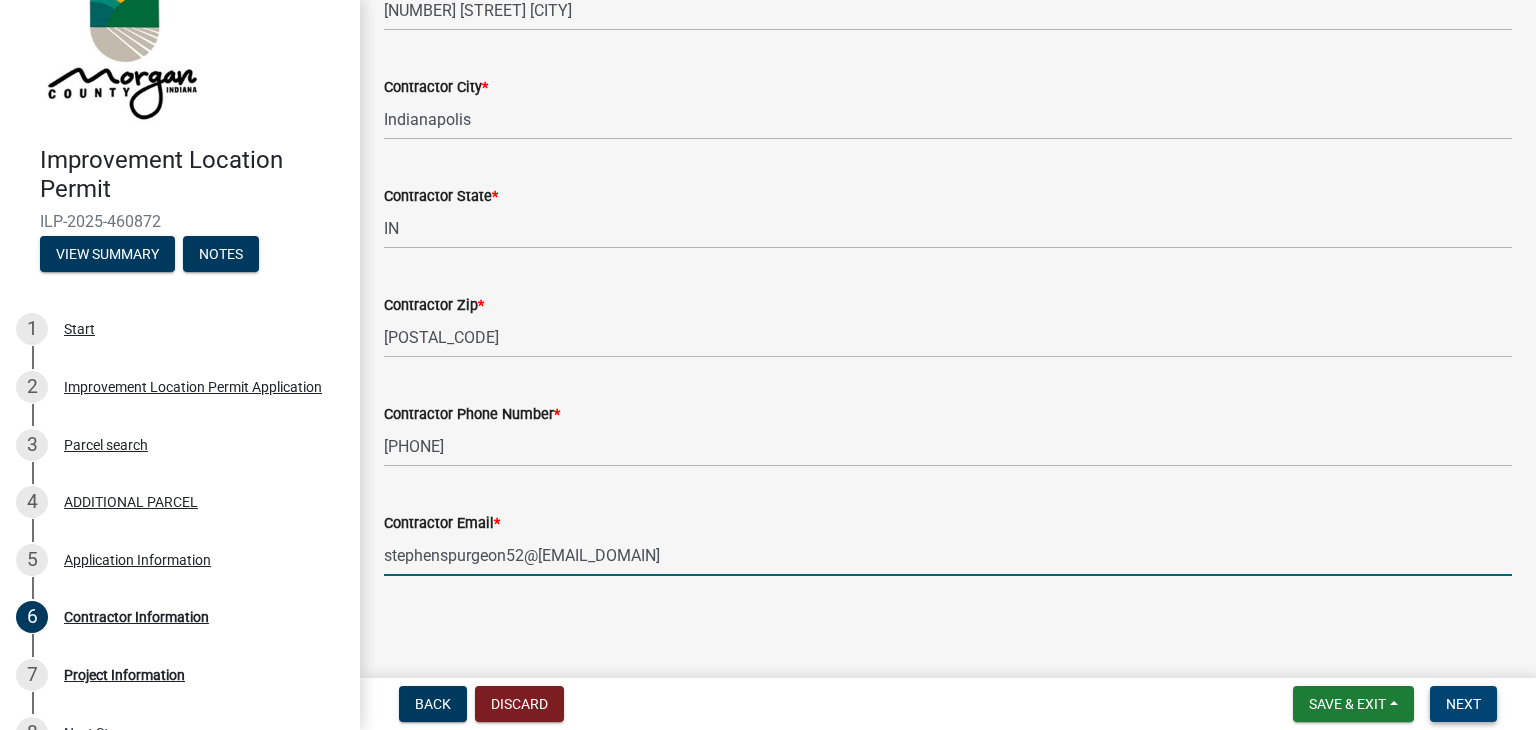 type on "stephenspurgeon52@[EMAIL_DOMAIN]" 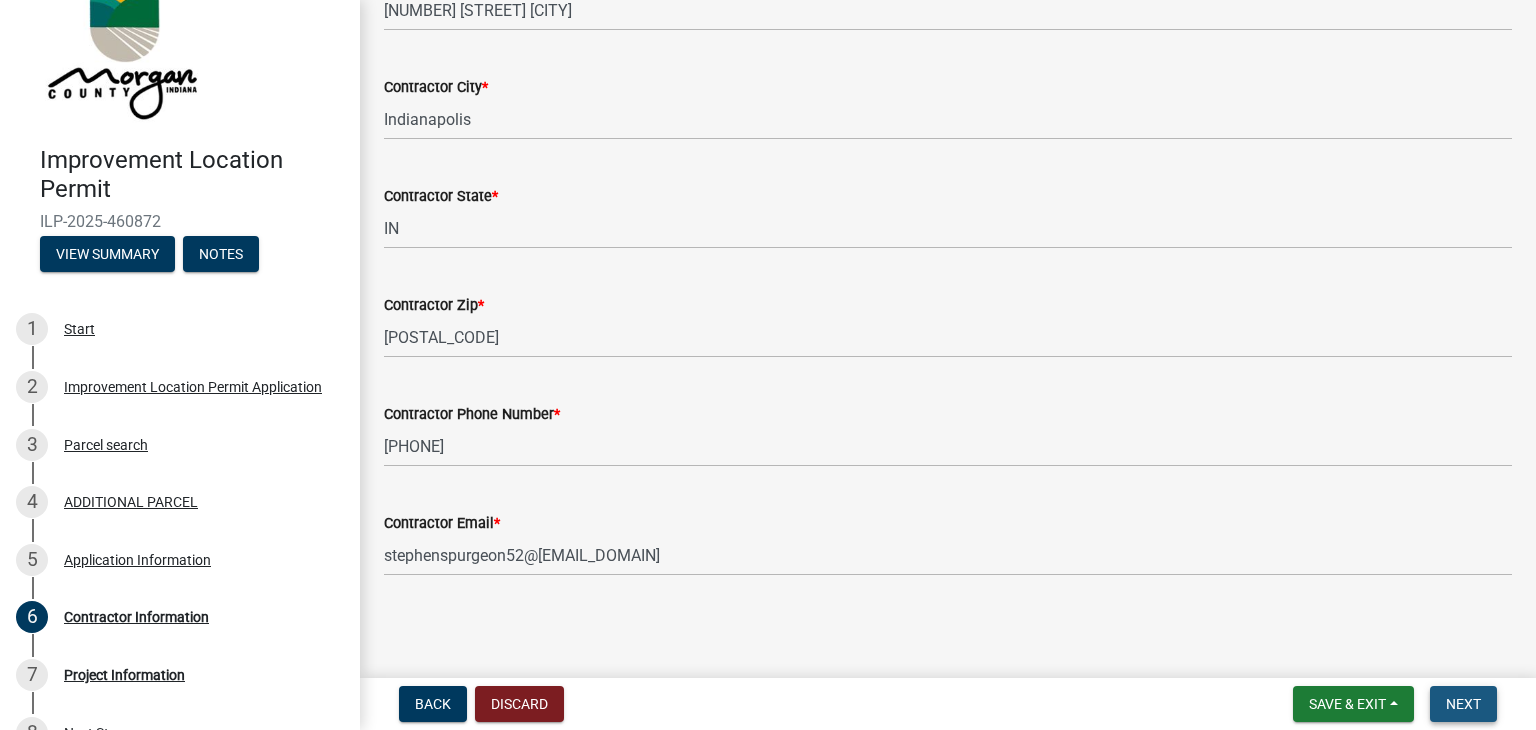 click on "Next" at bounding box center [1463, 704] 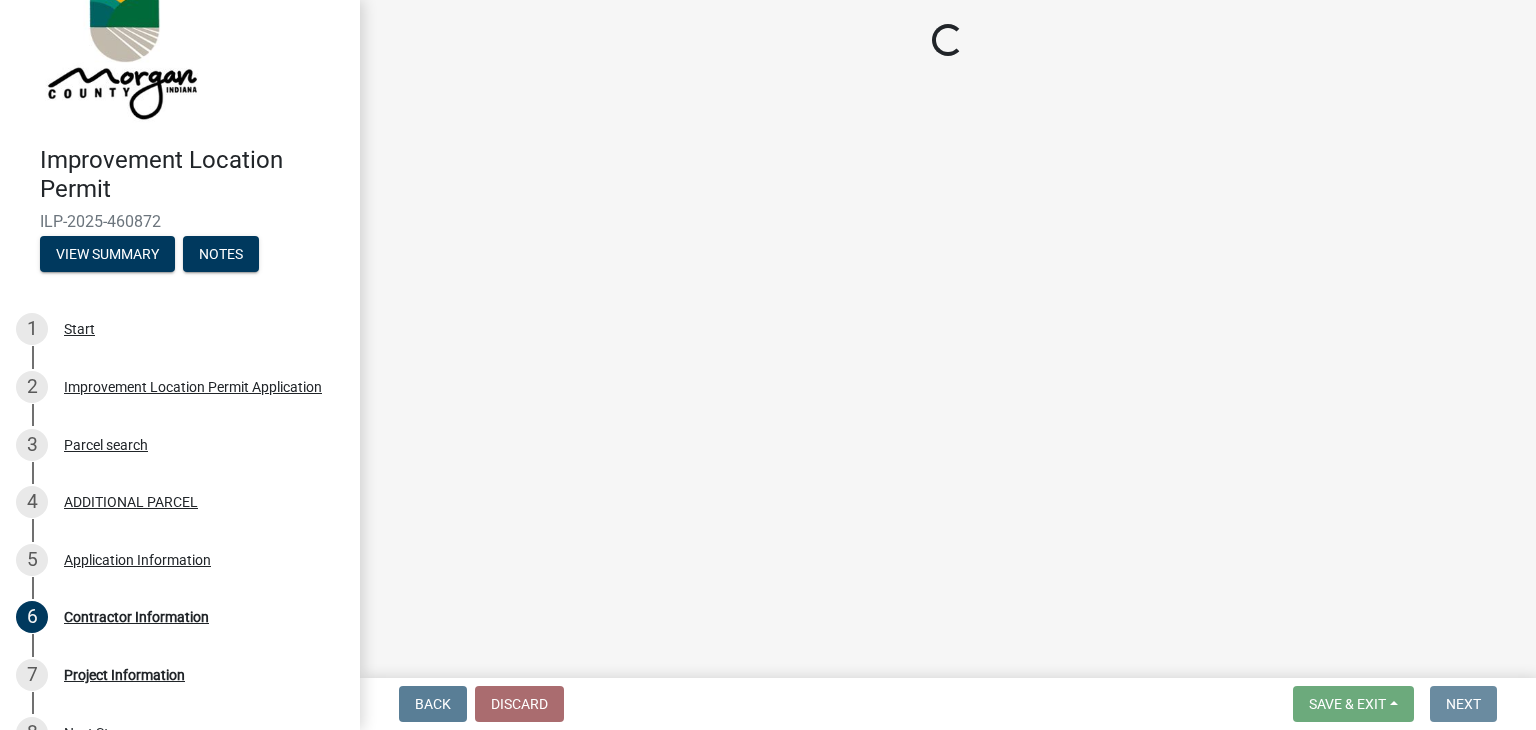 scroll, scrollTop: 0, scrollLeft: 0, axis: both 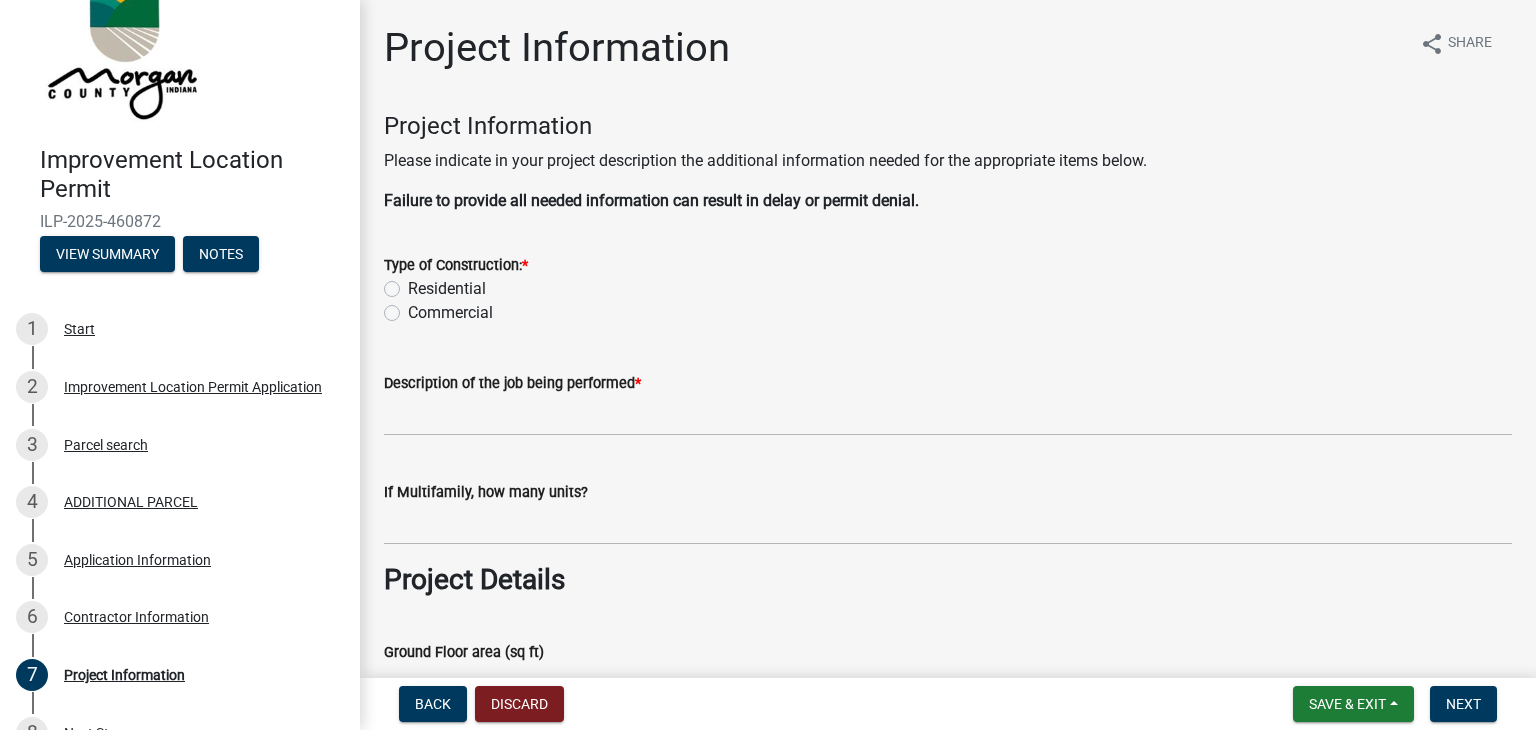 click on "Residential" 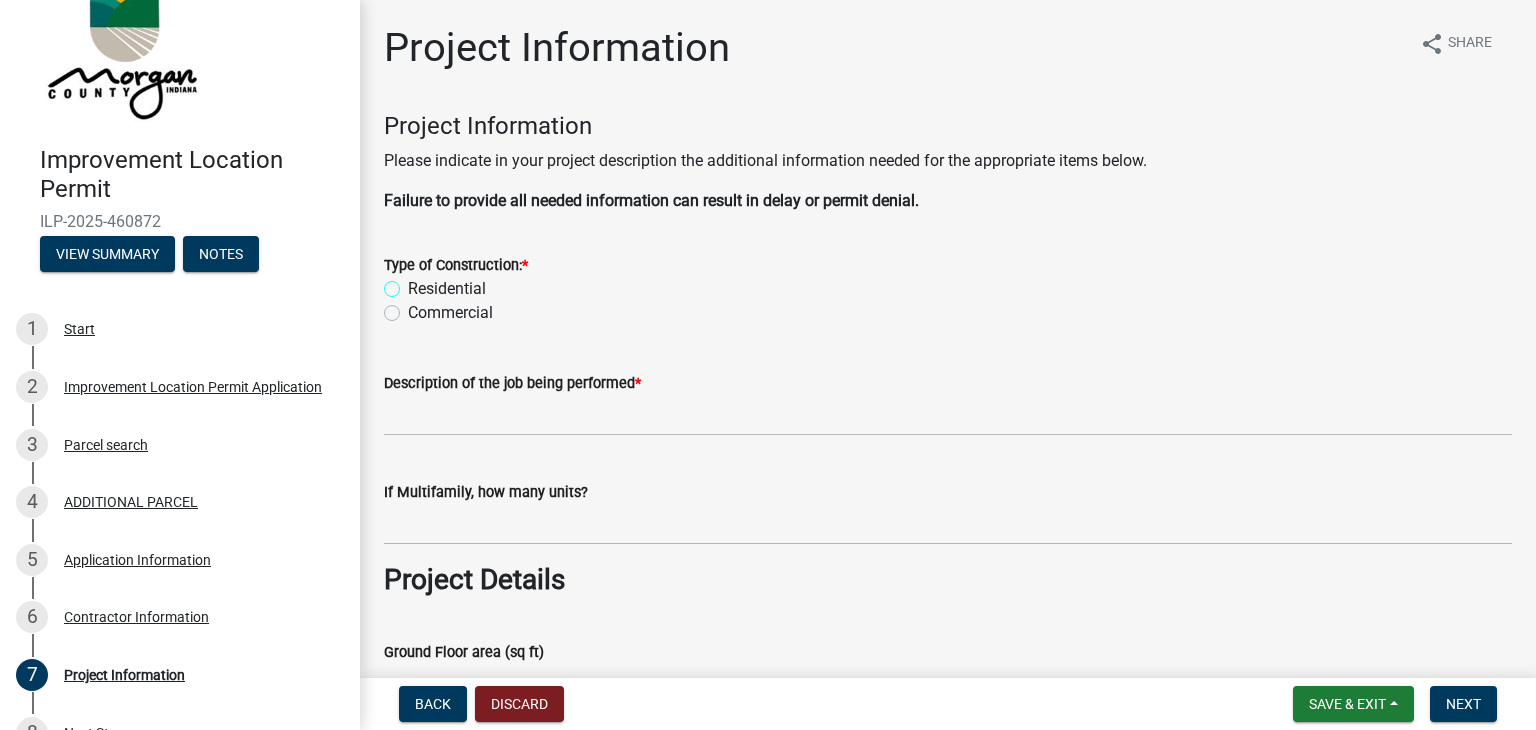 click on "Residential" at bounding box center [414, 283] 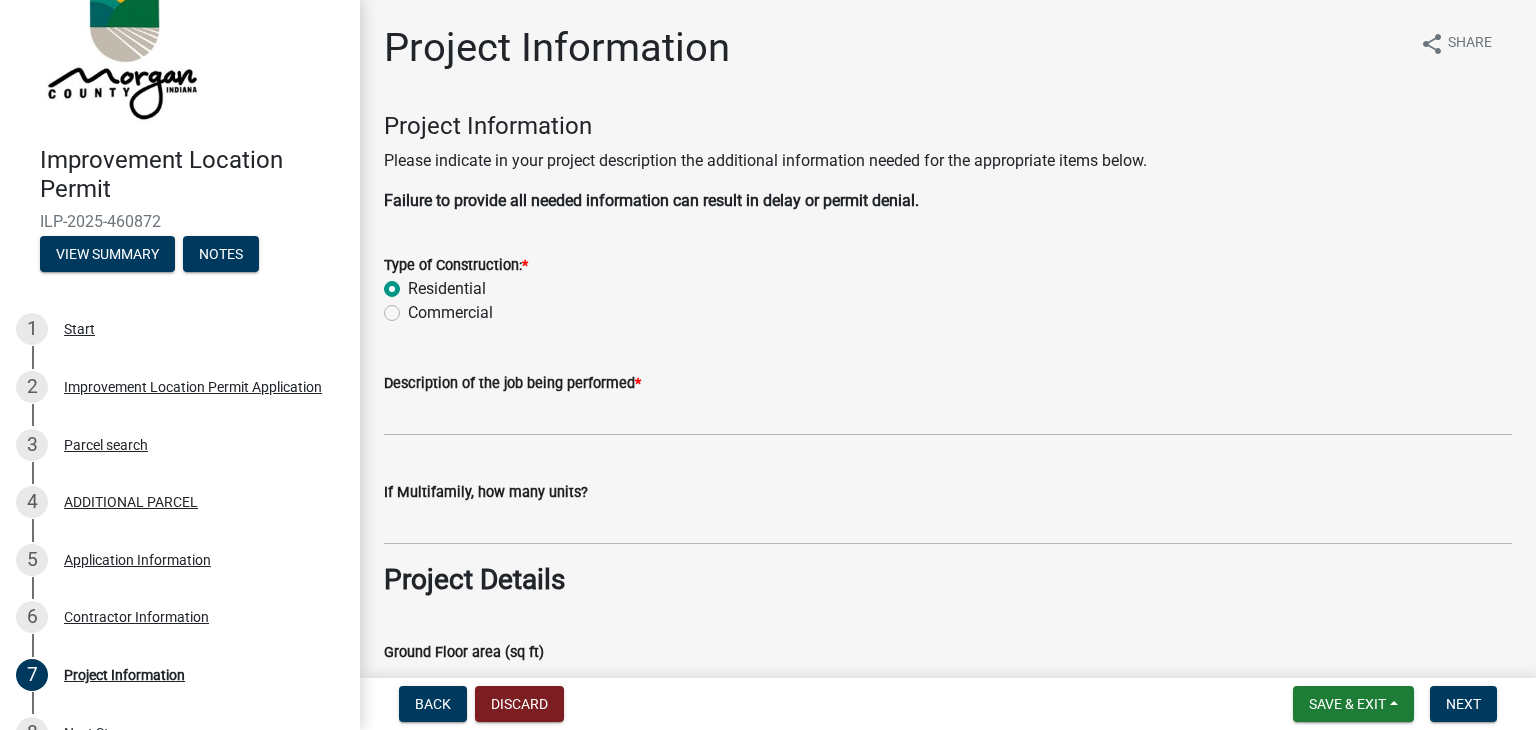 radio on "true" 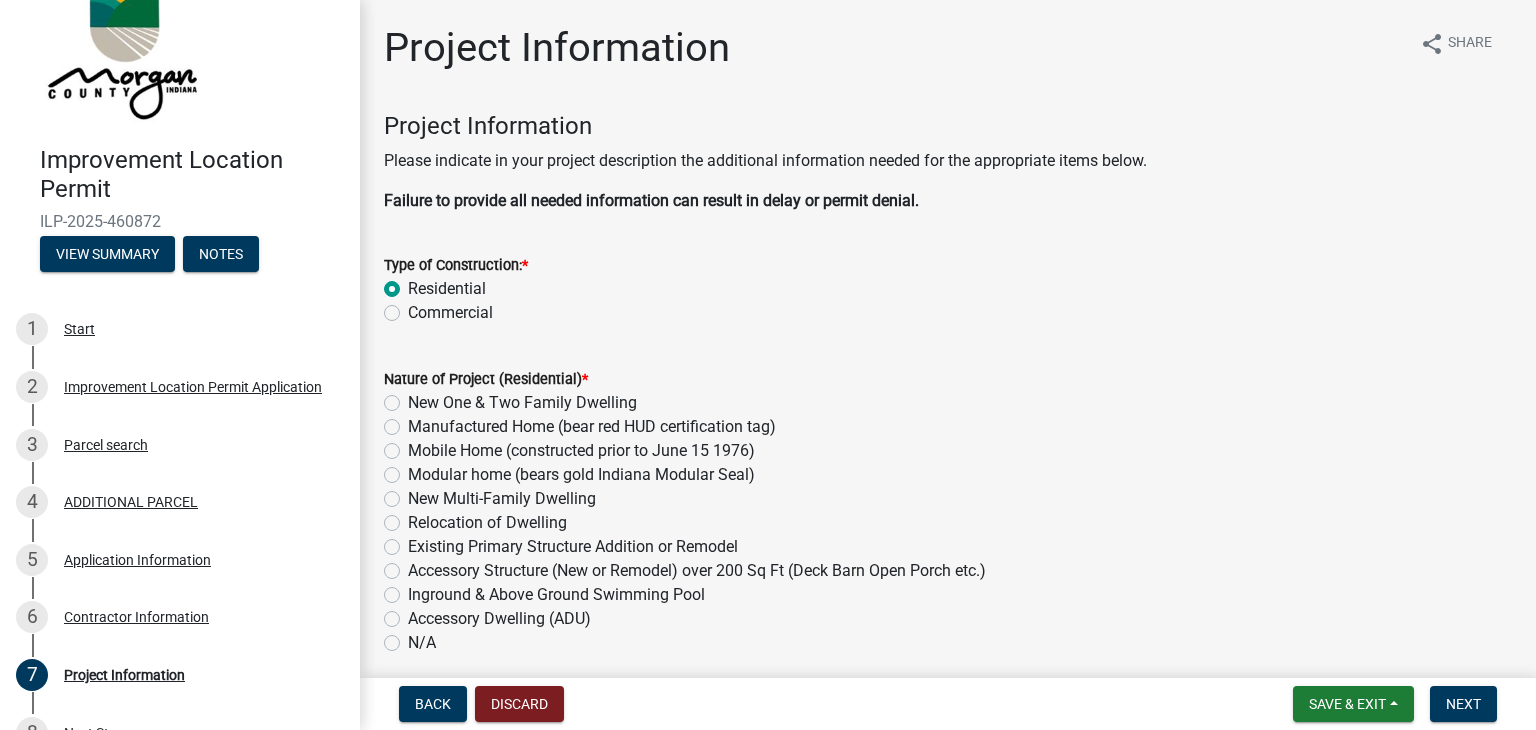 click on "New One & Two Family Dwelling" 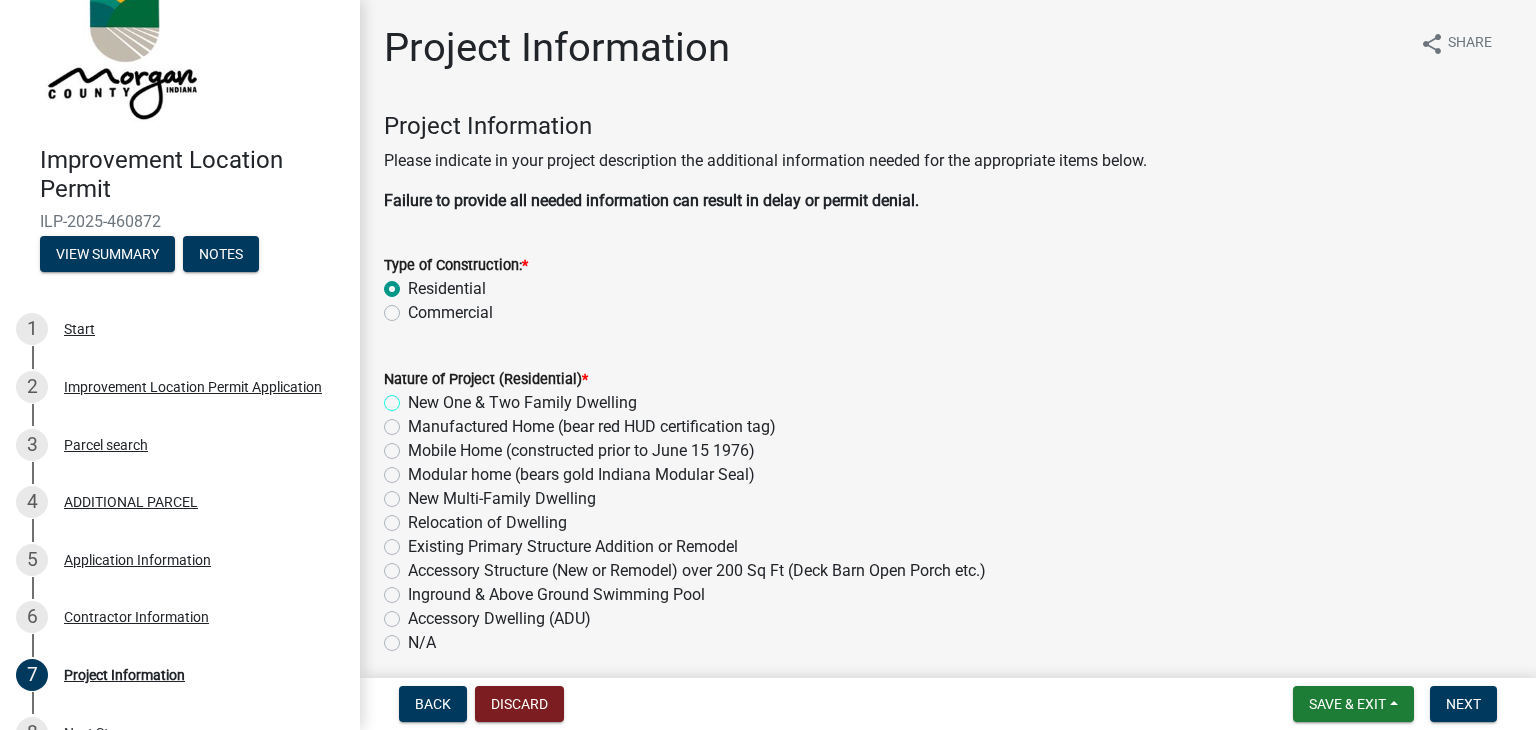 click on "New One & Two Family Dwelling" at bounding box center [414, 397] 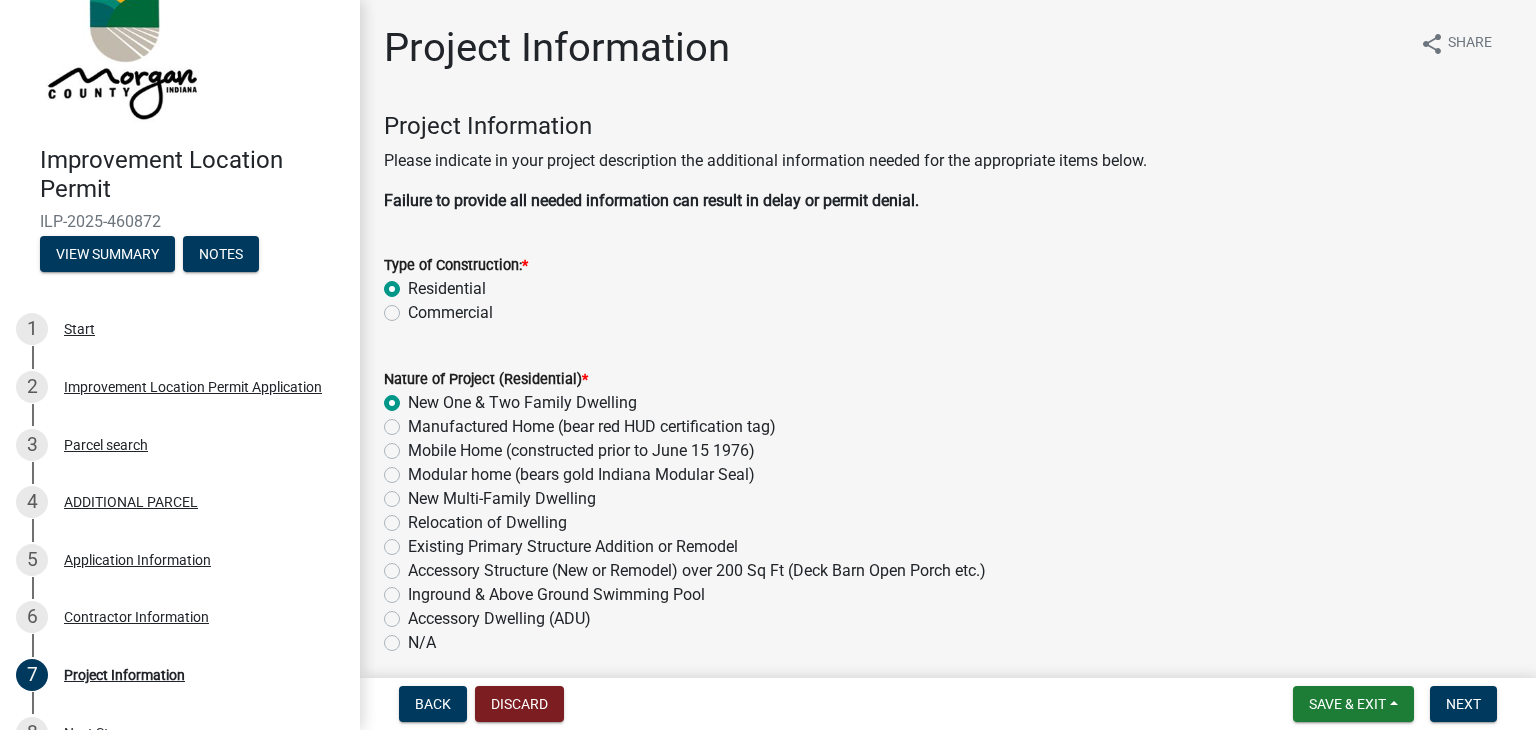 radio on "true" 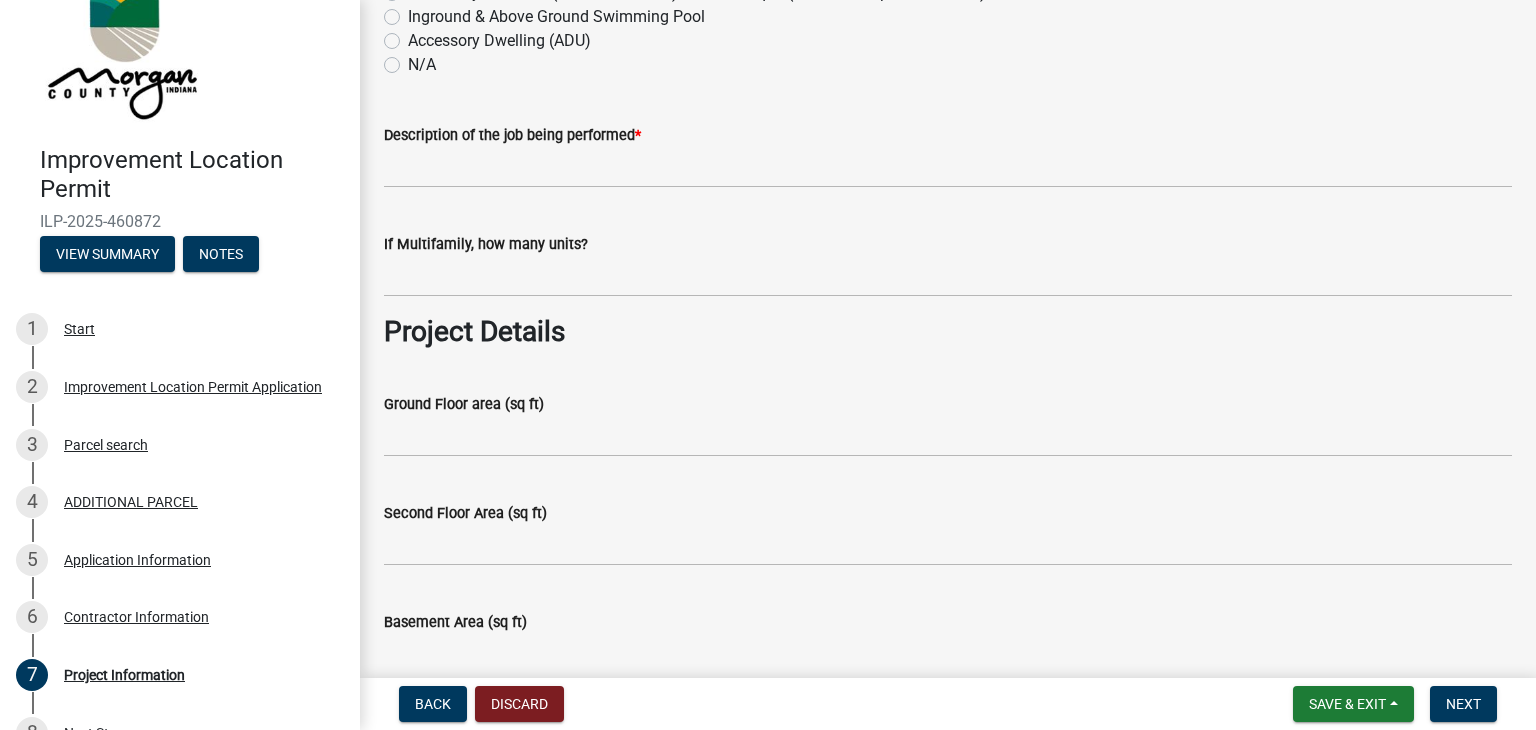 scroll, scrollTop: 596, scrollLeft: 0, axis: vertical 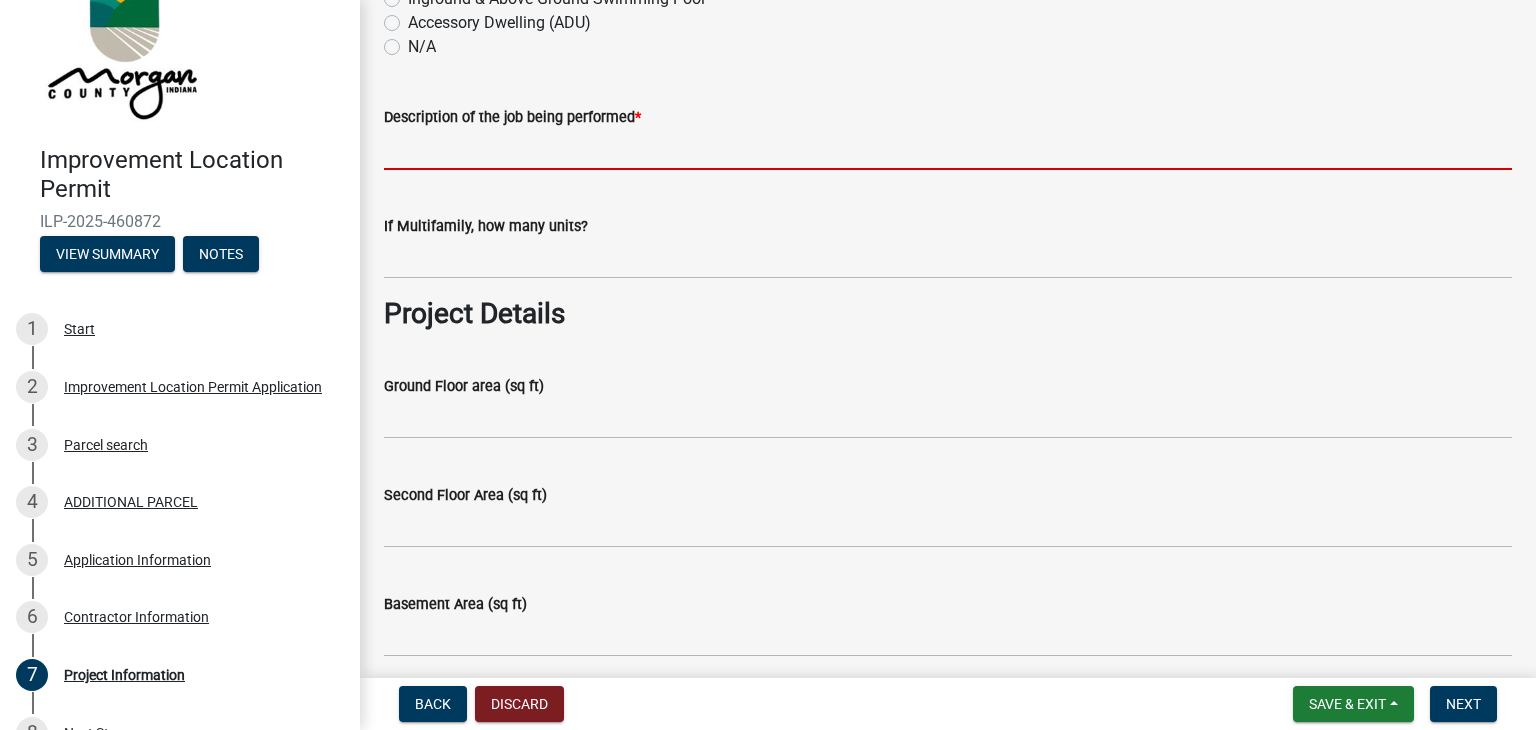 click on "Description of the job being performed  *" at bounding box center (948, 149) 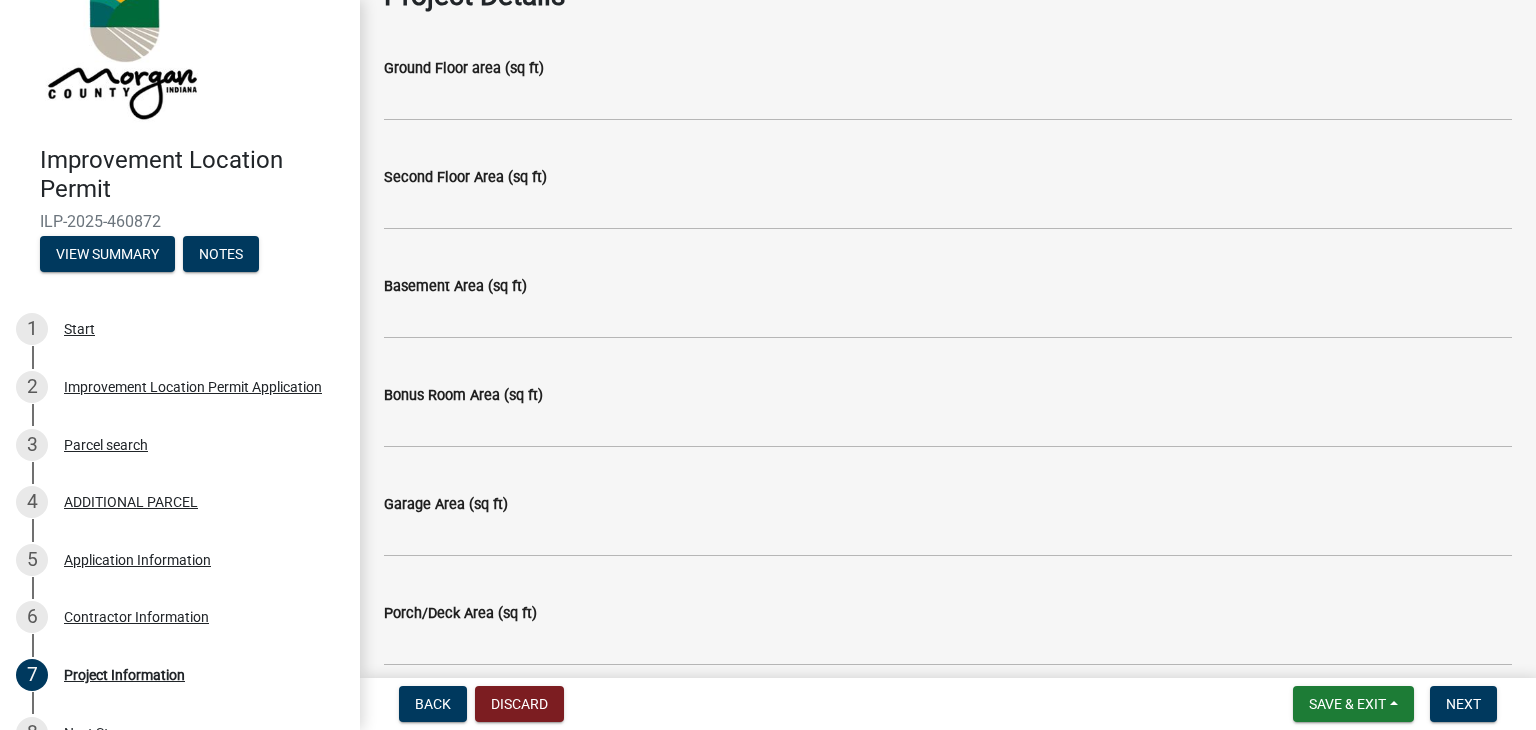 scroll, scrollTop: 932, scrollLeft: 0, axis: vertical 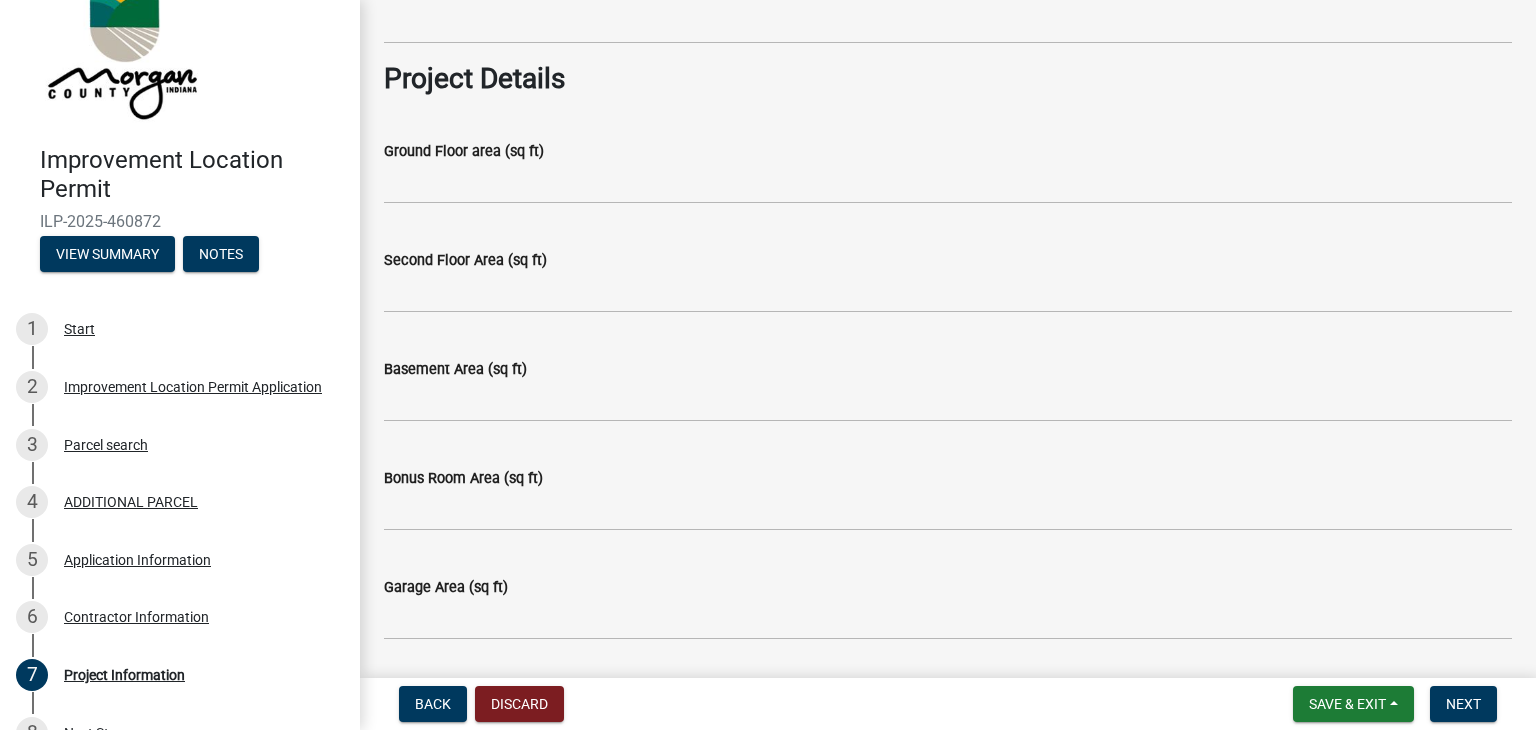 type on "[DESCRIPTION]" 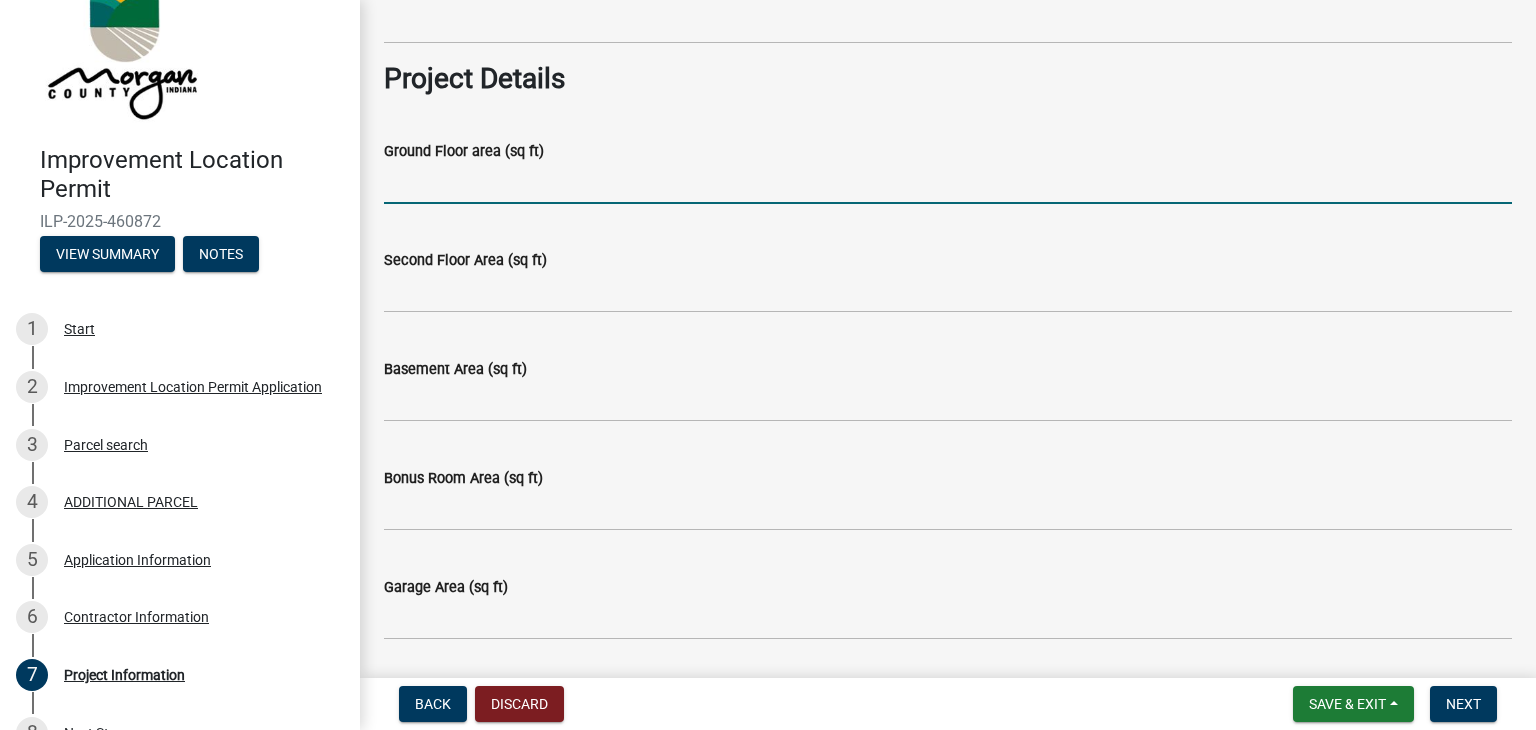 click on "Ground Floor area (sq ft)" at bounding box center [948, 183] 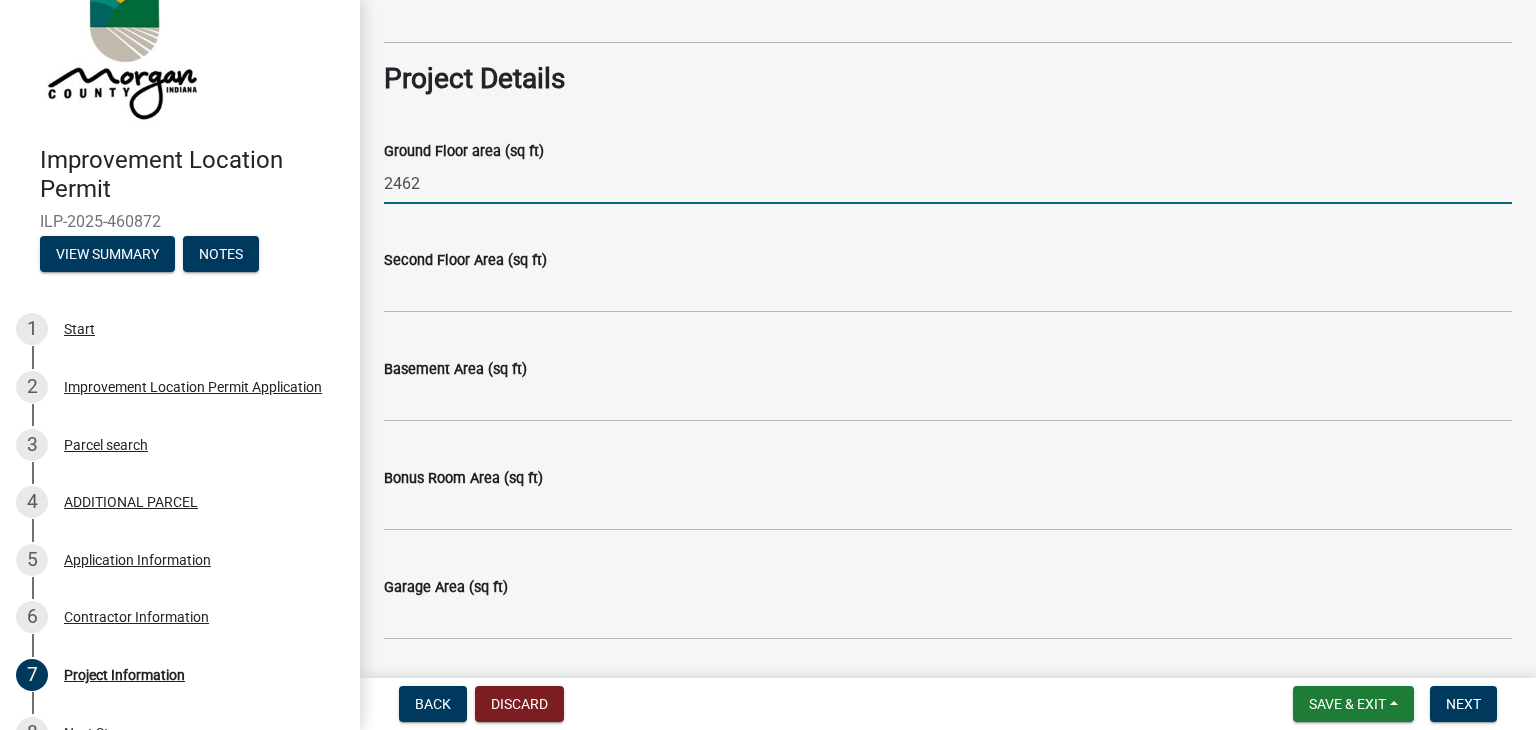 type on "2462" 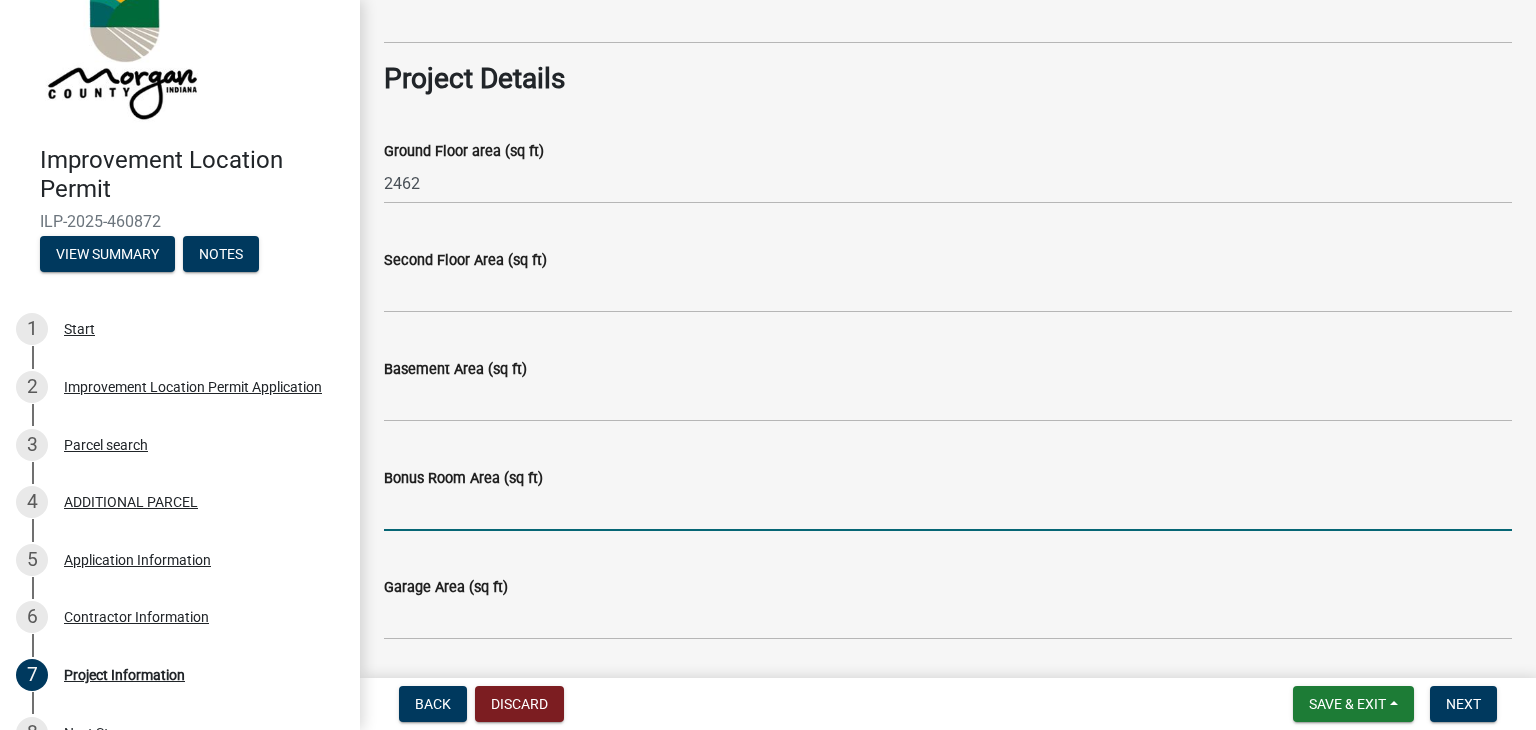 click on "Bonus Room Area (sq ft)" at bounding box center [948, 510] 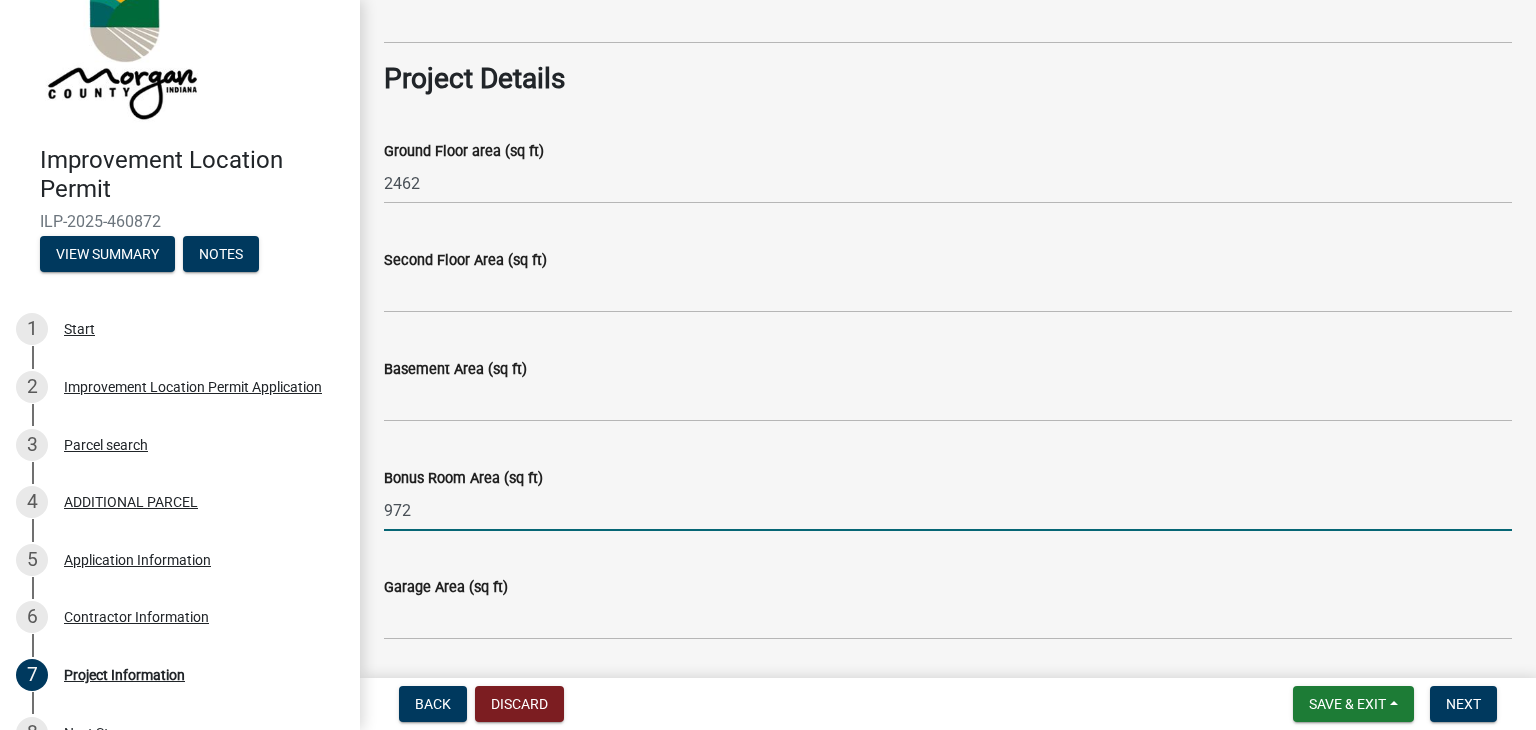 type on "972" 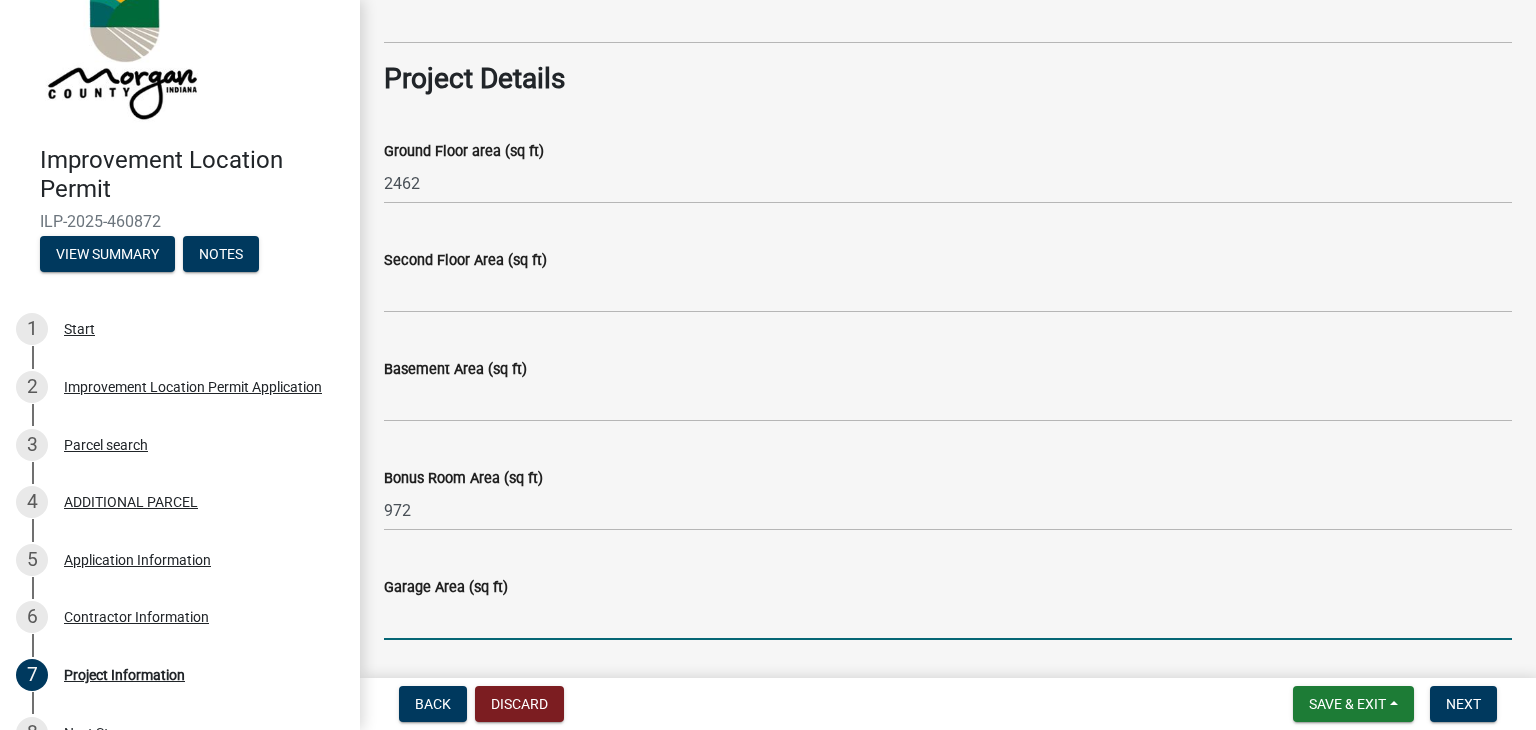 click on "Garage Area (sq ft)" at bounding box center (948, 619) 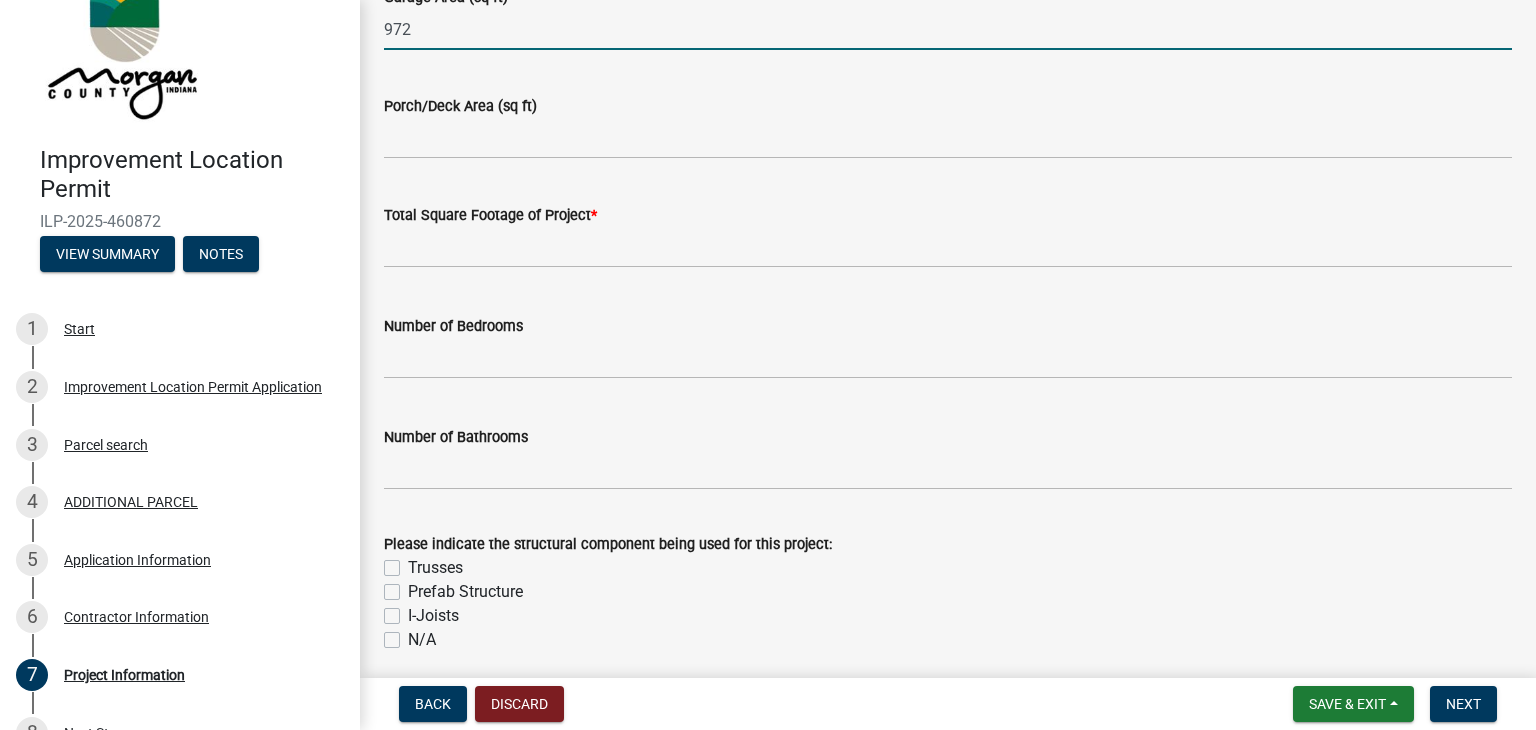 scroll, scrollTop: 1433, scrollLeft: 0, axis: vertical 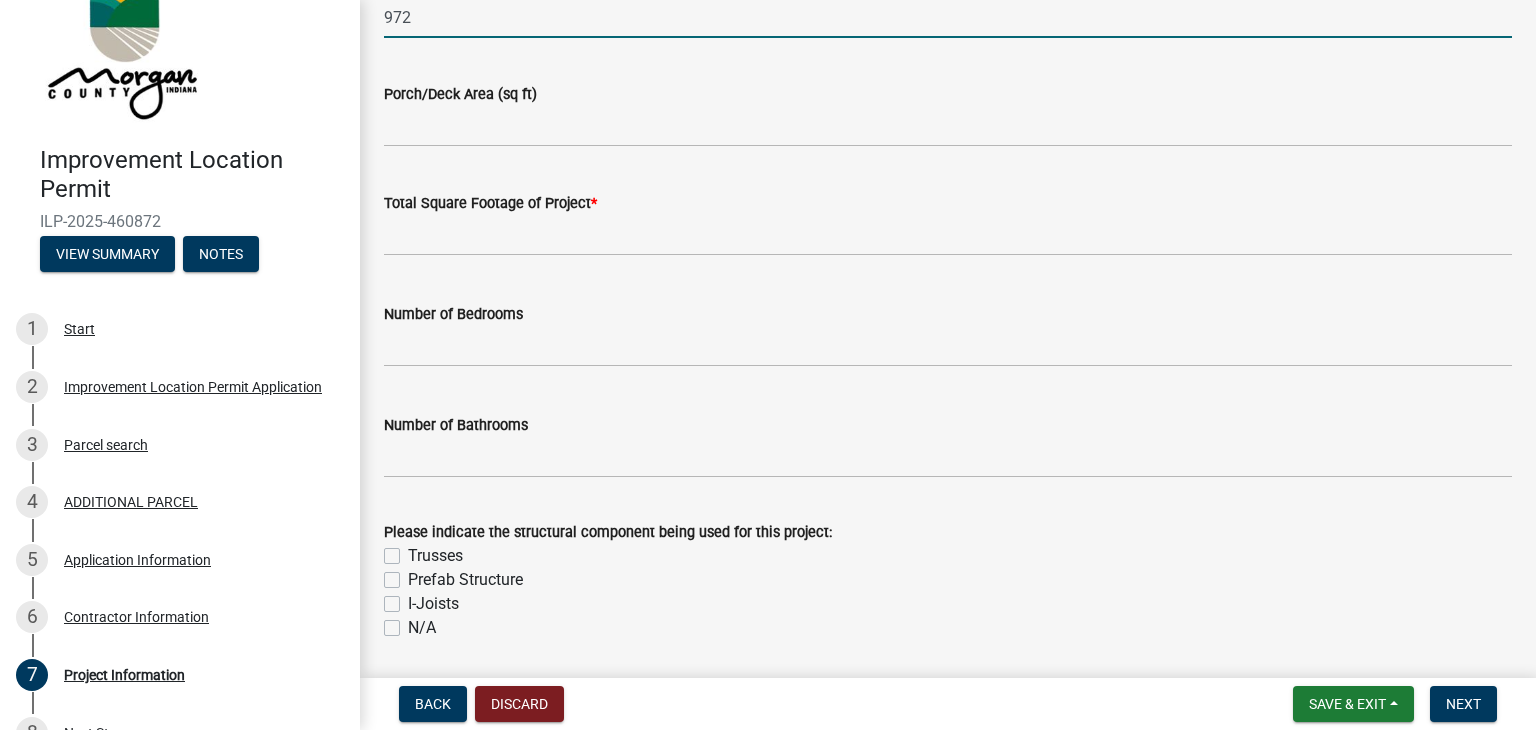 type on "972" 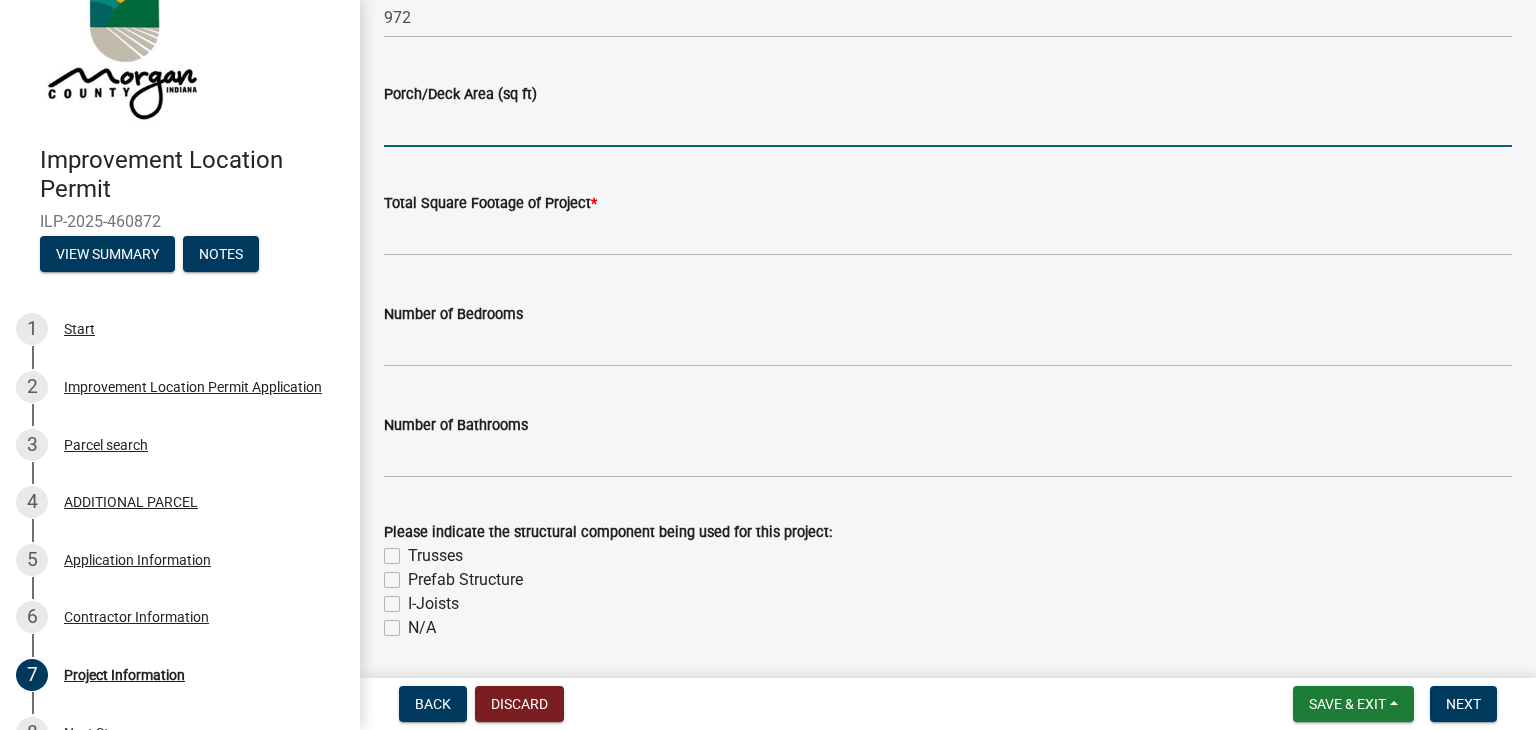 click on "Porch/Deck Area (sq ft)" at bounding box center (948, 126) 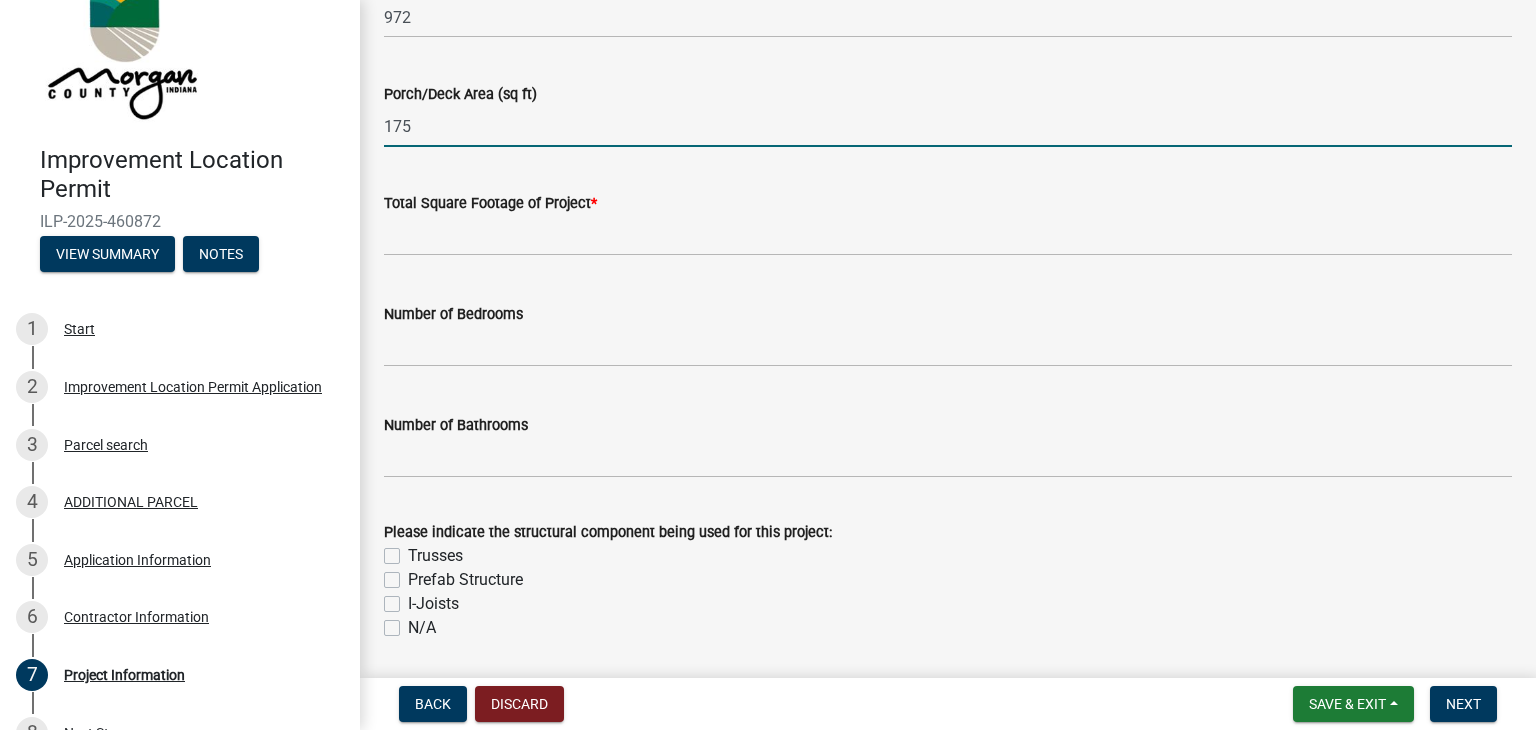type on "175" 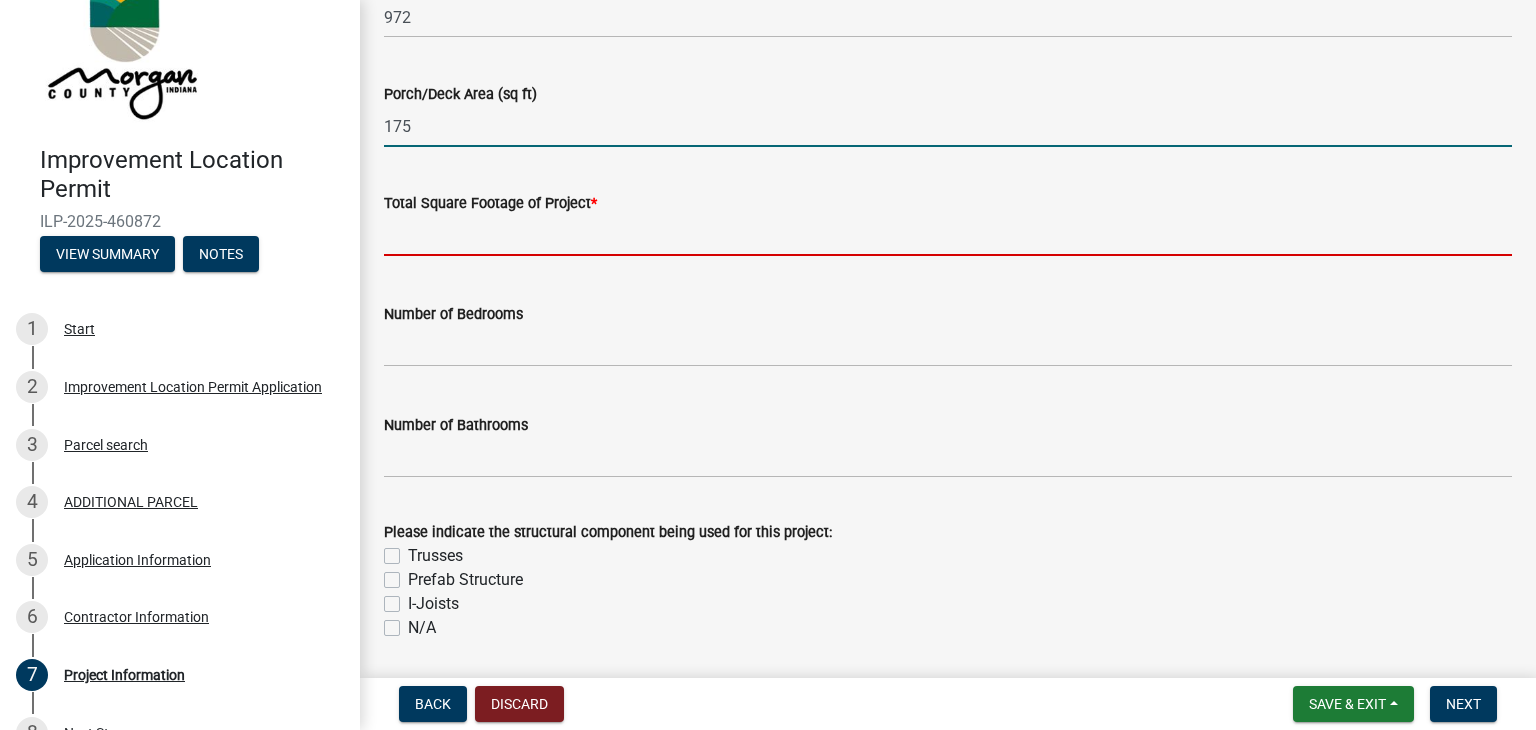 click 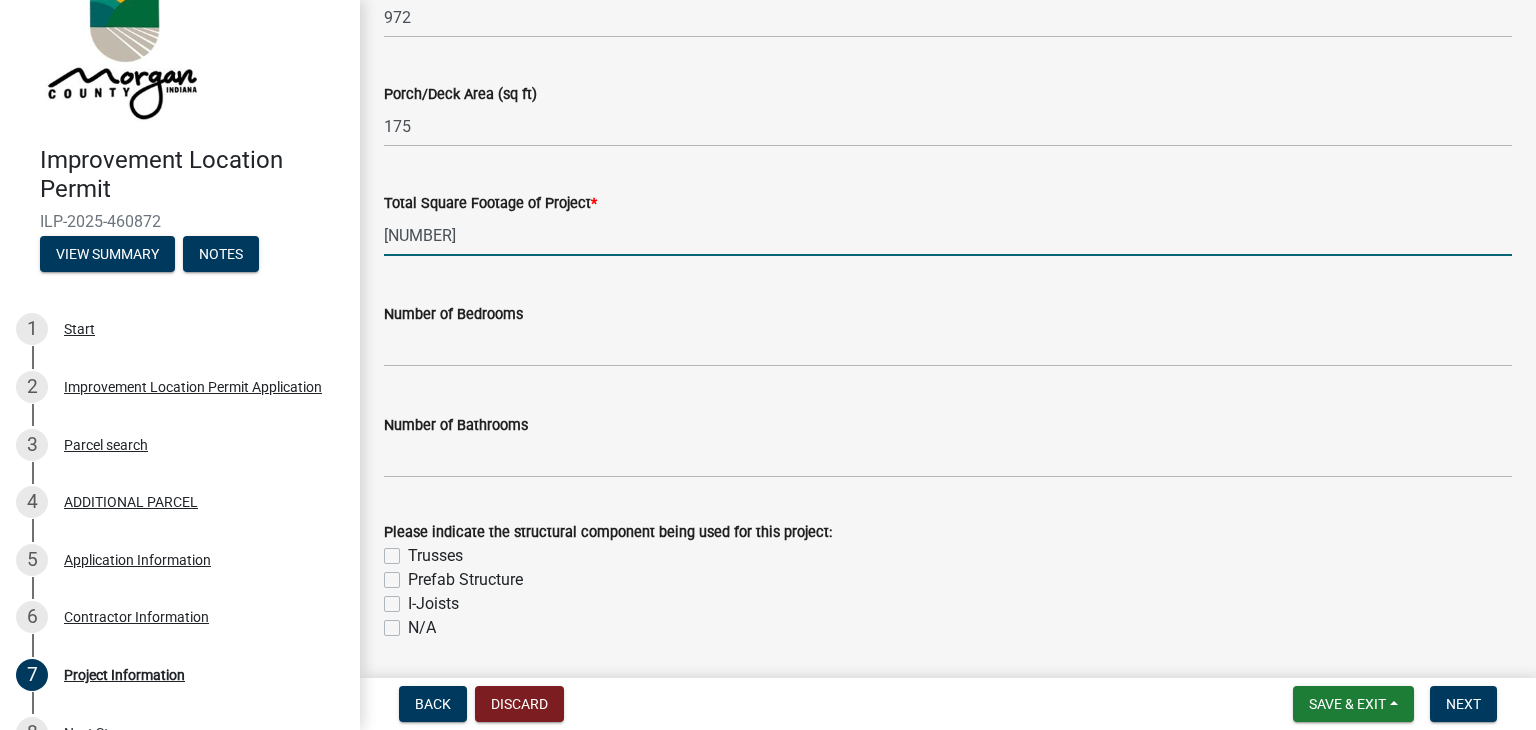 type on "[NUMBER]" 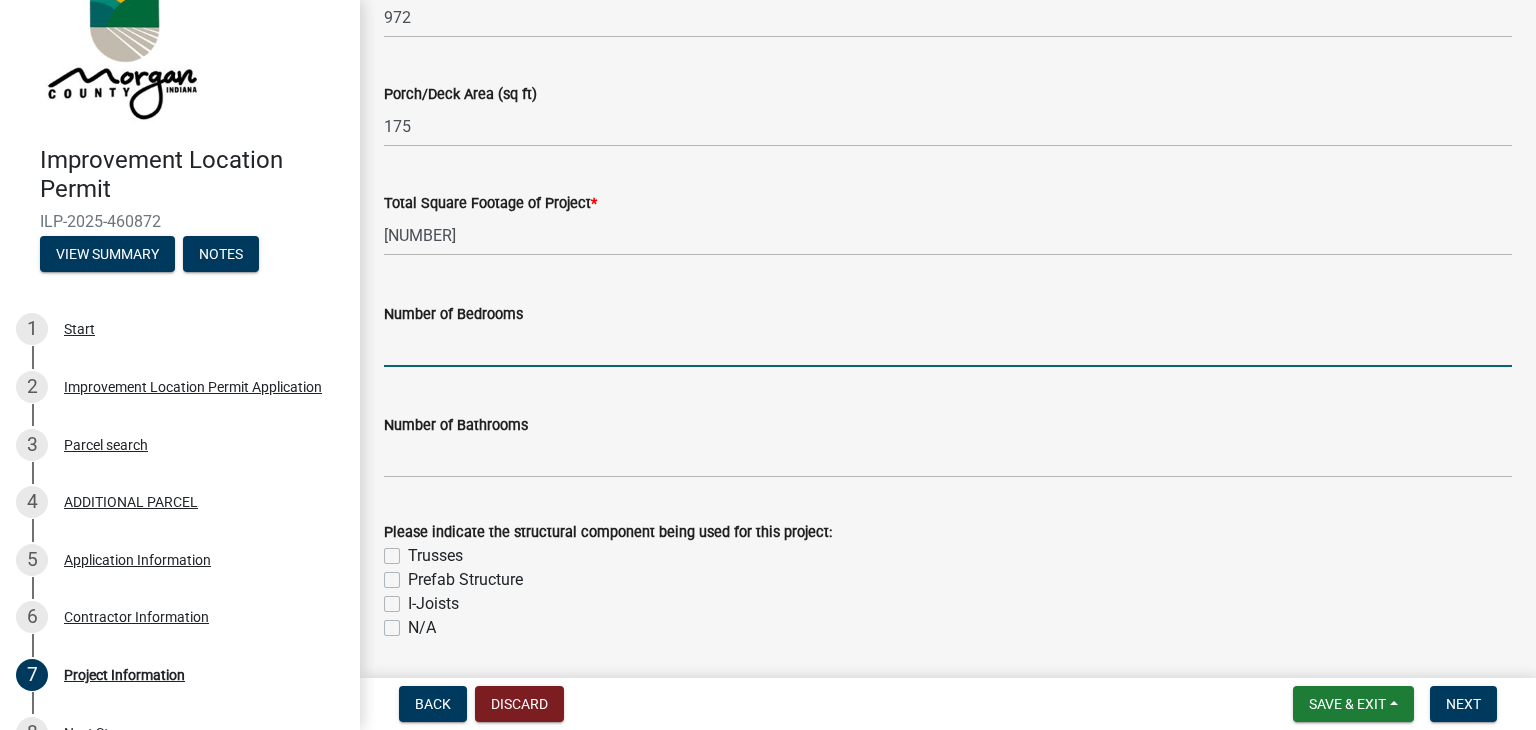 click 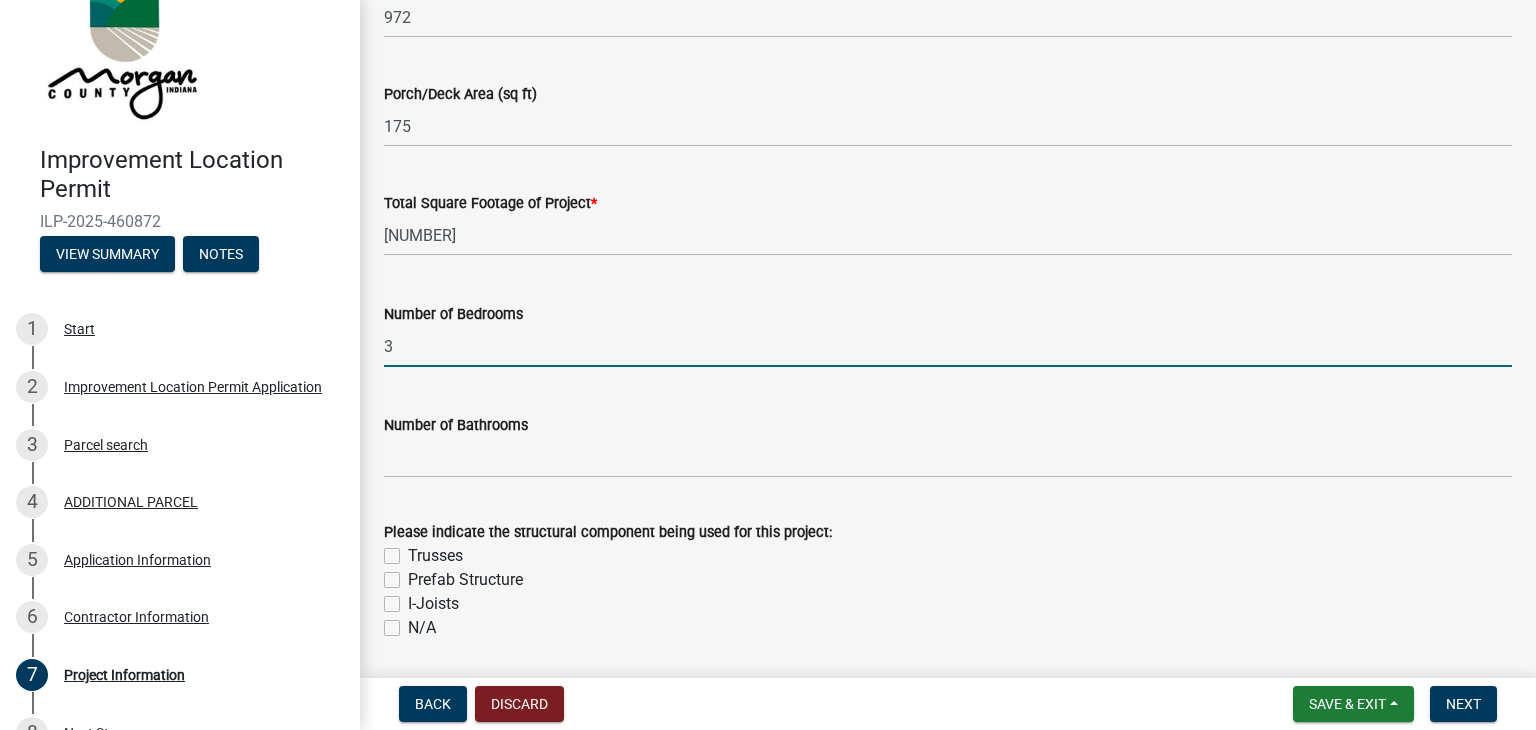 type on "3" 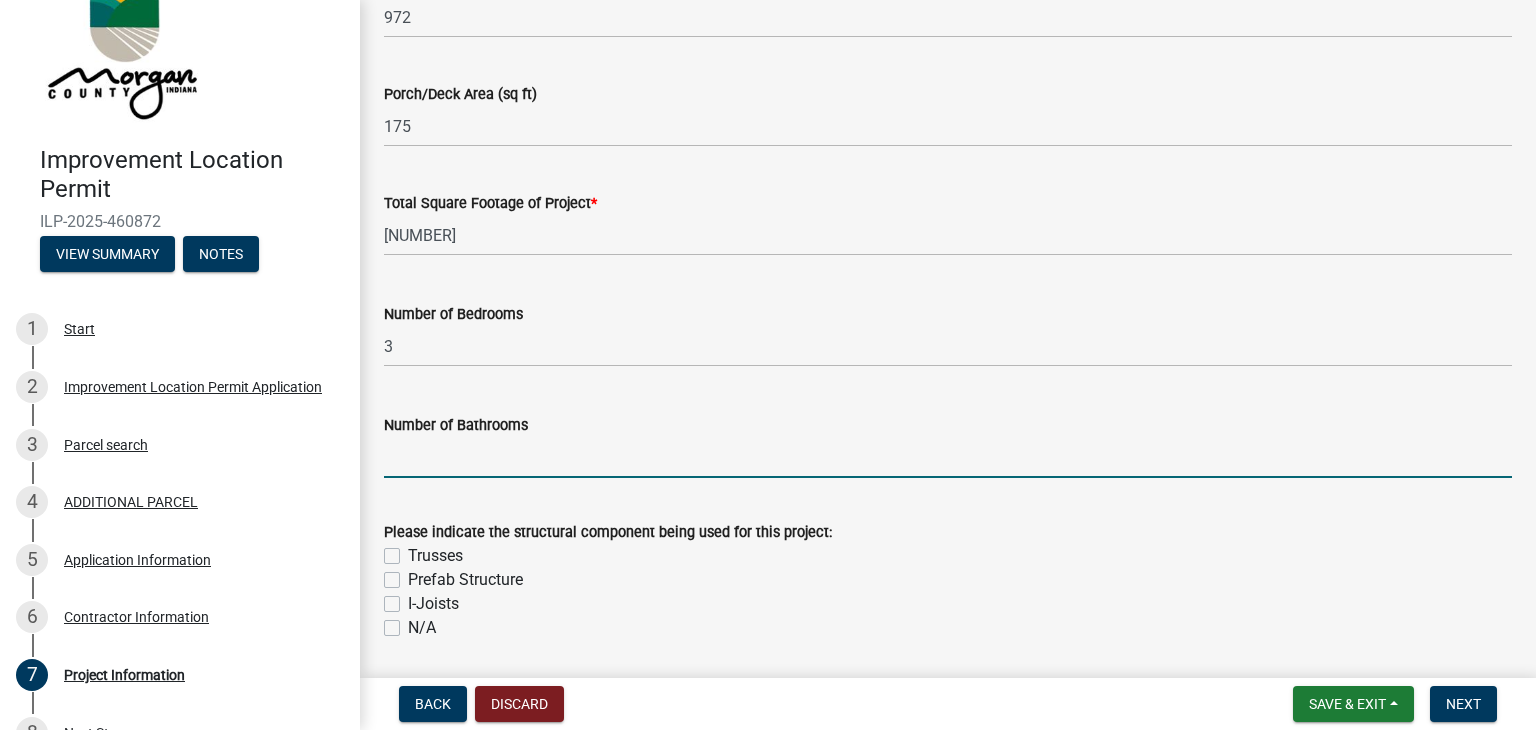 click 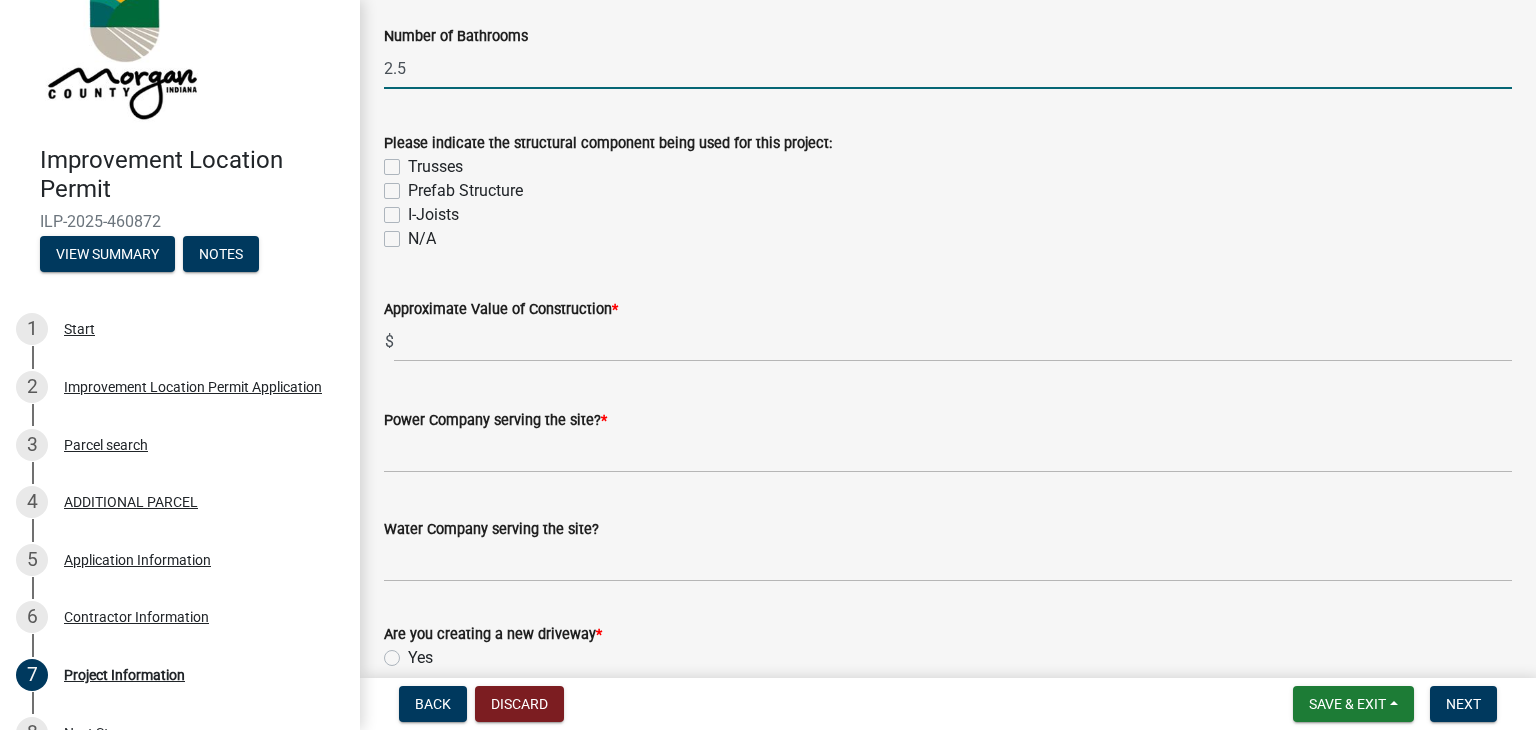 scroll, scrollTop: 1828, scrollLeft: 0, axis: vertical 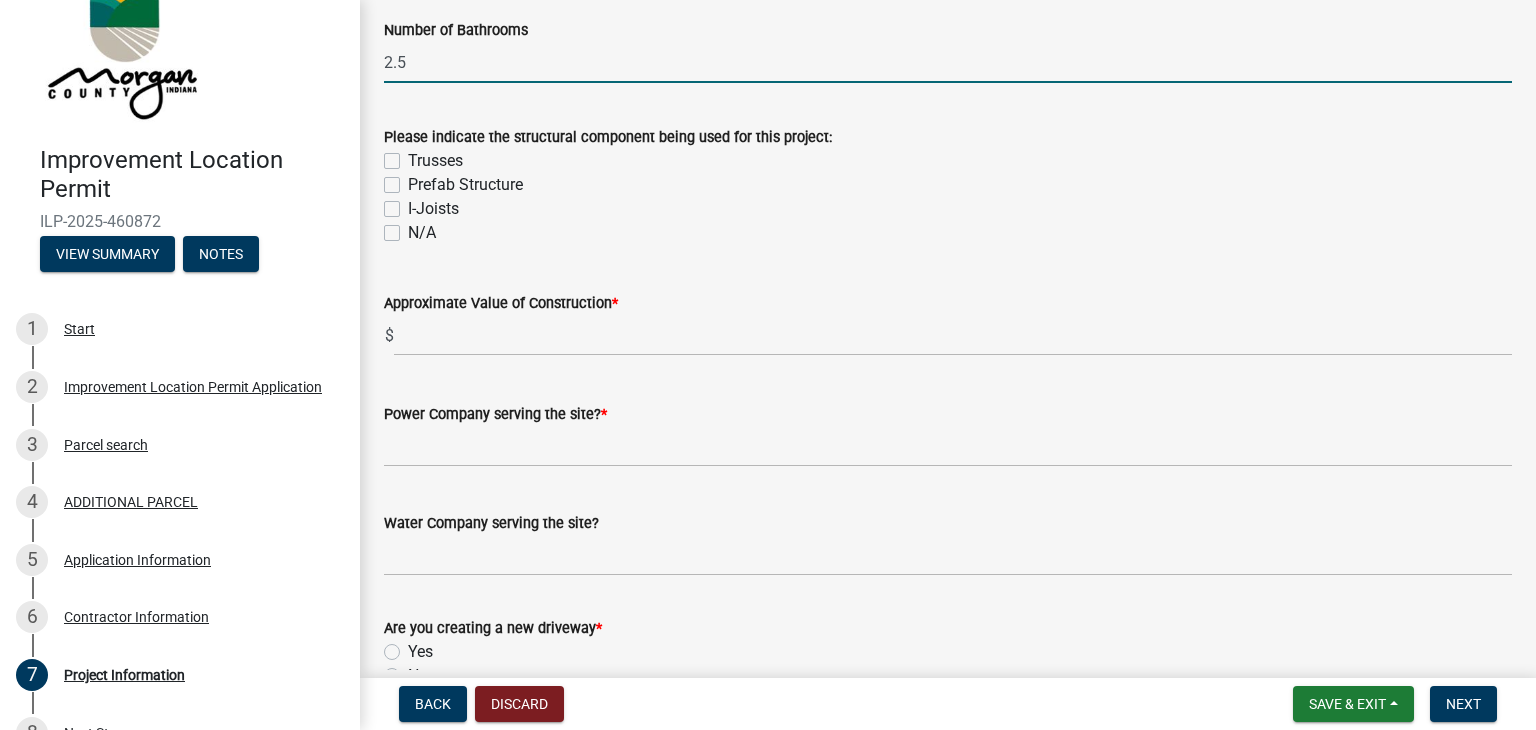 type on "2.5" 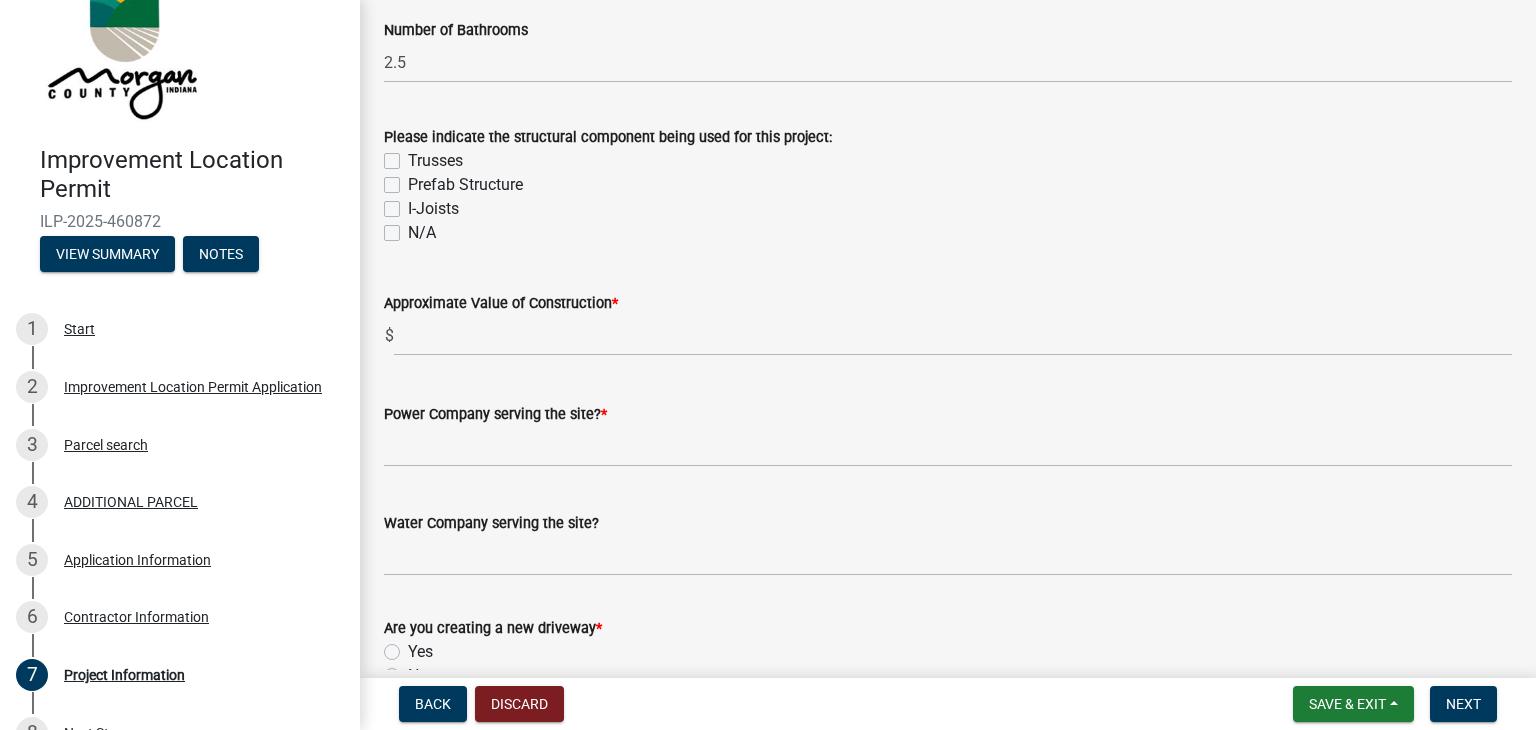click on "N/A" 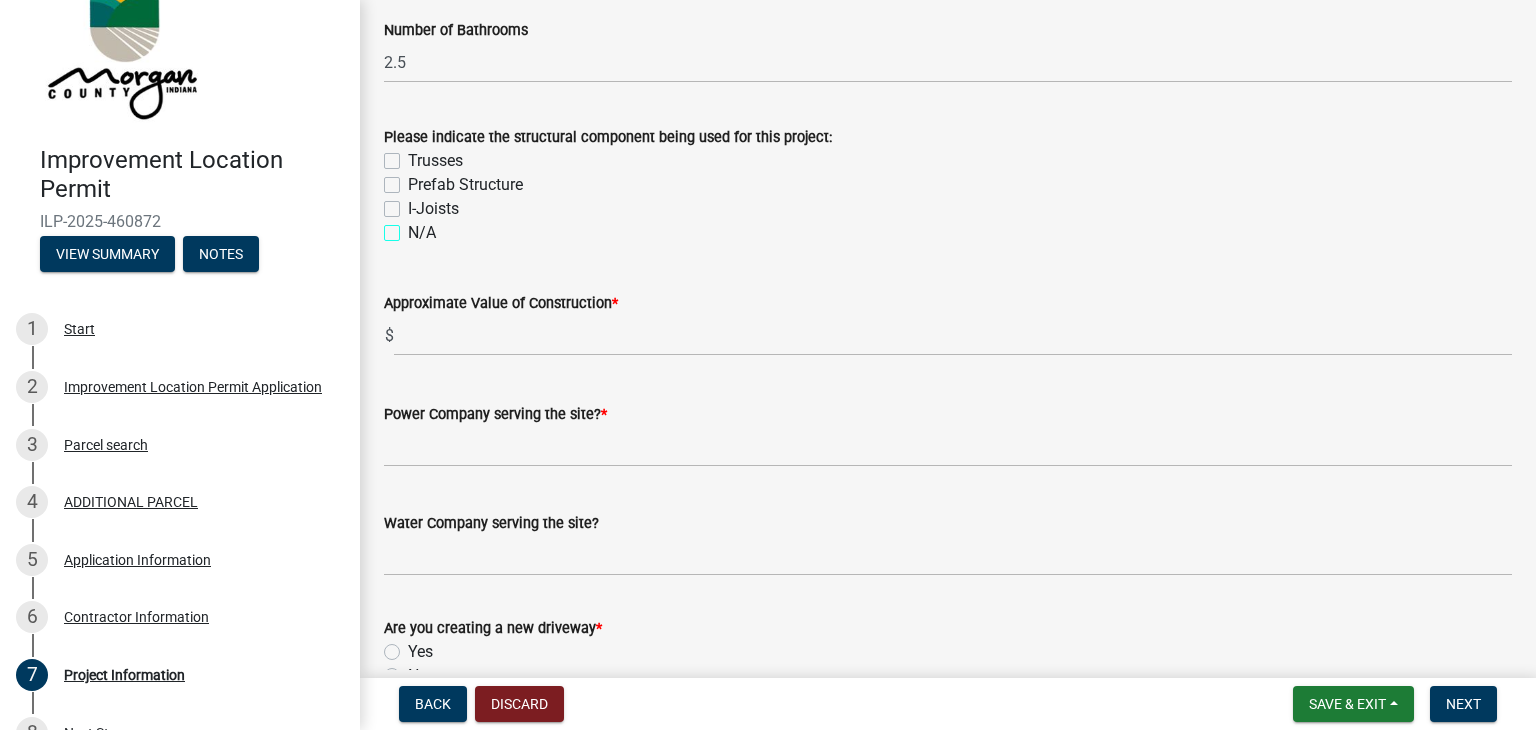 click on "N/A" at bounding box center [414, 227] 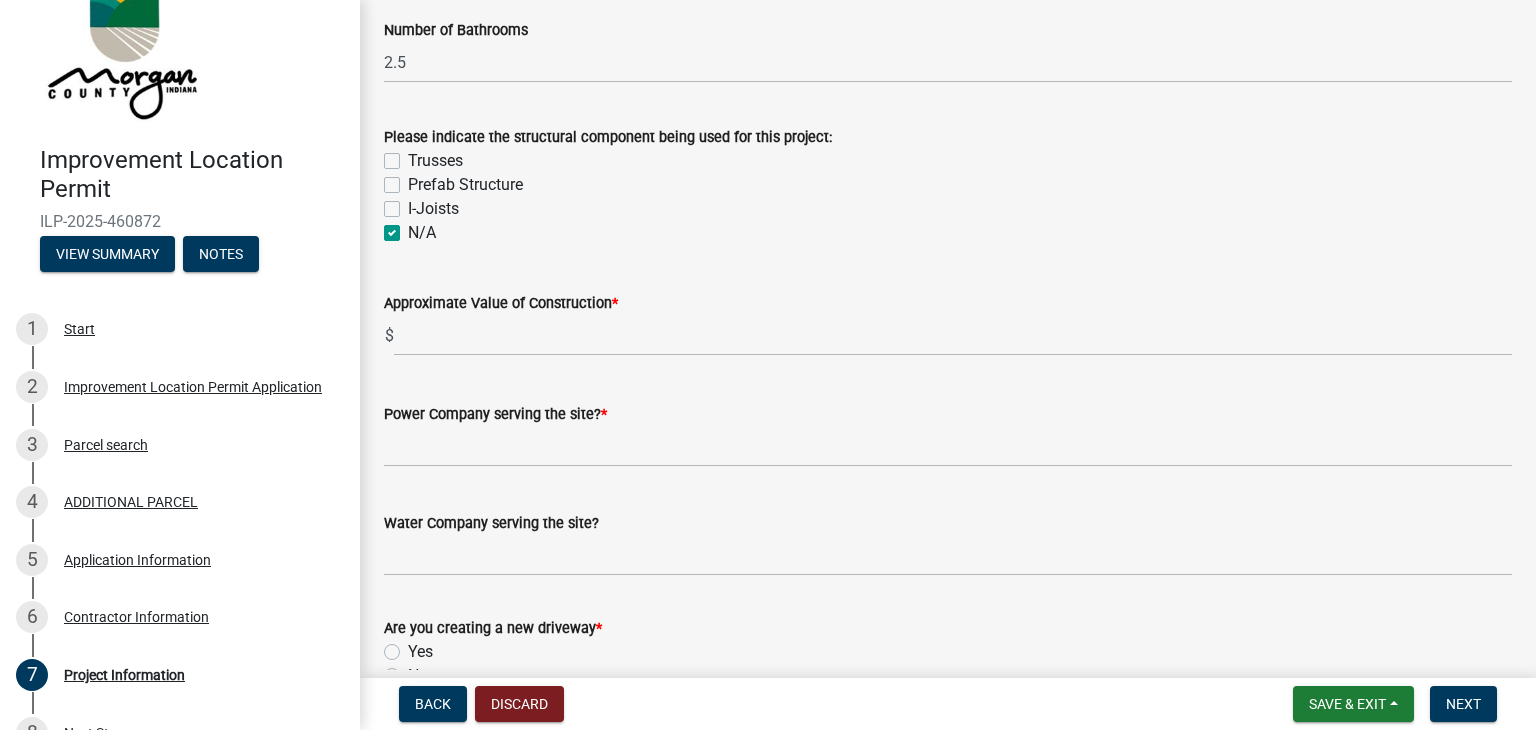 checkbox on "false" 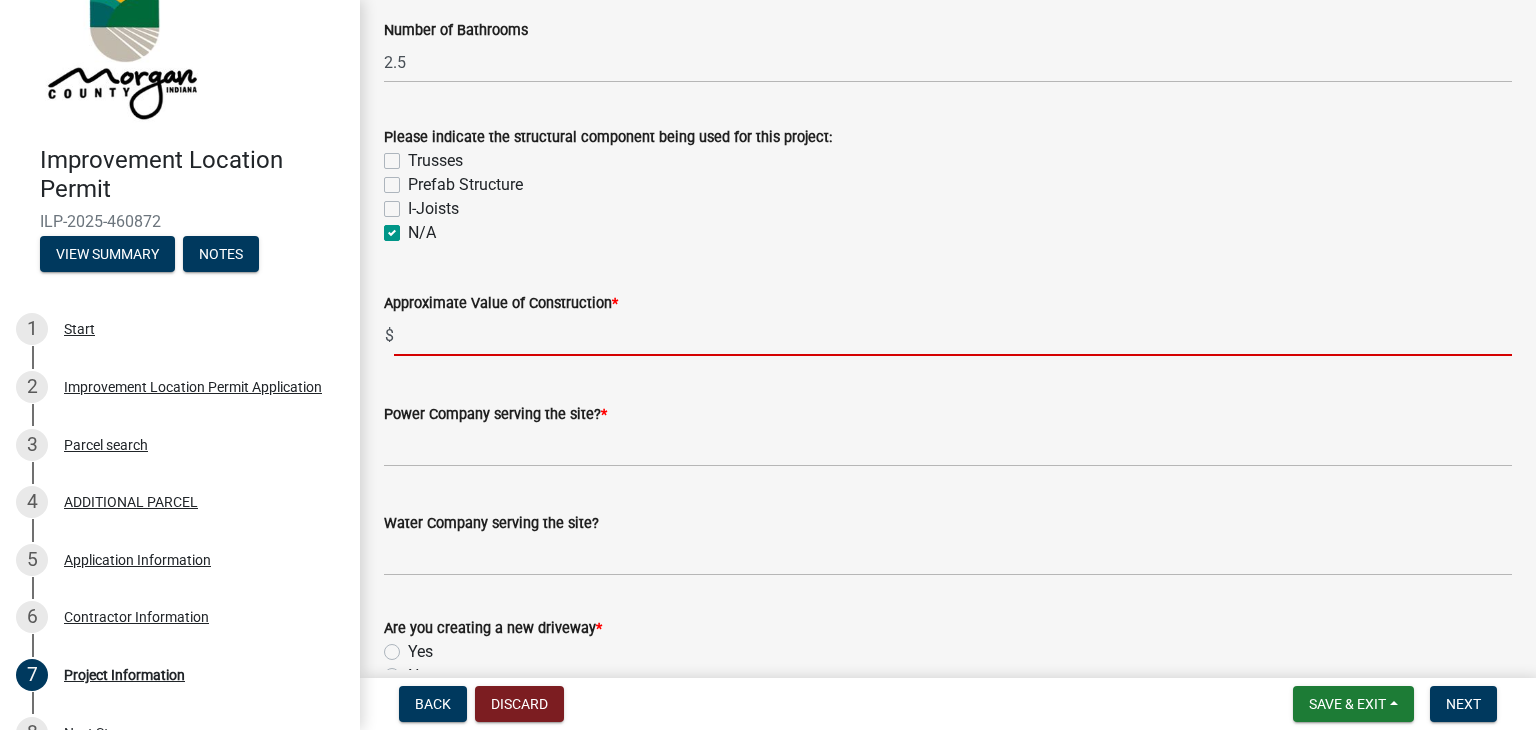 click 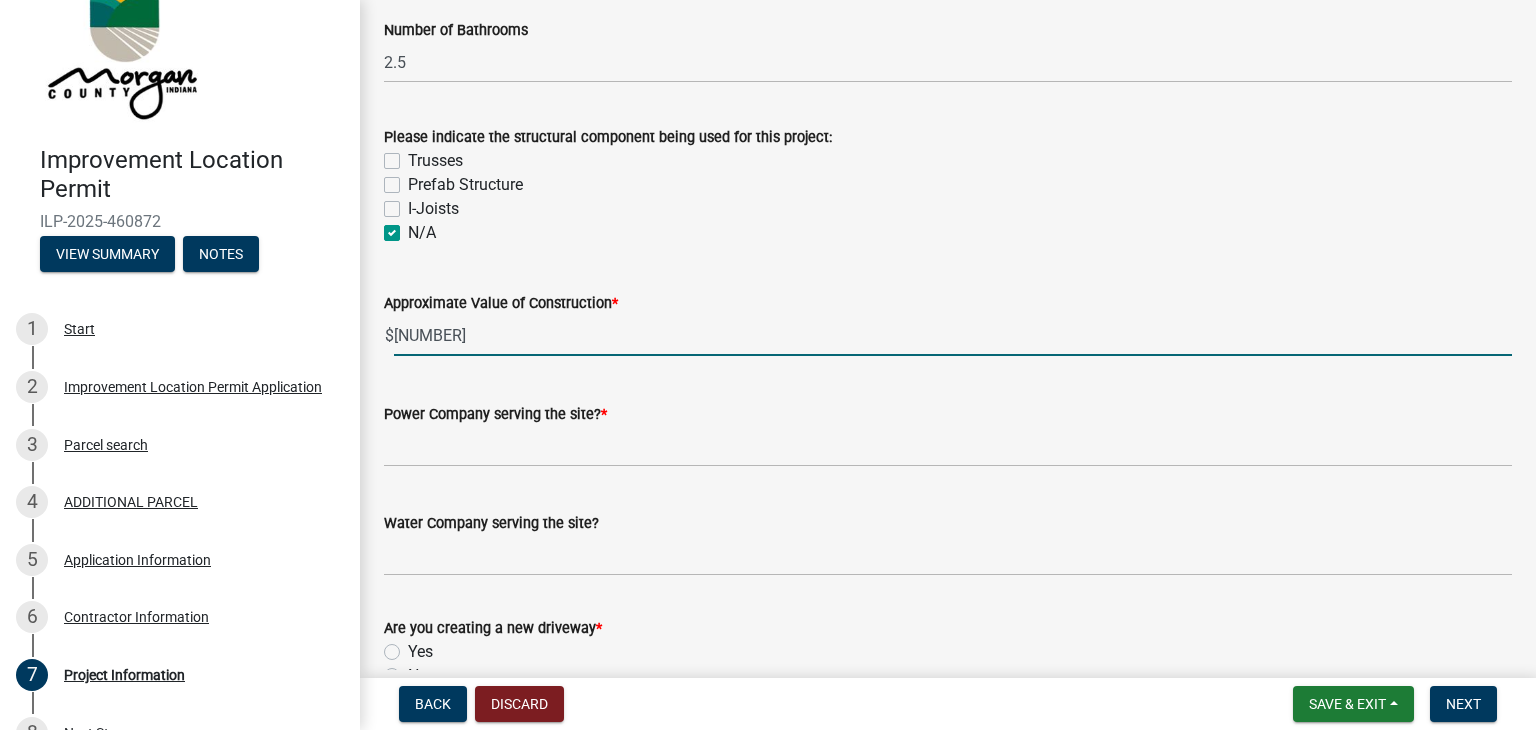 type on "[NUMBER]" 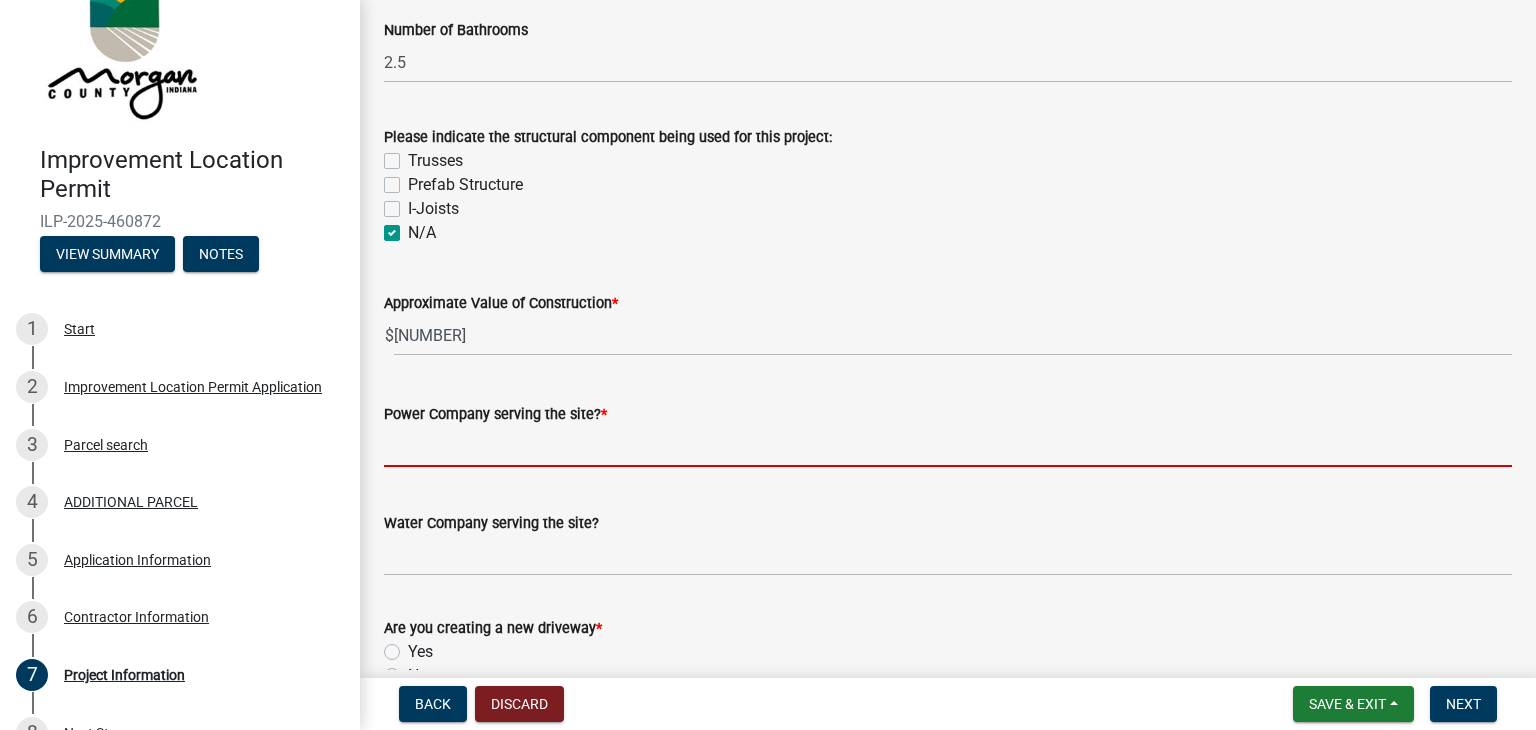 click on "Power Company serving the site?  *" at bounding box center (948, 446) 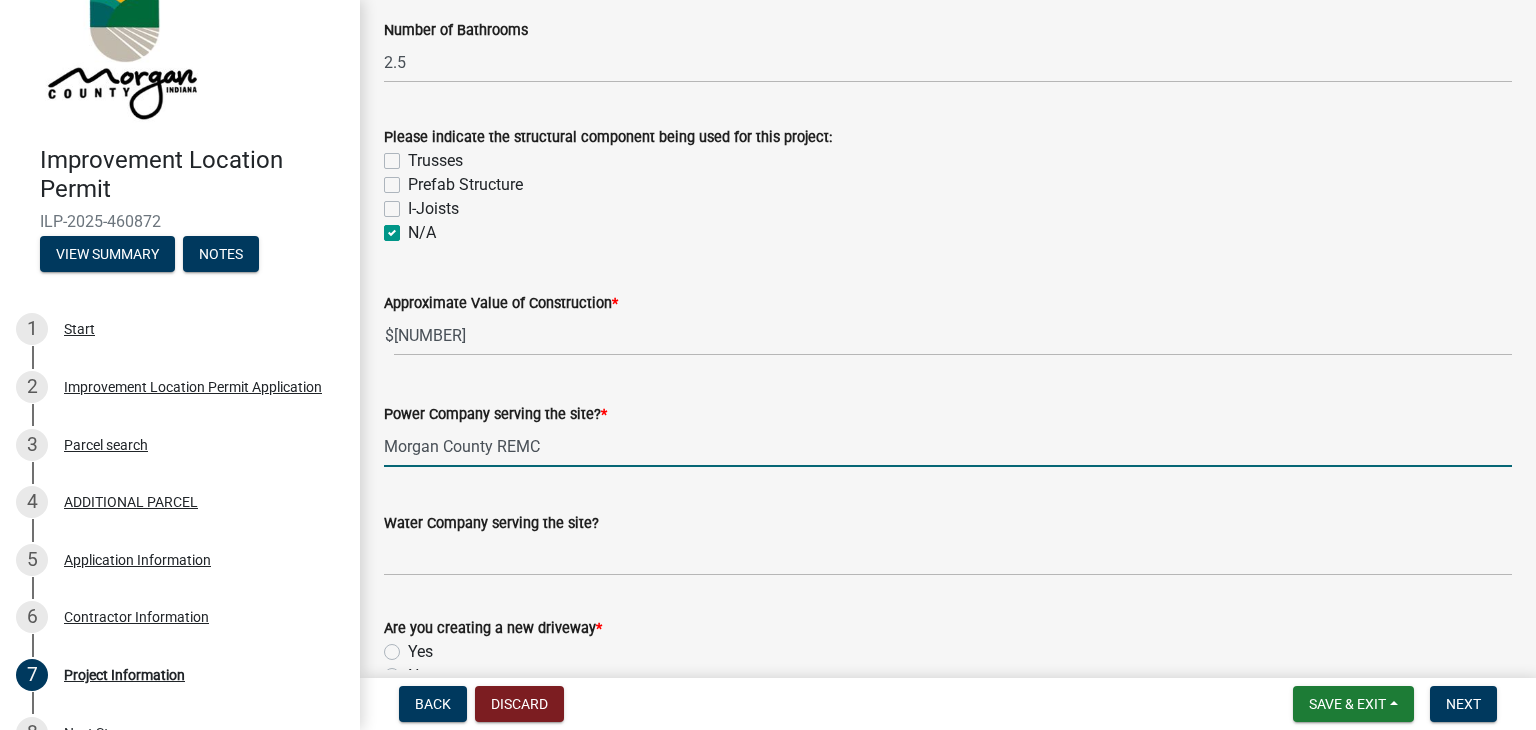 type on "Morgan County REMC" 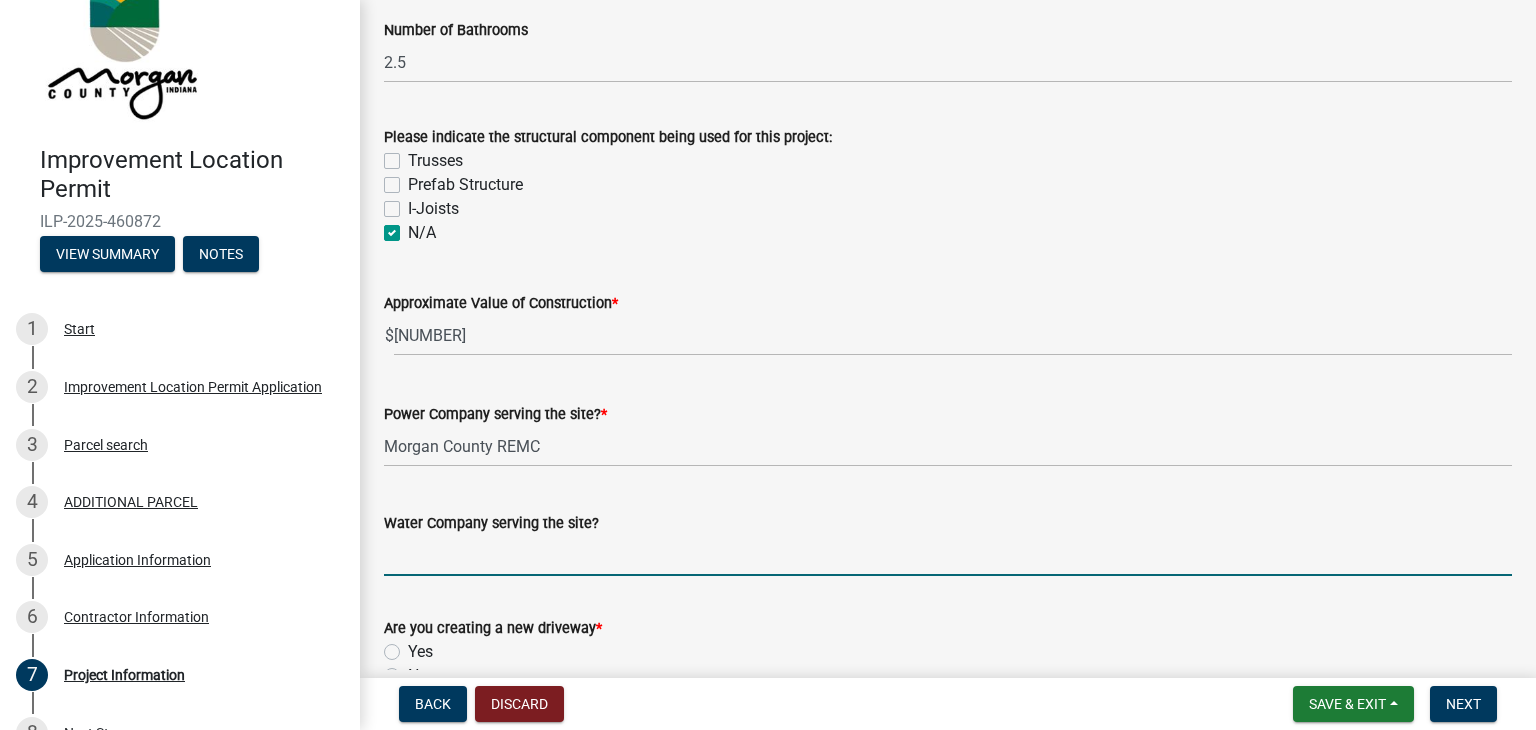 click on "Water Company serving the site?" at bounding box center [948, 555] 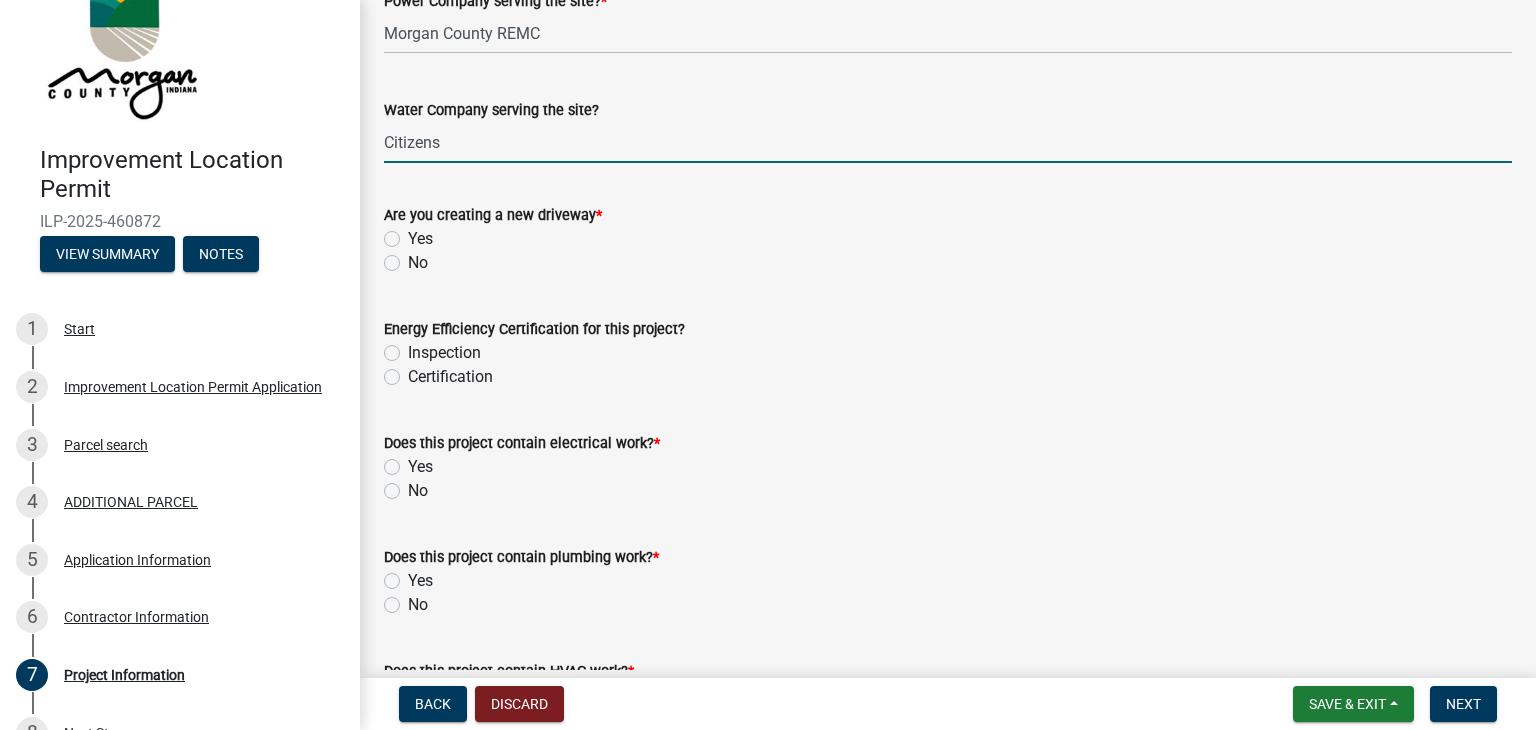 scroll, scrollTop: 2247, scrollLeft: 0, axis: vertical 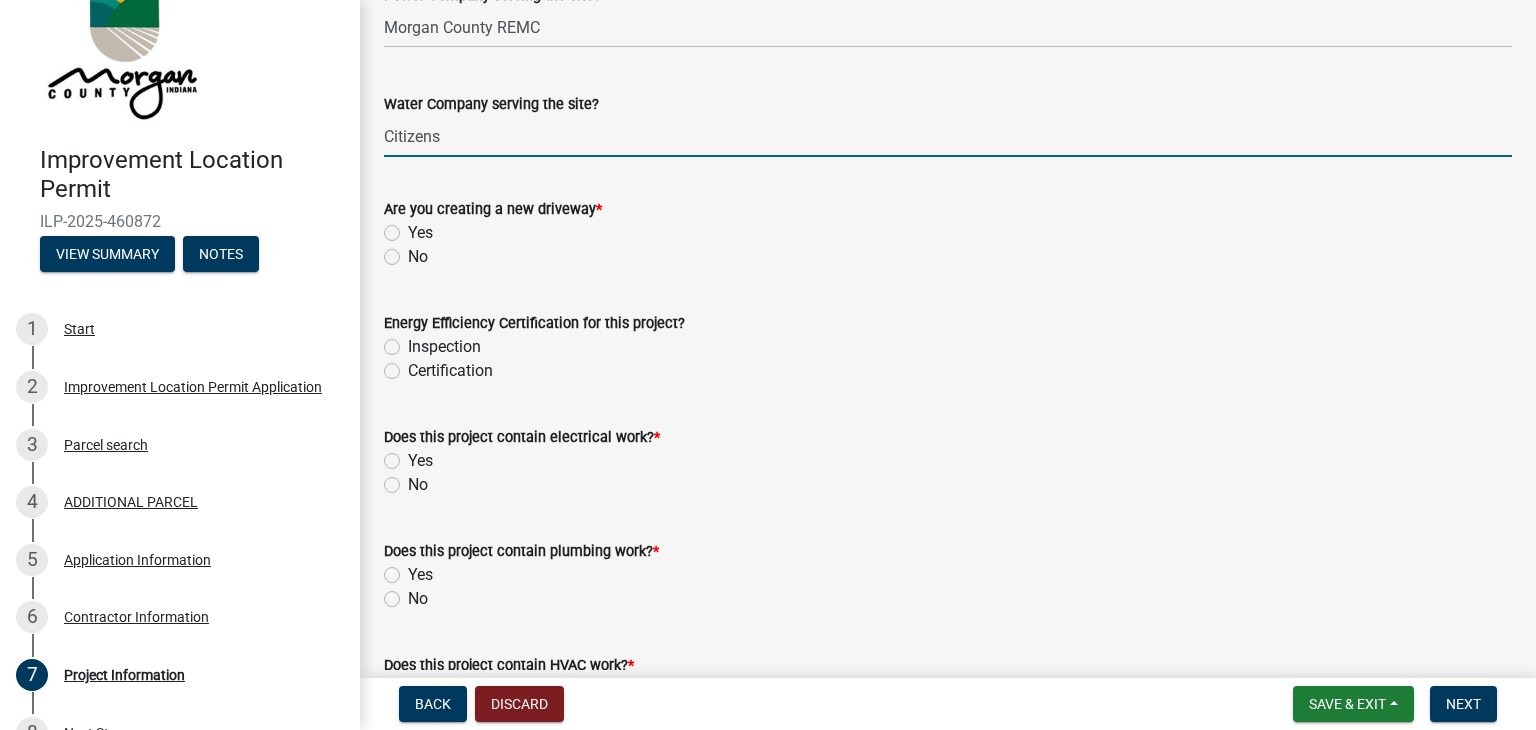 type on "Citizens" 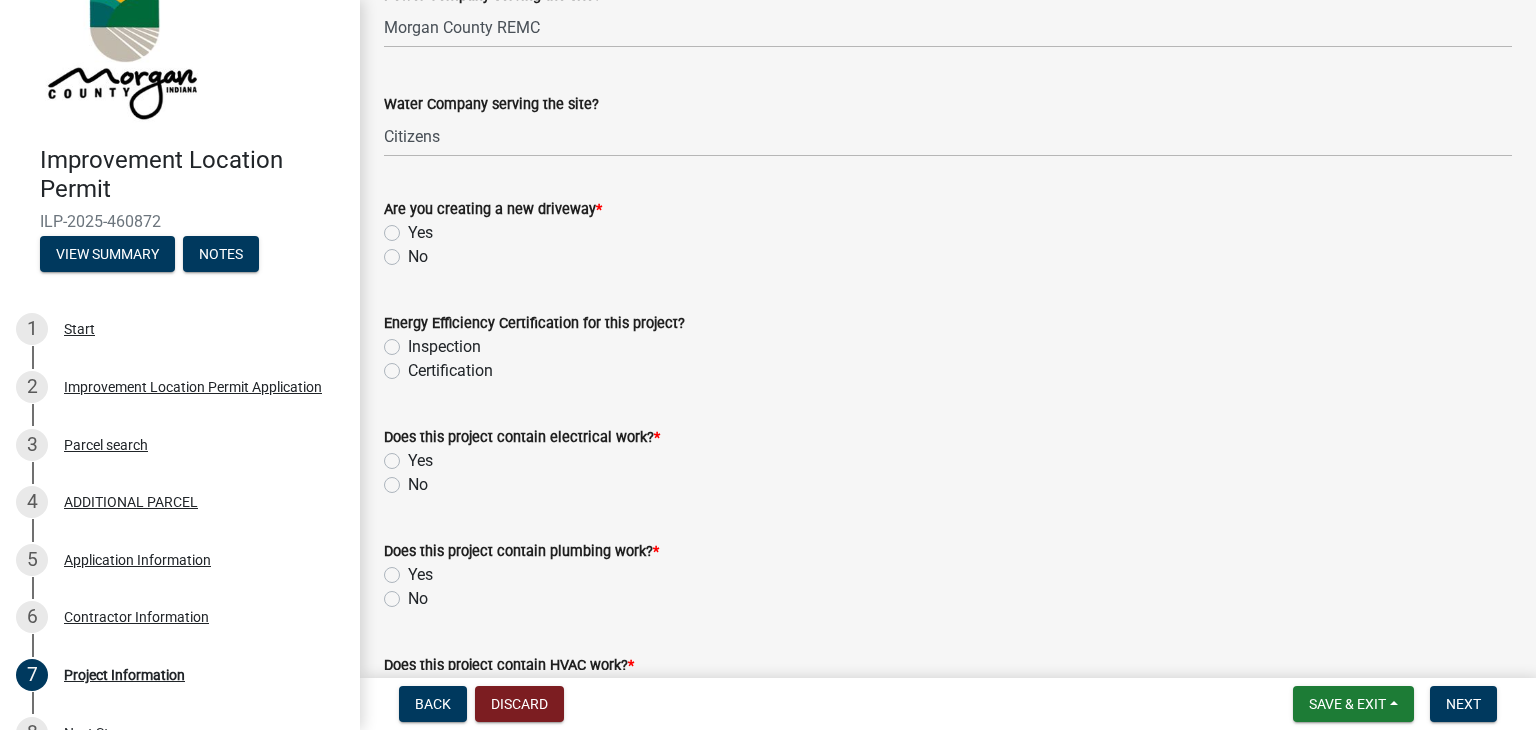 click on "Yes" 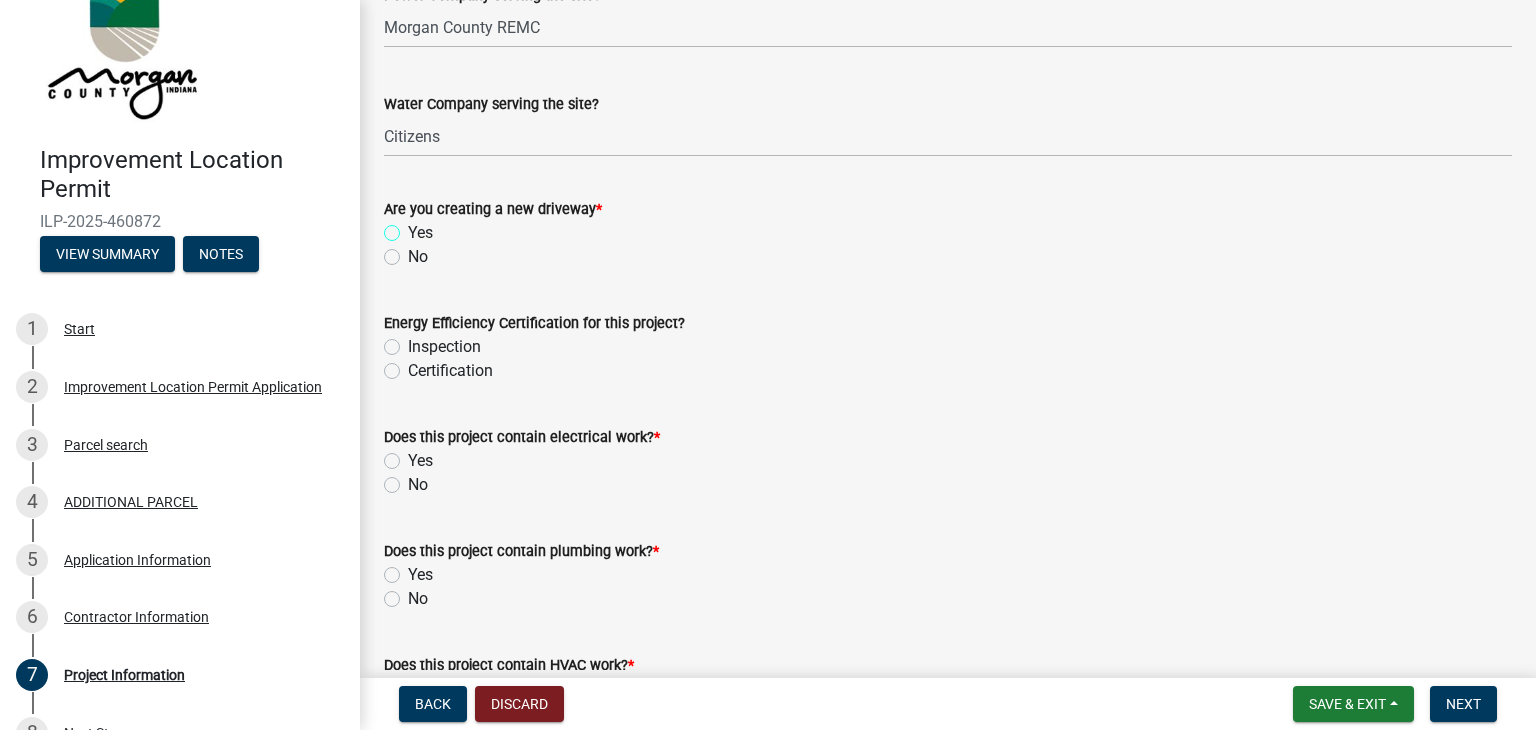 click on "Yes" at bounding box center (414, 227) 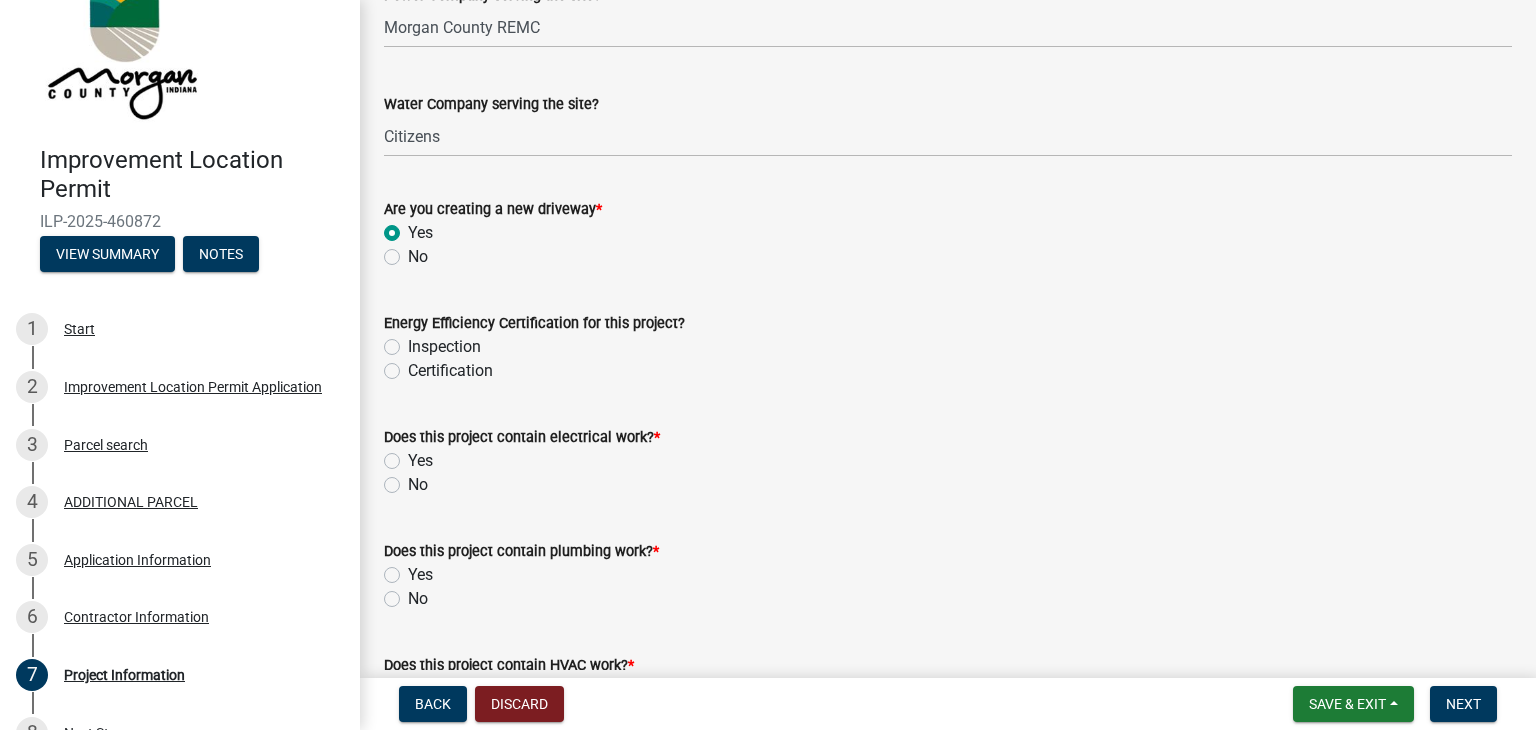 radio on "true" 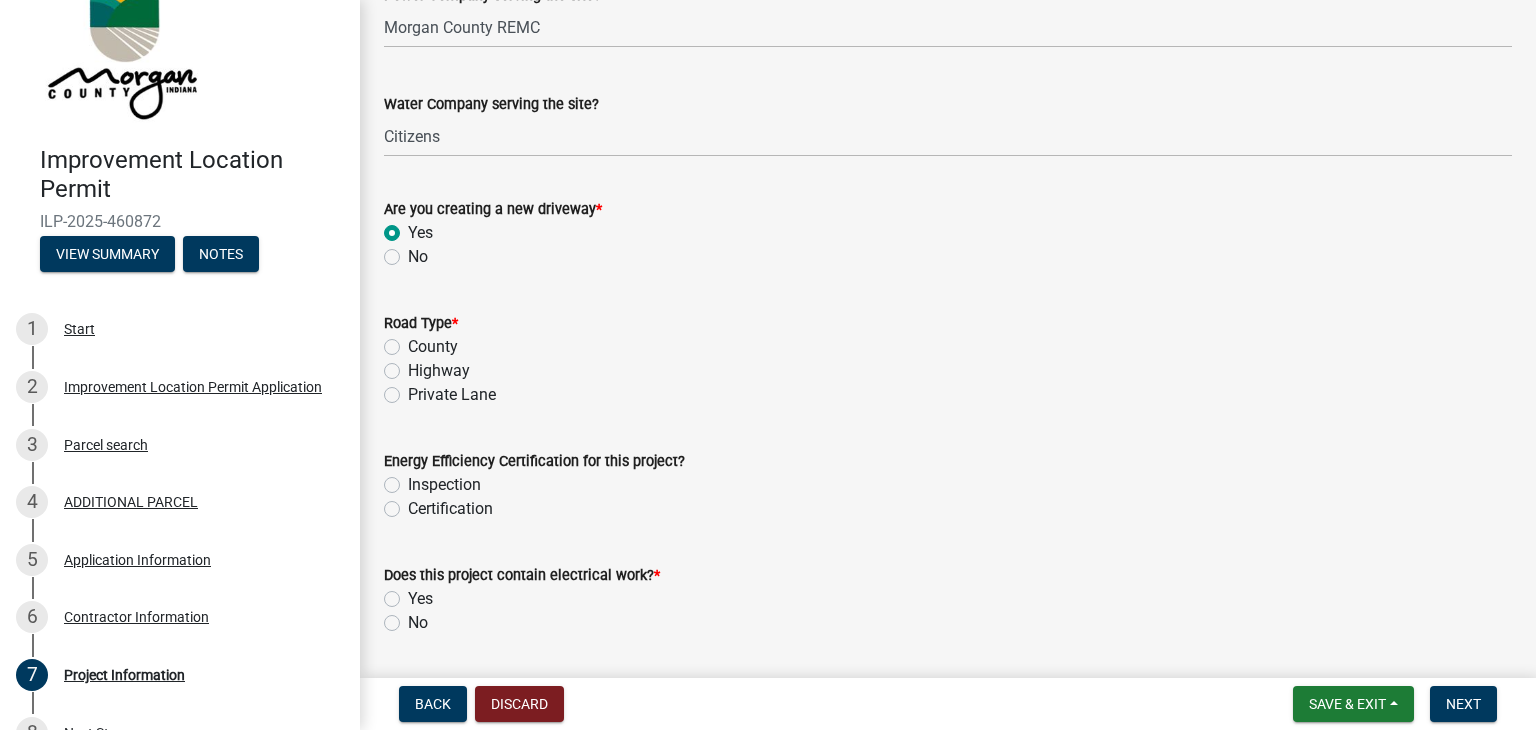 click on "Private Lane" 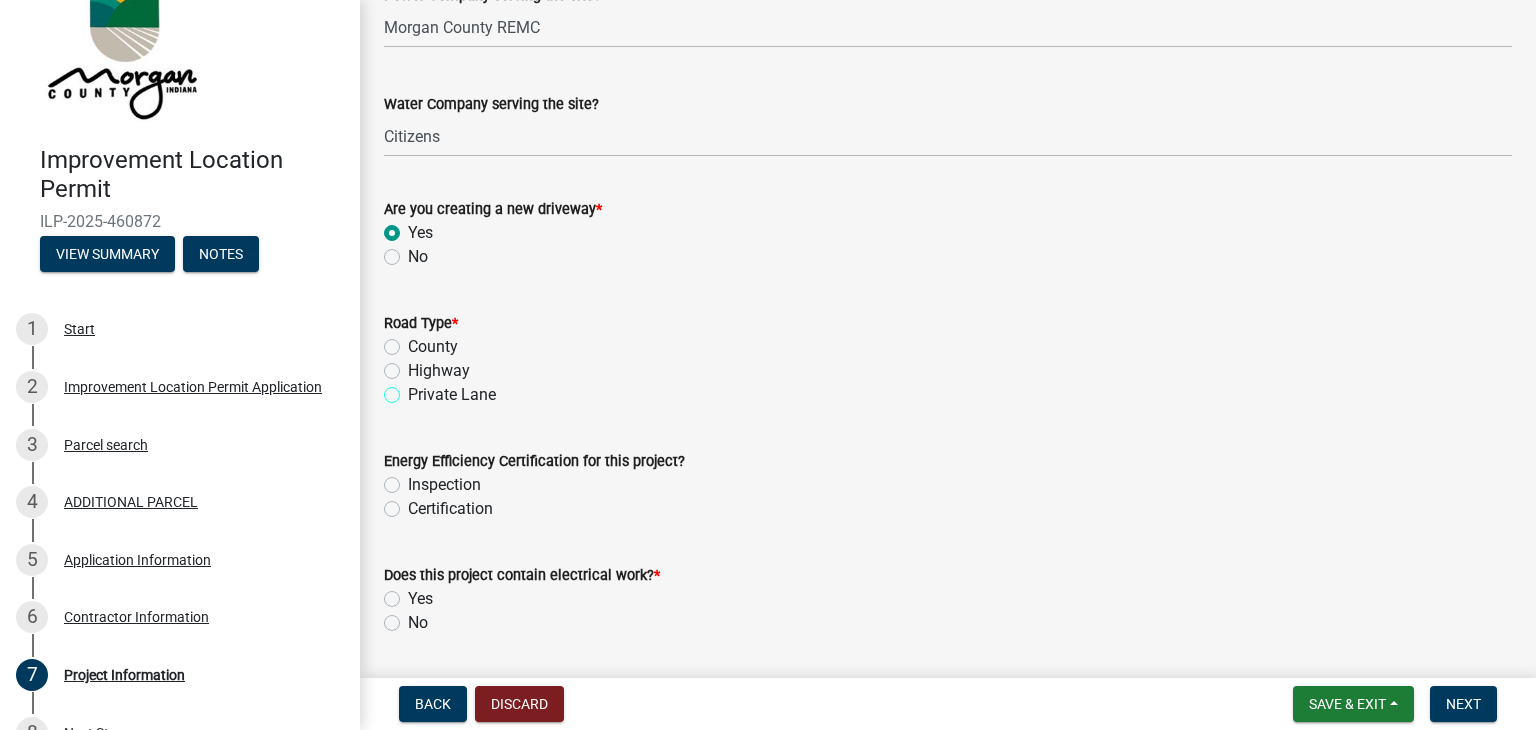 click on "Private Lane" at bounding box center [414, 389] 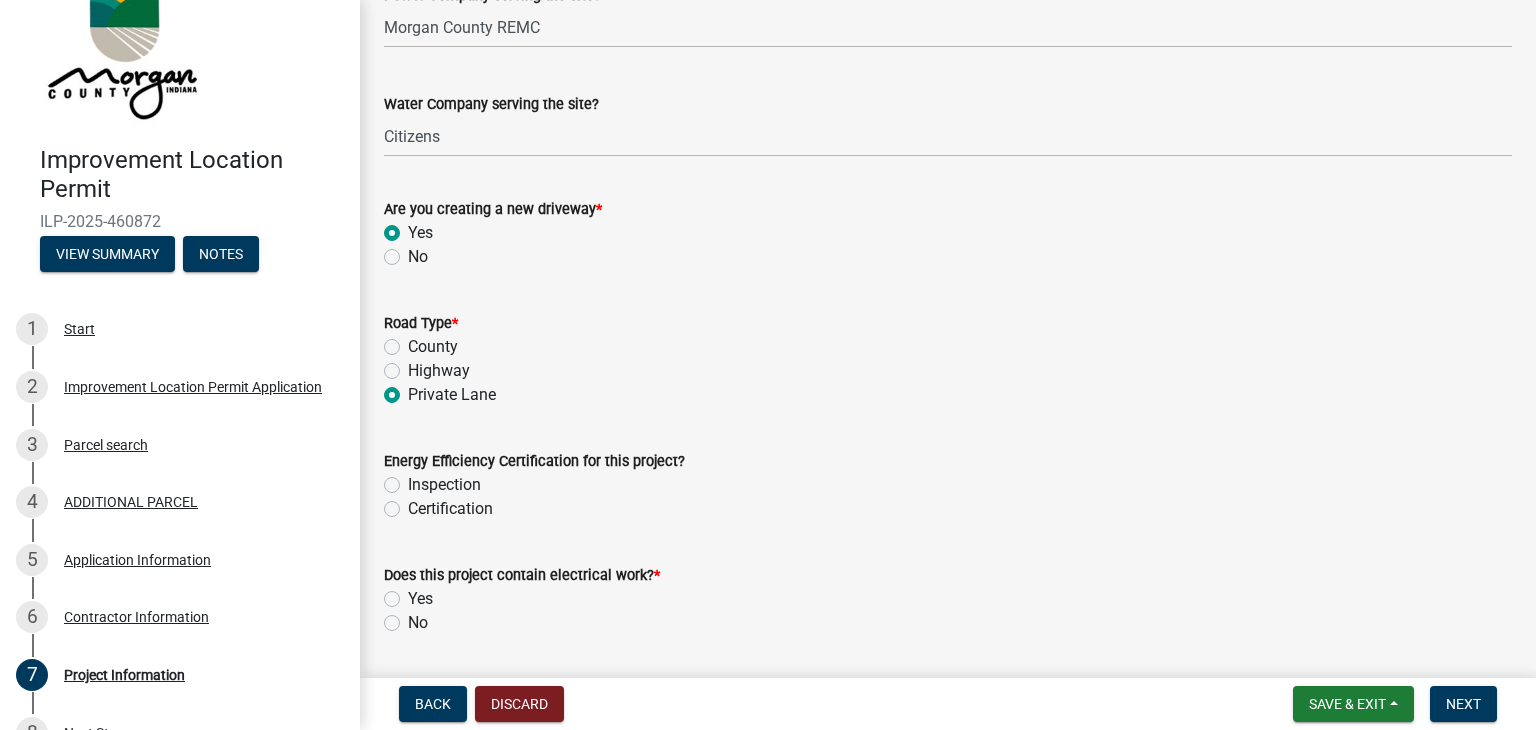 radio on "true" 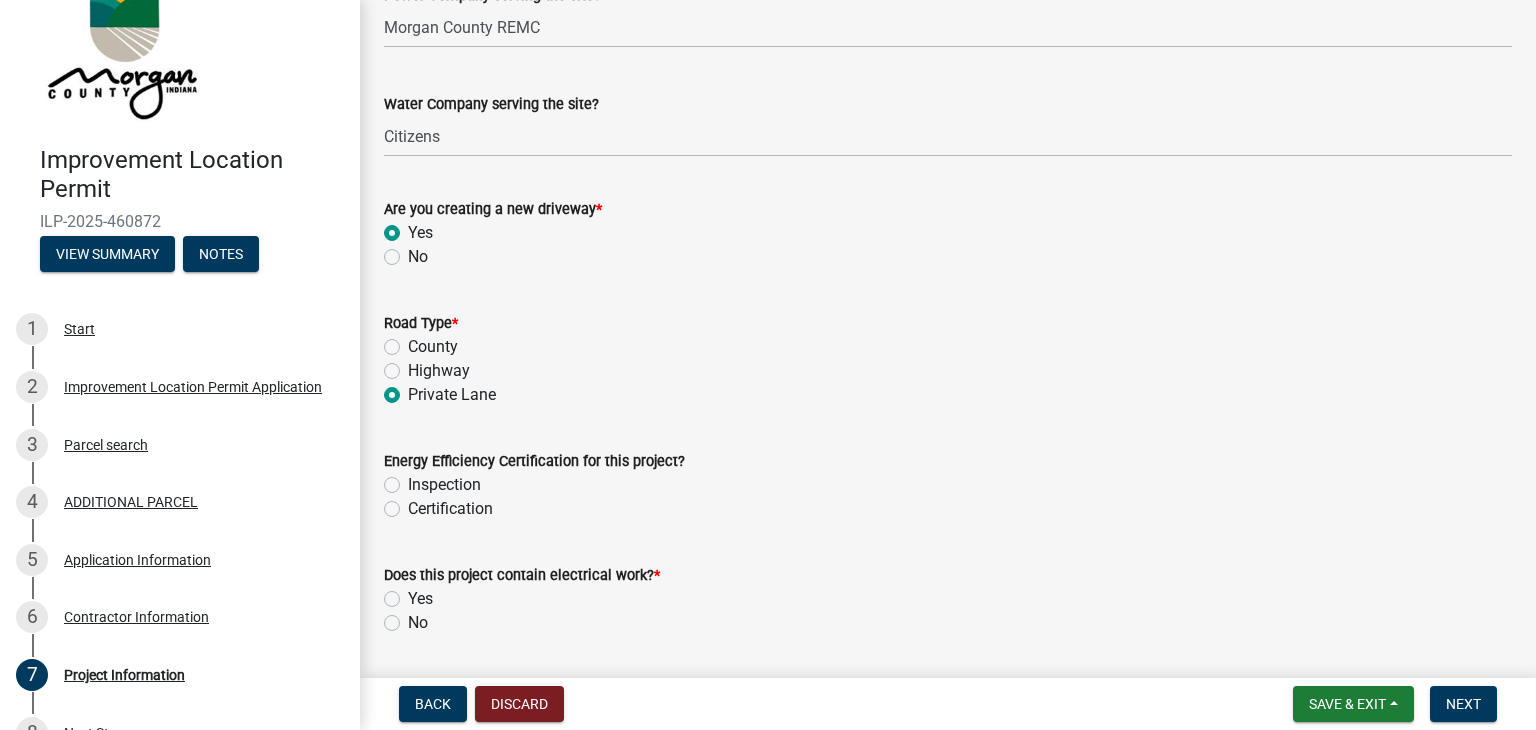 click on "Inspection" 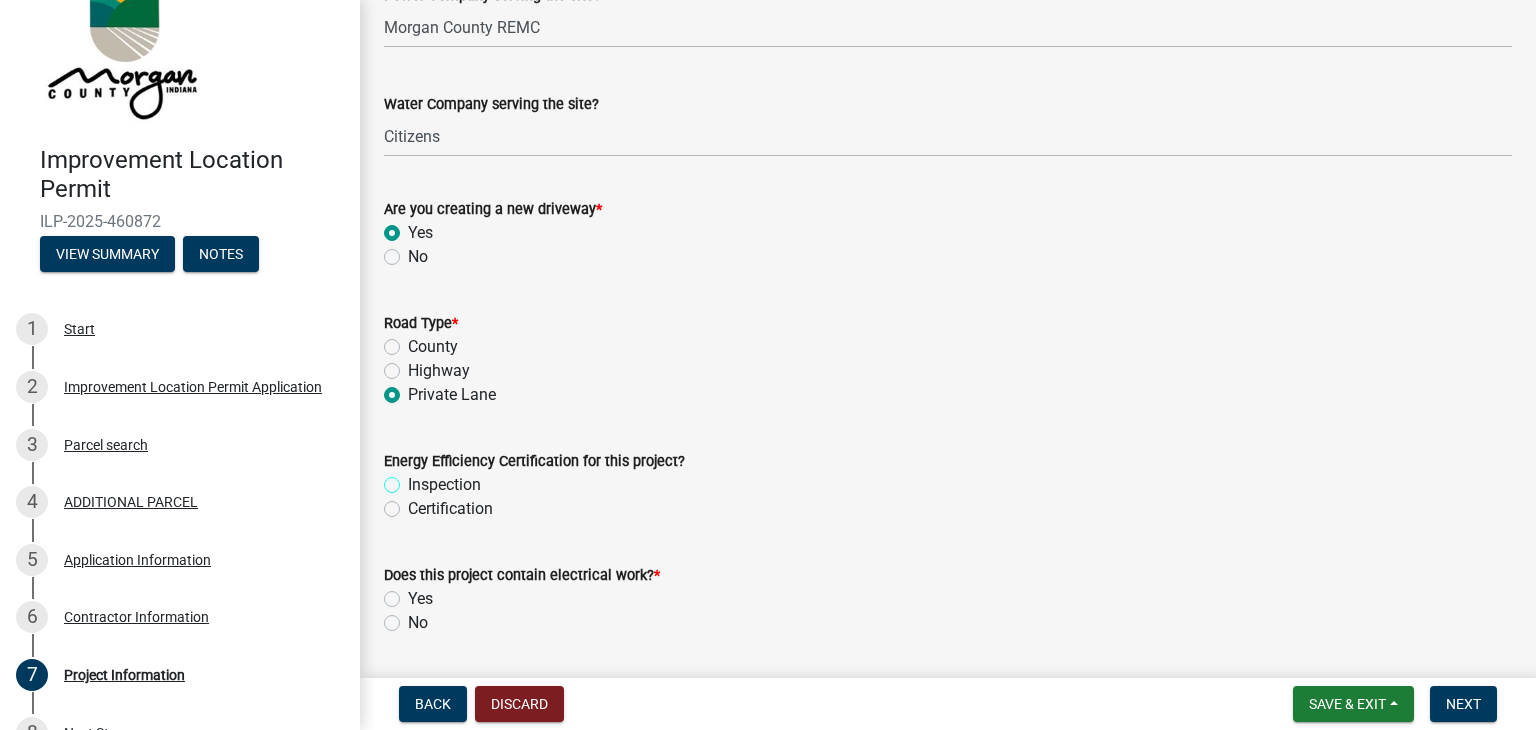 click on "Inspection" at bounding box center [414, 479] 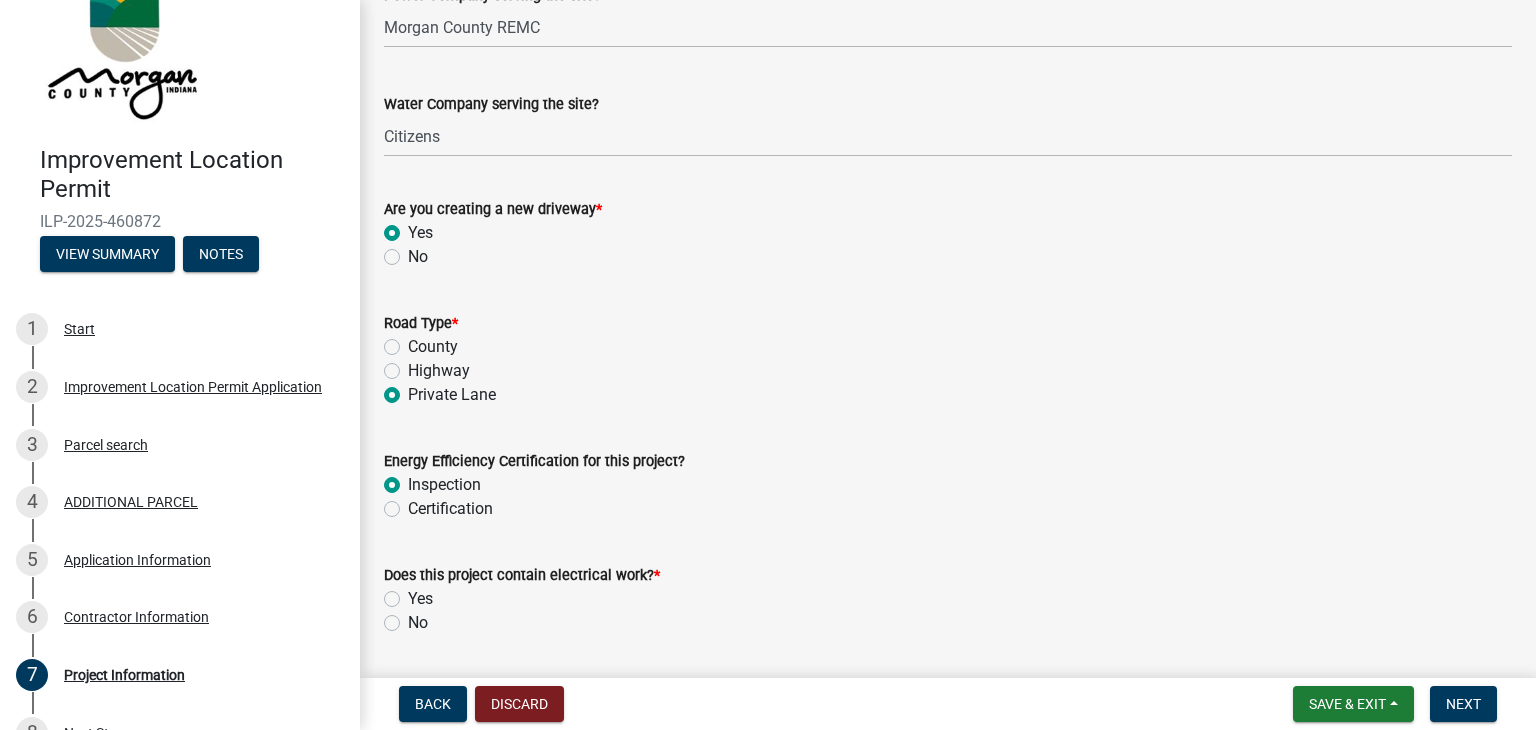 radio on "true" 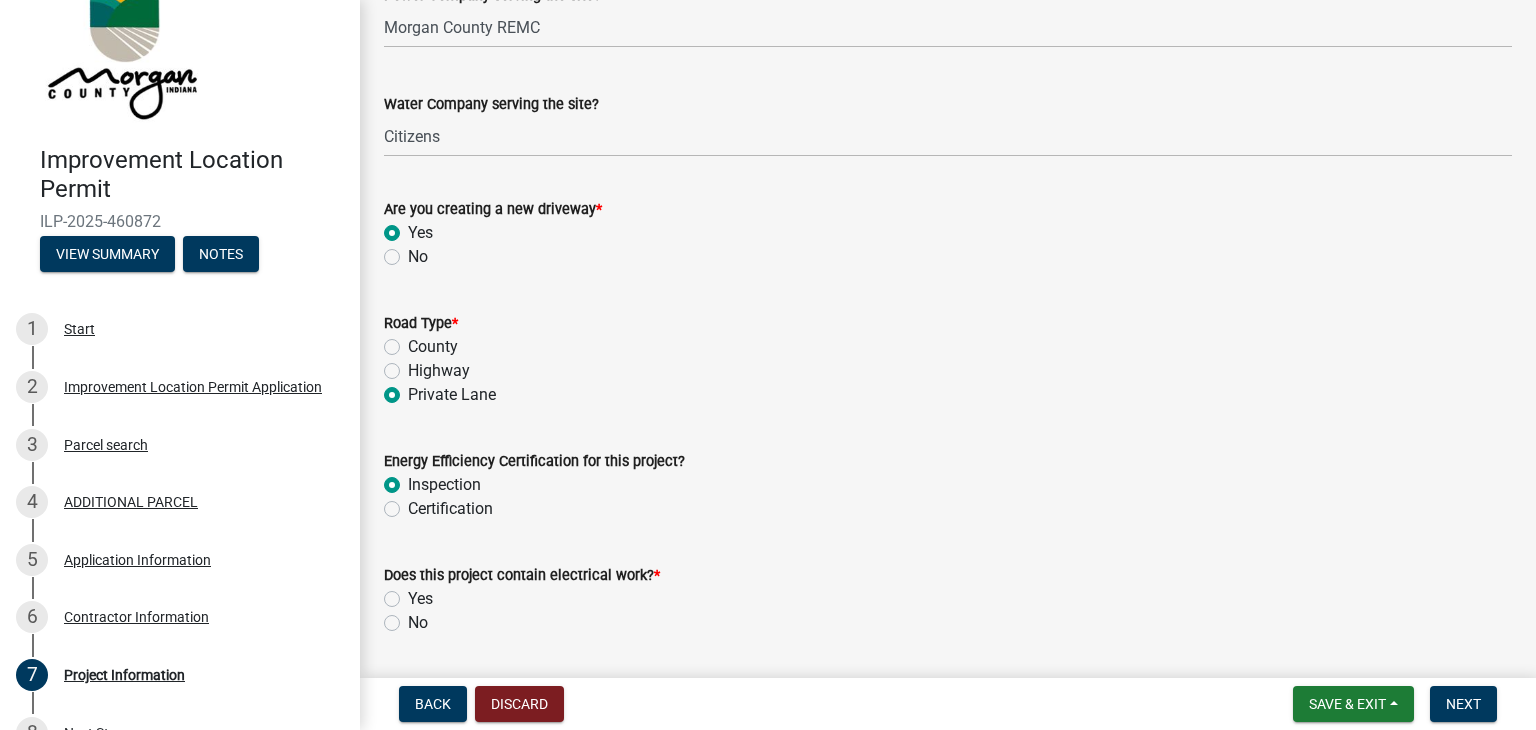 click on "Yes" 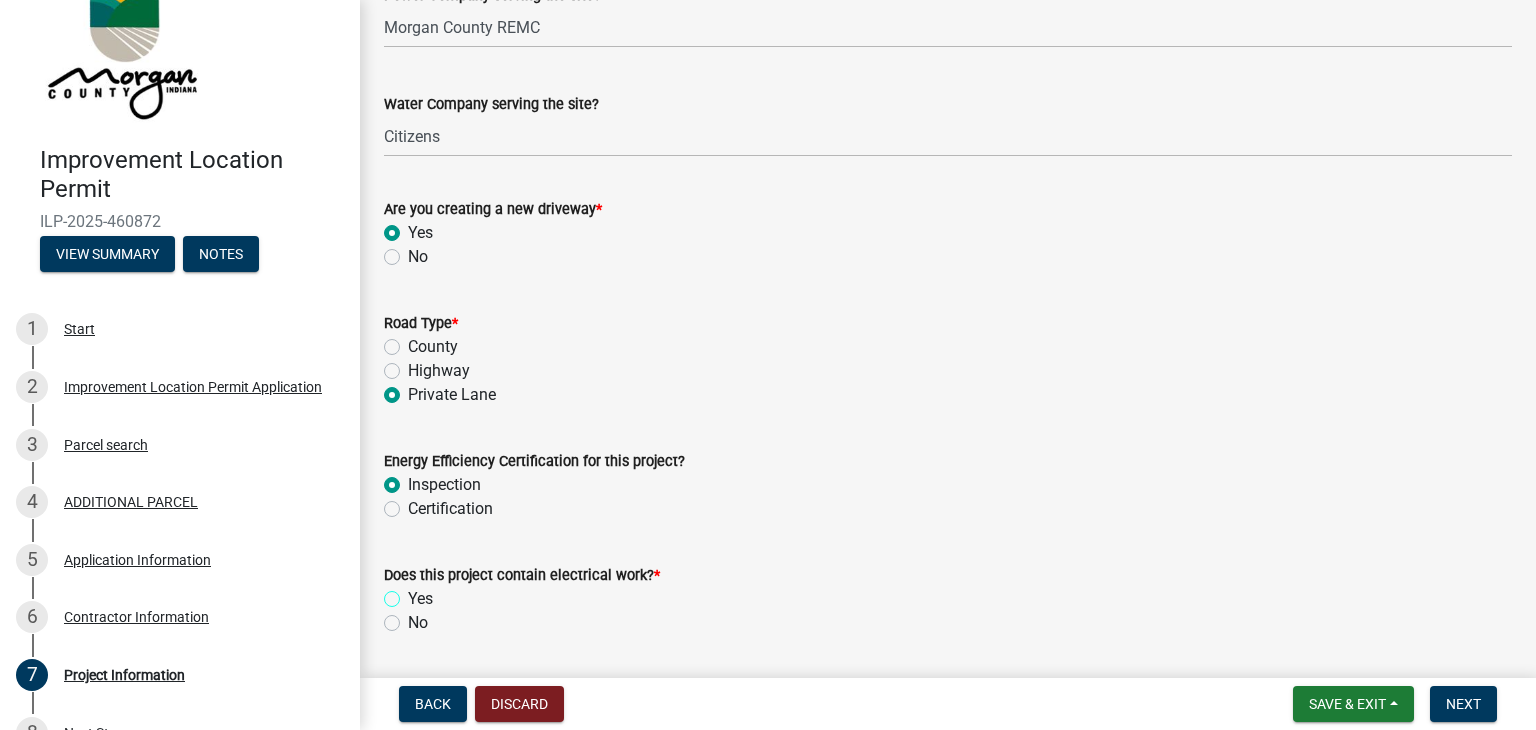click on "Yes" at bounding box center [414, 593] 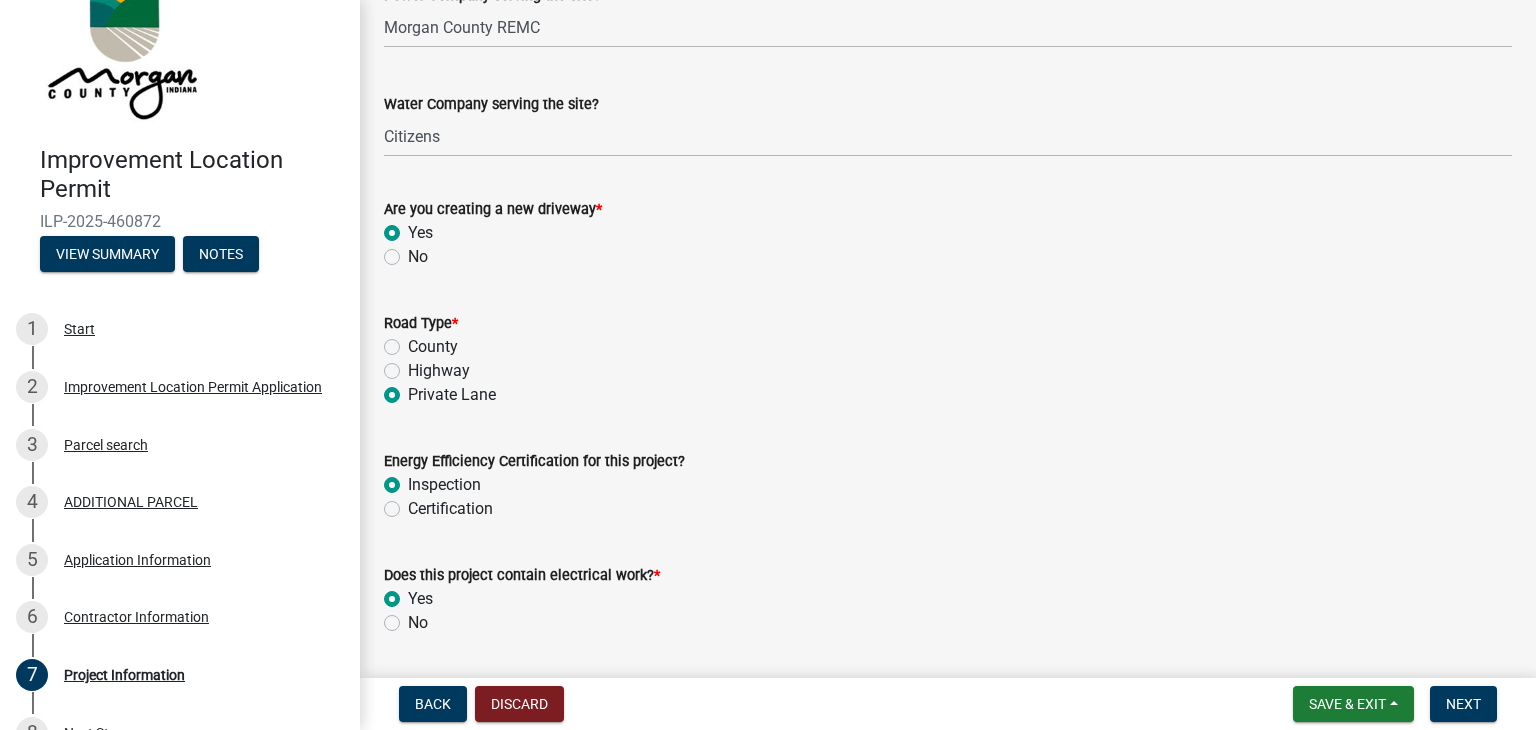 radio on "true" 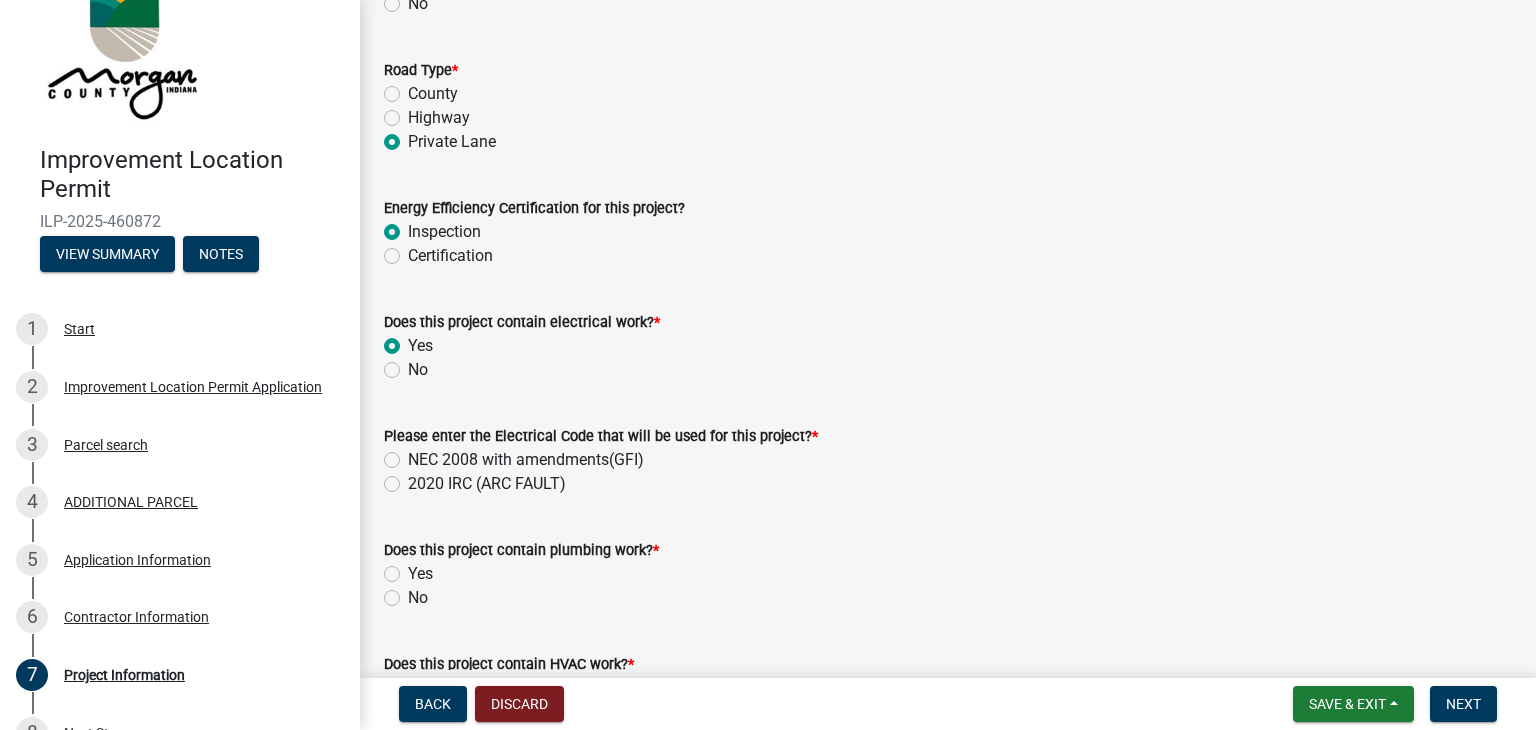 scroll, scrollTop: 2520, scrollLeft: 0, axis: vertical 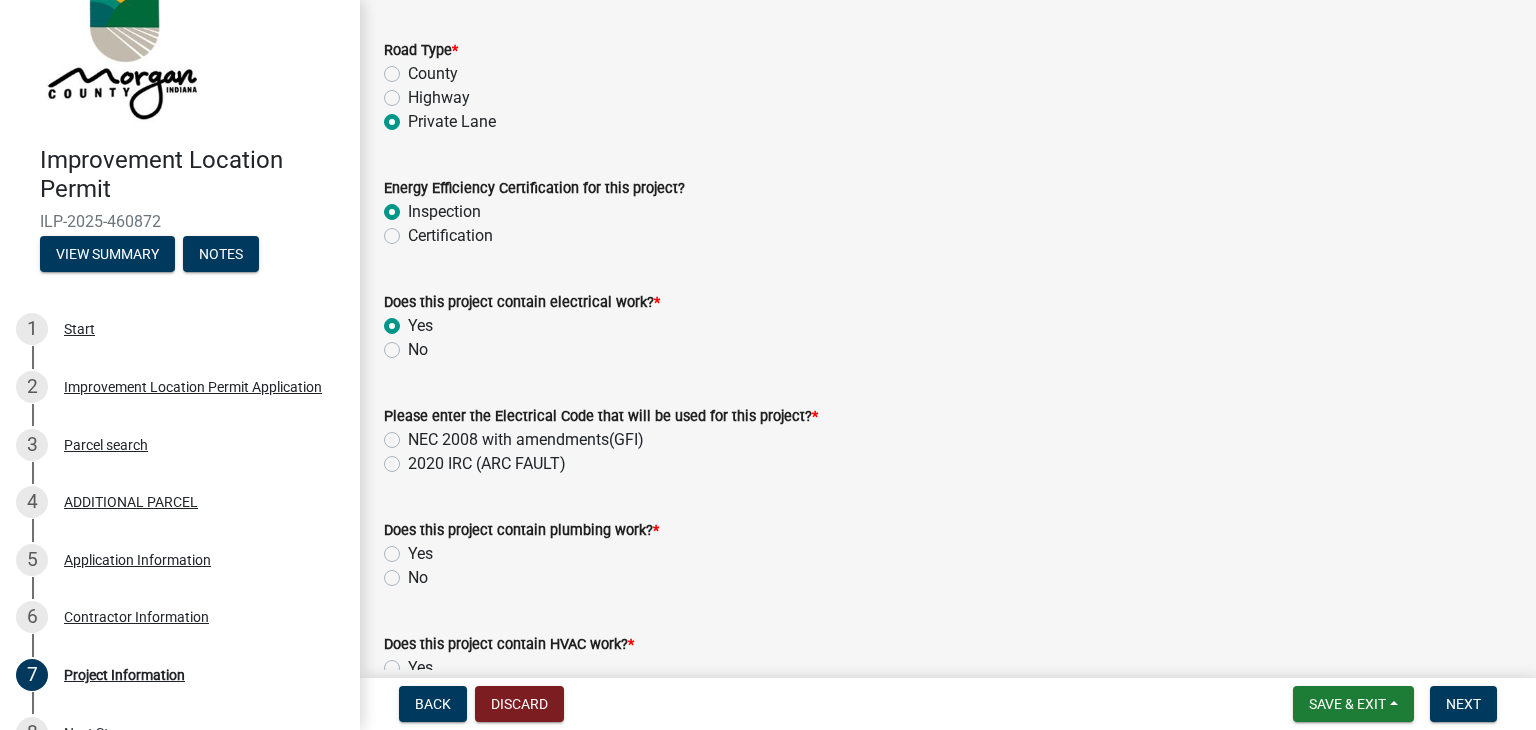 click on "NEC 2008 with amendments(GFI)" 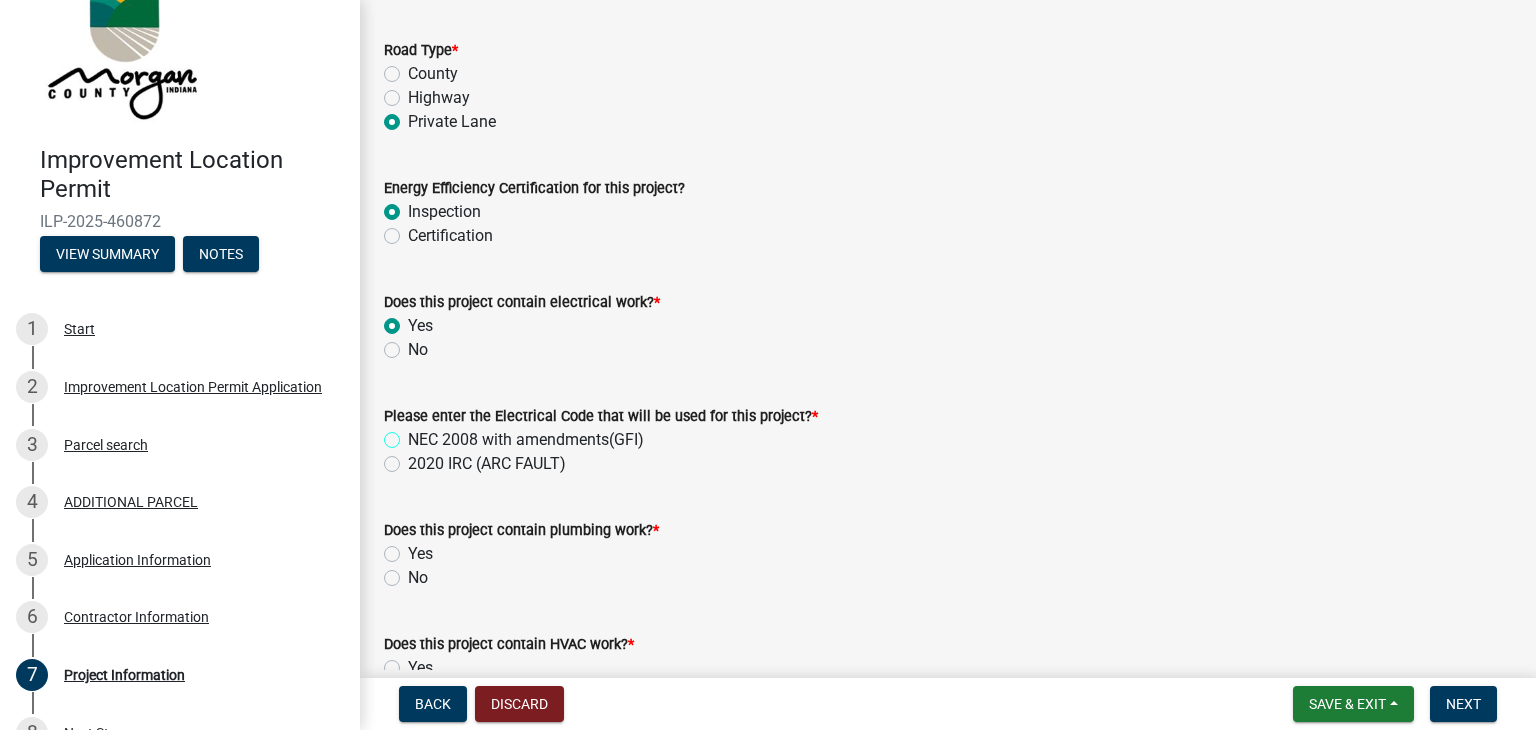 click on "NEC 2008 with amendments(GFI)" at bounding box center (414, 434) 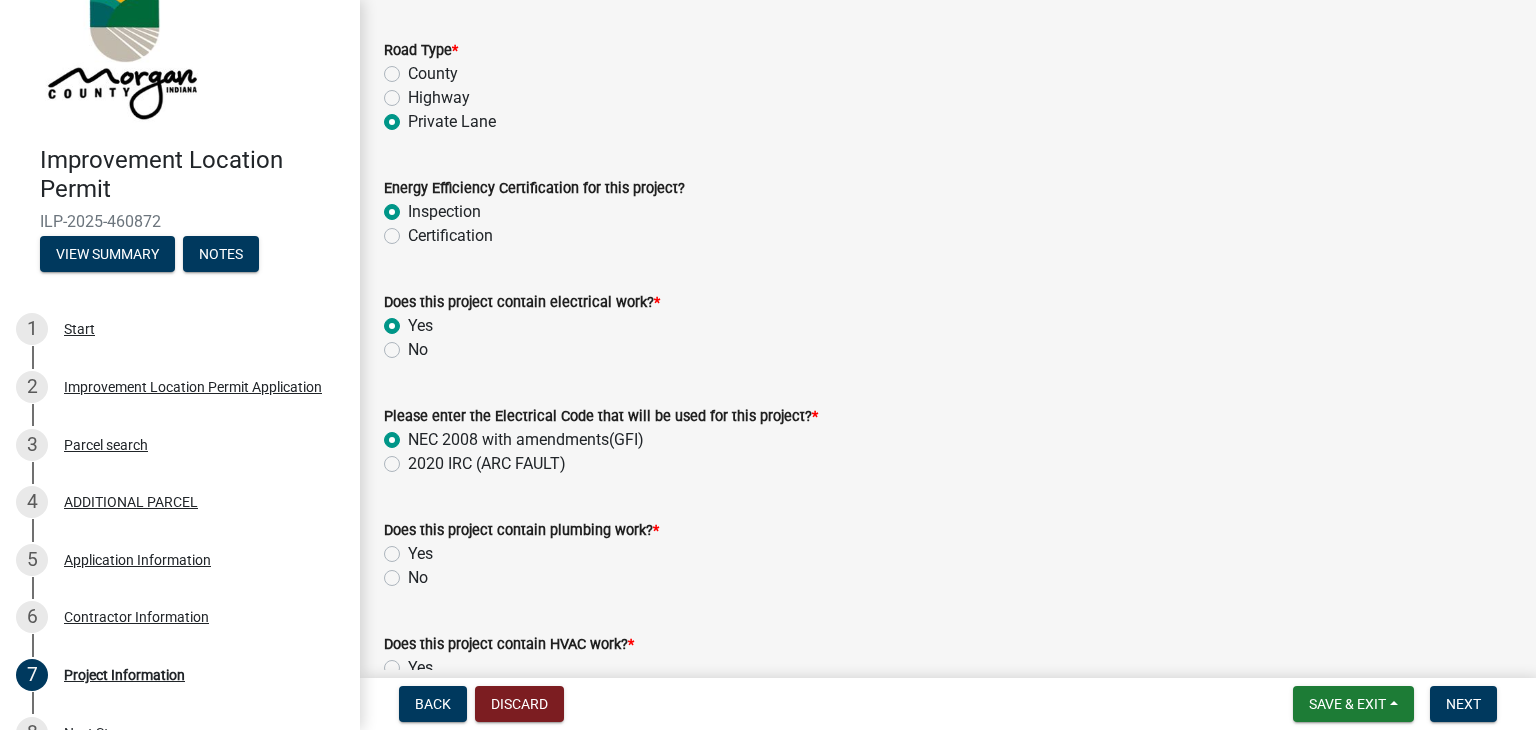 radio on "true" 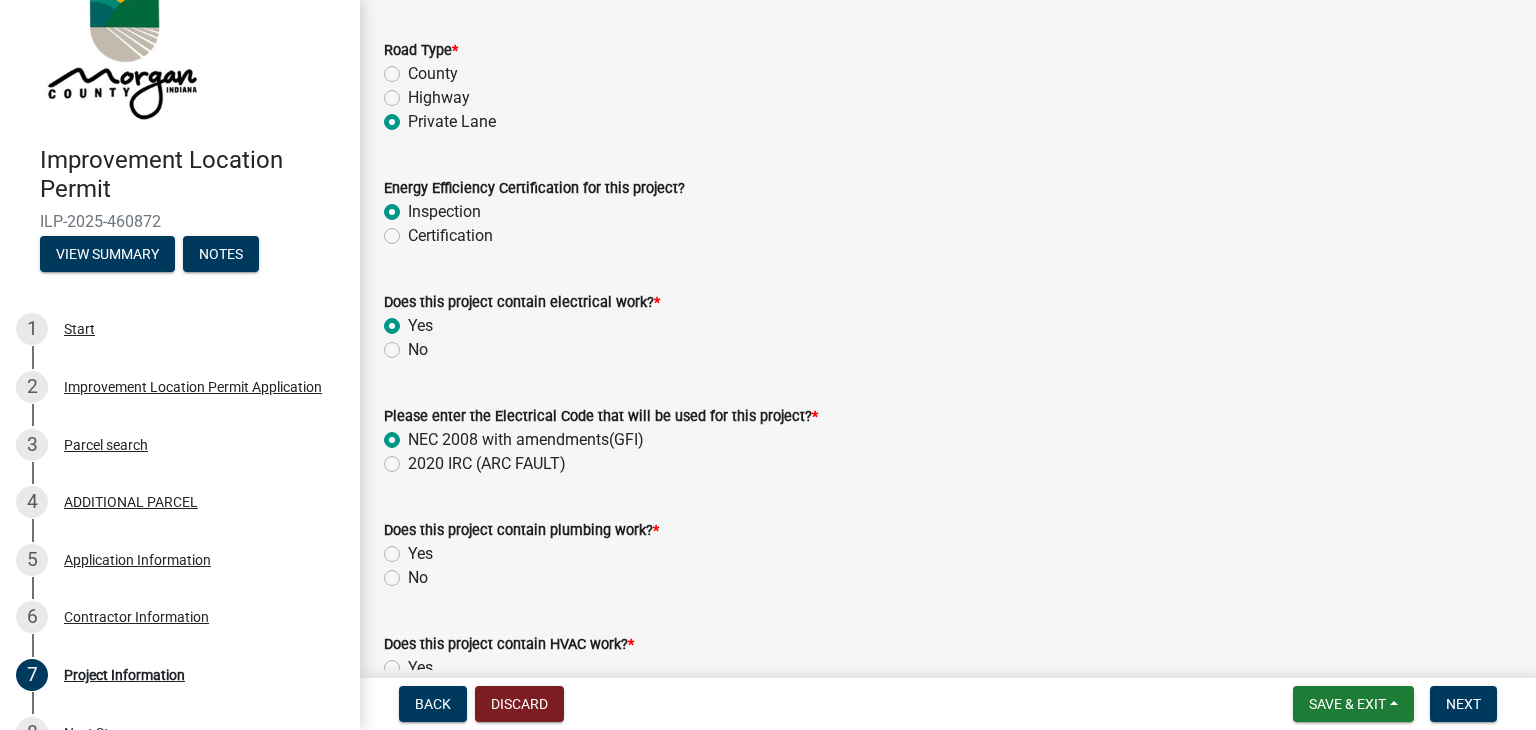 click on "Yes" 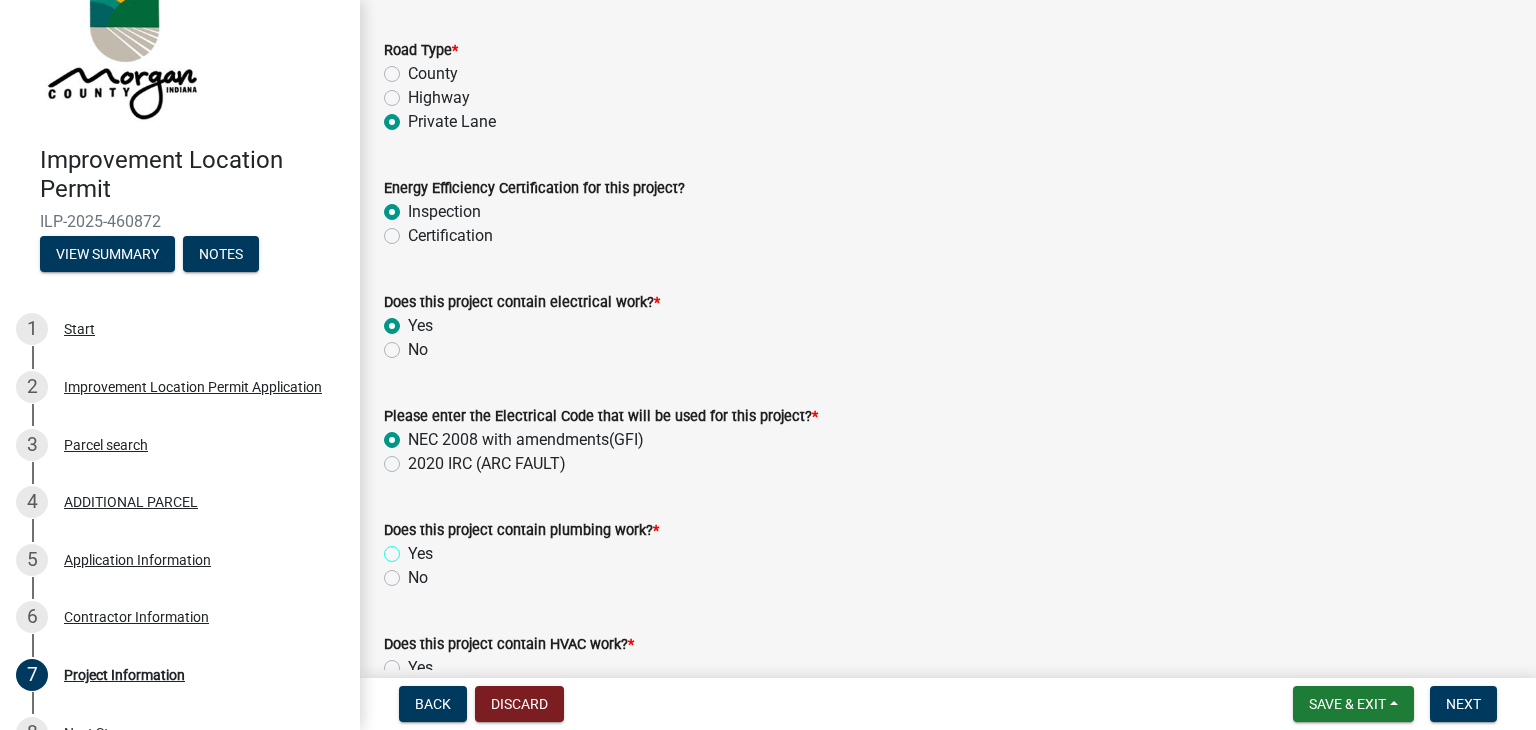 click on "Yes" at bounding box center [414, 548] 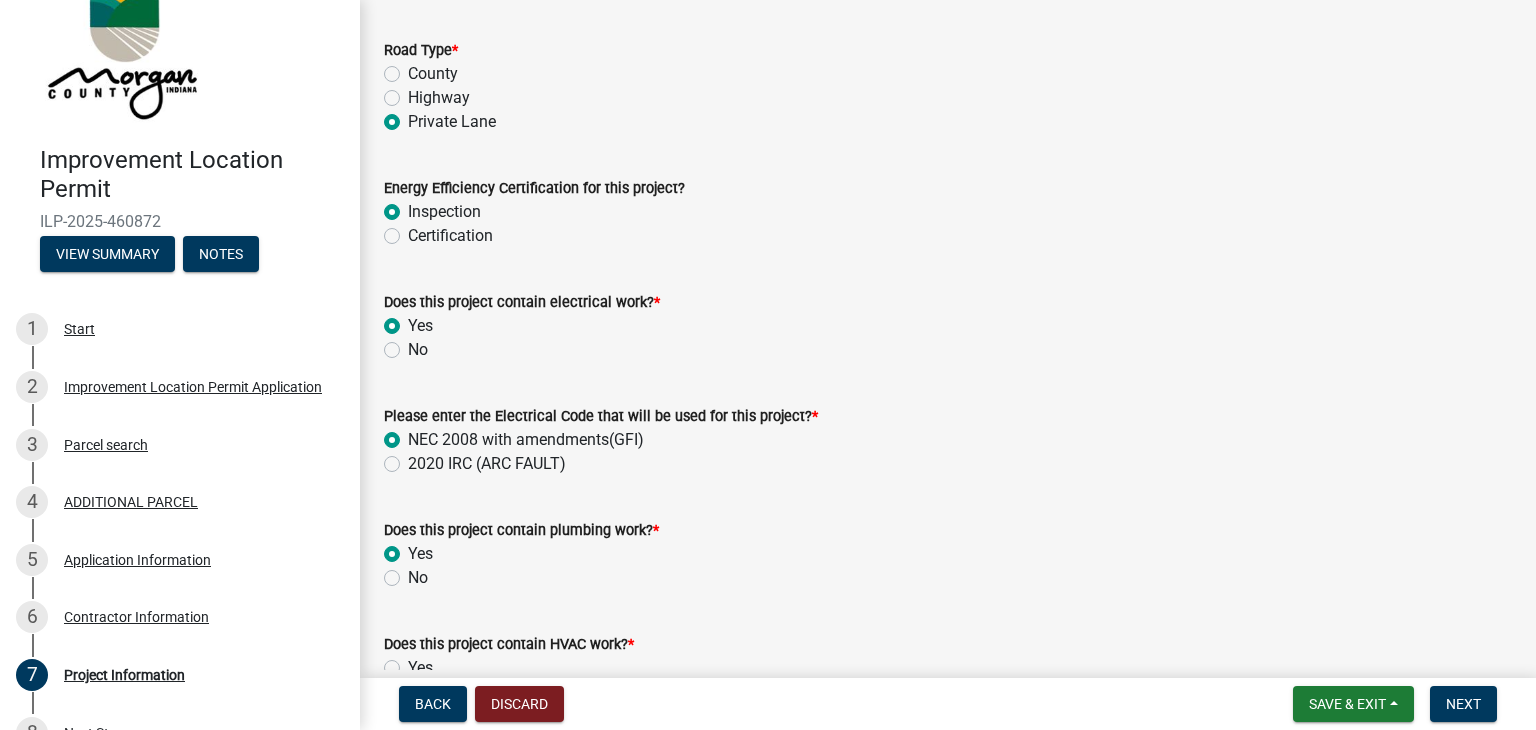 radio on "true" 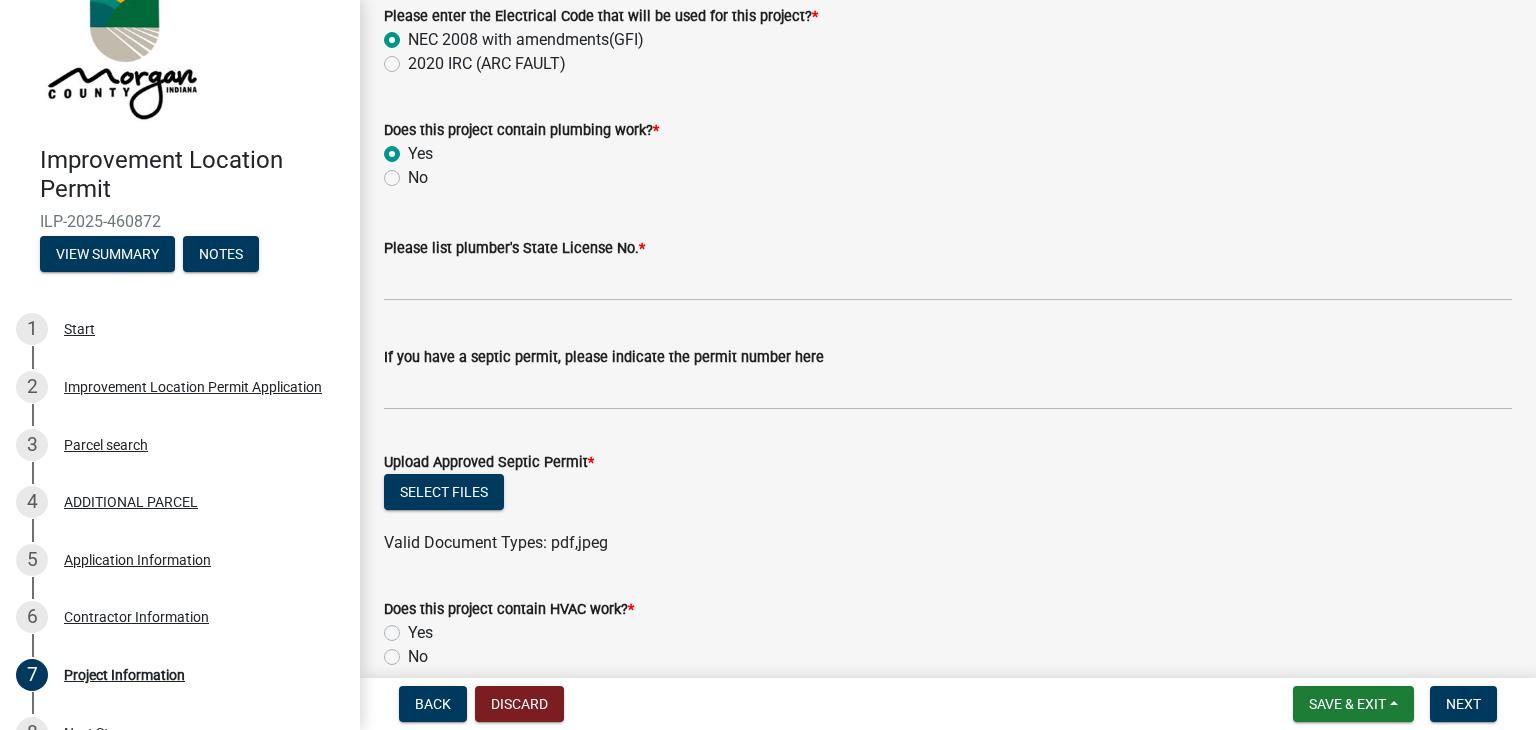 scroll, scrollTop: 2927, scrollLeft: 0, axis: vertical 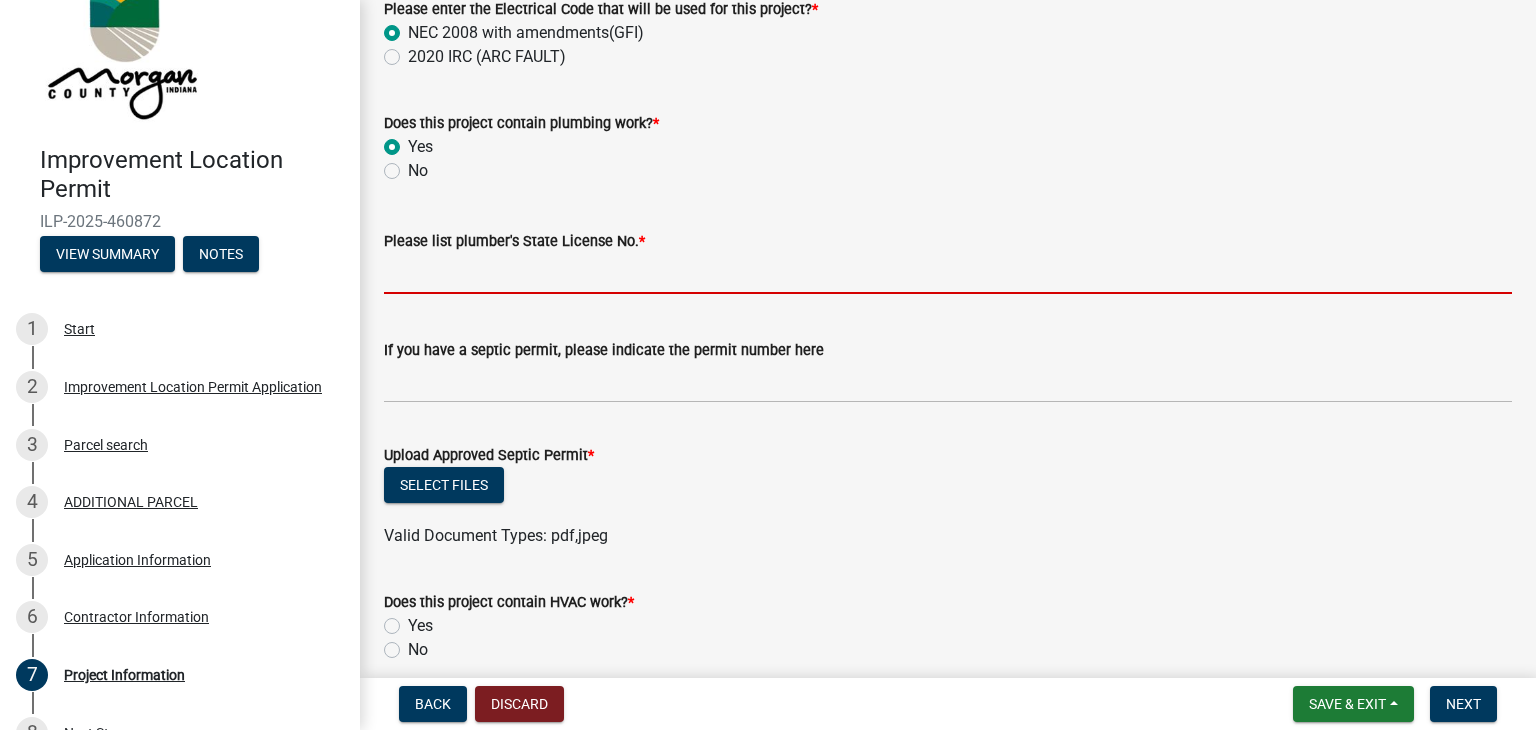 click on "Please list plumber's State License No.  *" at bounding box center (948, 273) 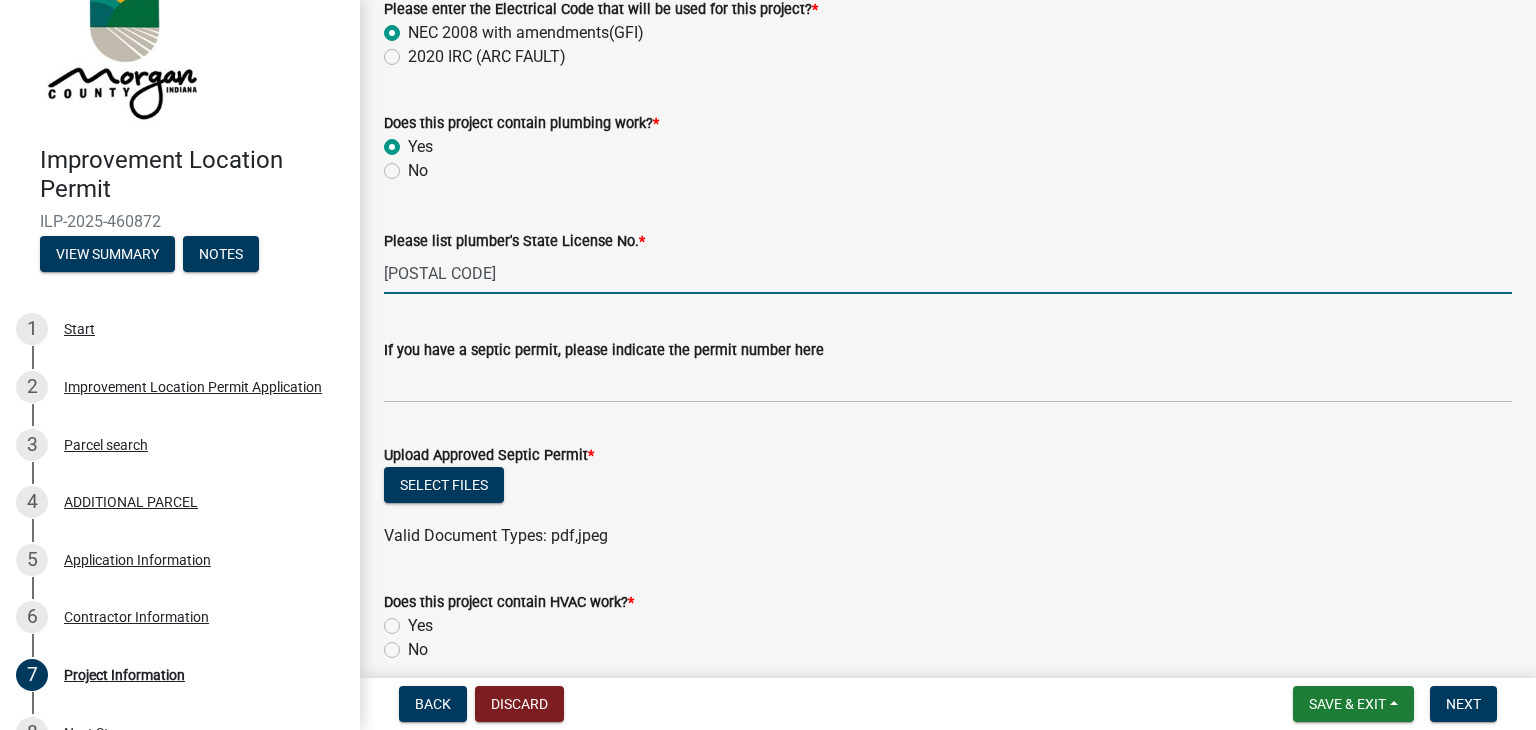 type on "[POSTAL CODE]" 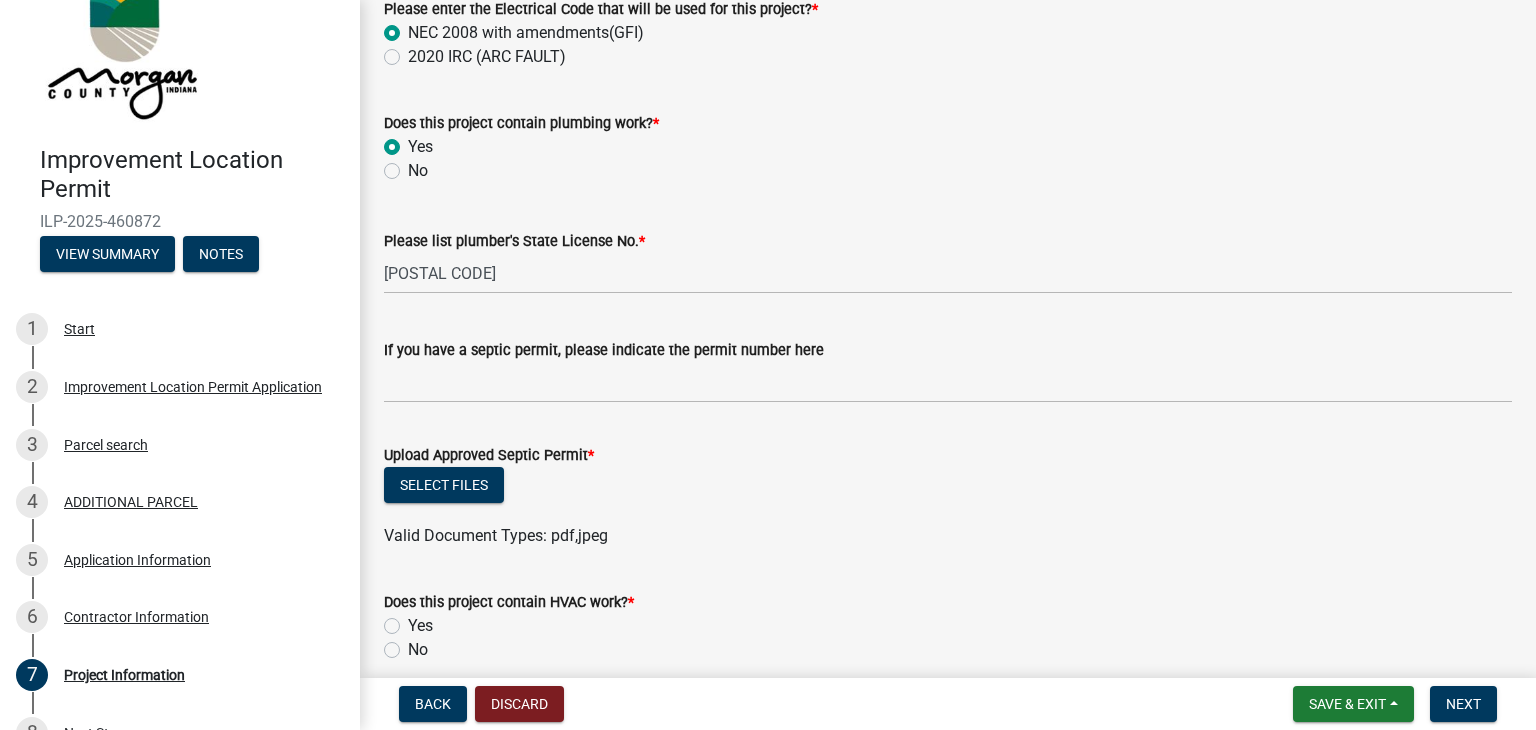 click on "Yes" 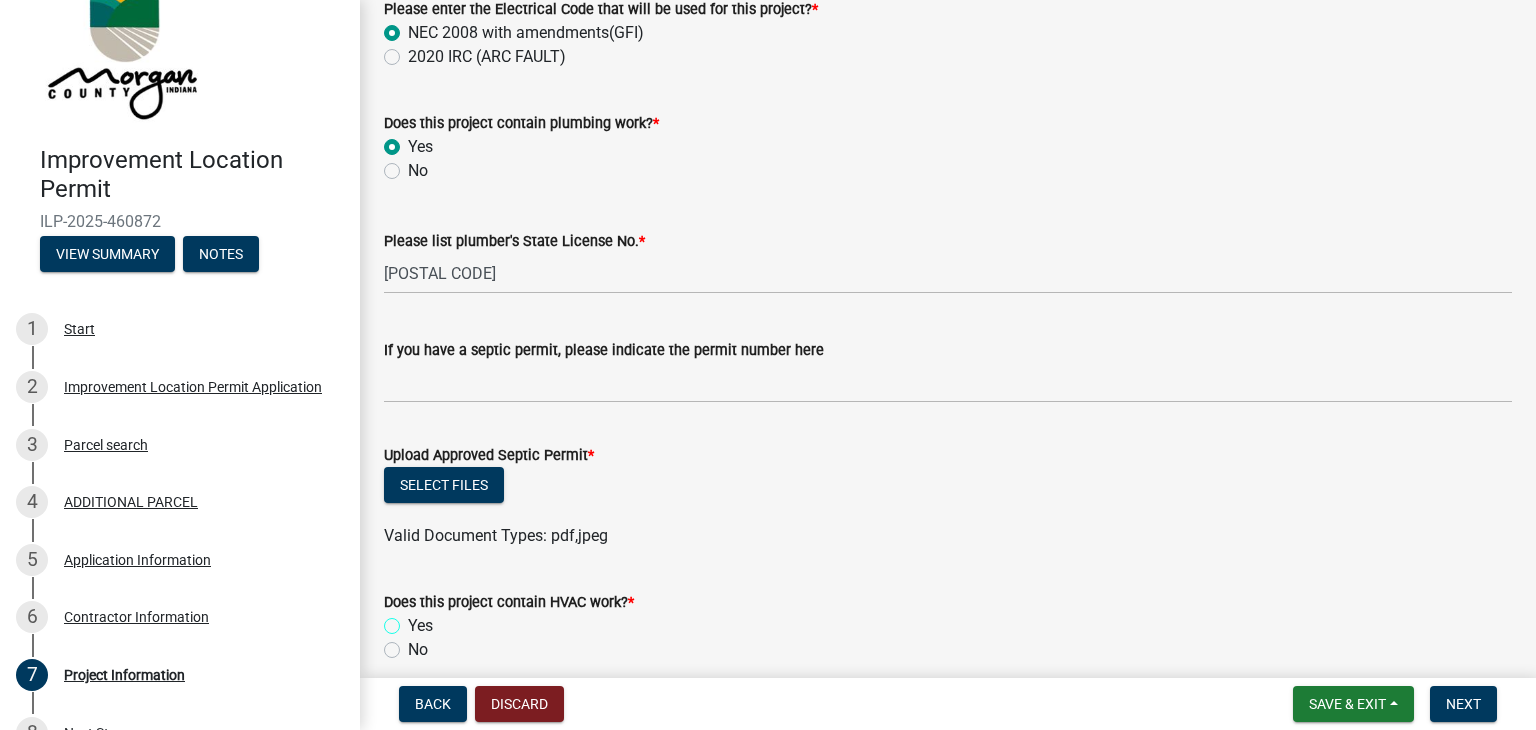 click on "Yes" at bounding box center (414, 620) 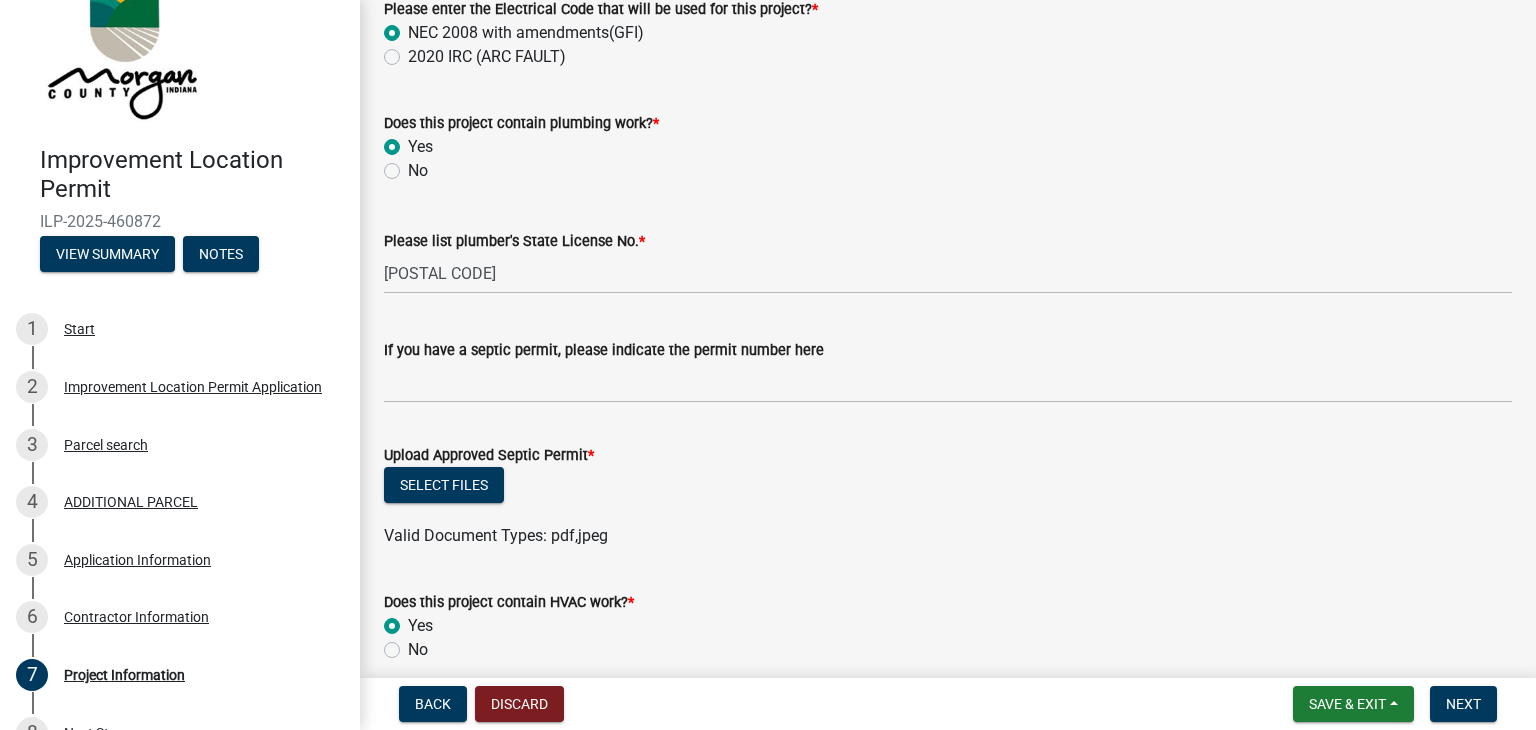 radio on "true" 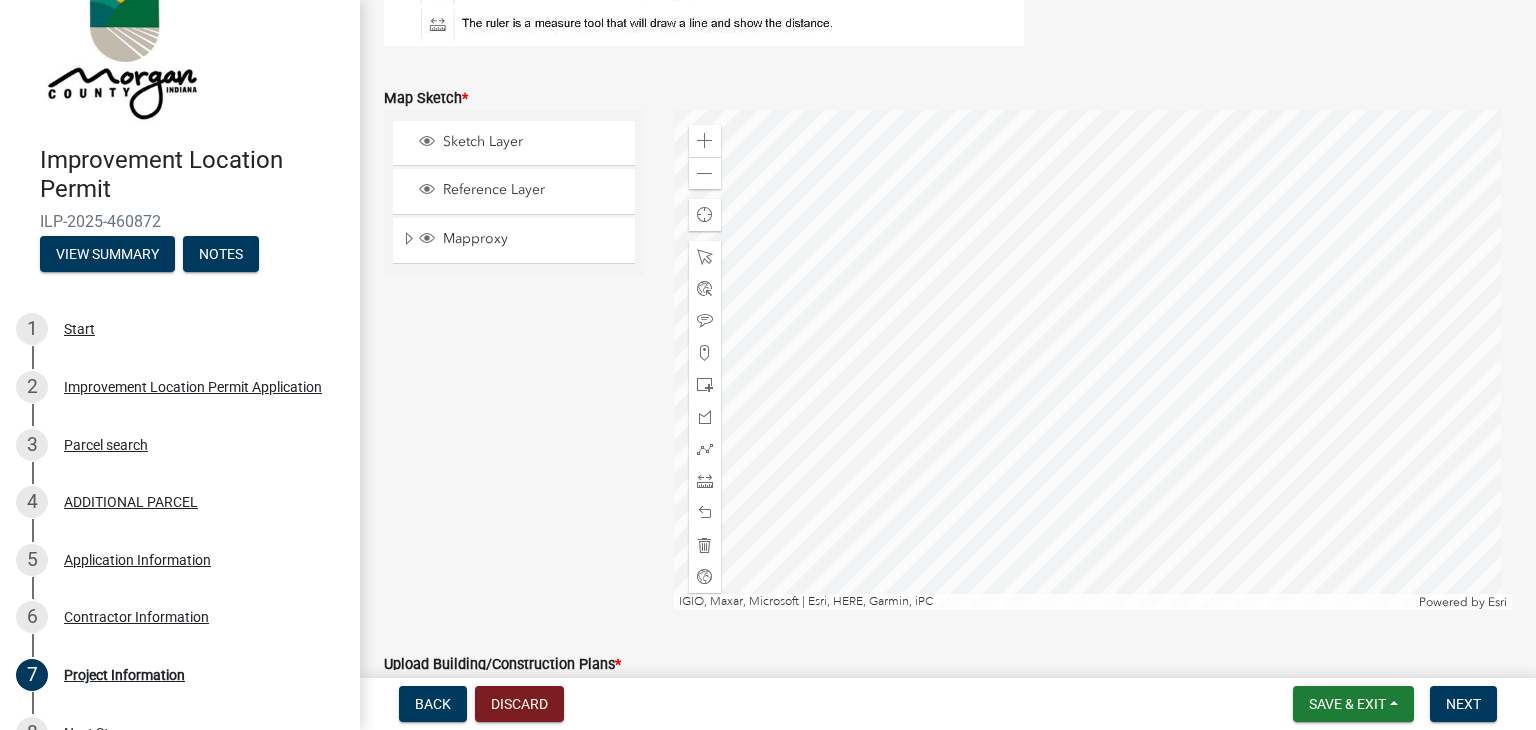 scroll, scrollTop: 4036, scrollLeft: 0, axis: vertical 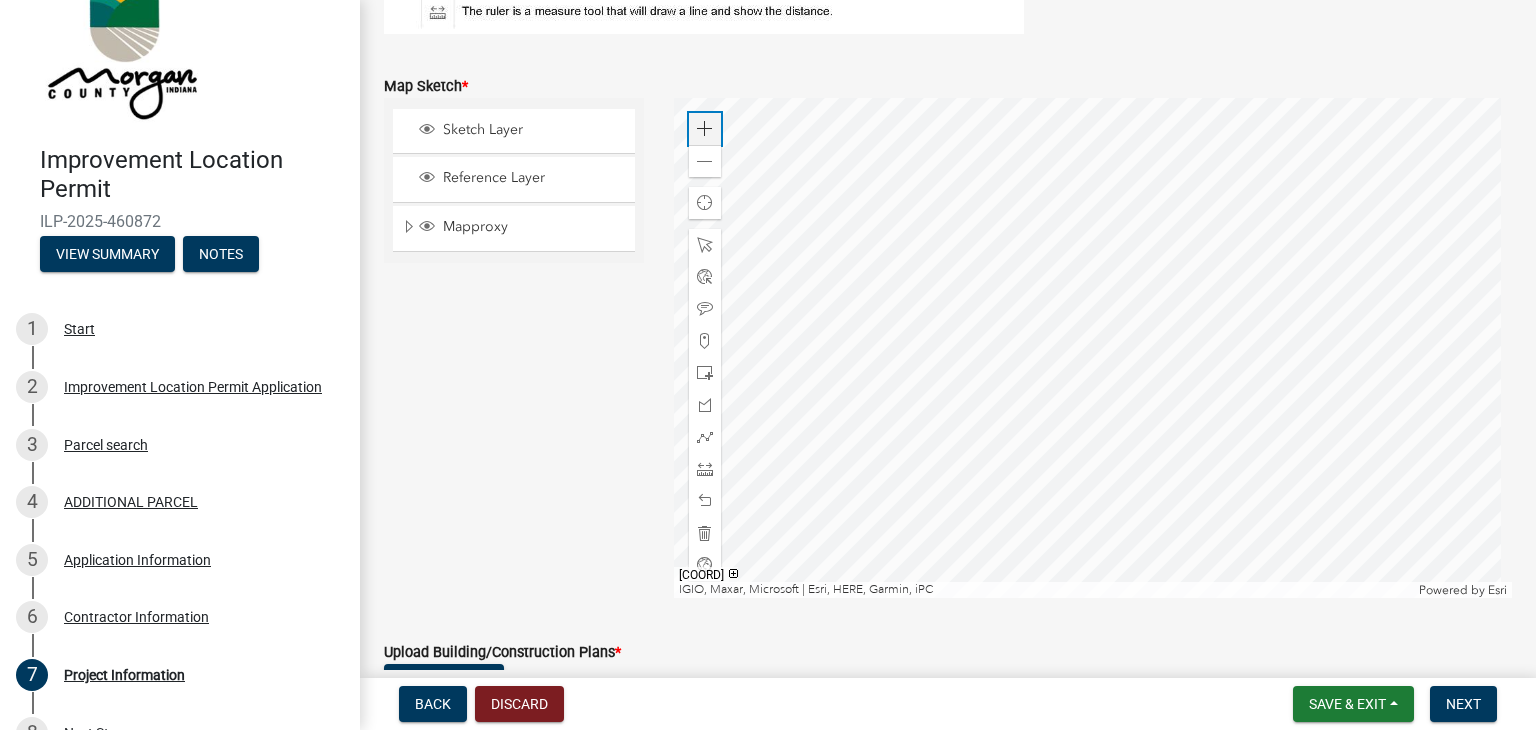click 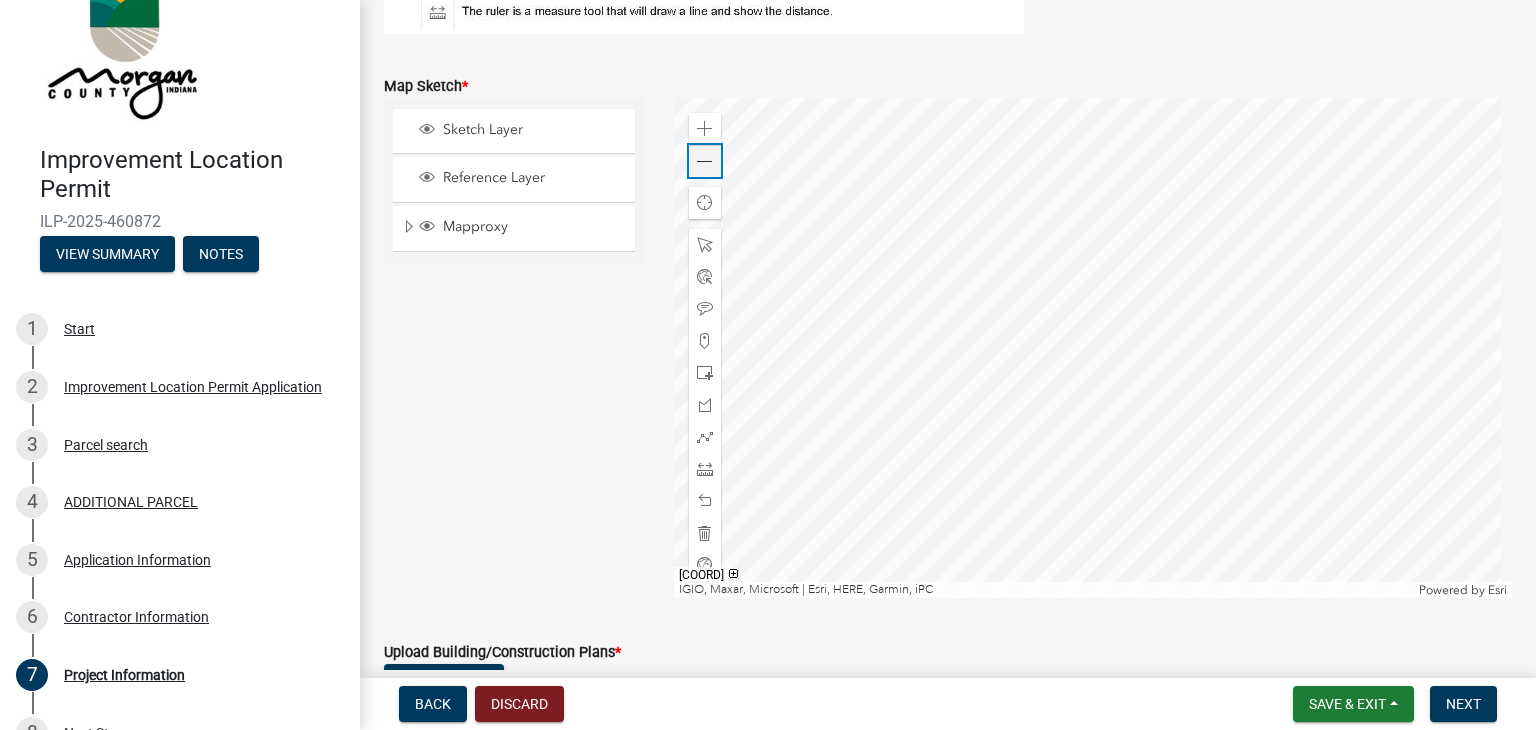 click 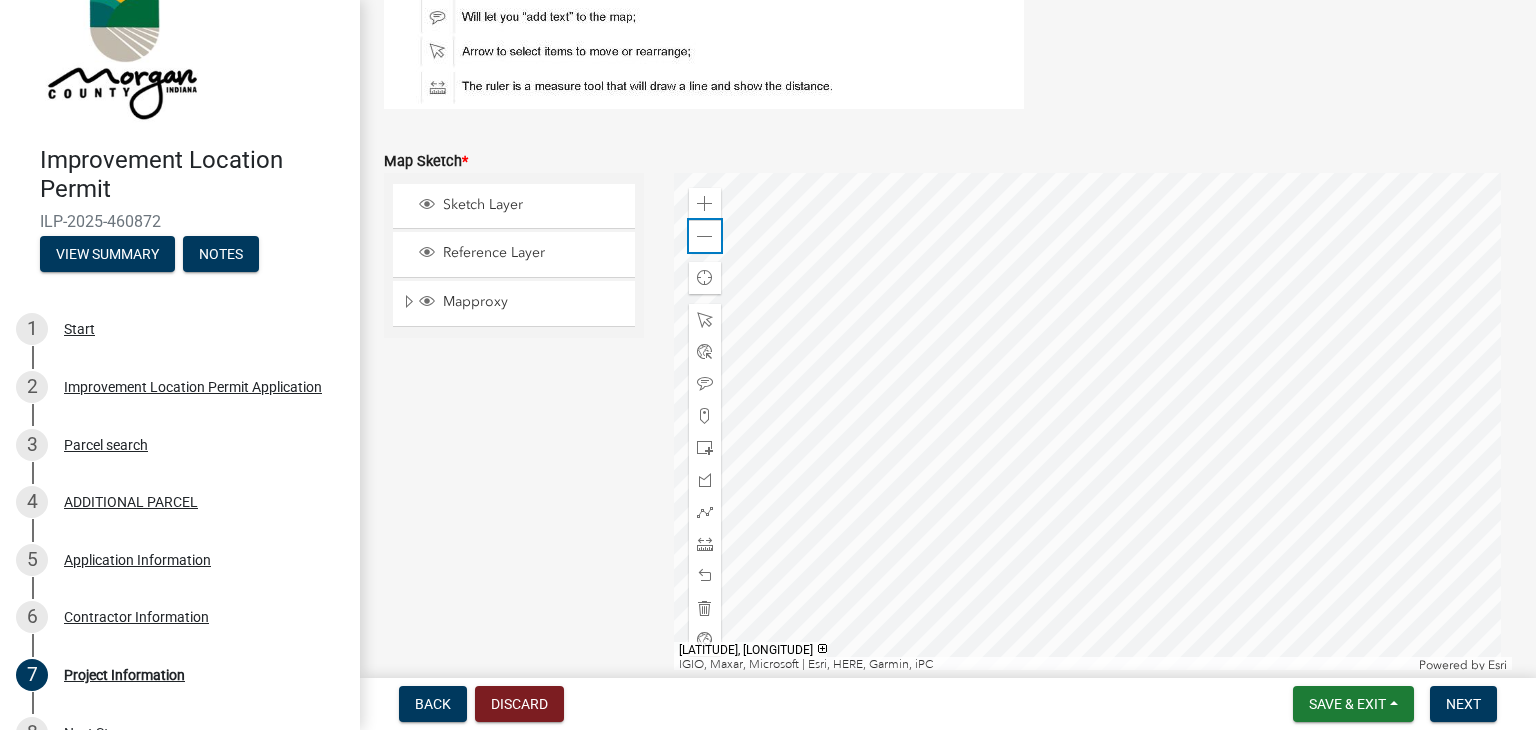 scroll, scrollTop: 3968, scrollLeft: 0, axis: vertical 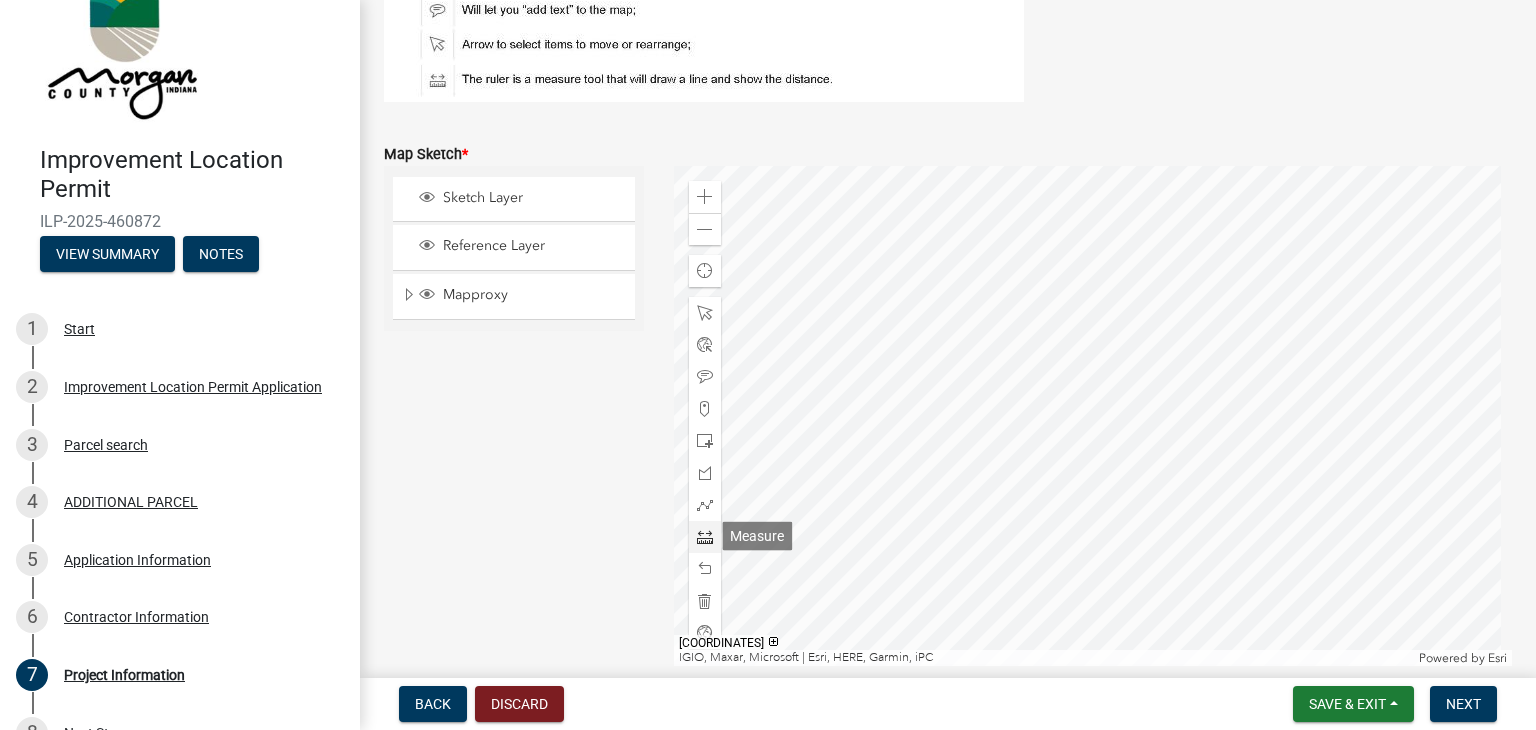 click 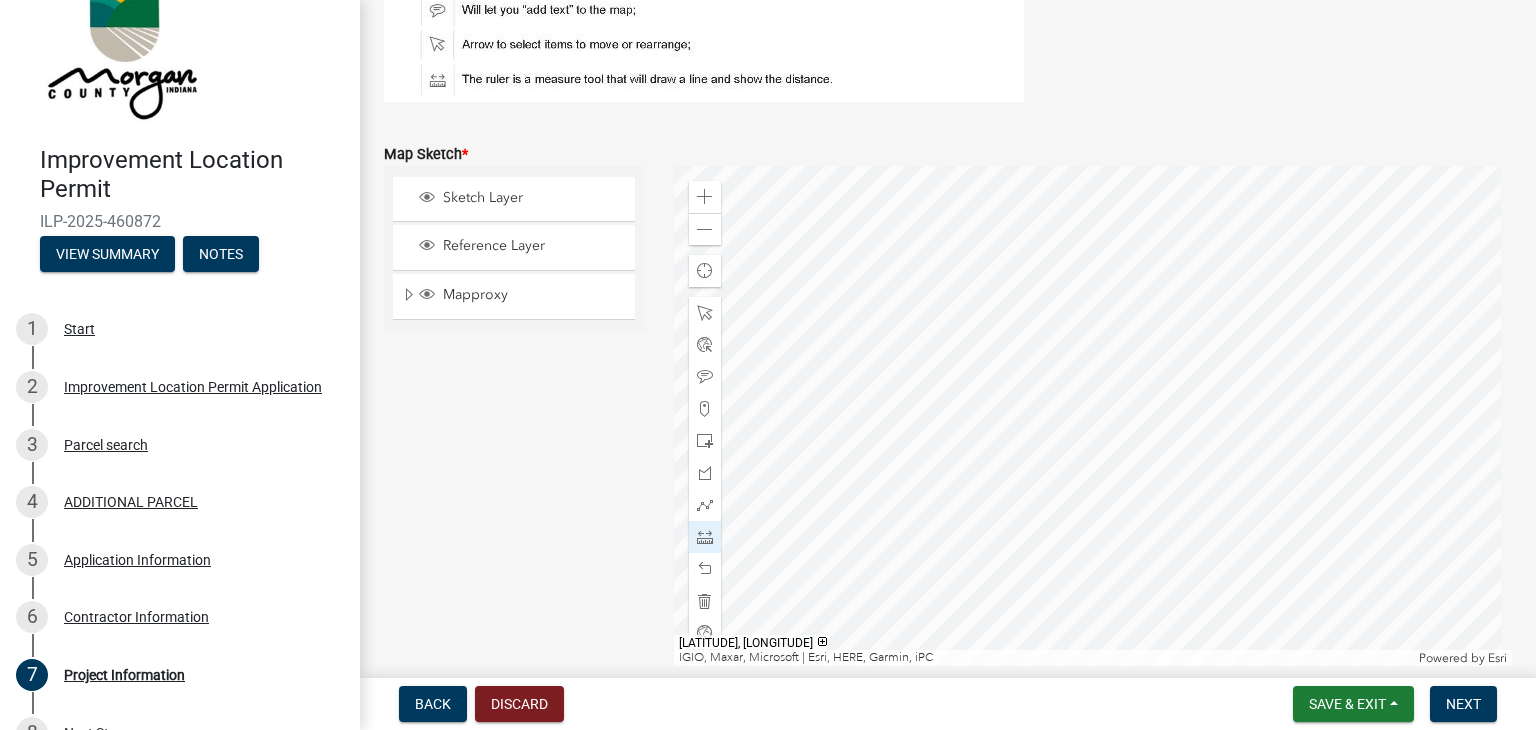 click 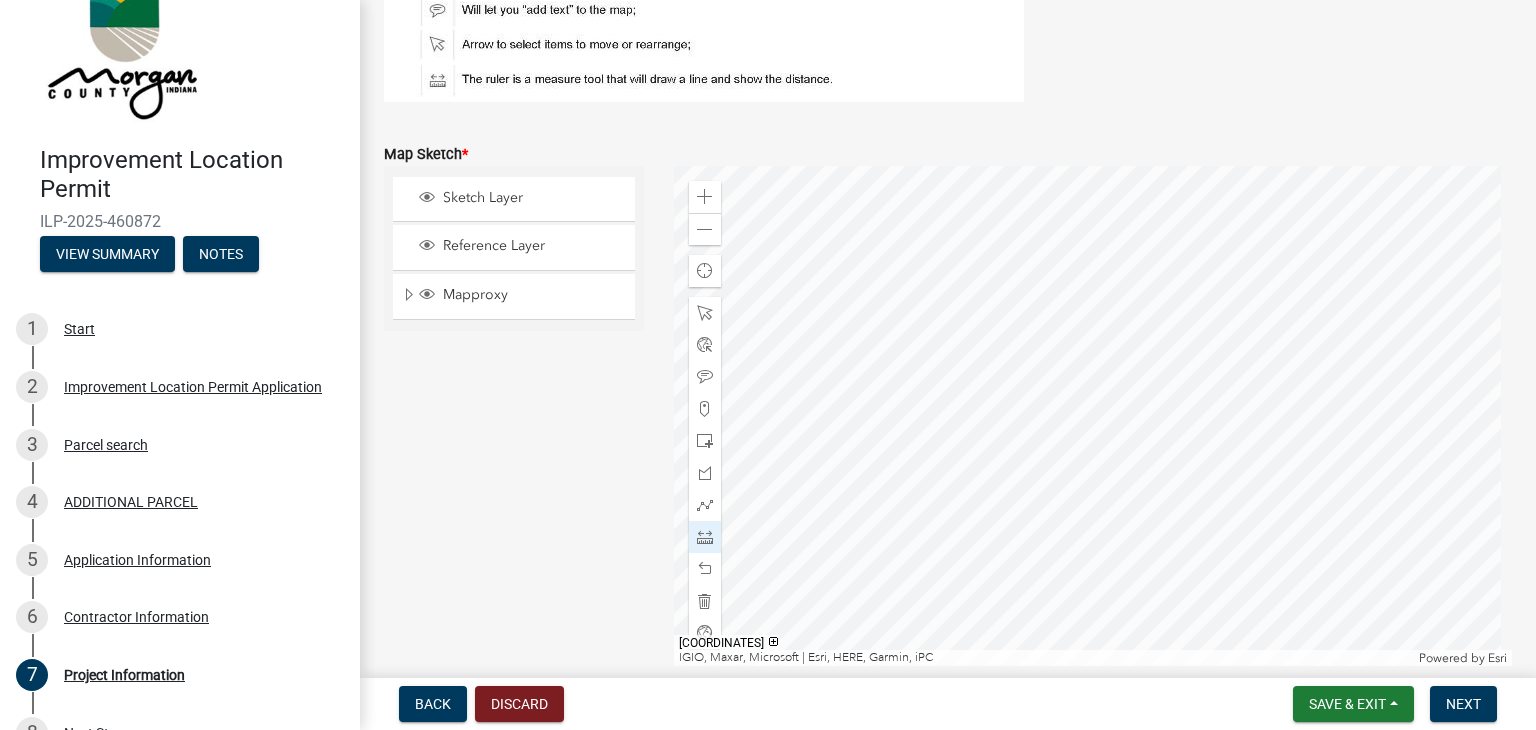 click 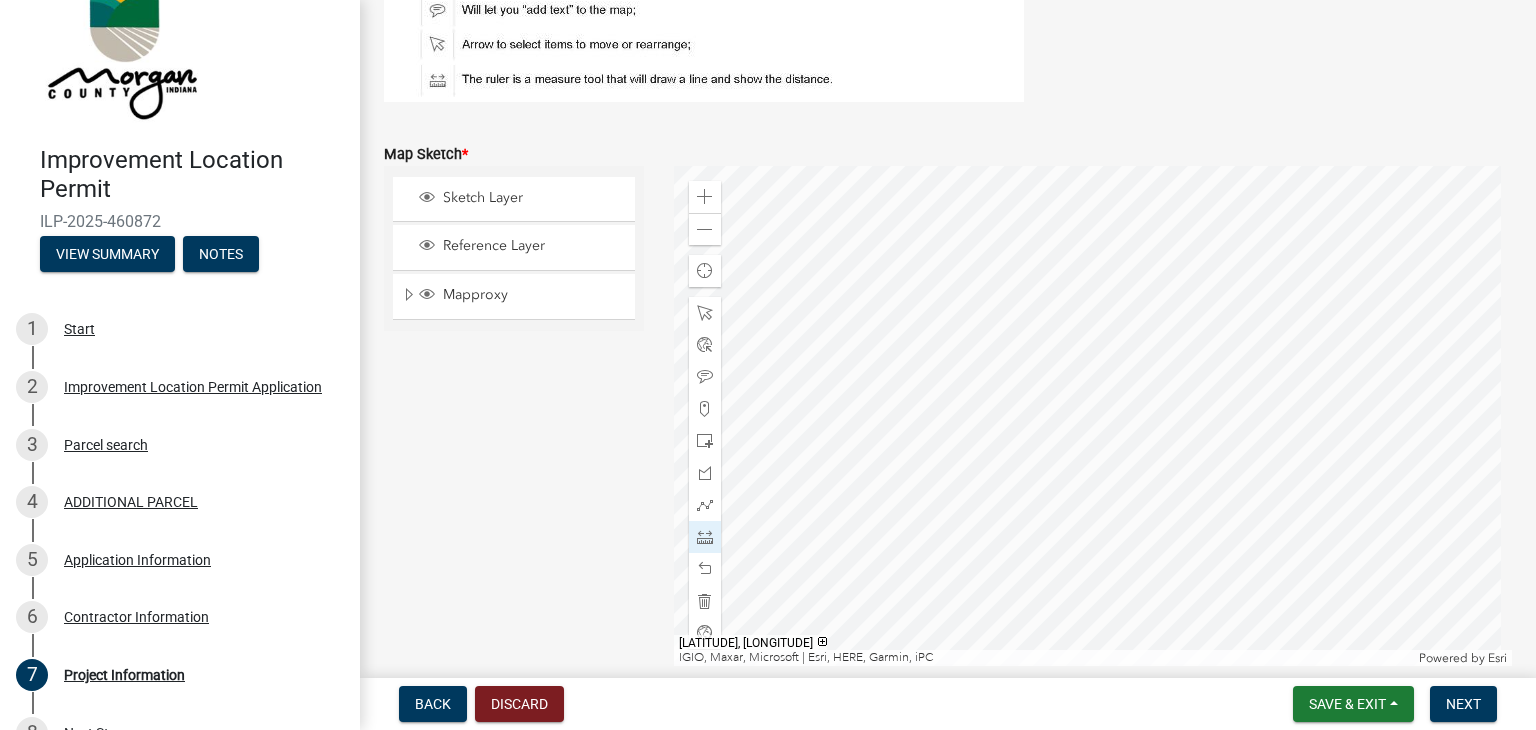 click 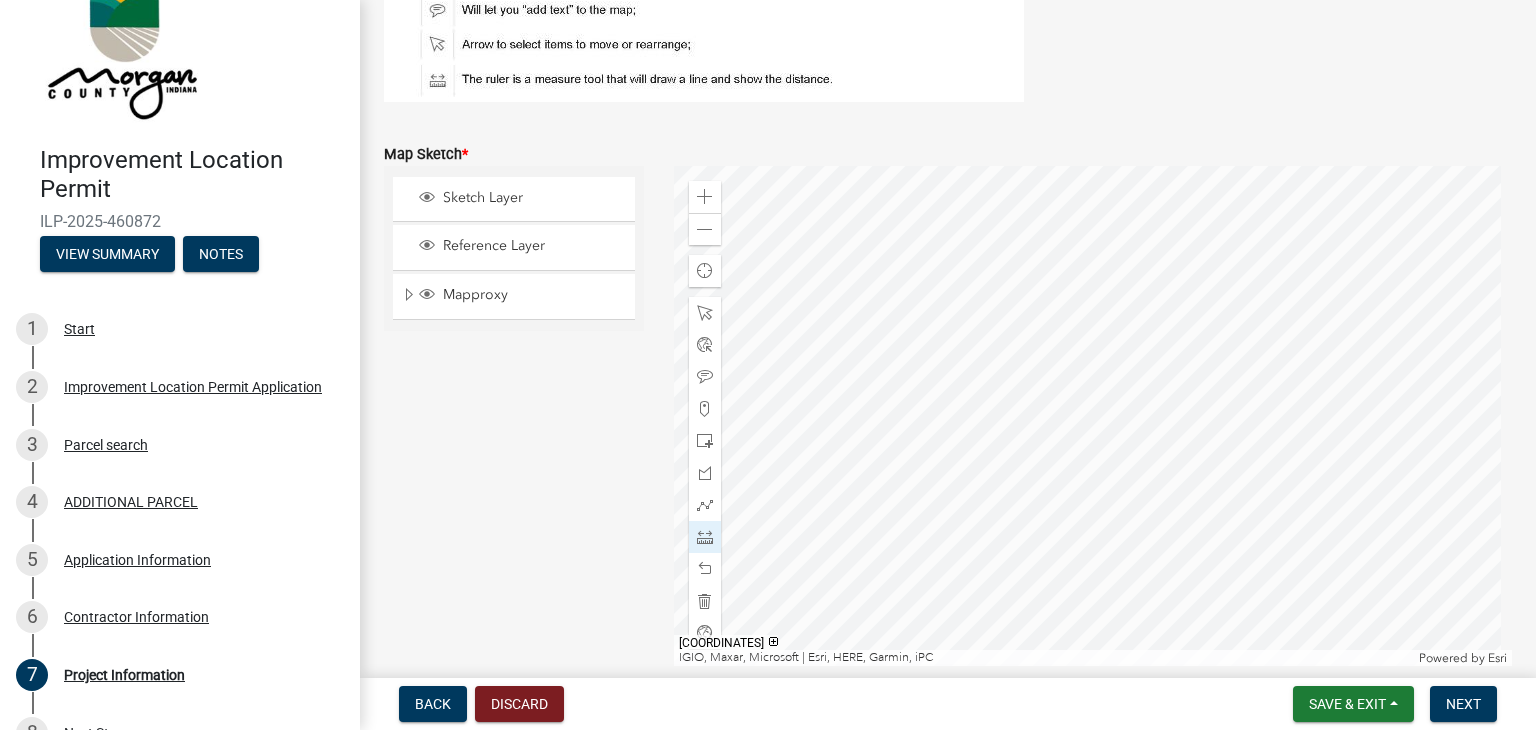 click 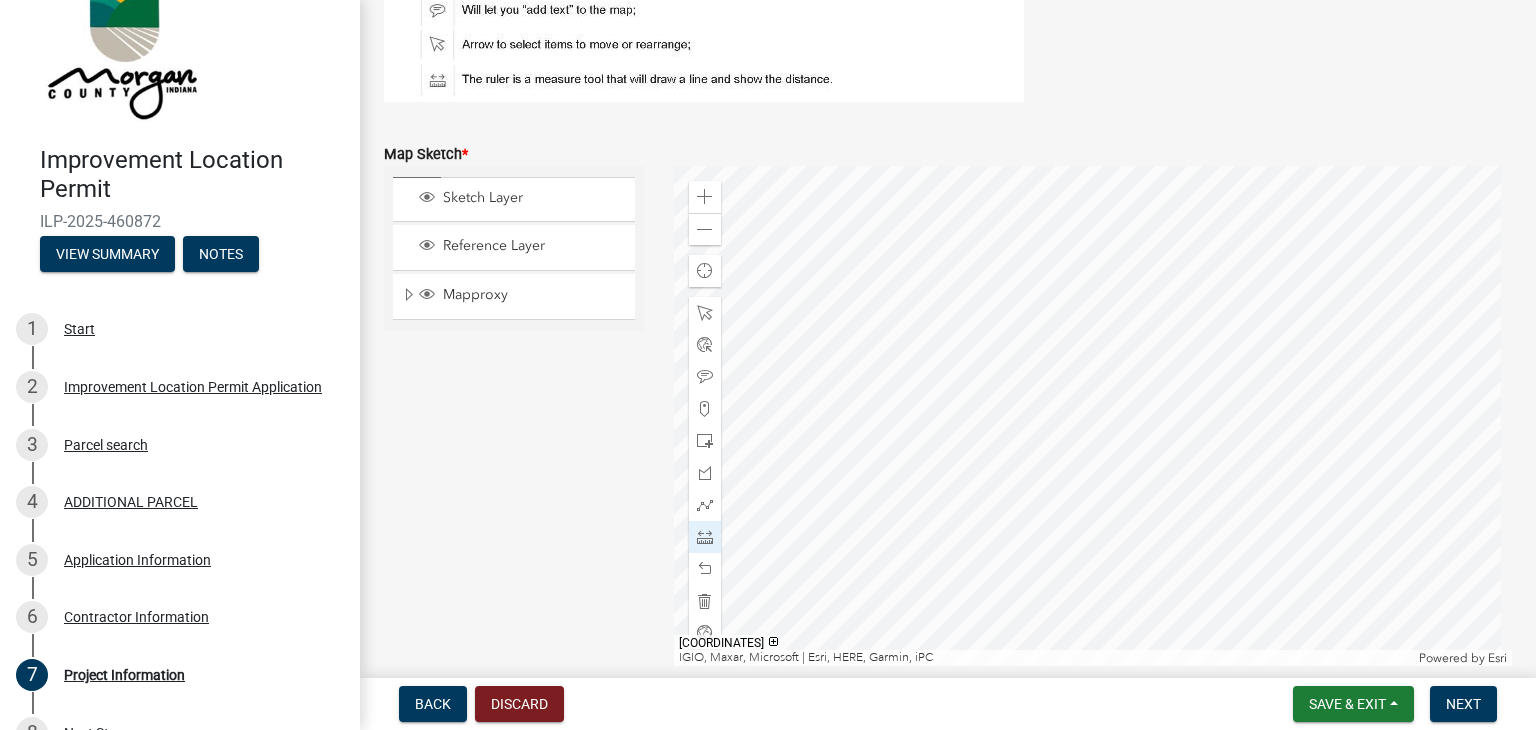 click 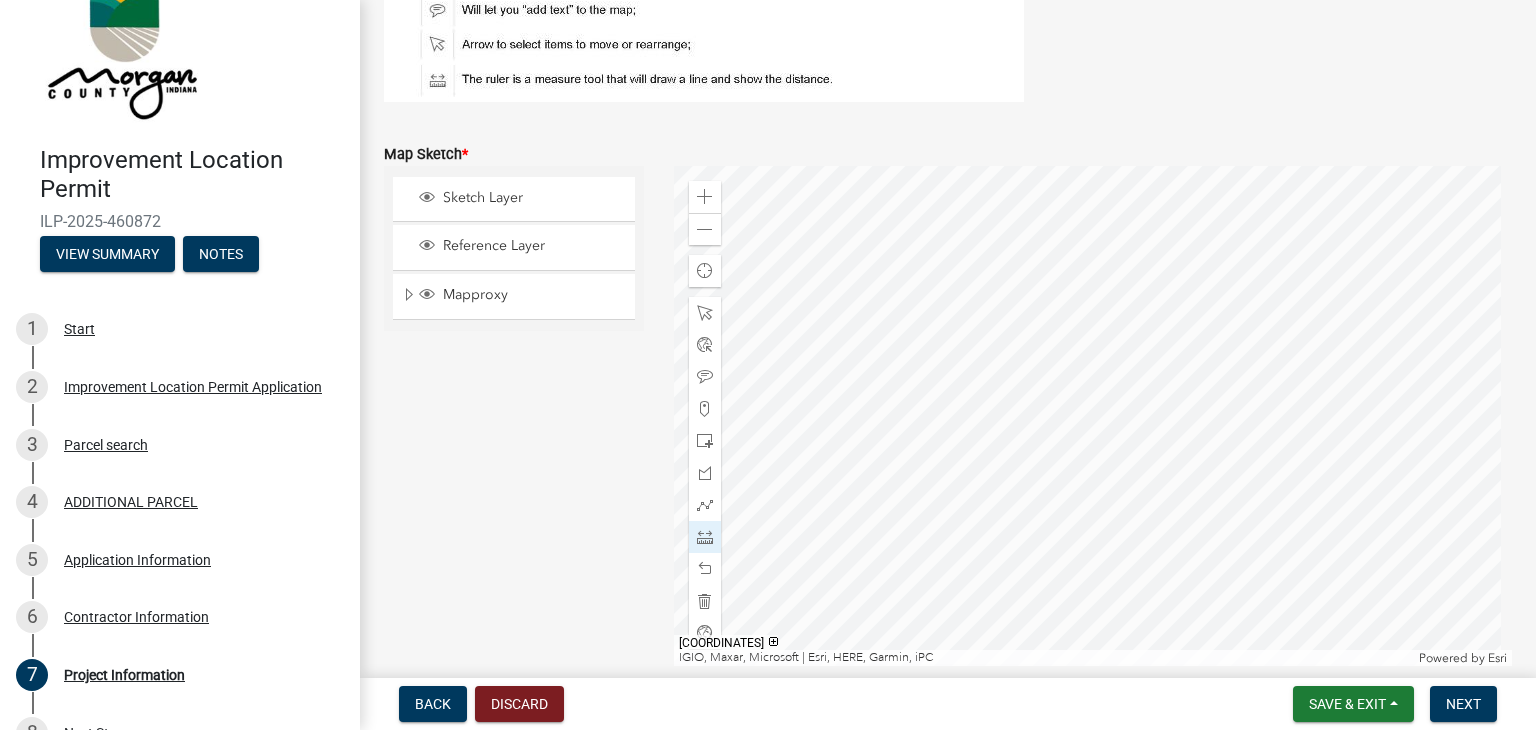 click 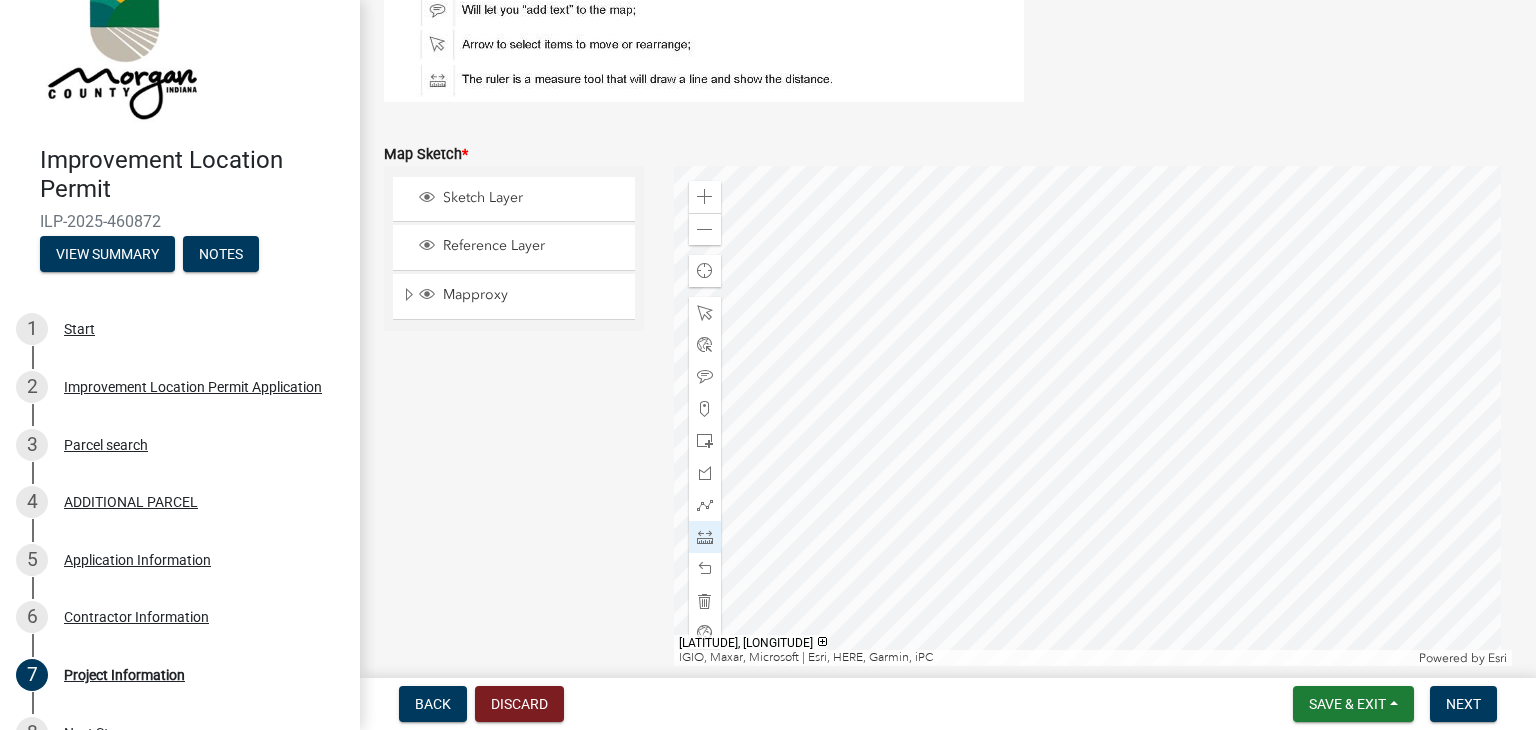 click 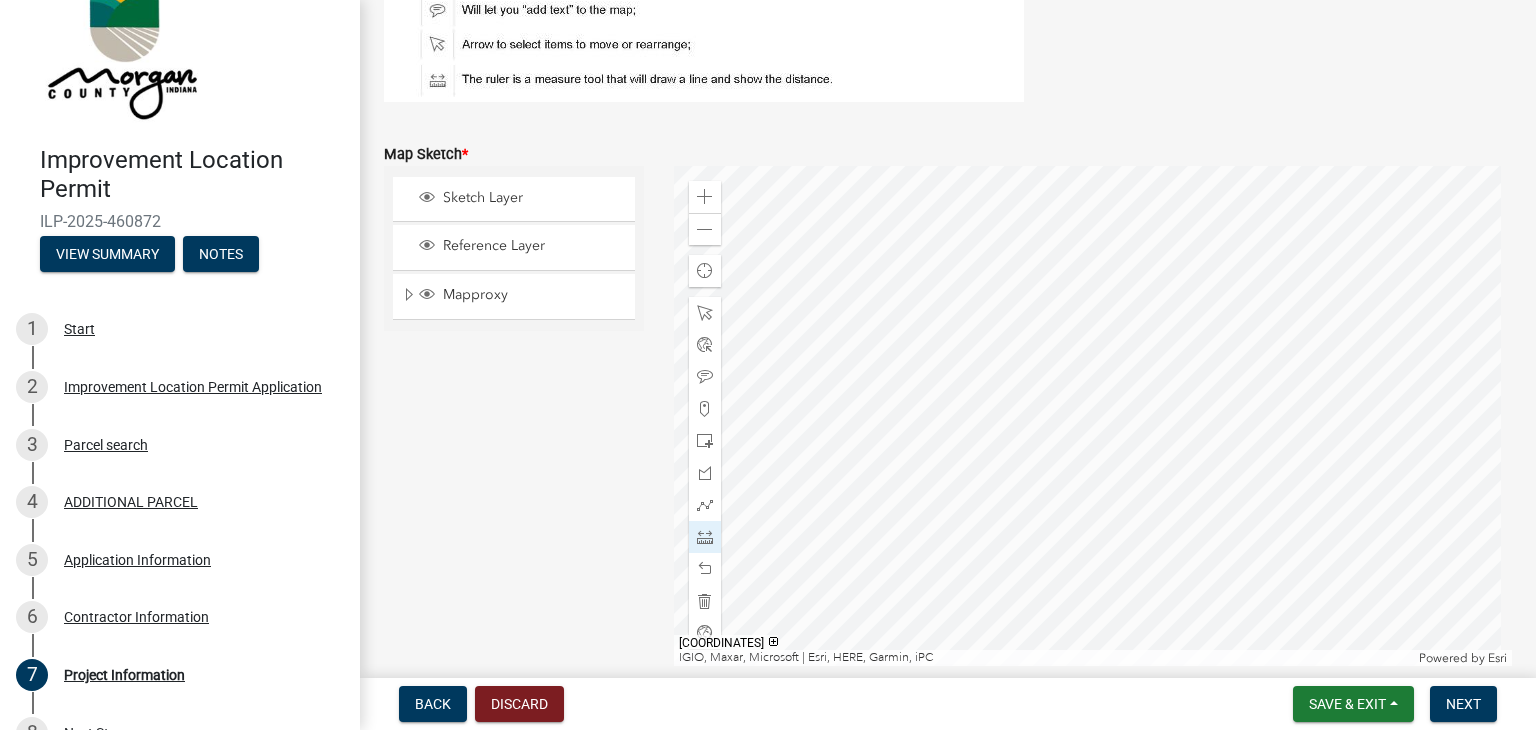 click 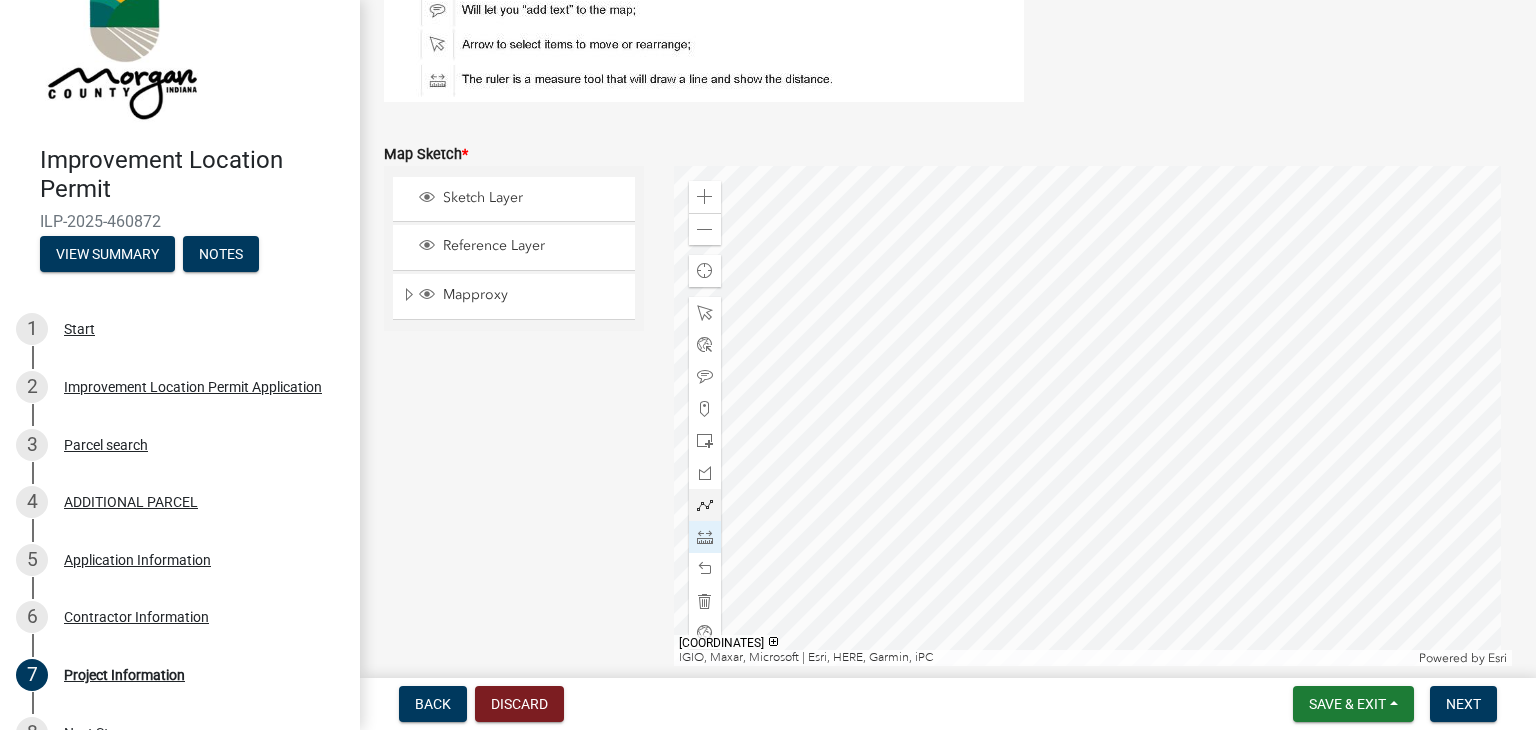 click 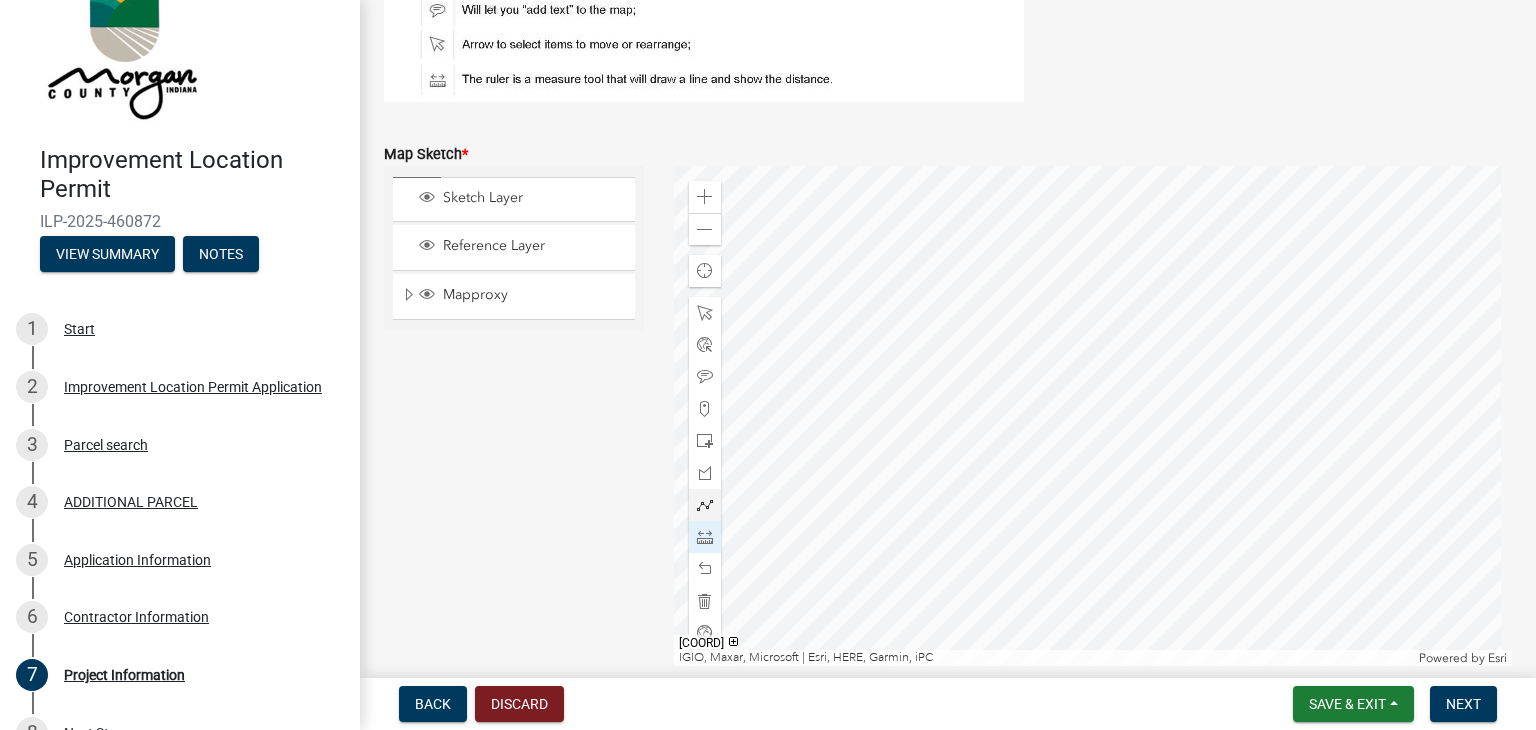 click 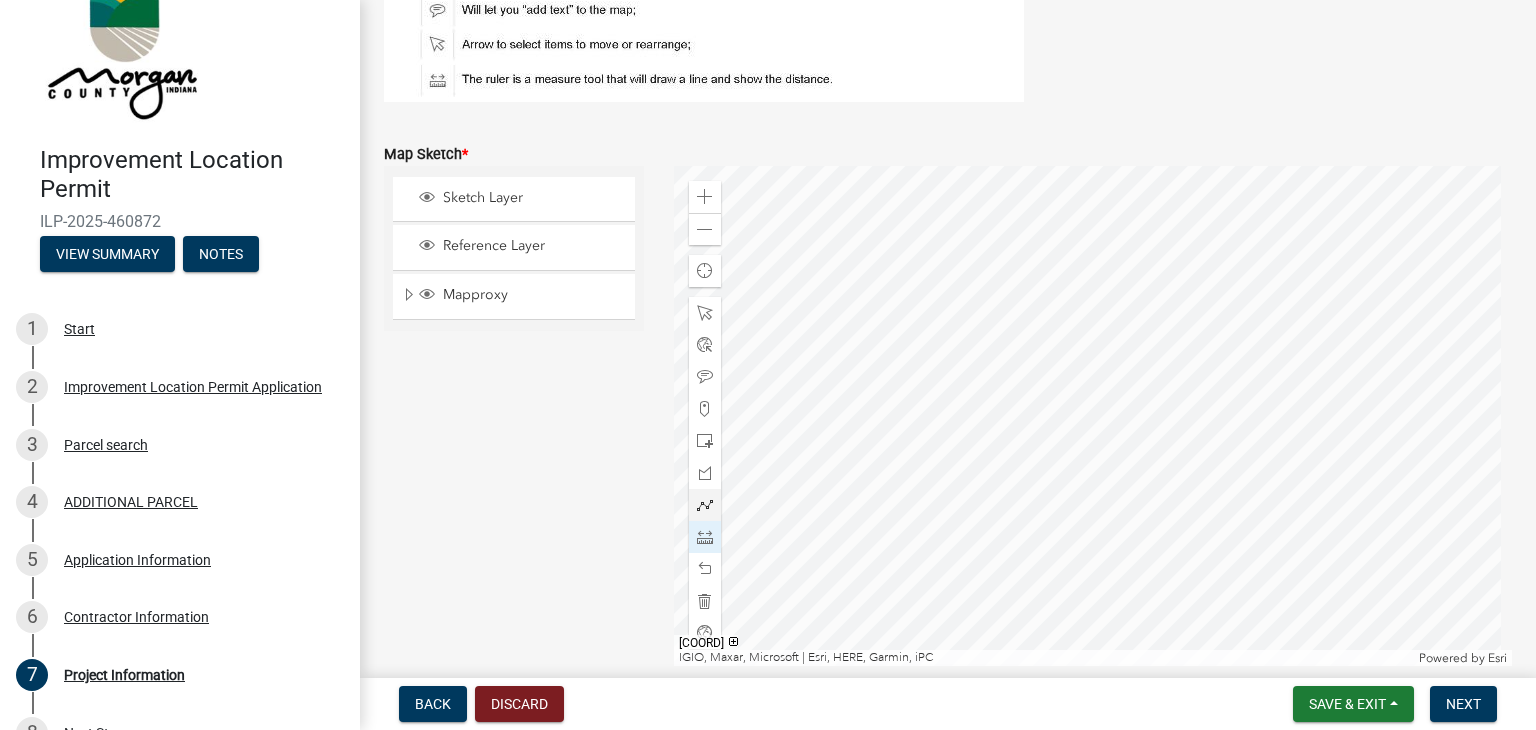 click 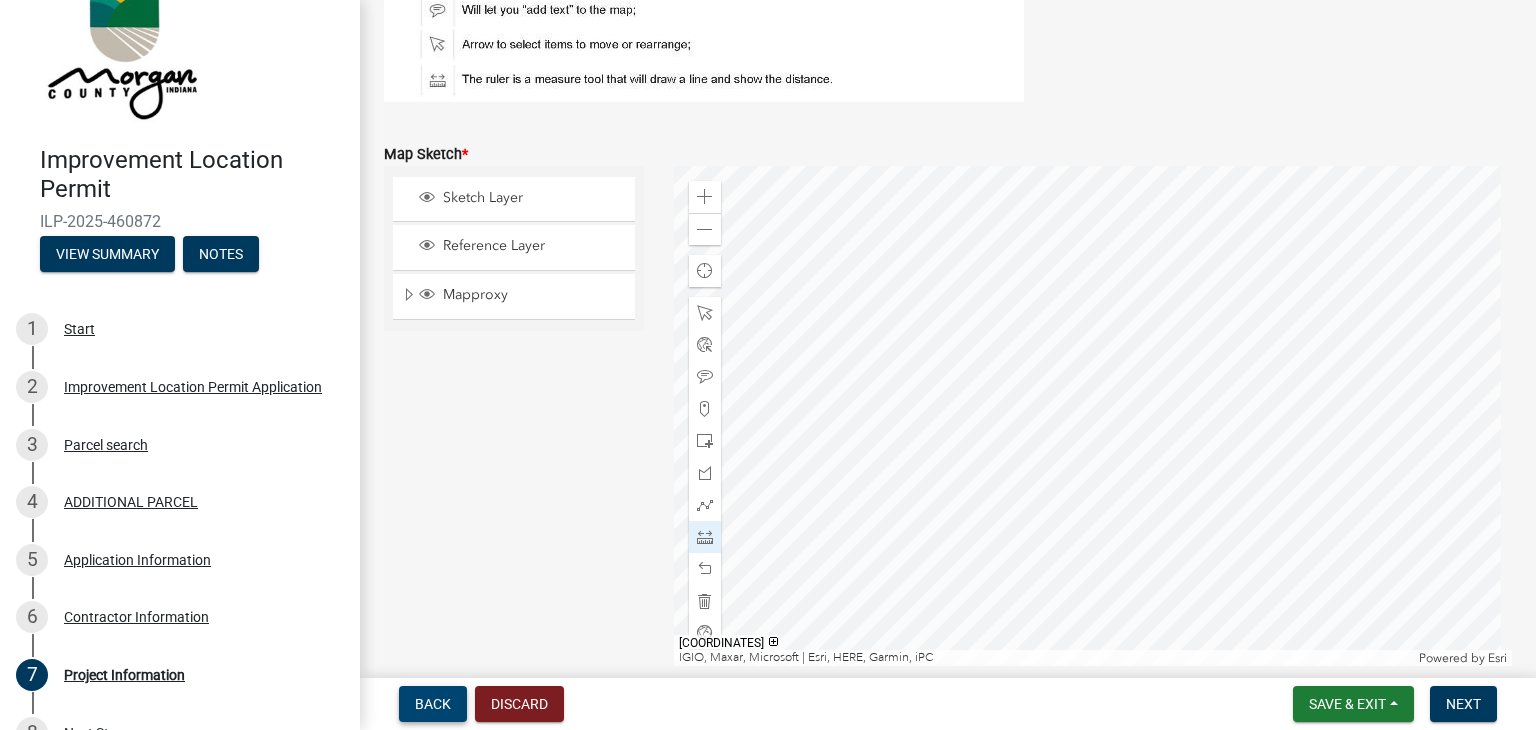 click on "Back" at bounding box center (433, 704) 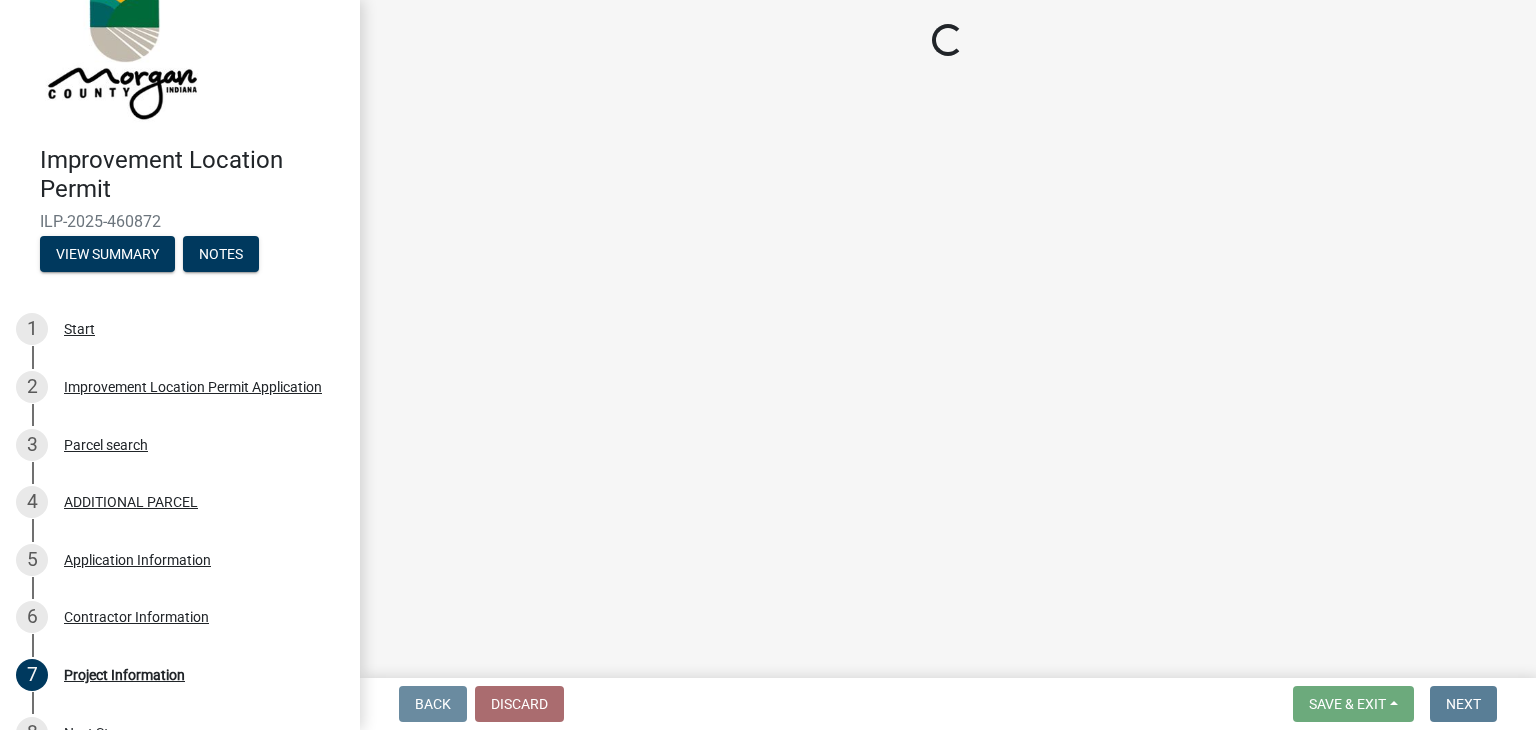 scroll, scrollTop: 0, scrollLeft: 0, axis: both 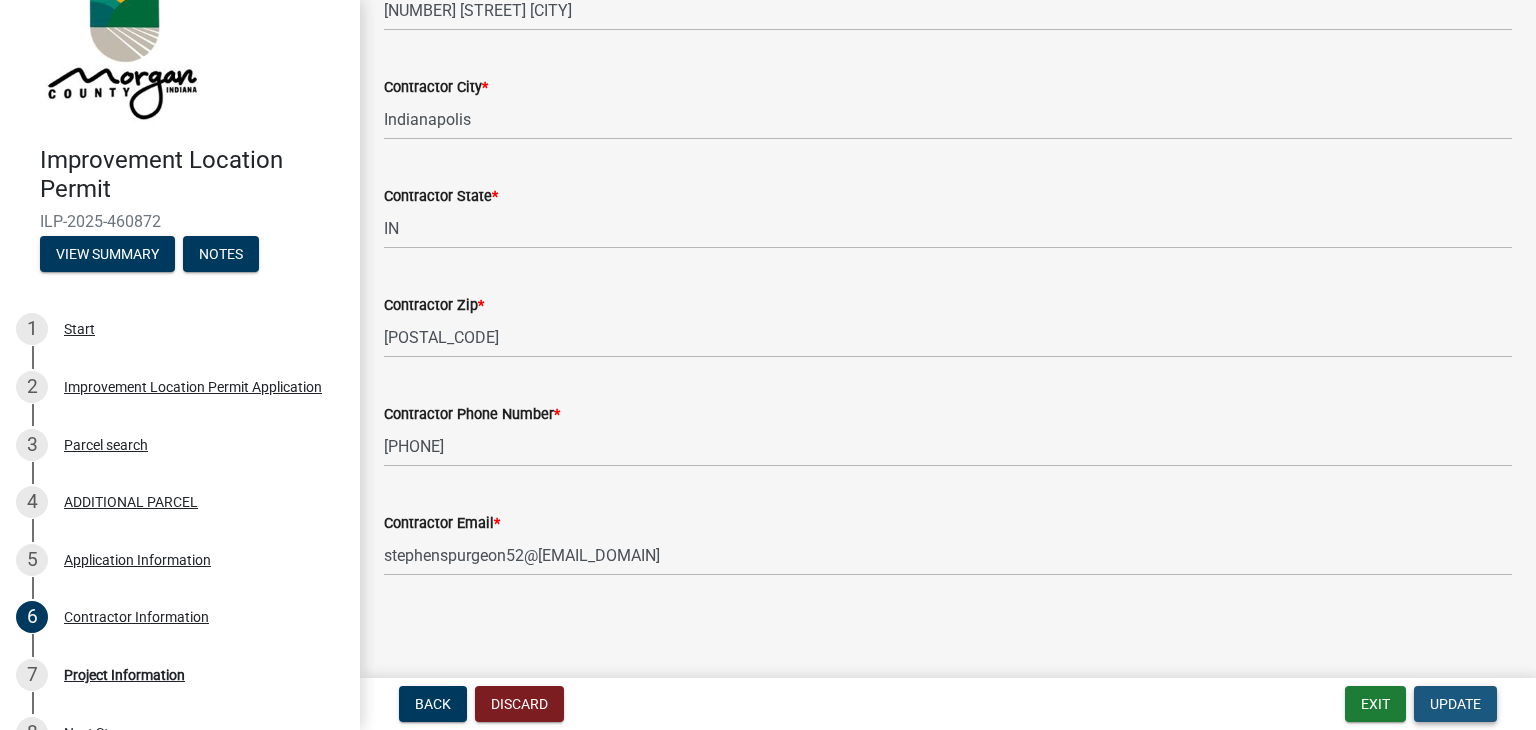 click on "Update" at bounding box center [1455, 704] 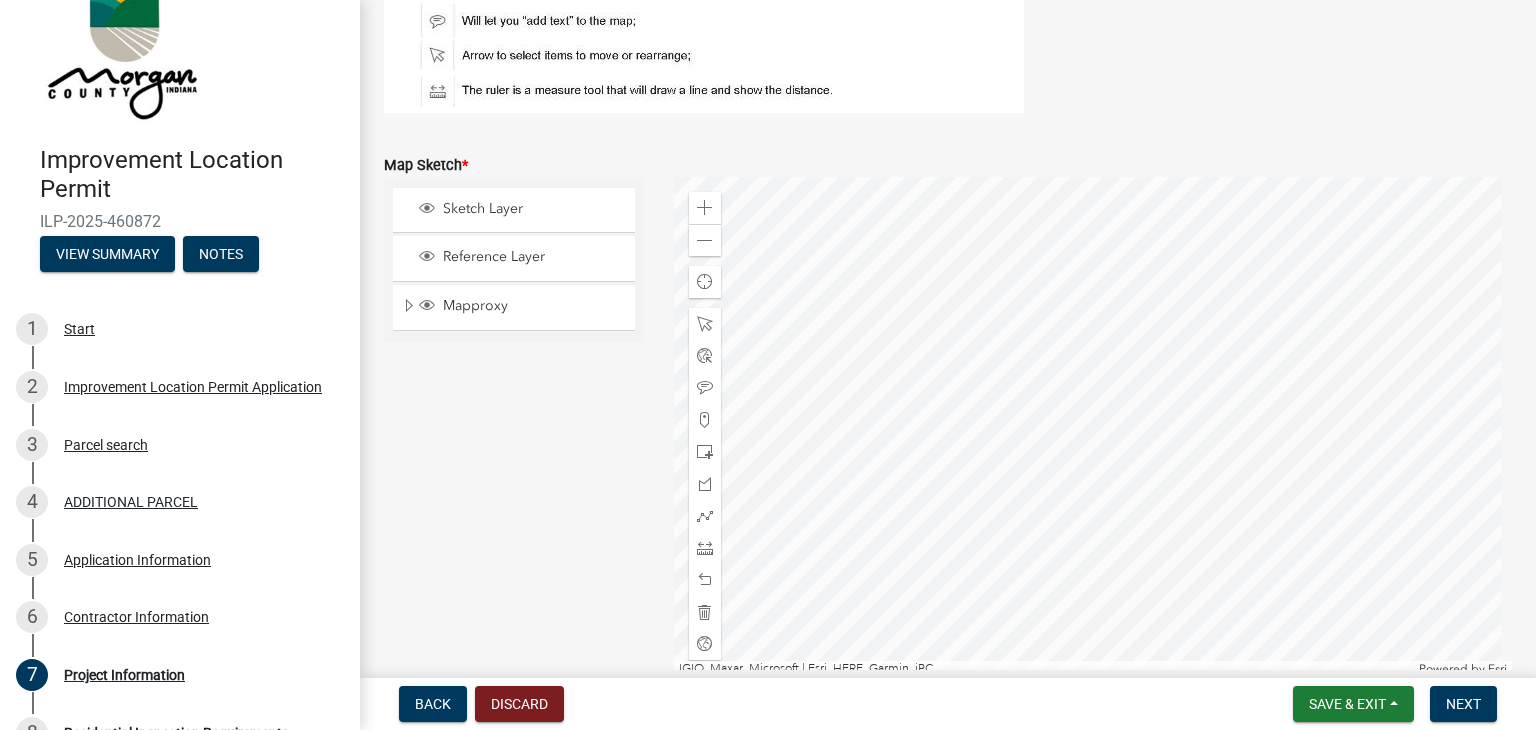 scroll, scrollTop: 3964, scrollLeft: 0, axis: vertical 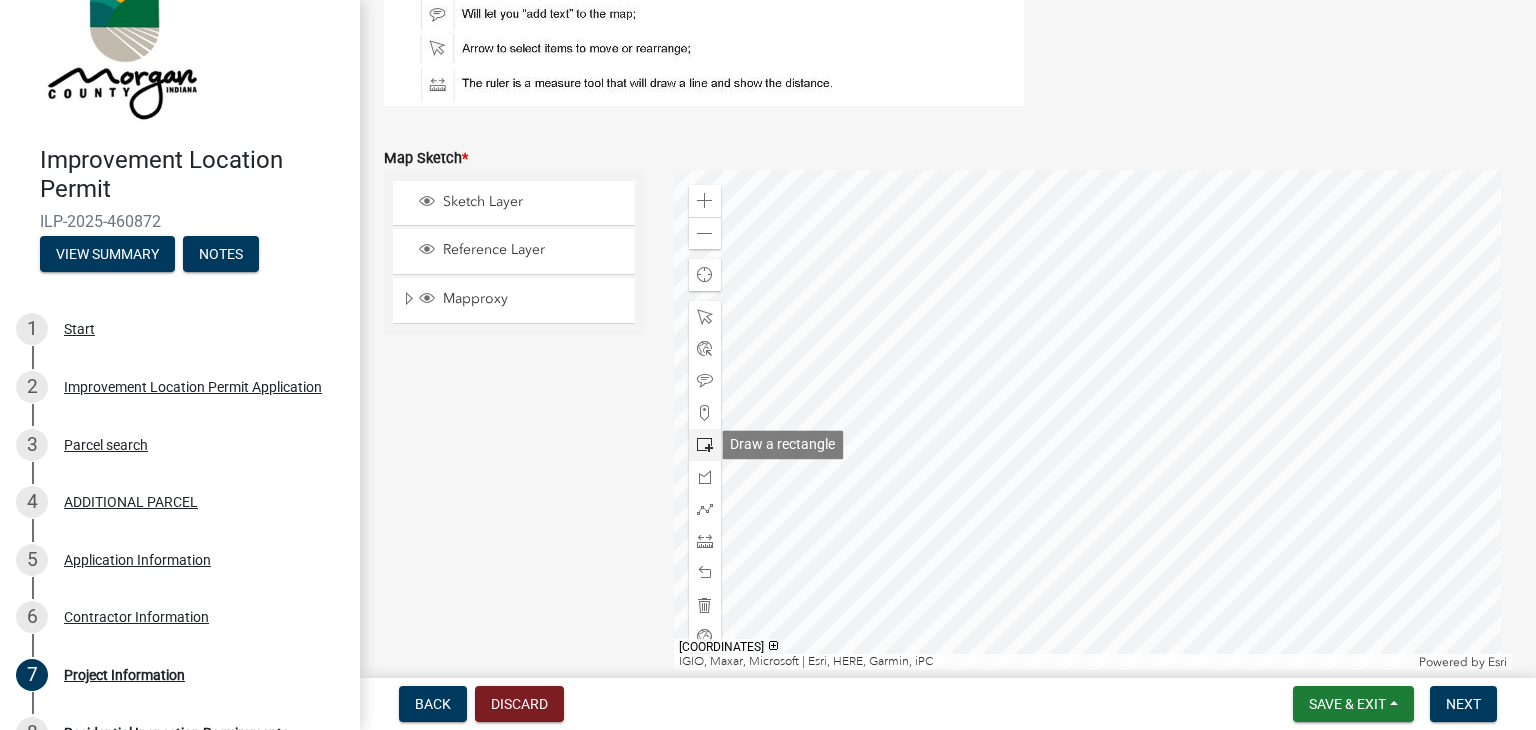click 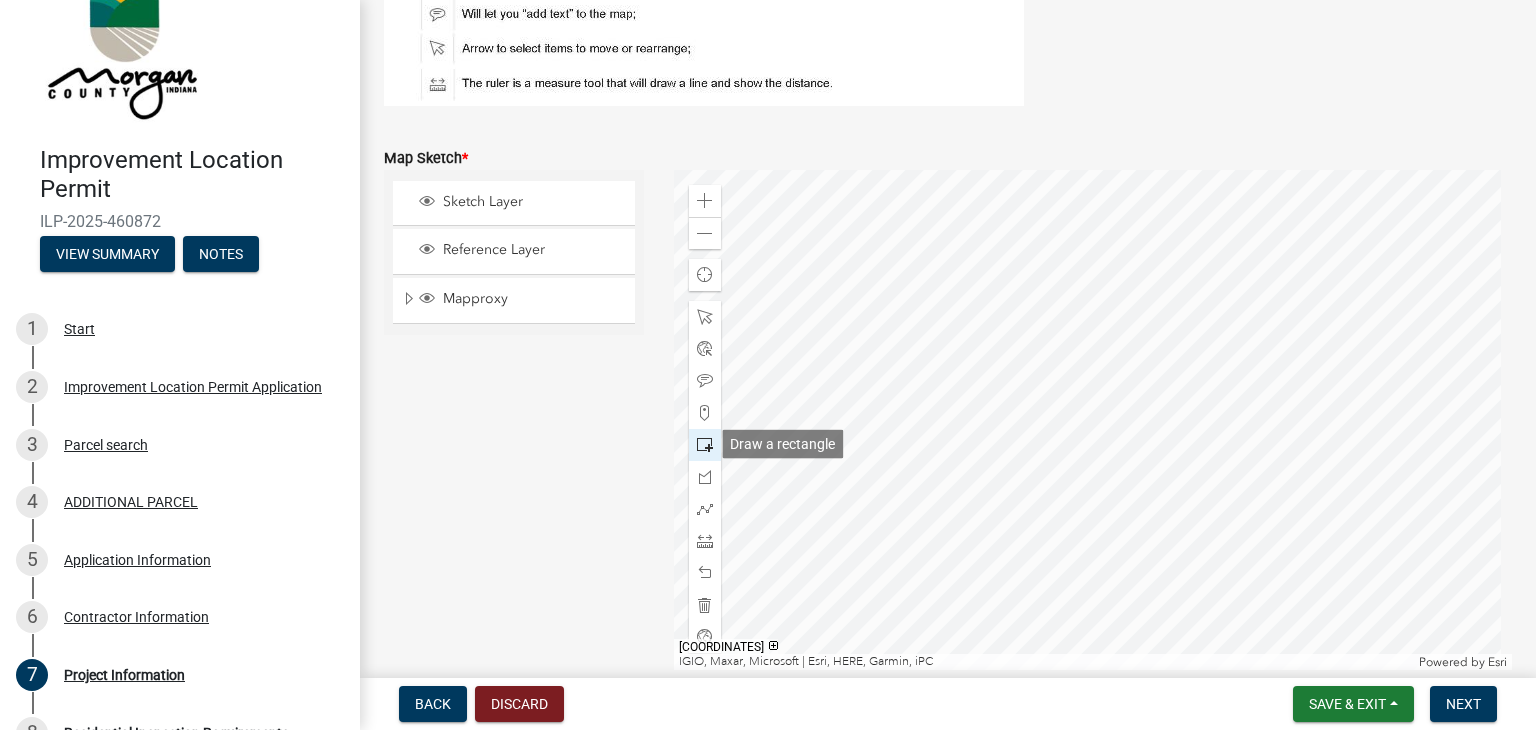scroll, scrollTop: 3964, scrollLeft: 0, axis: vertical 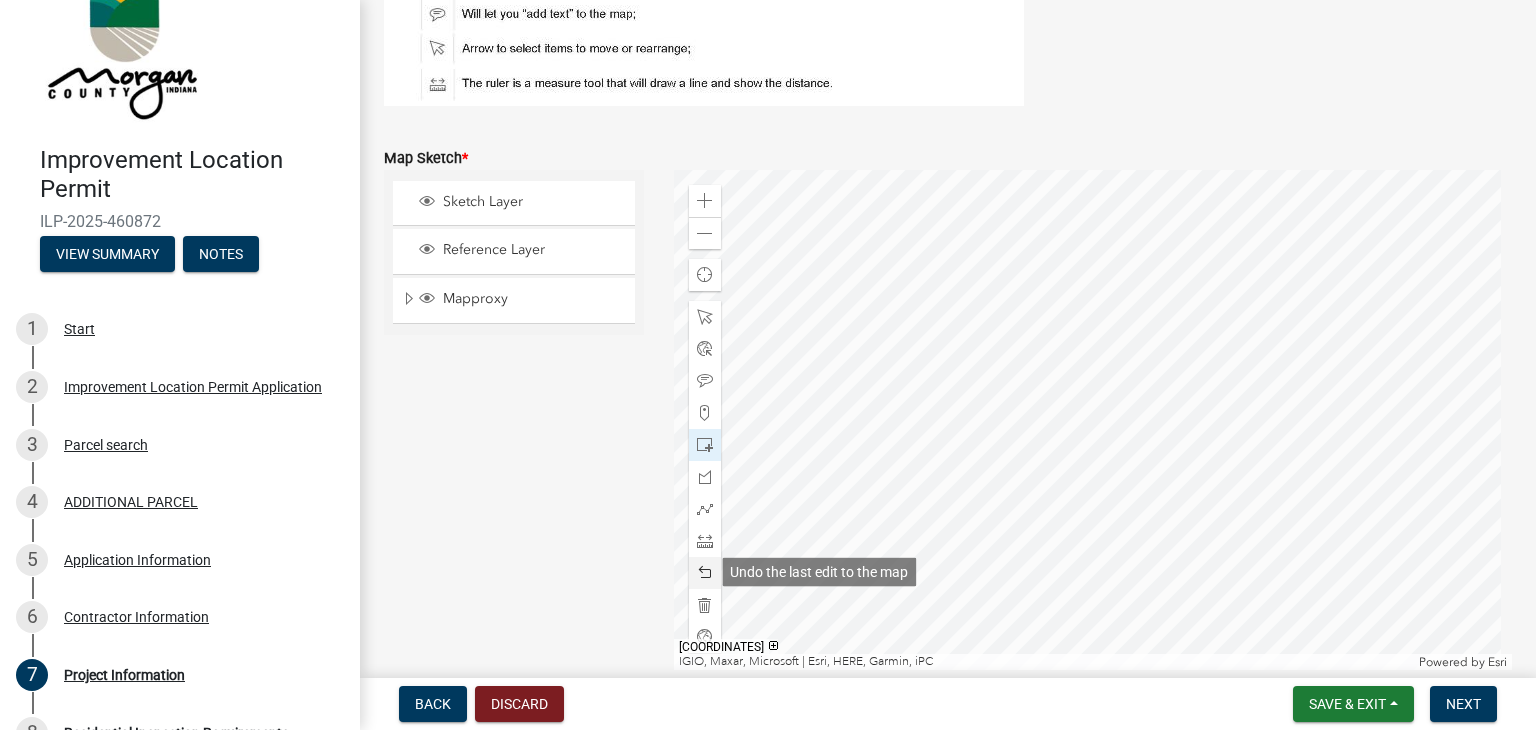 click 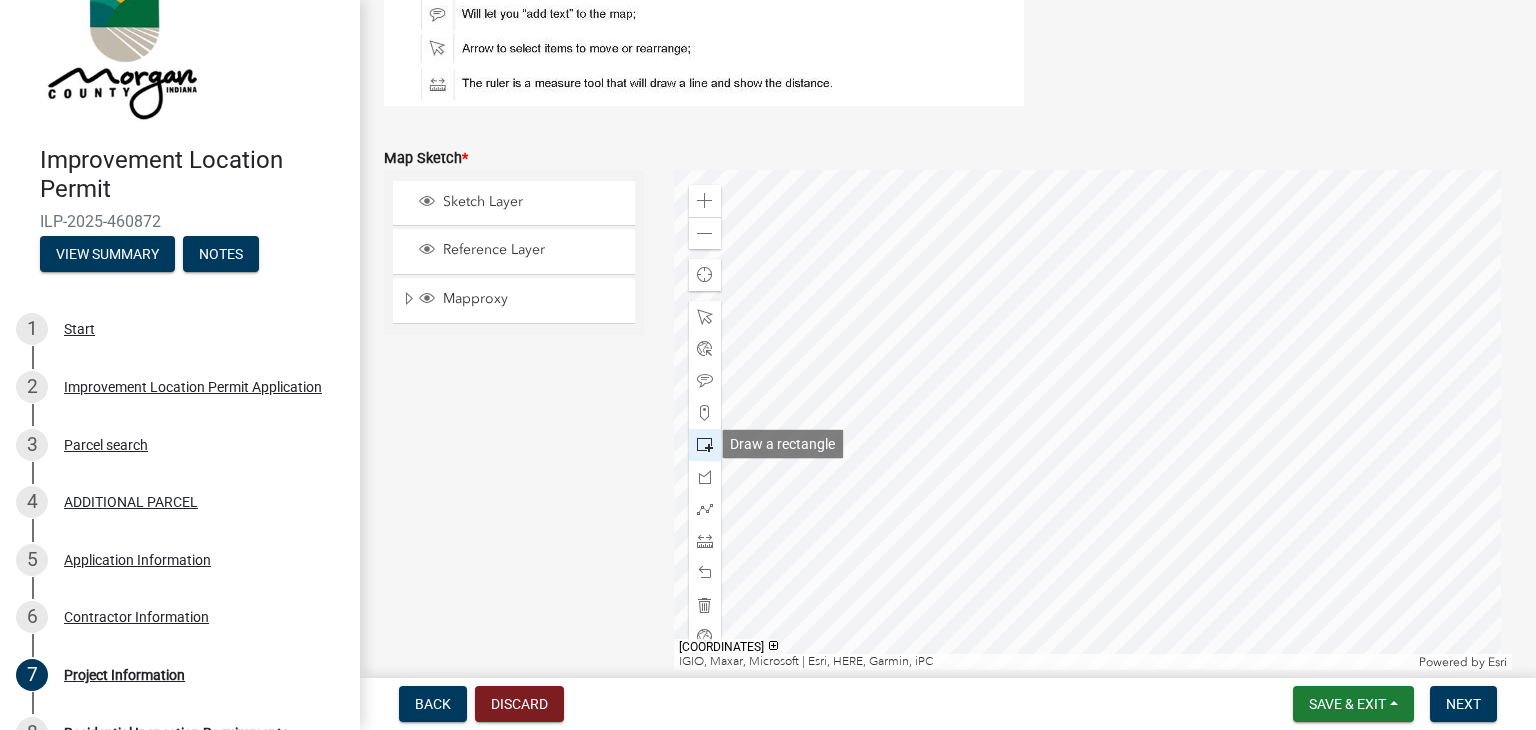 click 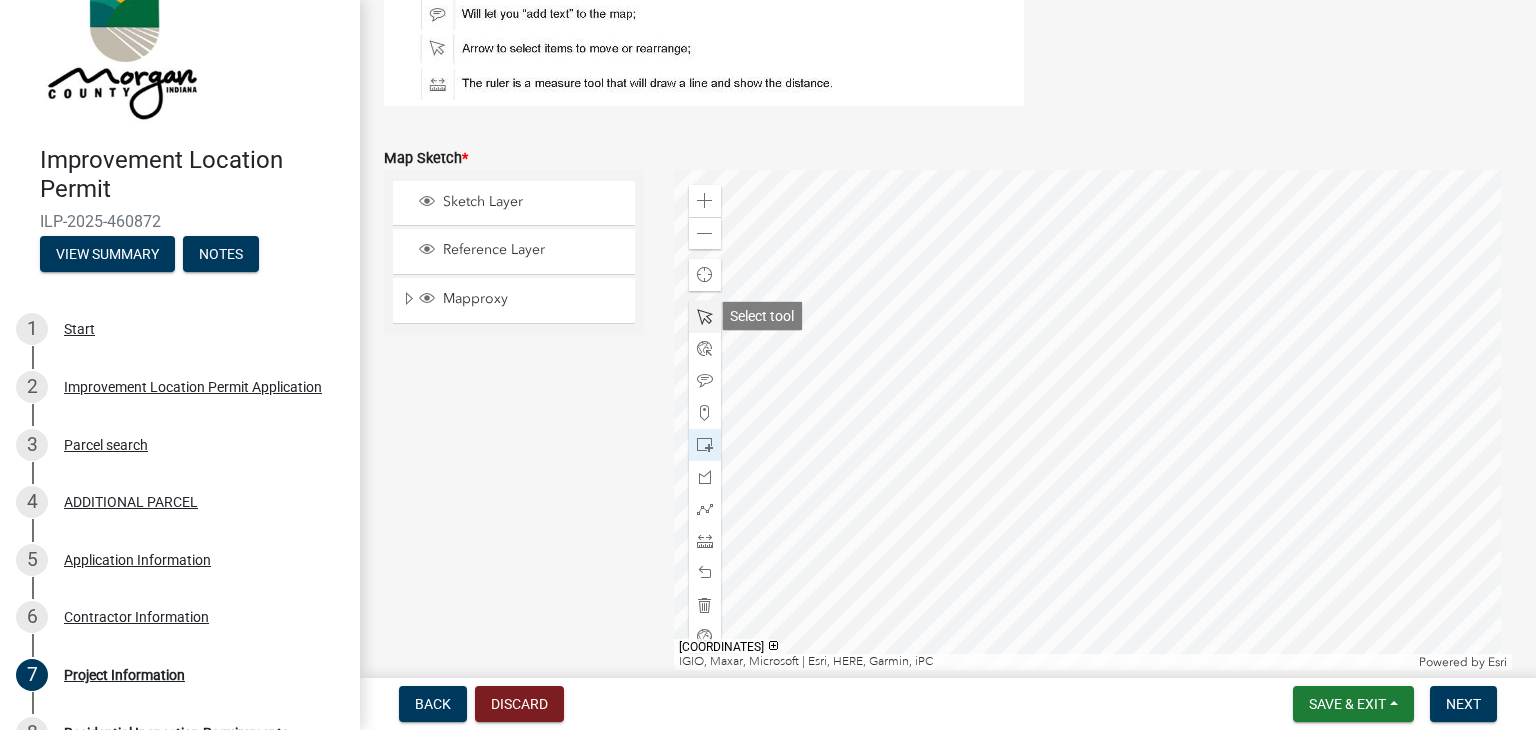 click 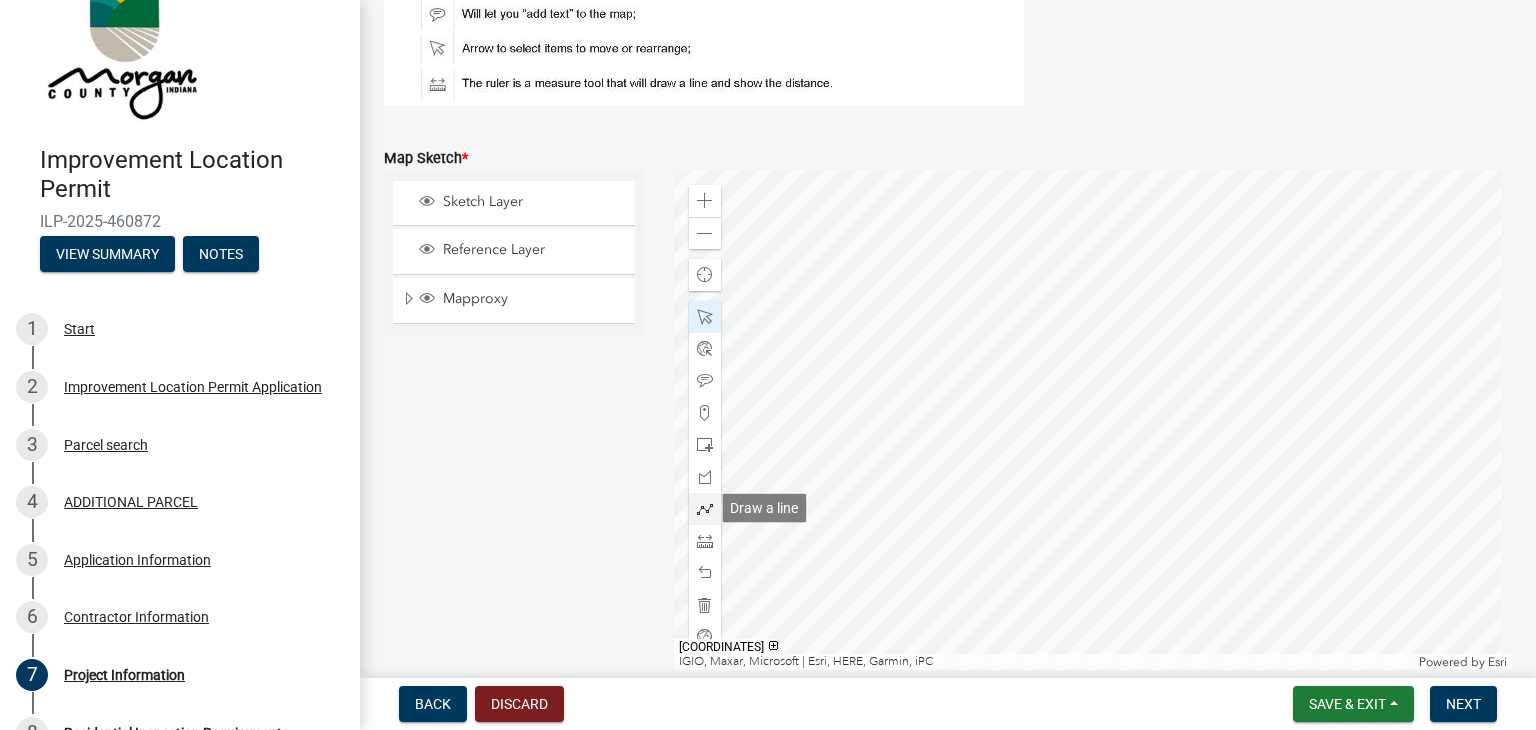 click 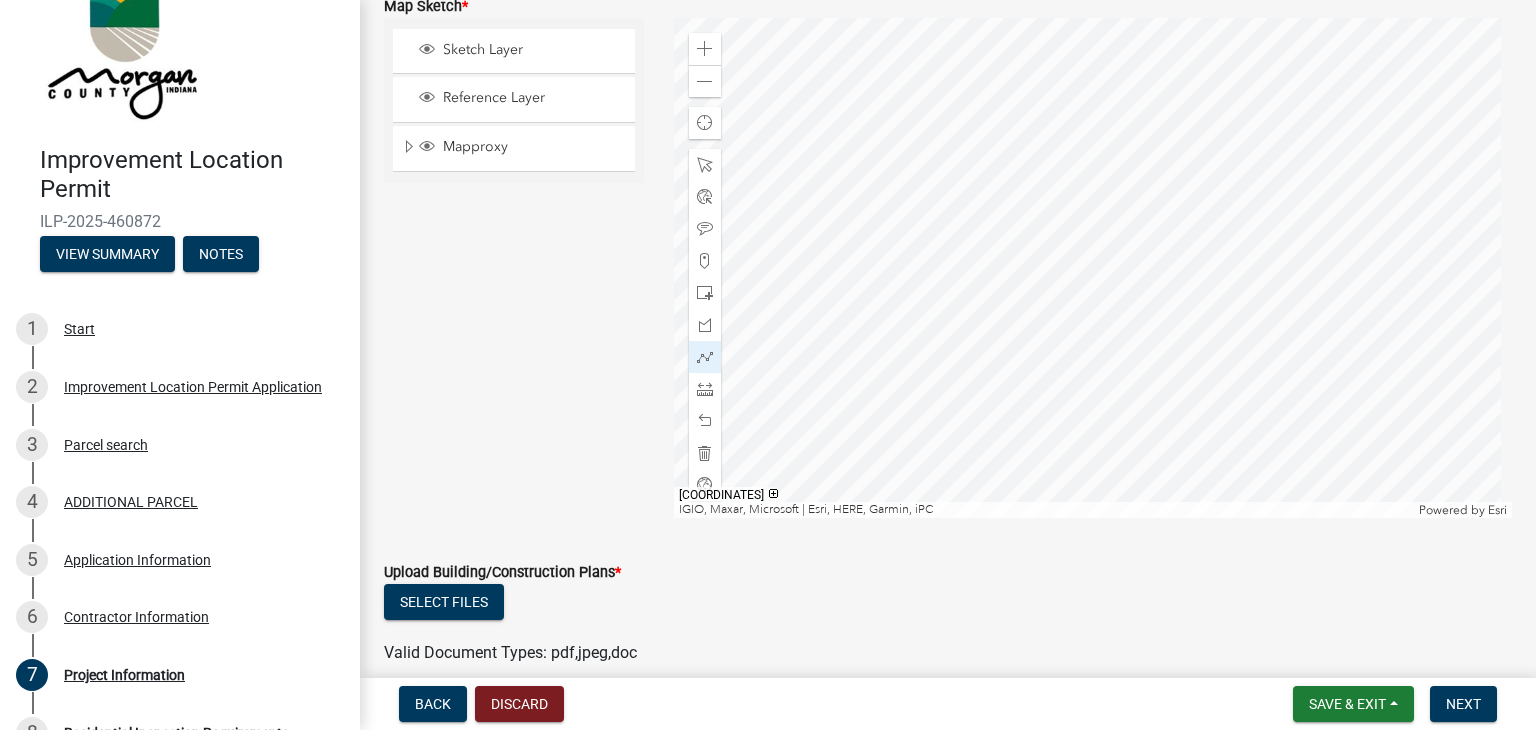 scroll, scrollTop: 4084, scrollLeft: 0, axis: vertical 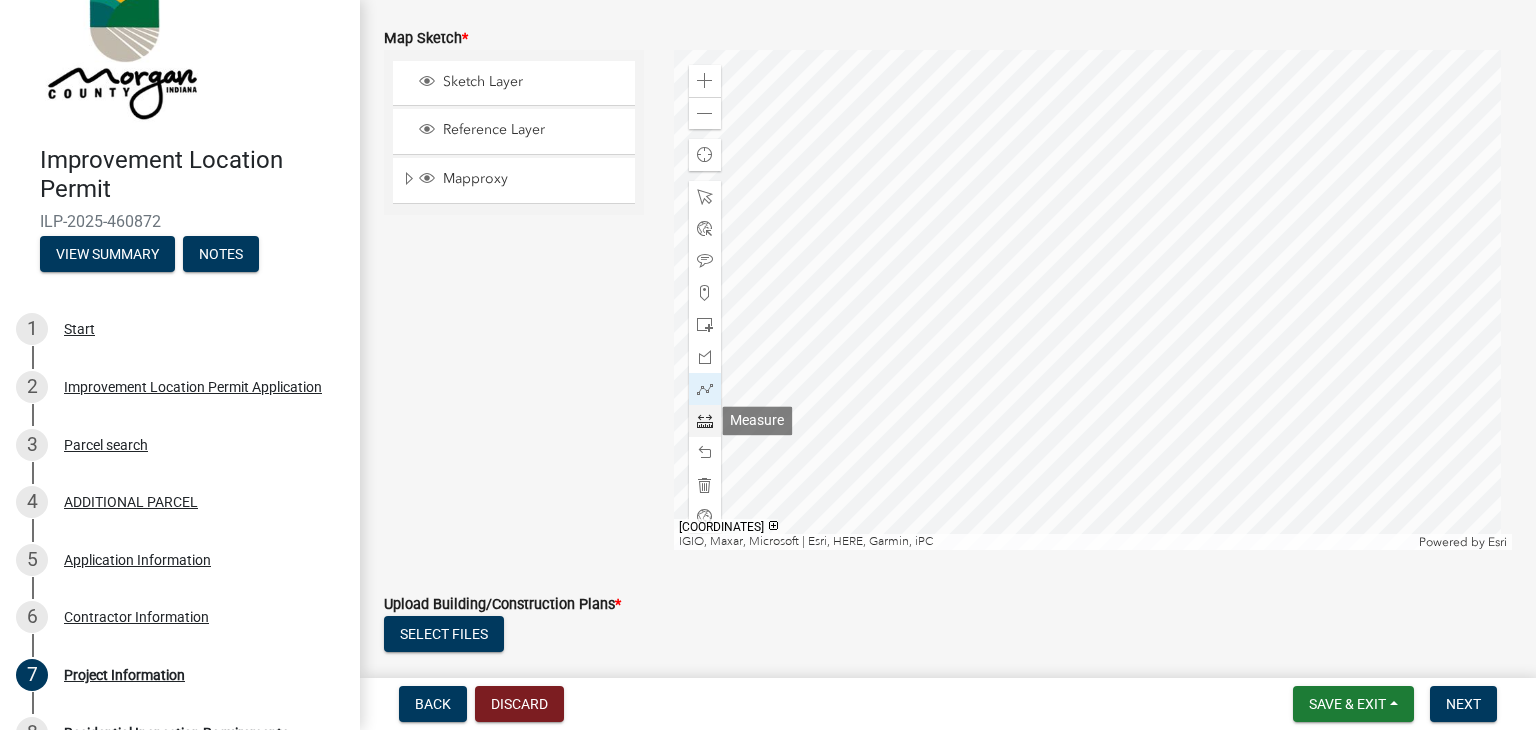 click 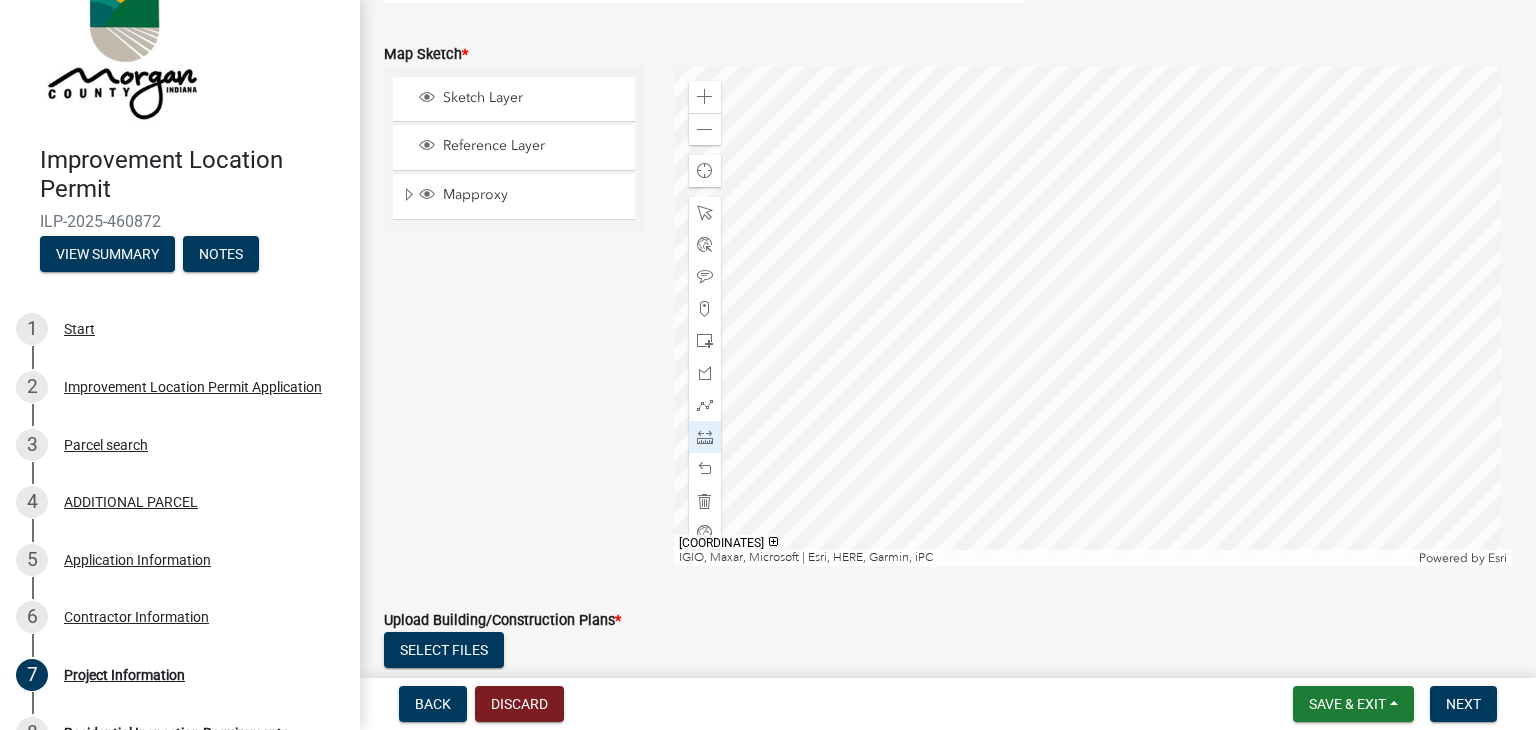 scroll, scrollTop: 4075, scrollLeft: 0, axis: vertical 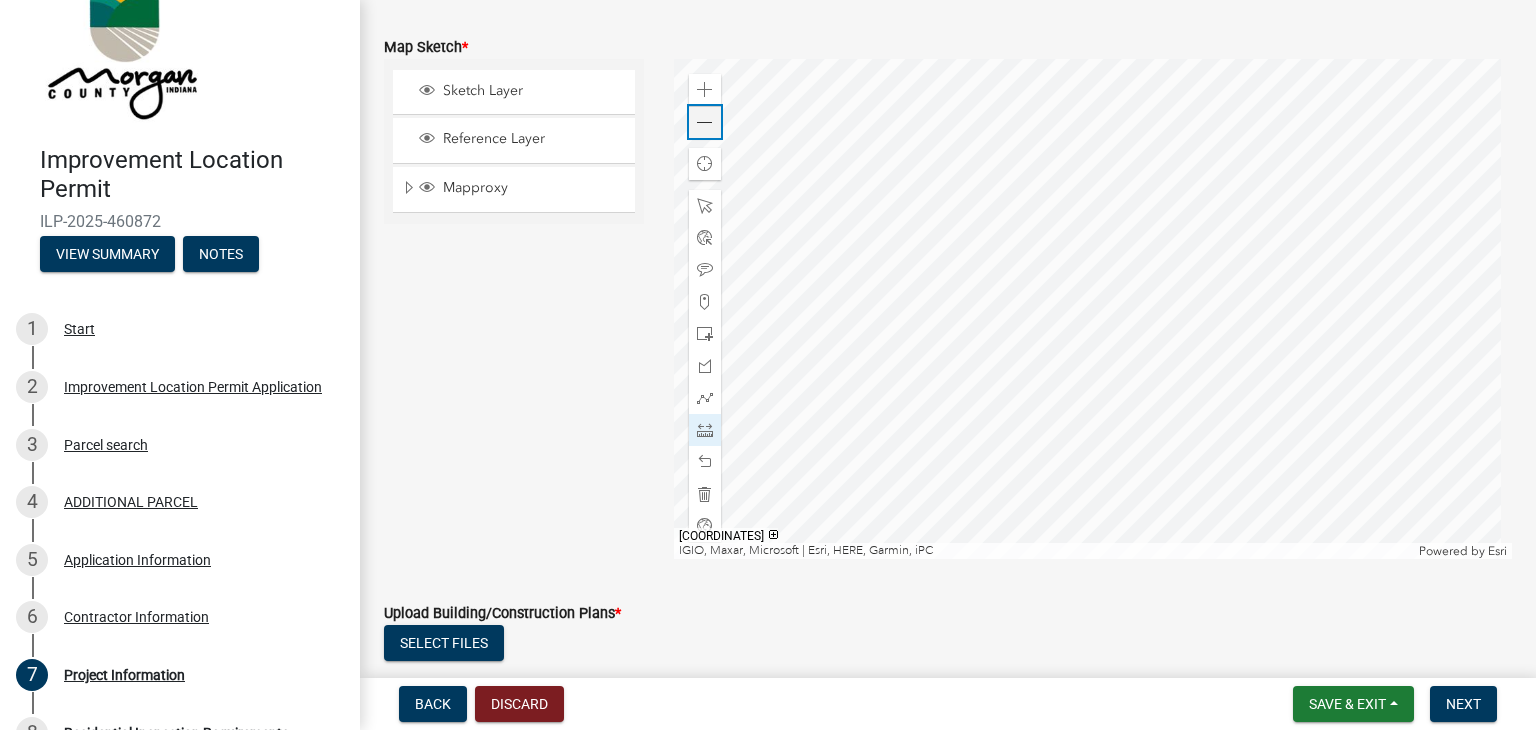 click 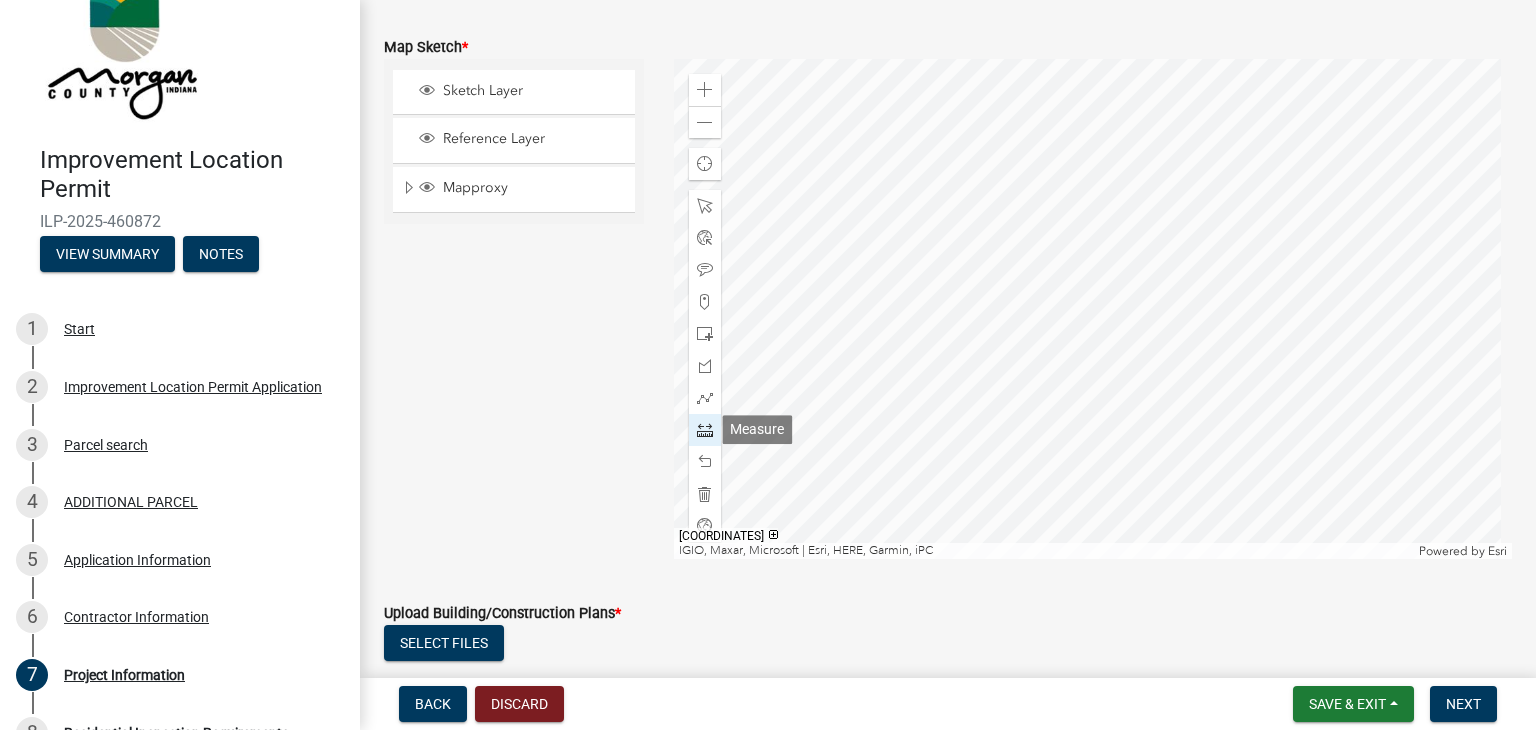click 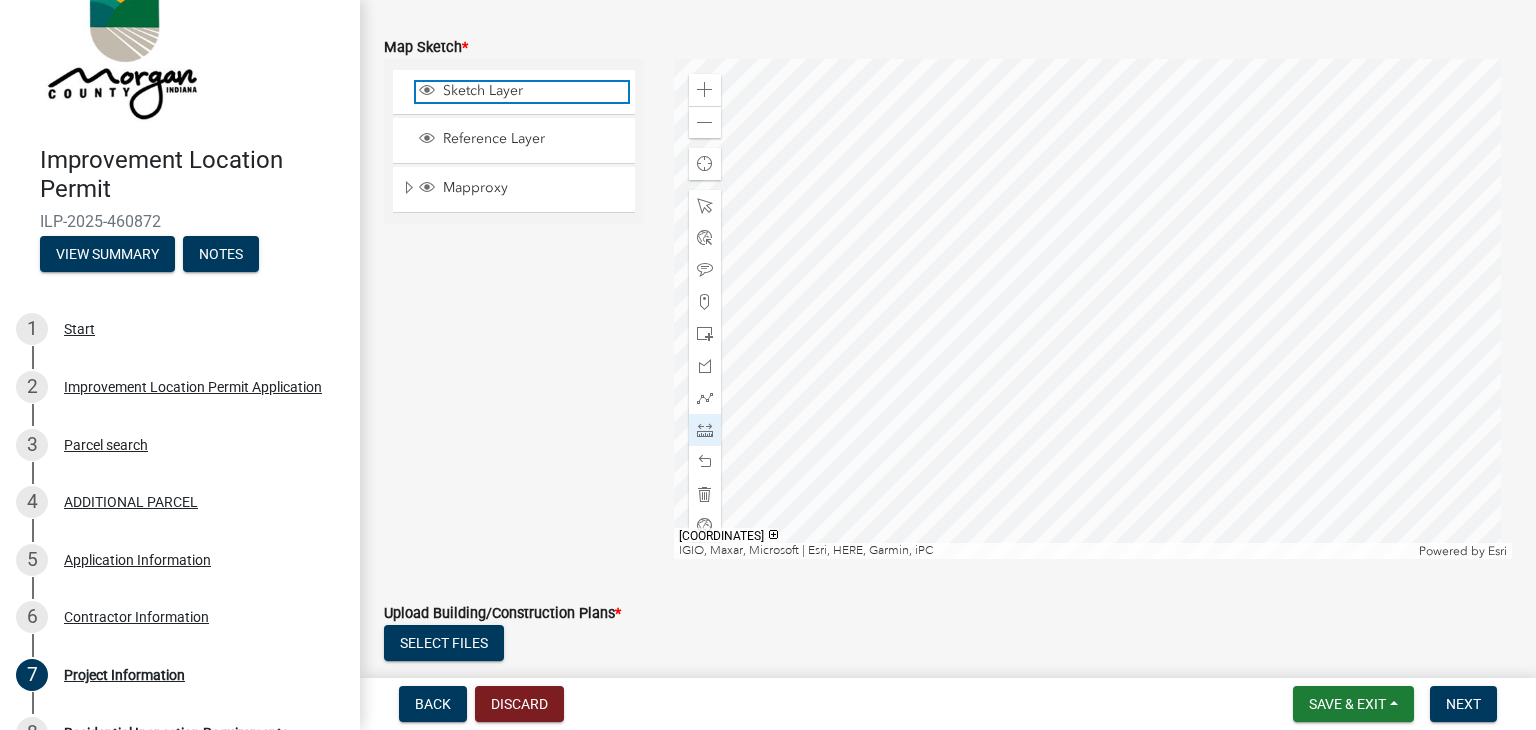 click 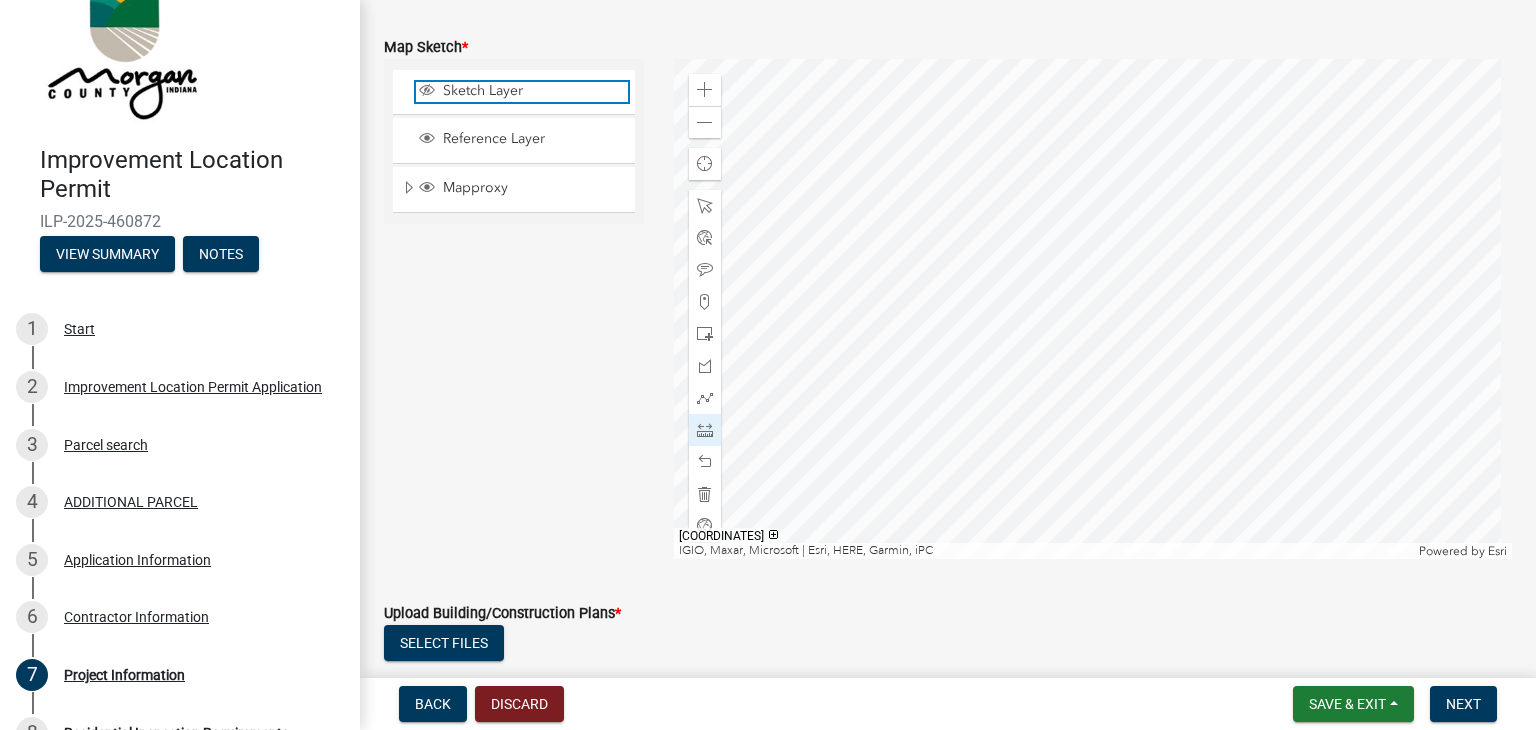click 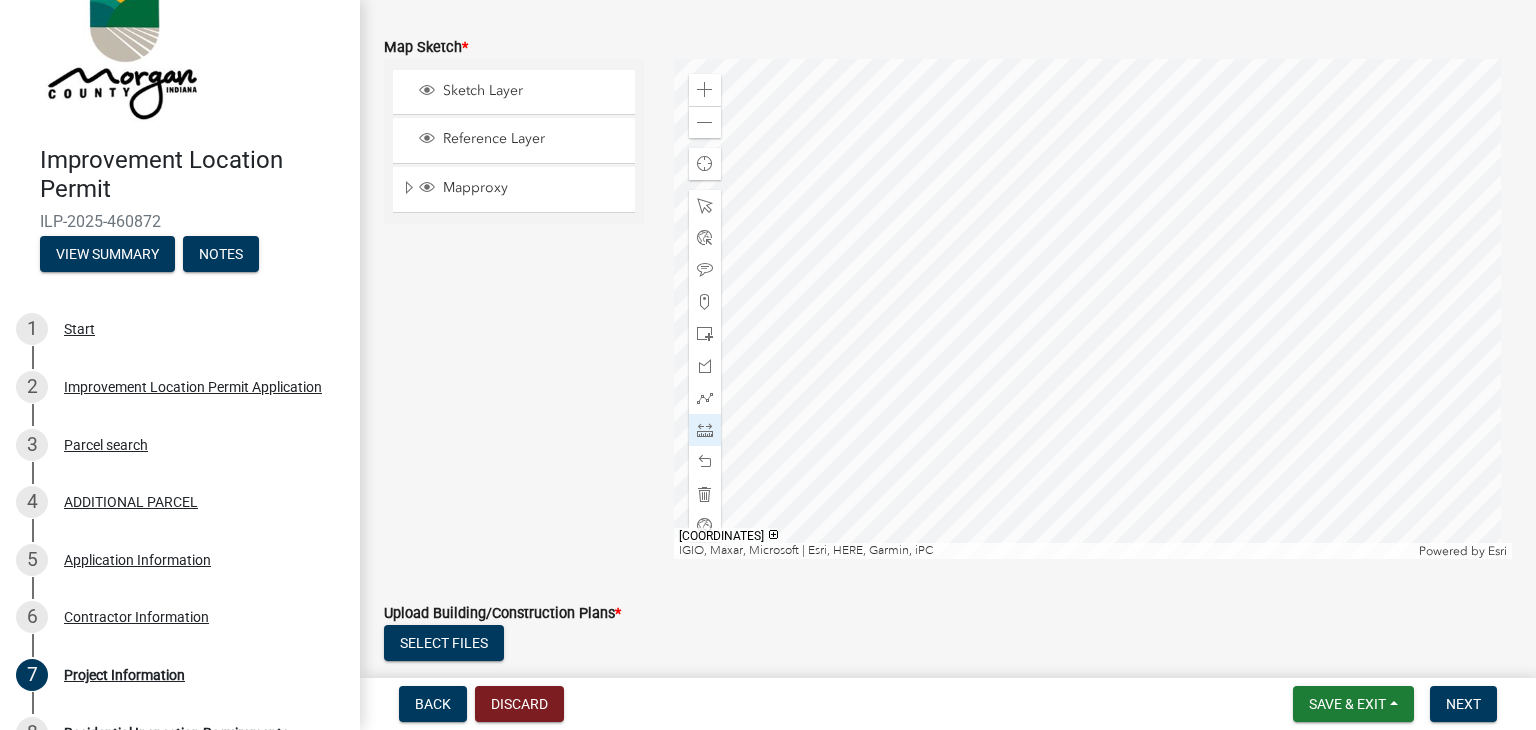 click on "Sketch Layer" 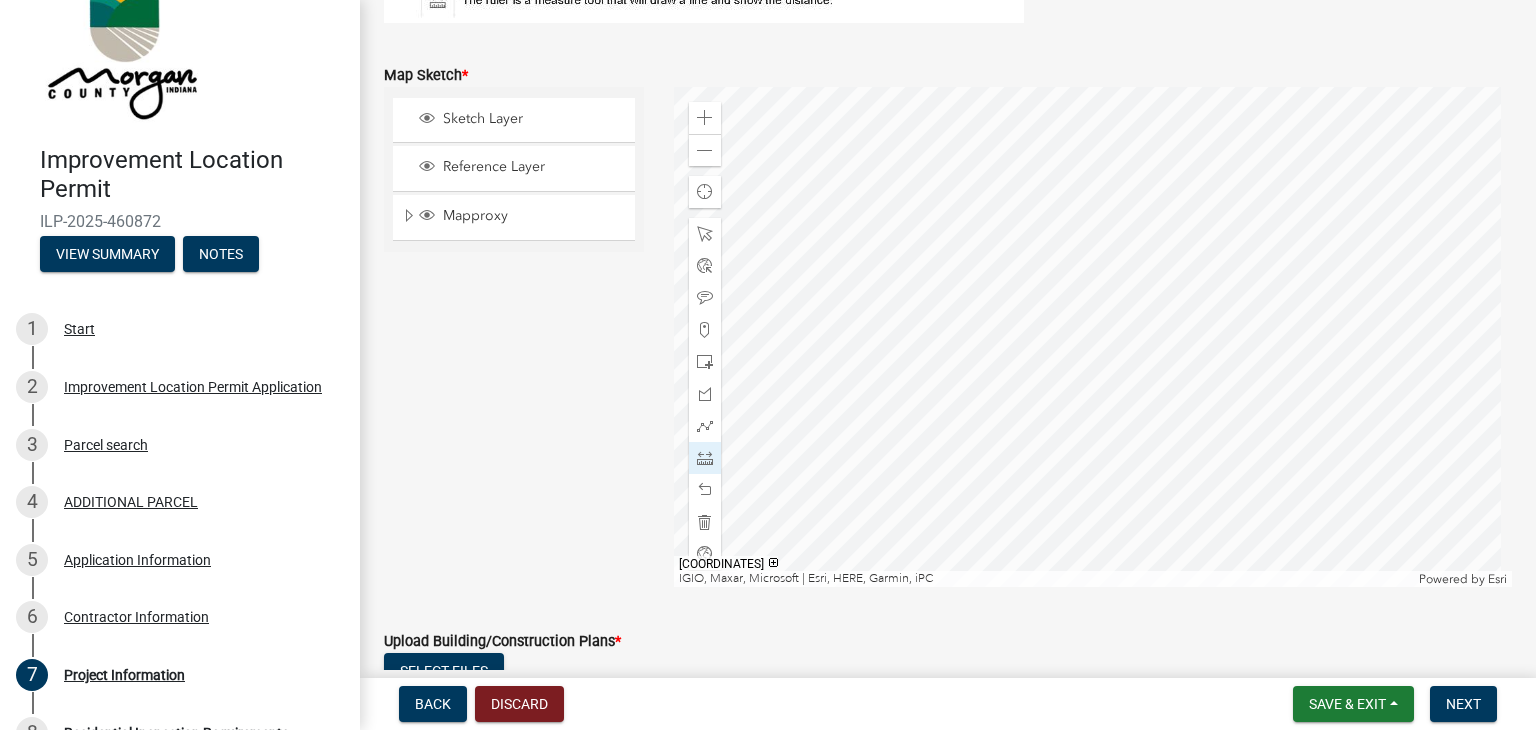 scroll, scrollTop: 4053, scrollLeft: 0, axis: vertical 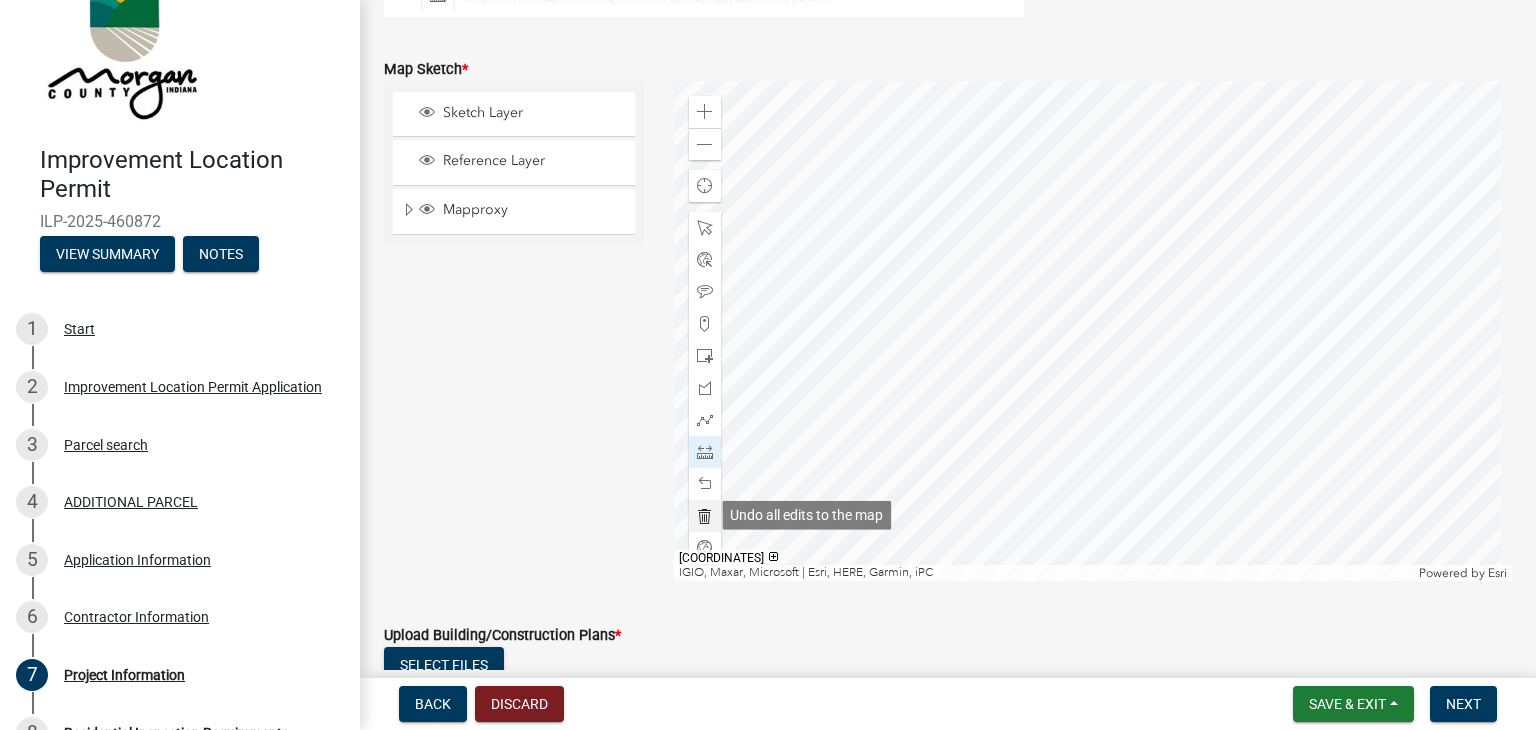 click 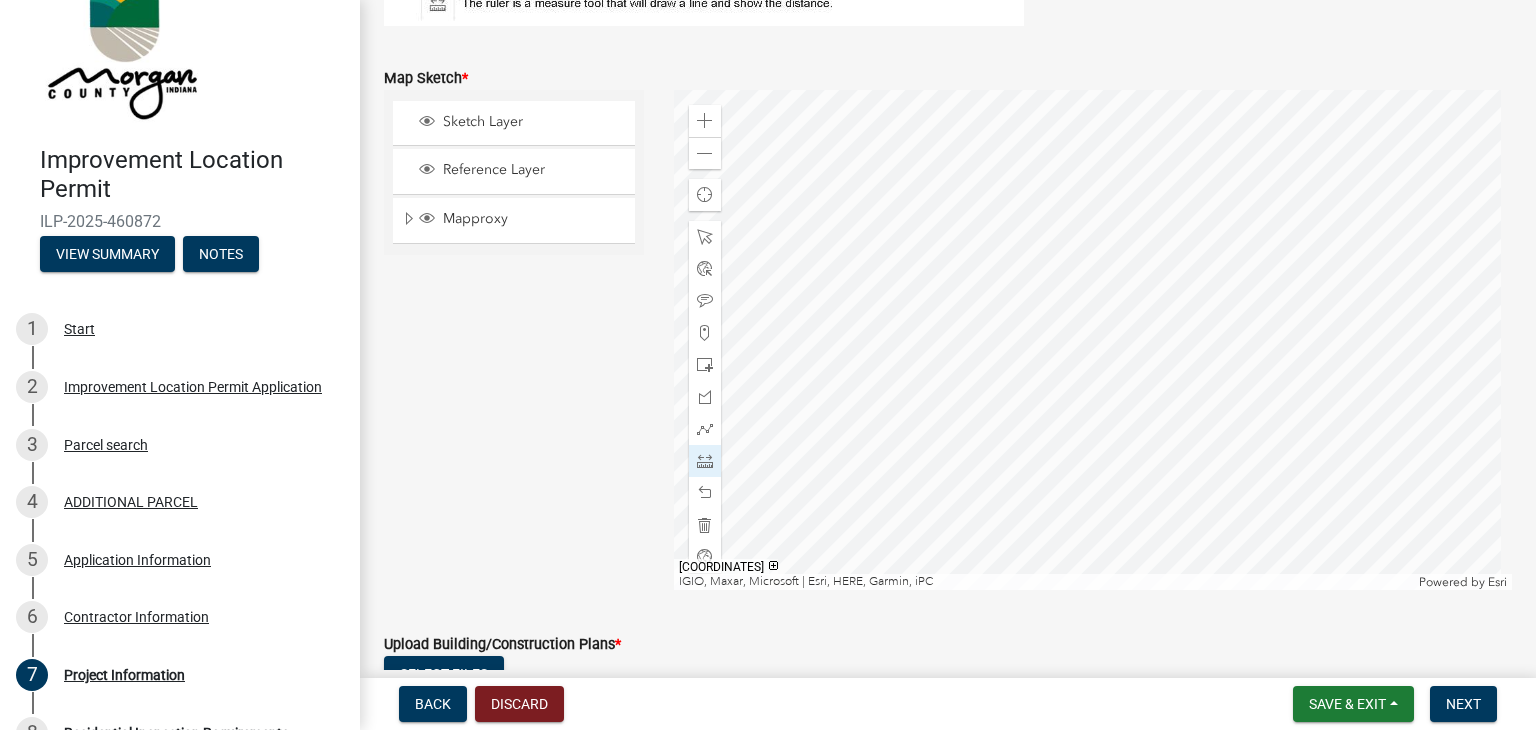 scroll, scrollTop: 4038, scrollLeft: 0, axis: vertical 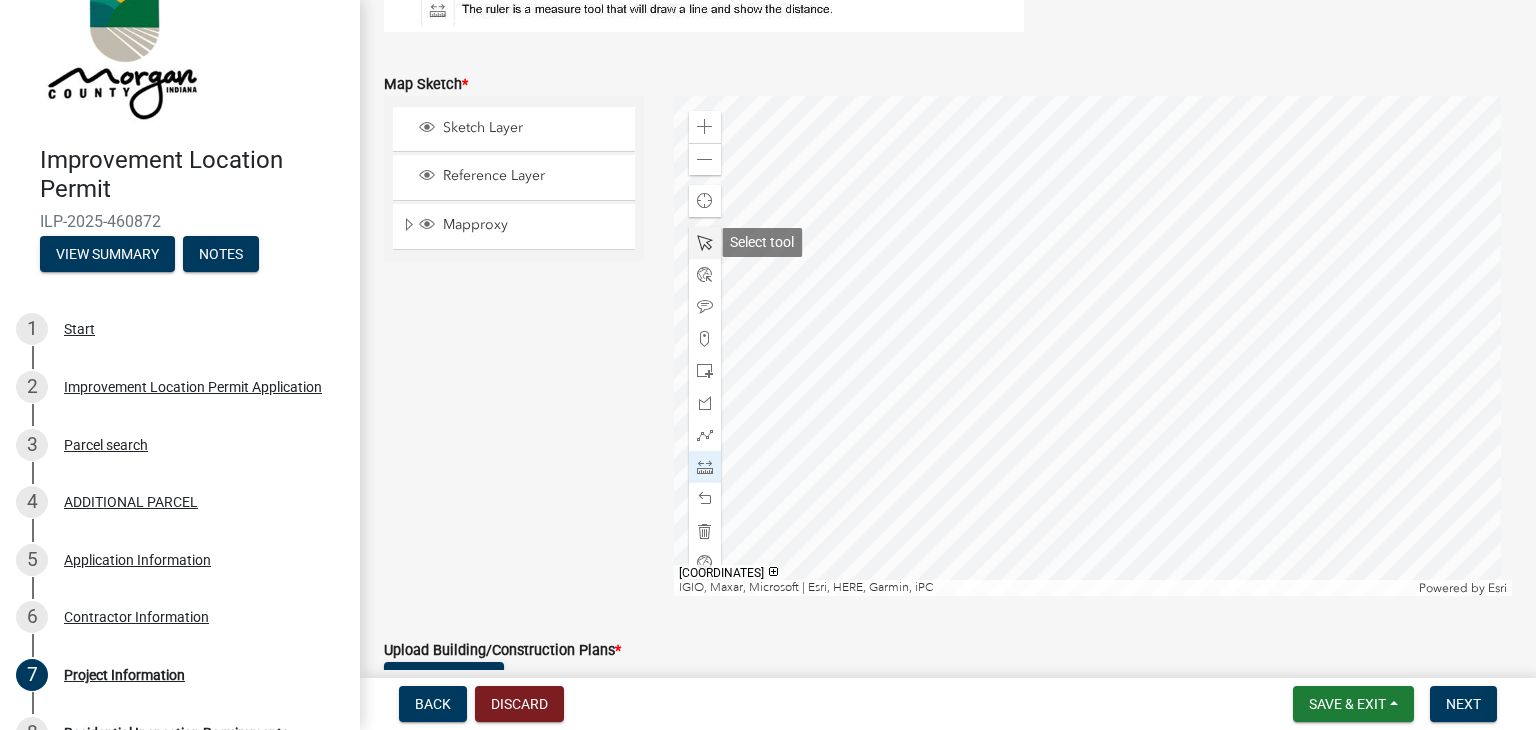 click 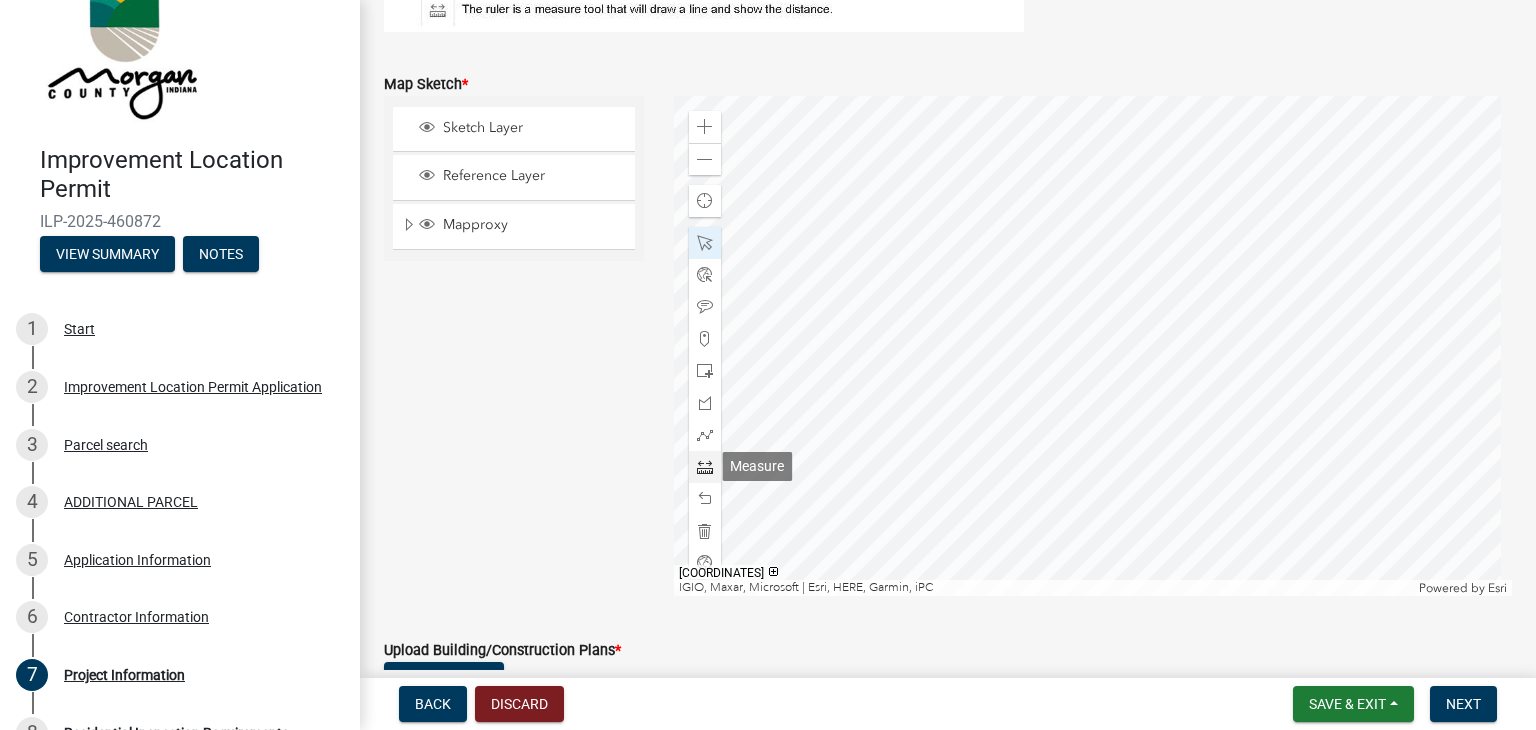 click 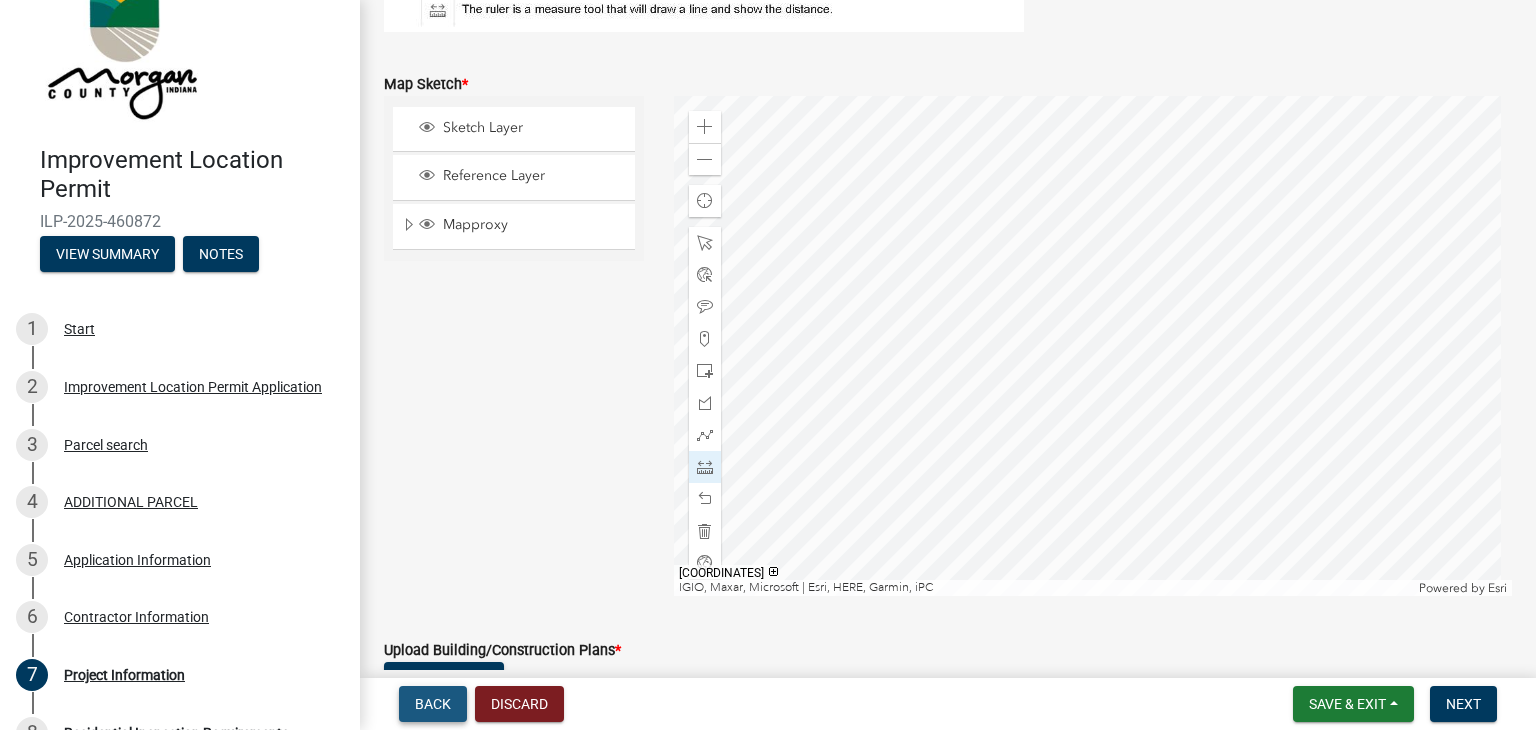 click on "Back" at bounding box center [433, 704] 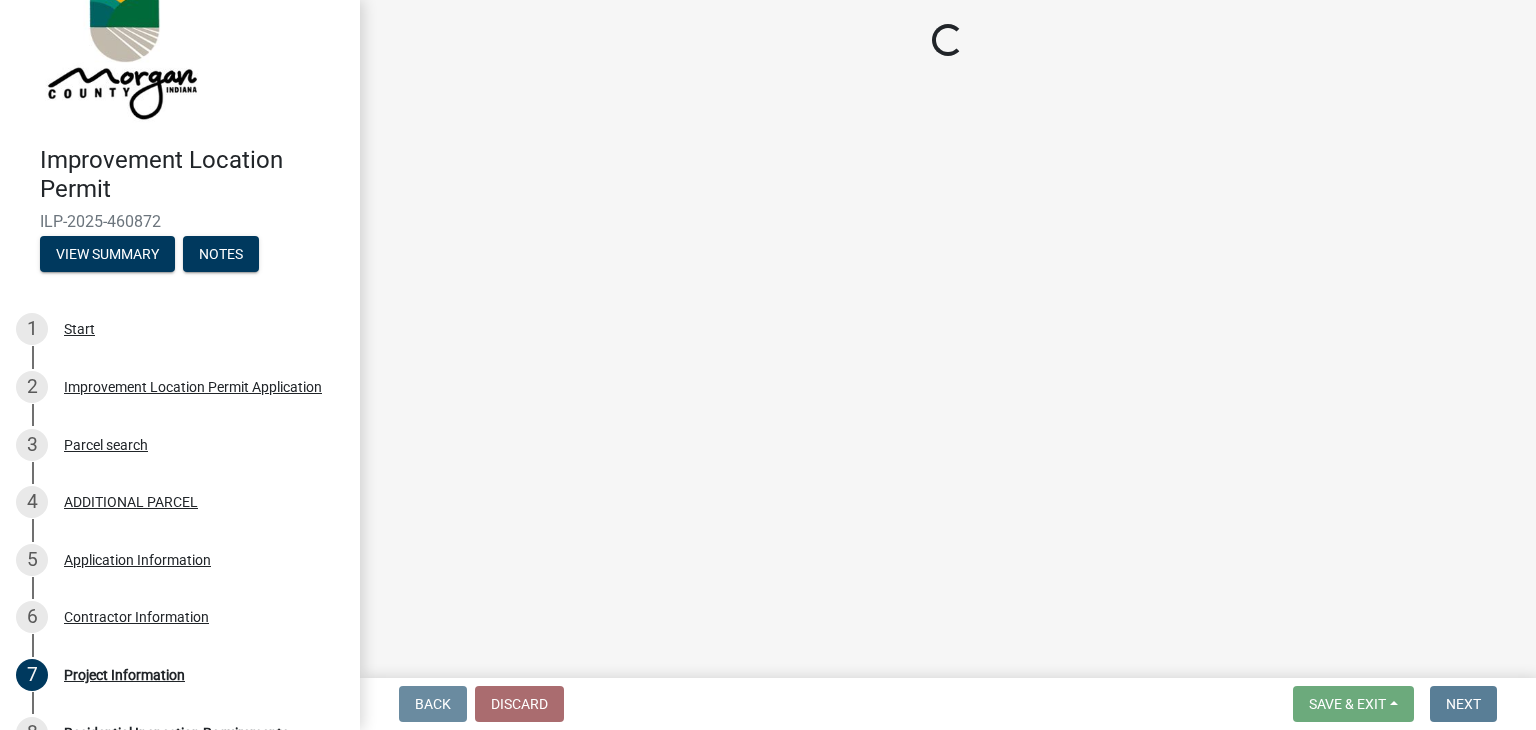 scroll, scrollTop: 0, scrollLeft: 0, axis: both 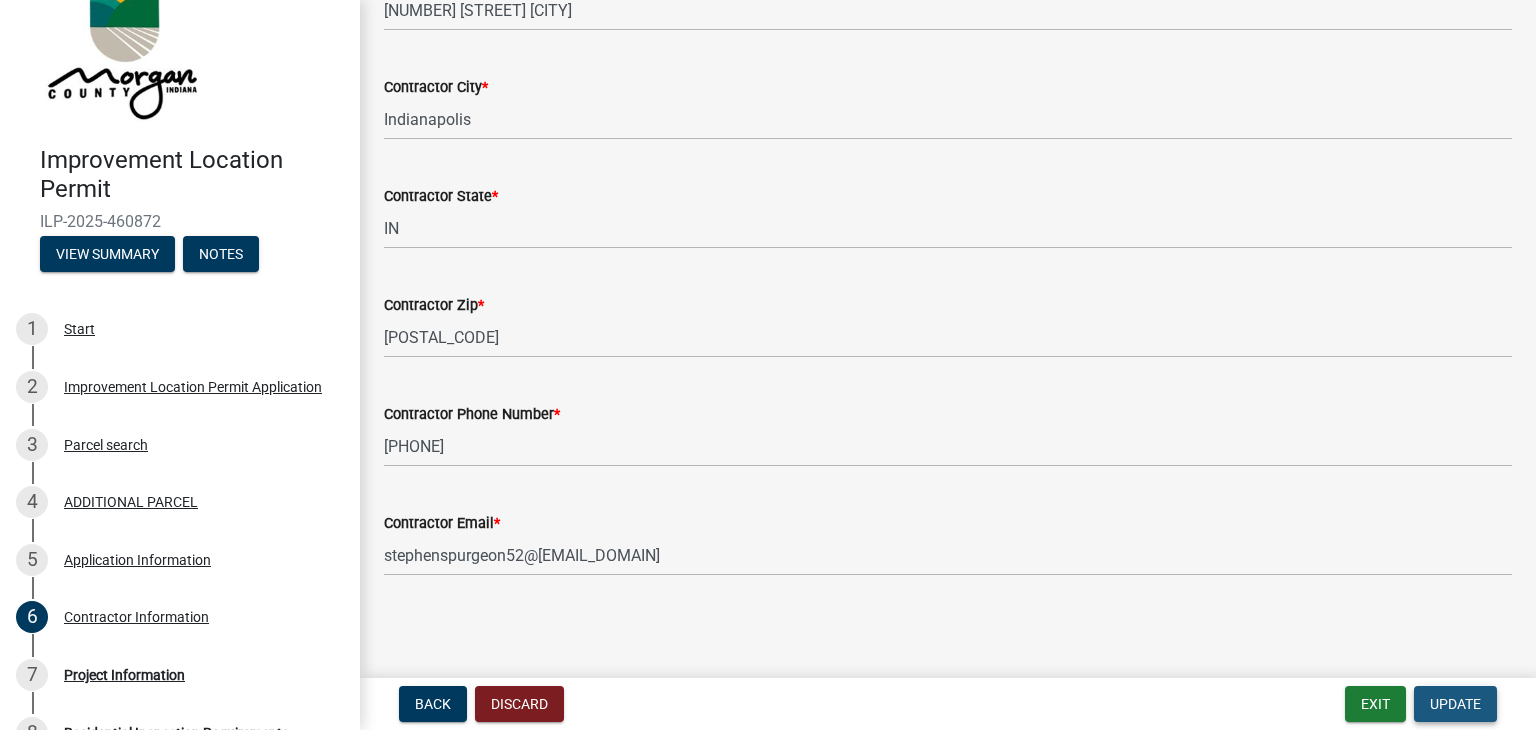 click on "Update" at bounding box center (1455, 704) 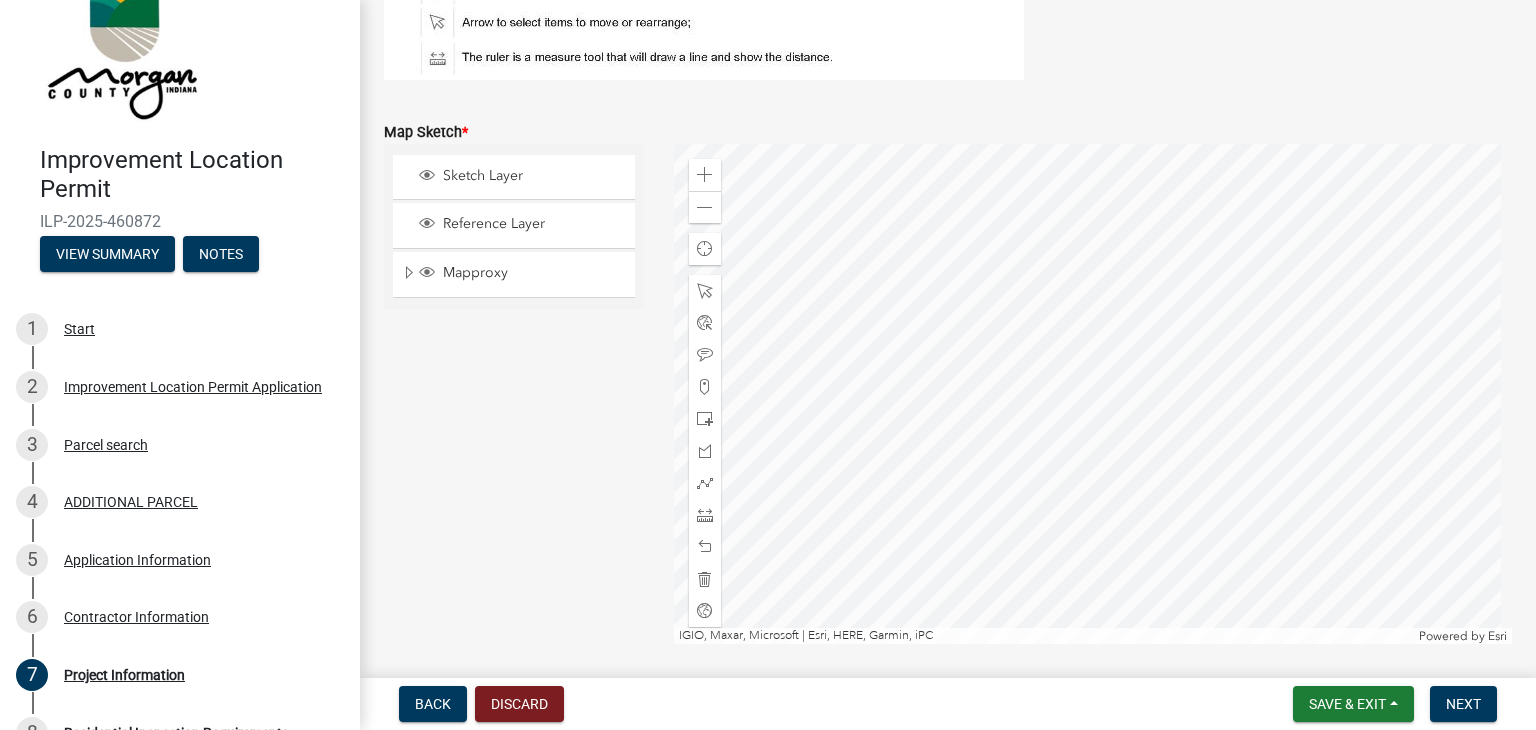 scroll, scrollTop: 4031, scrollLeft: 0, axis: vertical 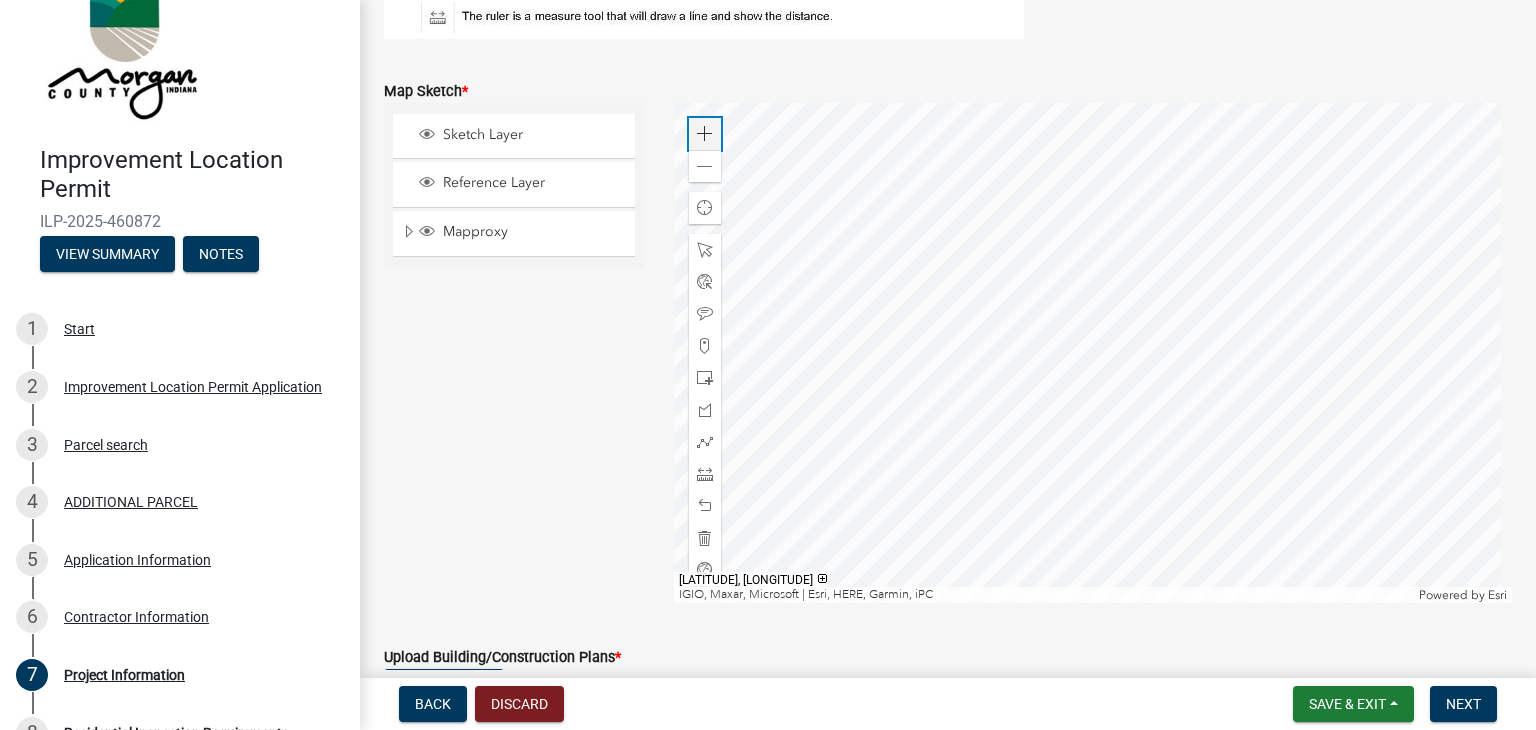 click 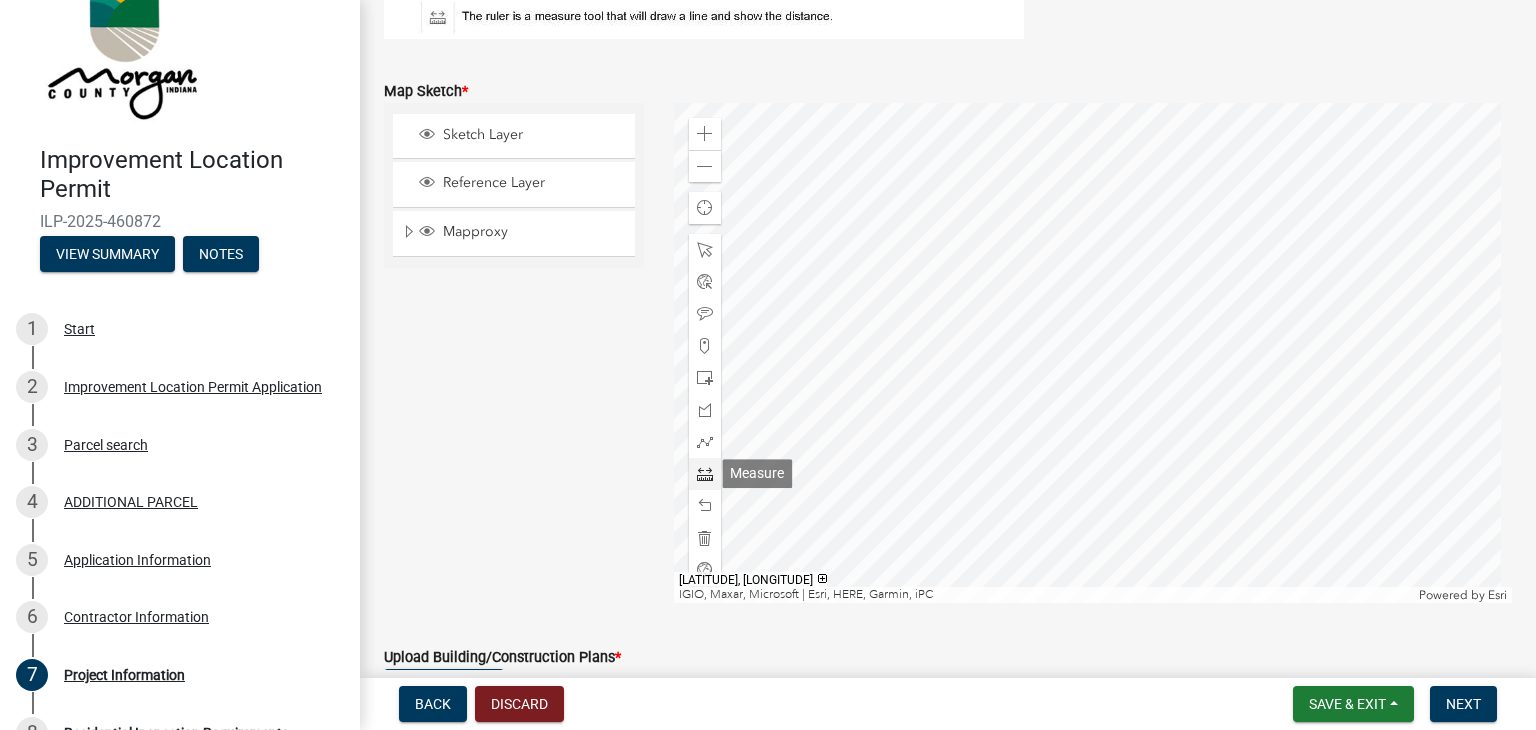 click 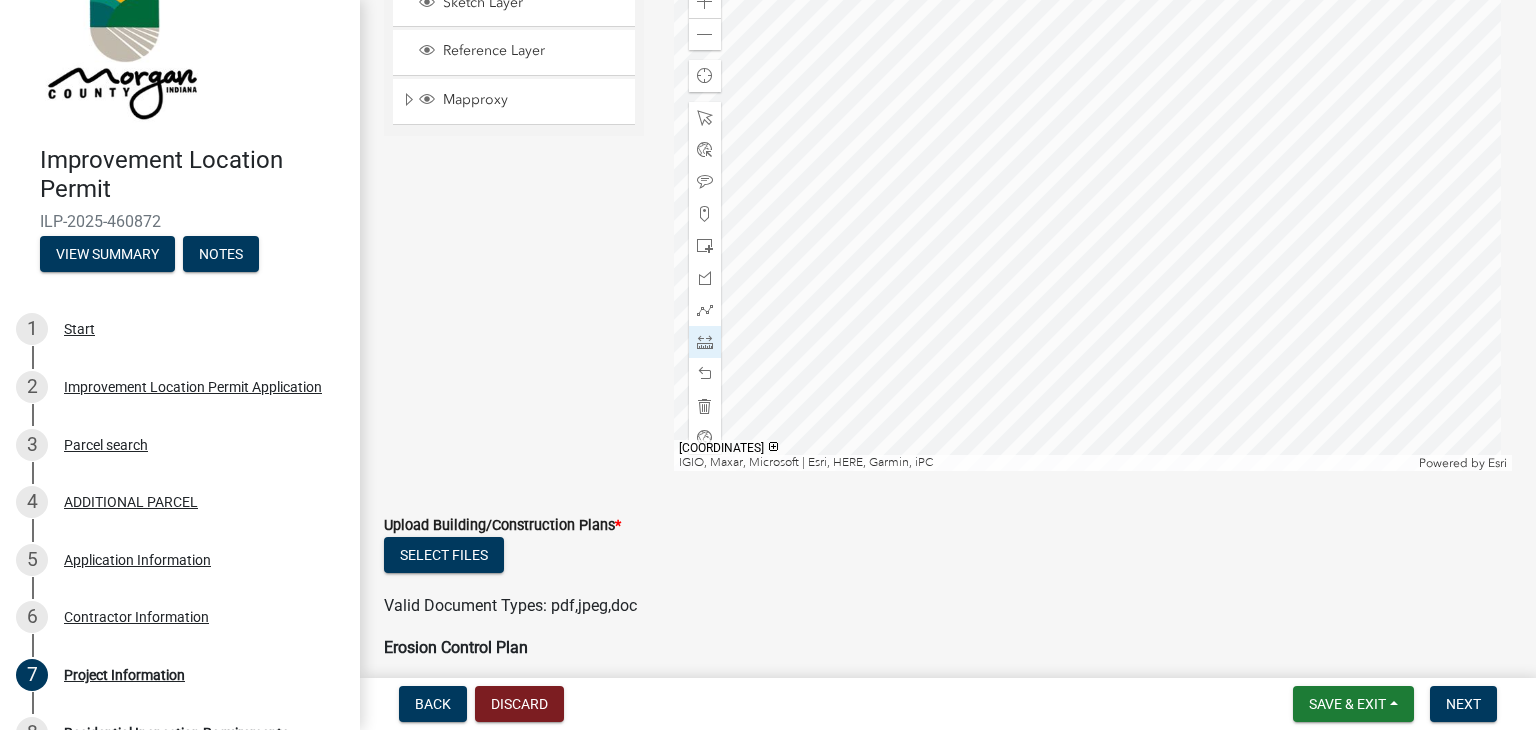 scroll, scrollTop: 4008, scrollLeft: 0, axis: vertical 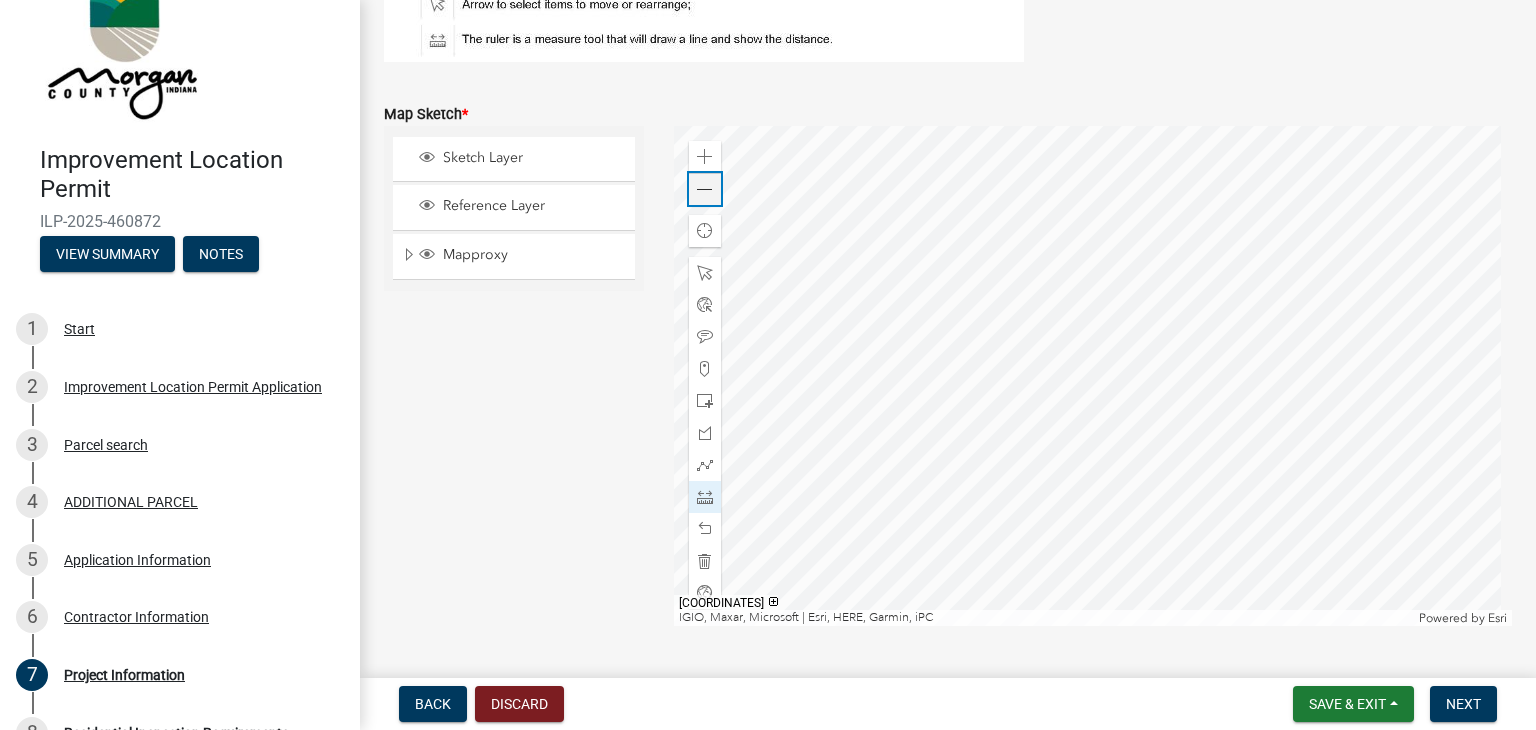 click 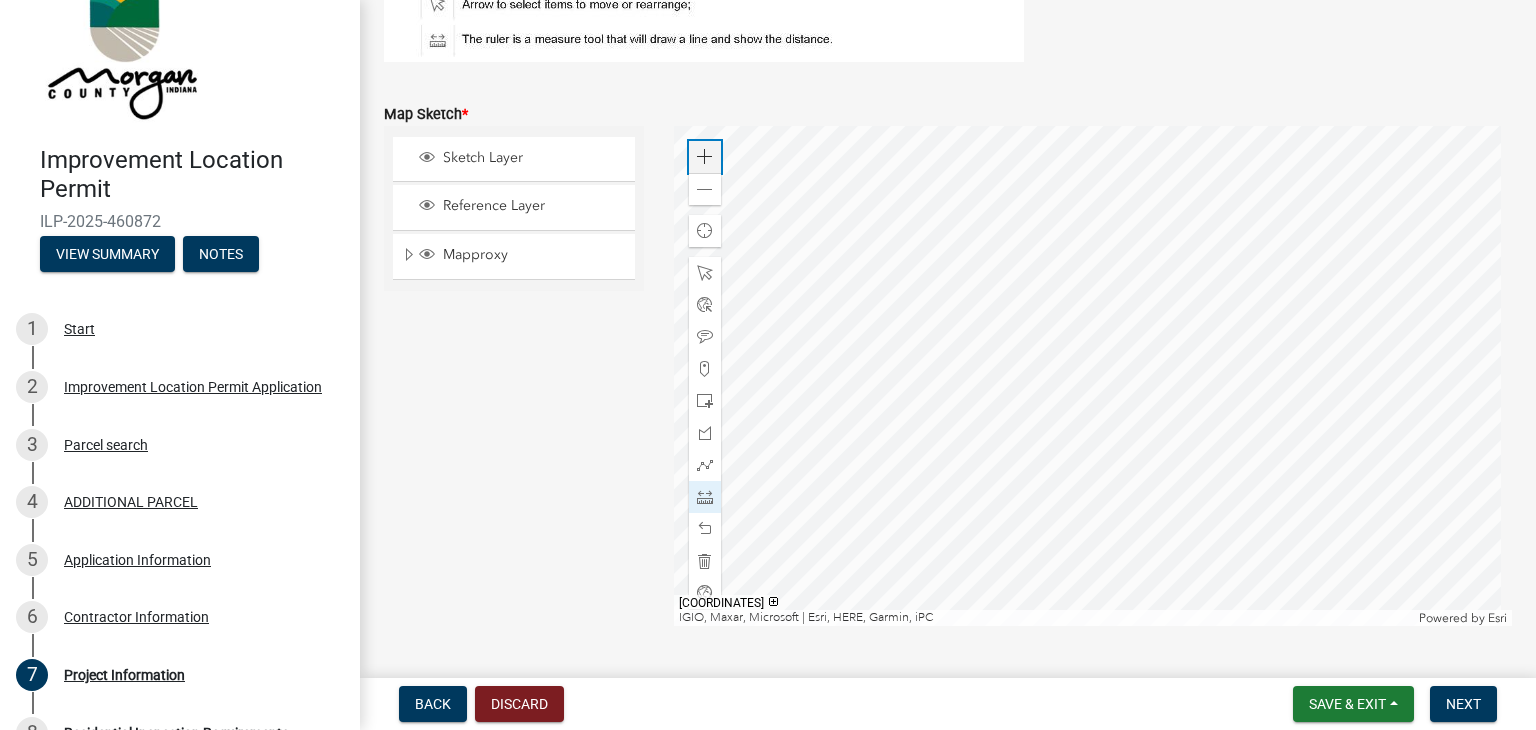 click 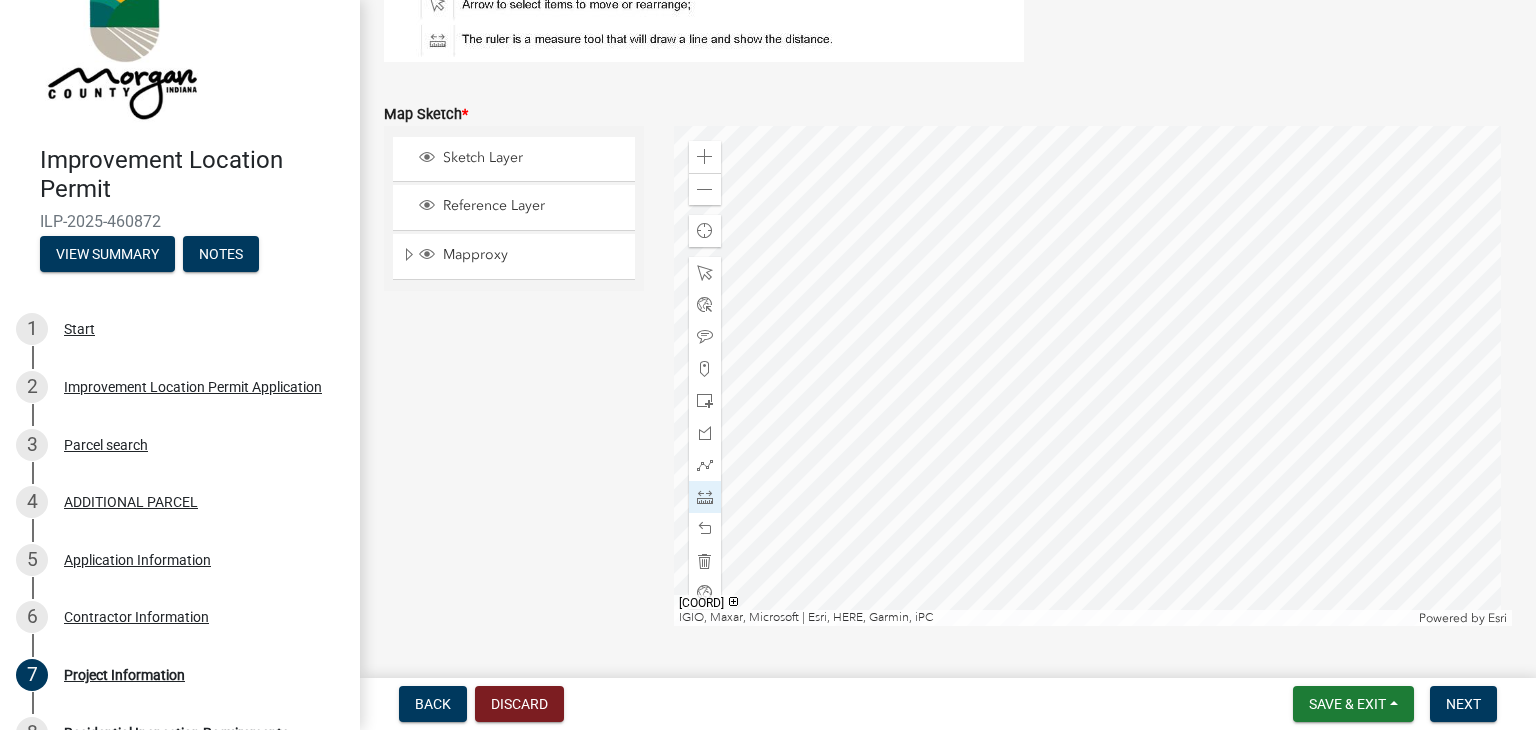 click 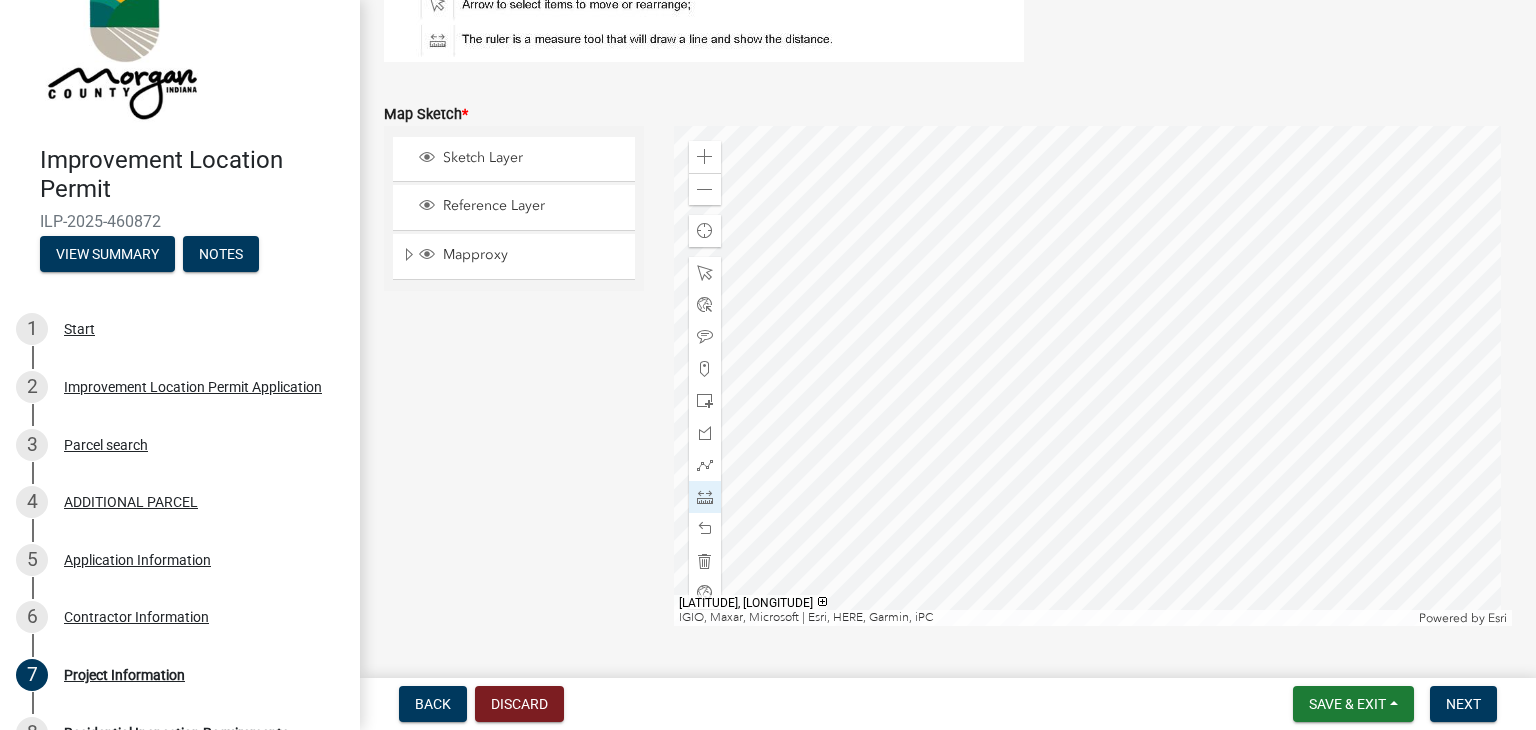 click 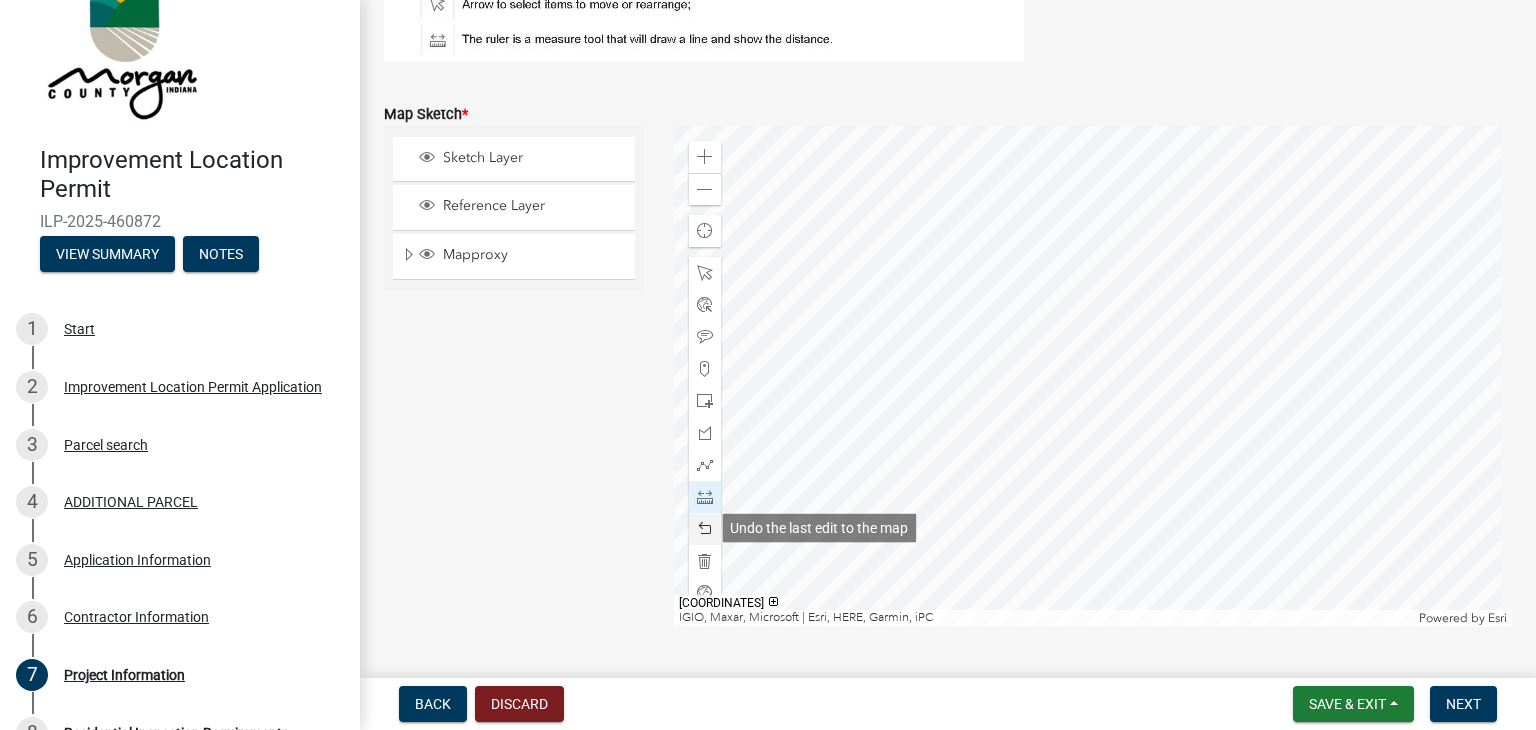 click 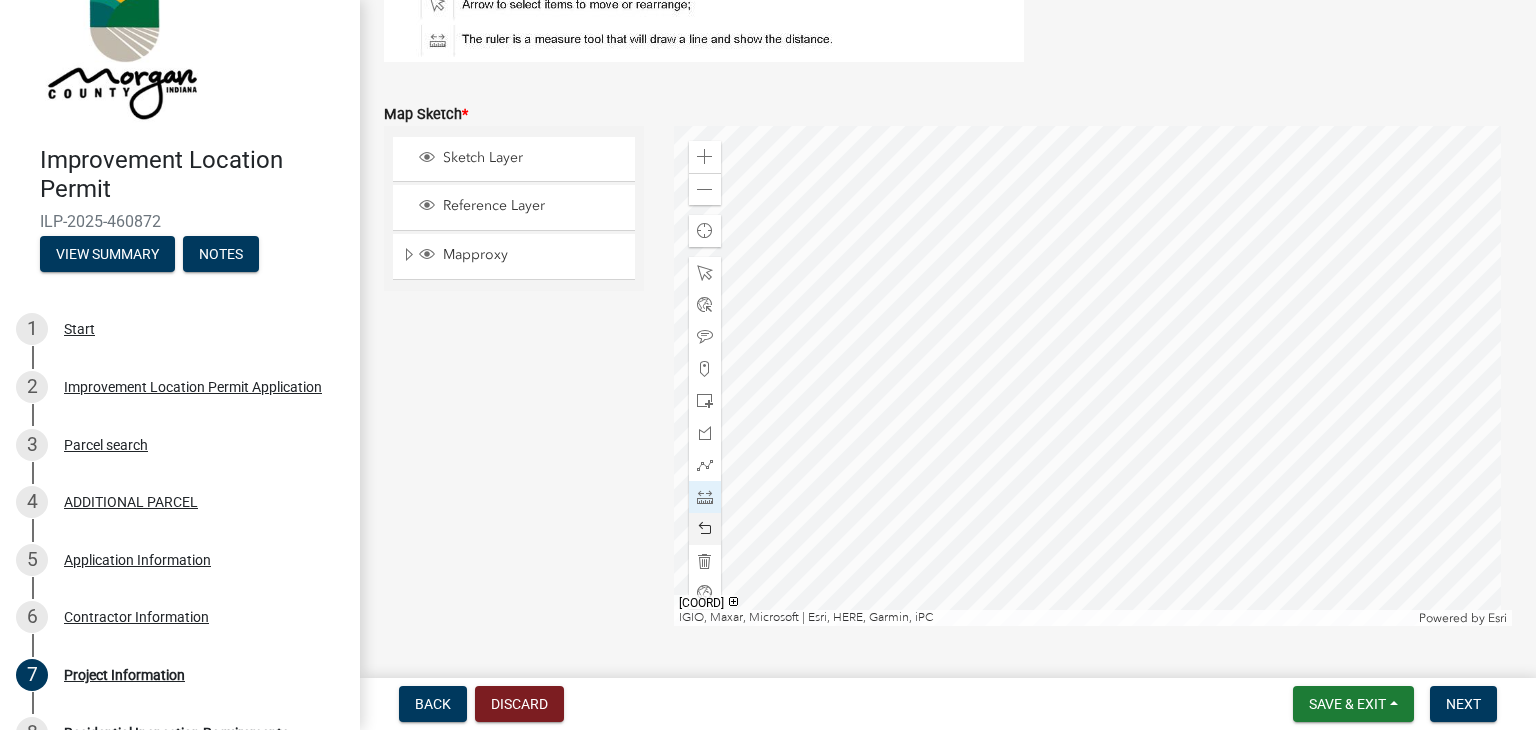 click 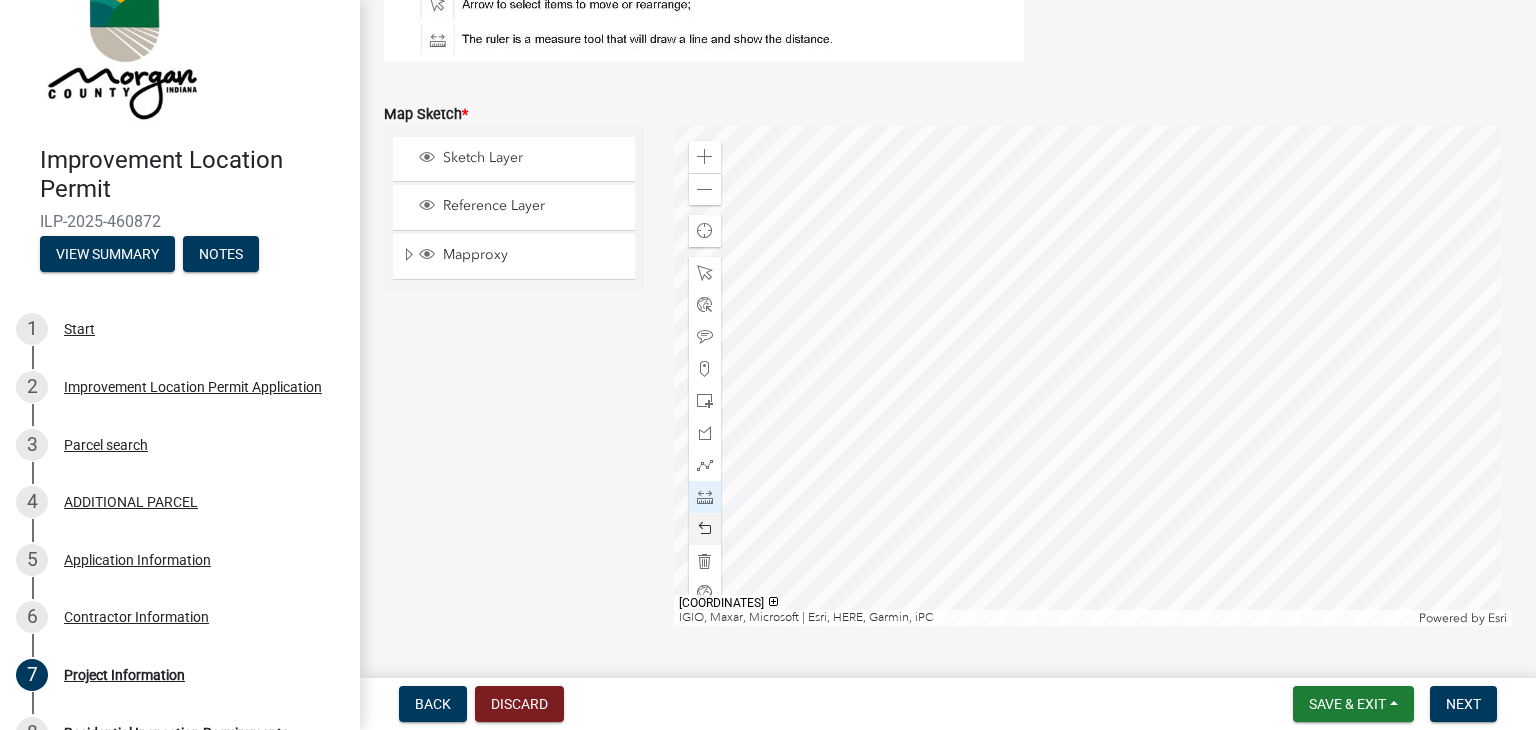 click 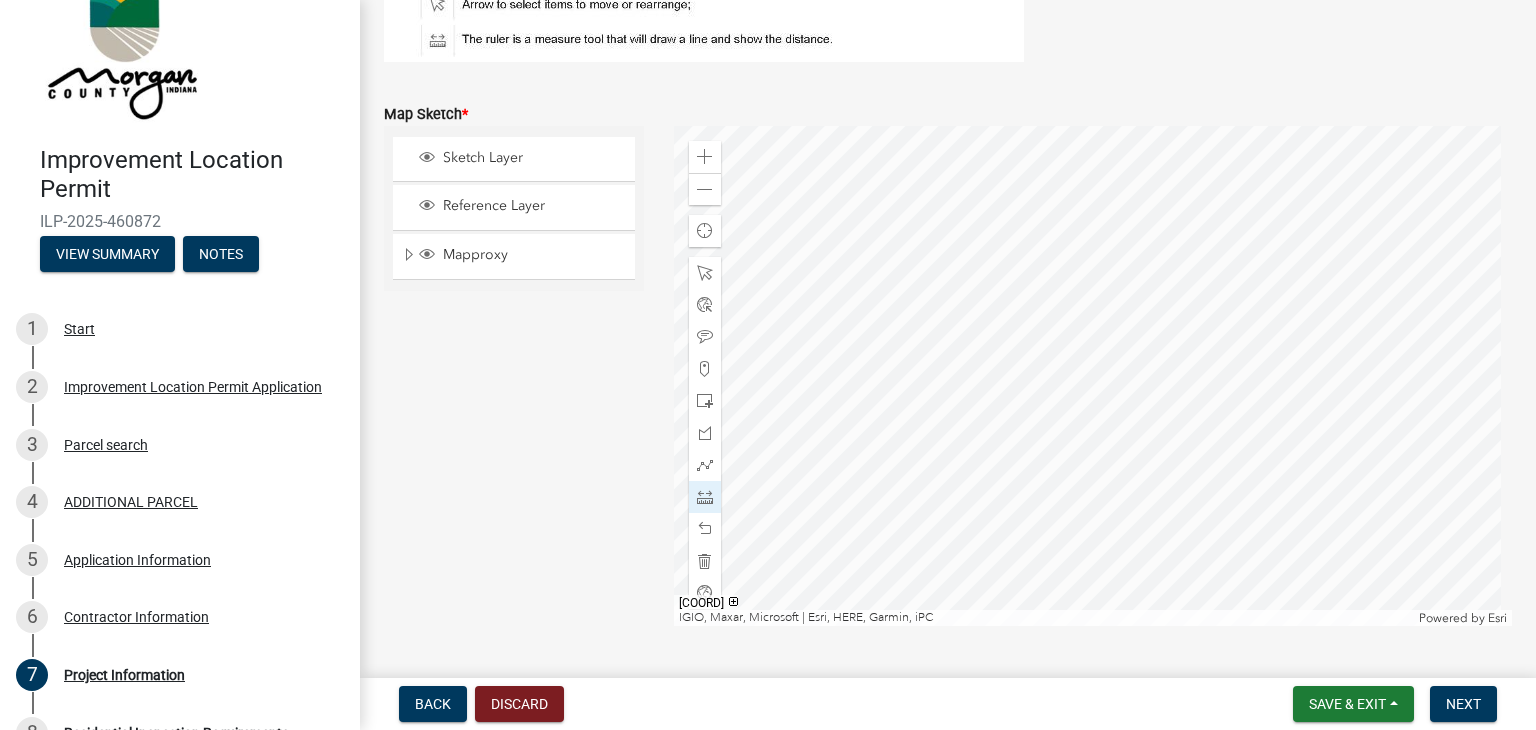 click 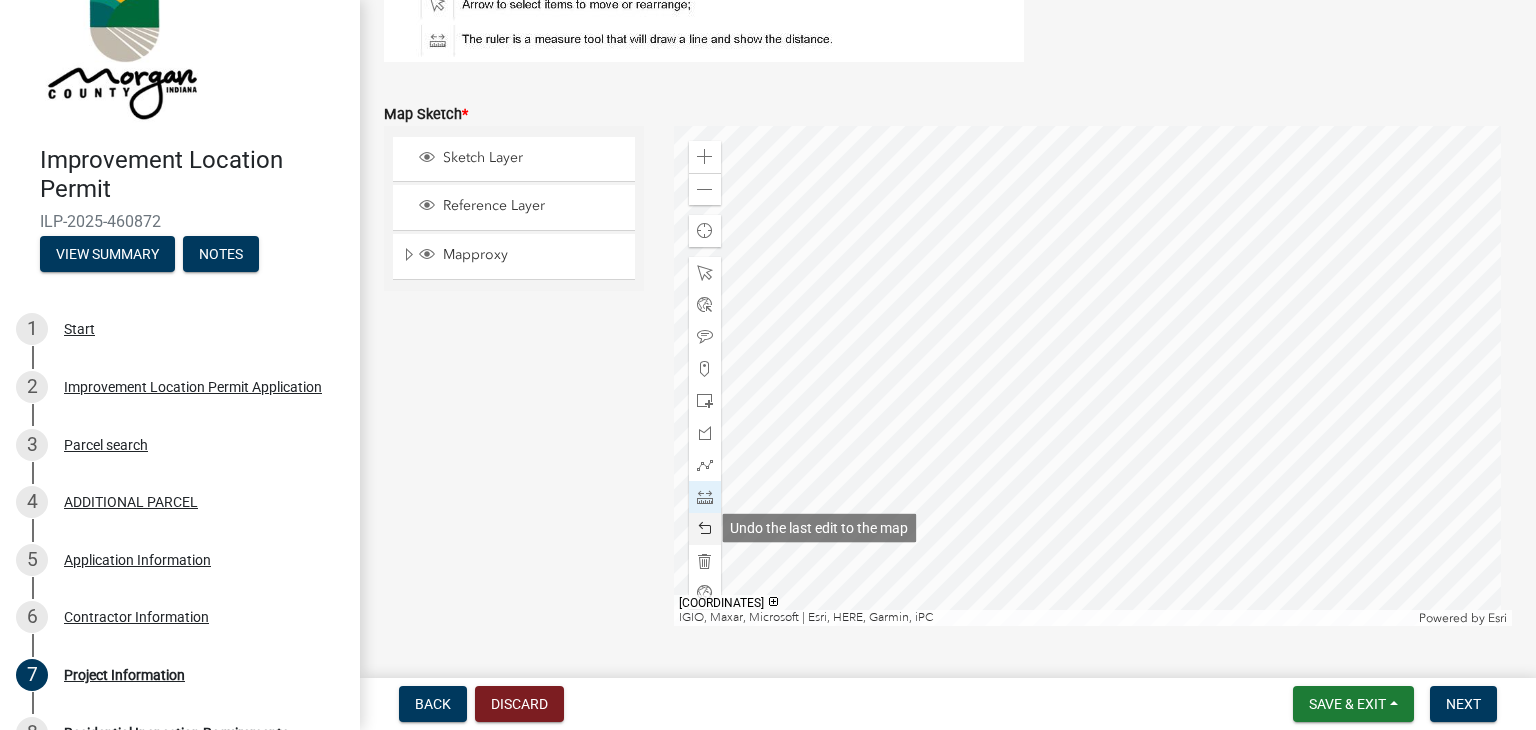 click 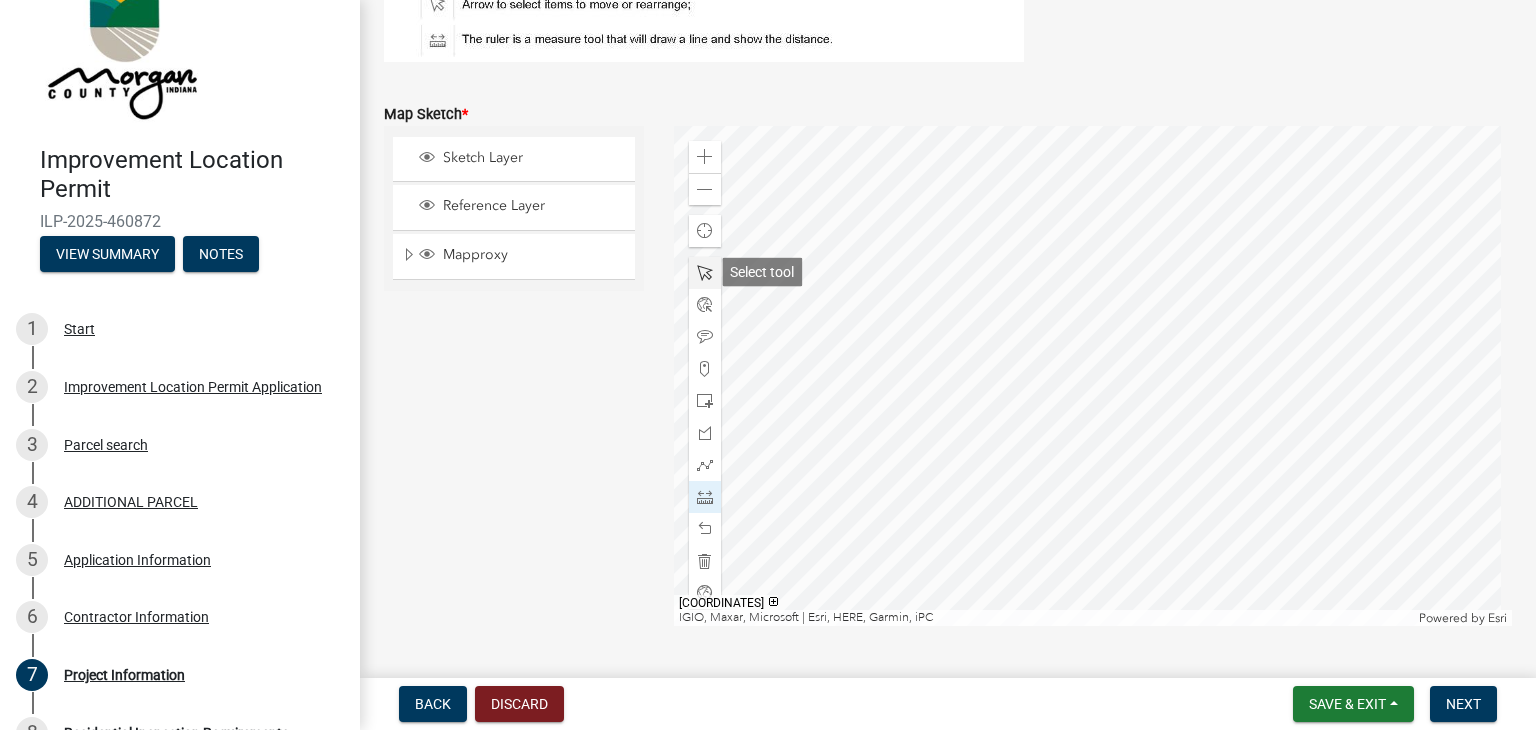 click 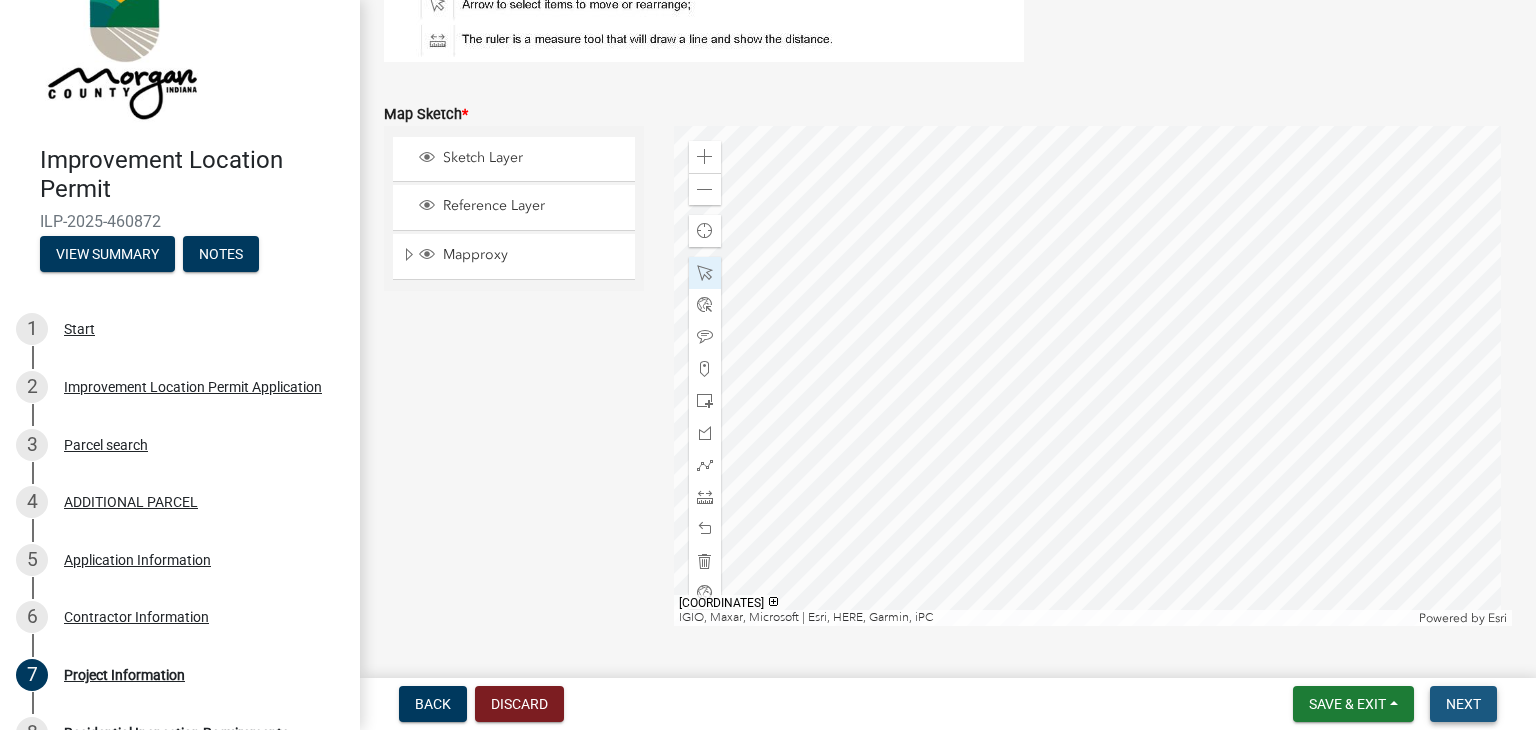 click on "Next" at bounding box center (1463, 704) 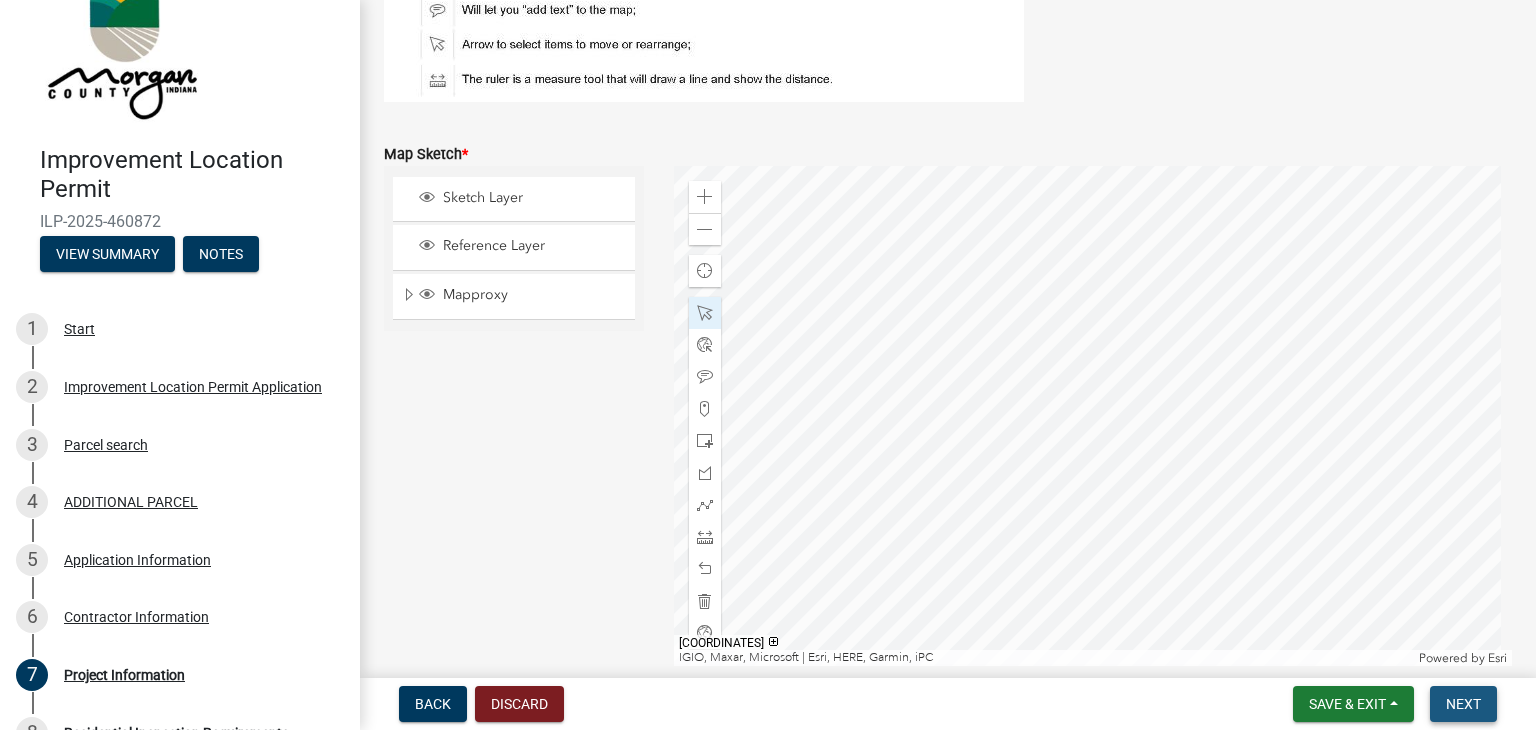 scroll, scrollTop: 4048, scrollLeft: 0, axis: vertical 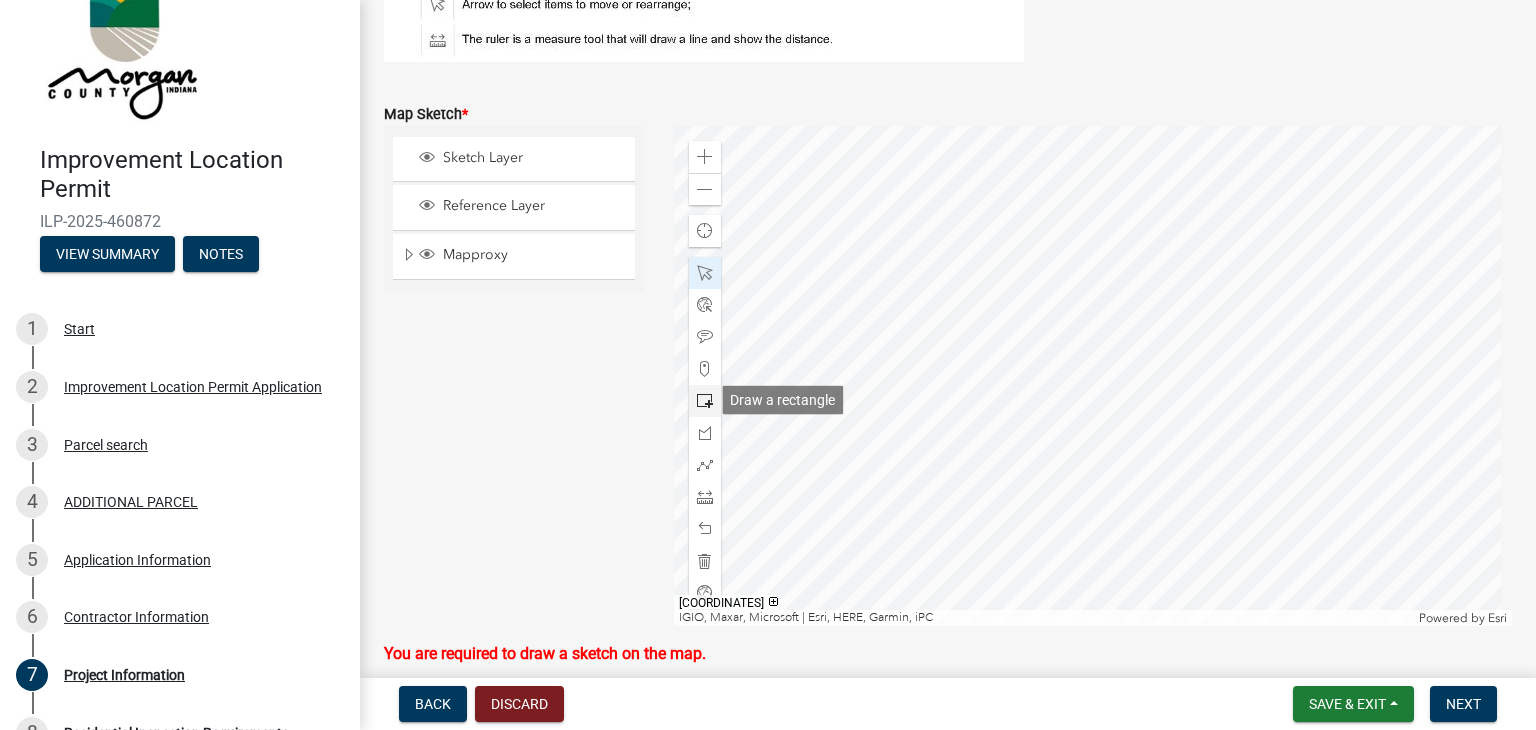 click 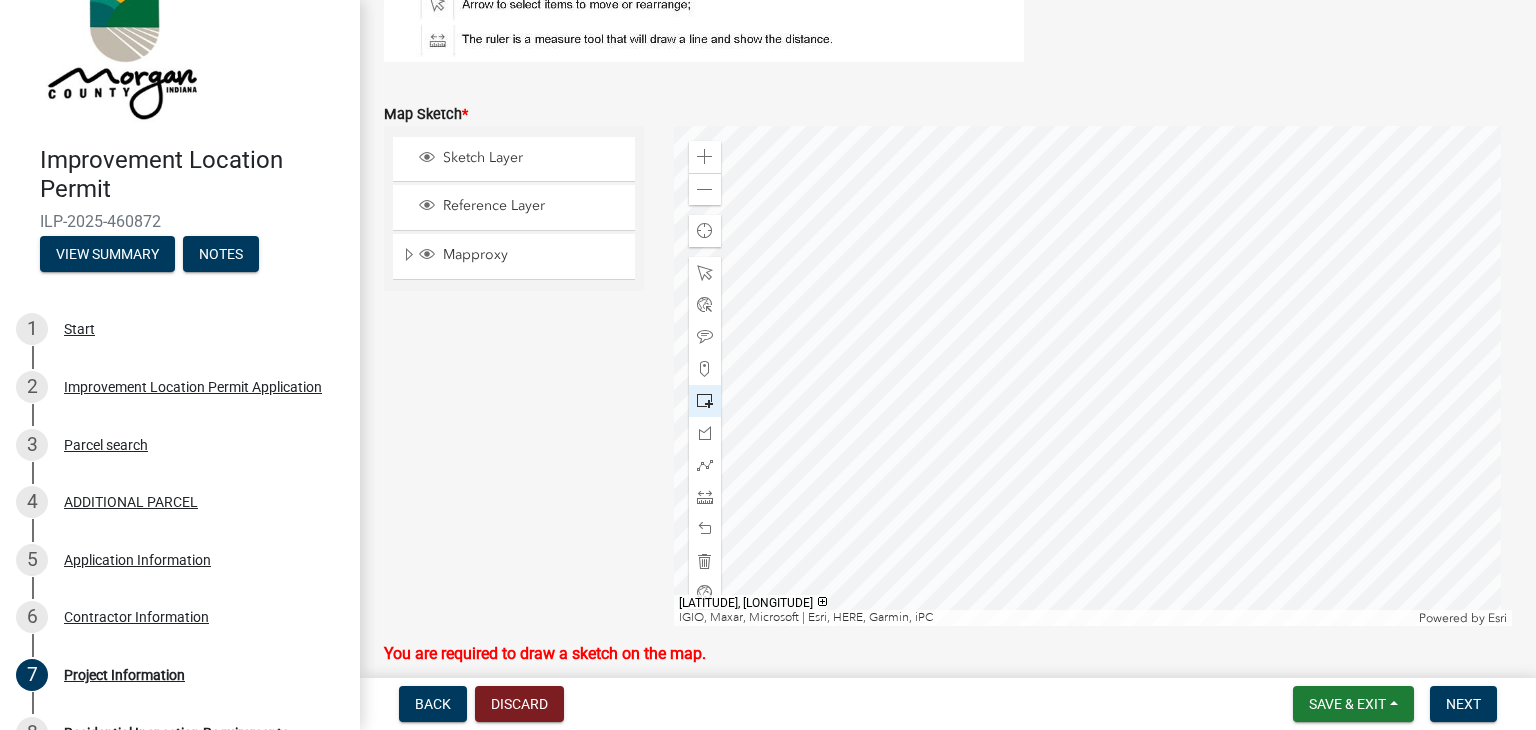 click 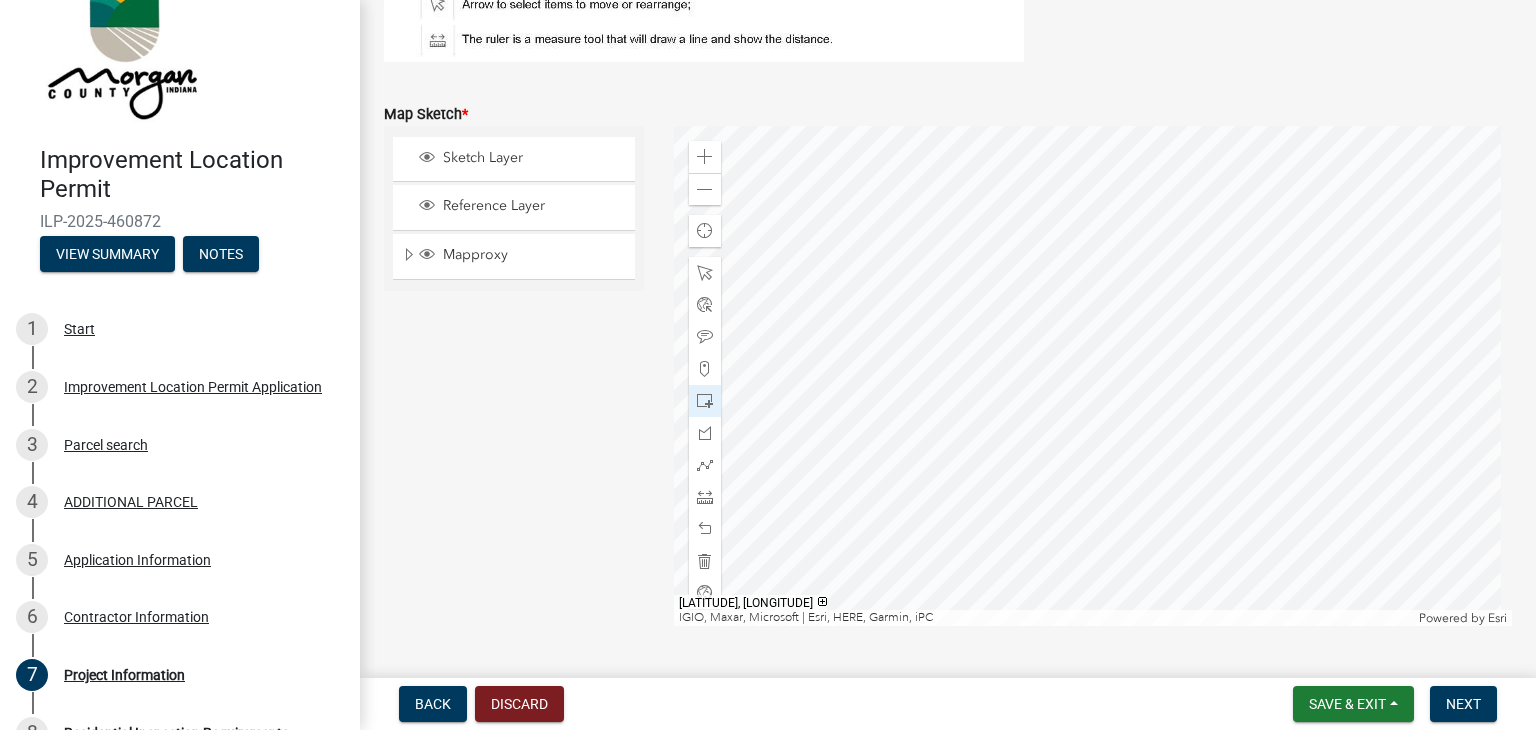 click 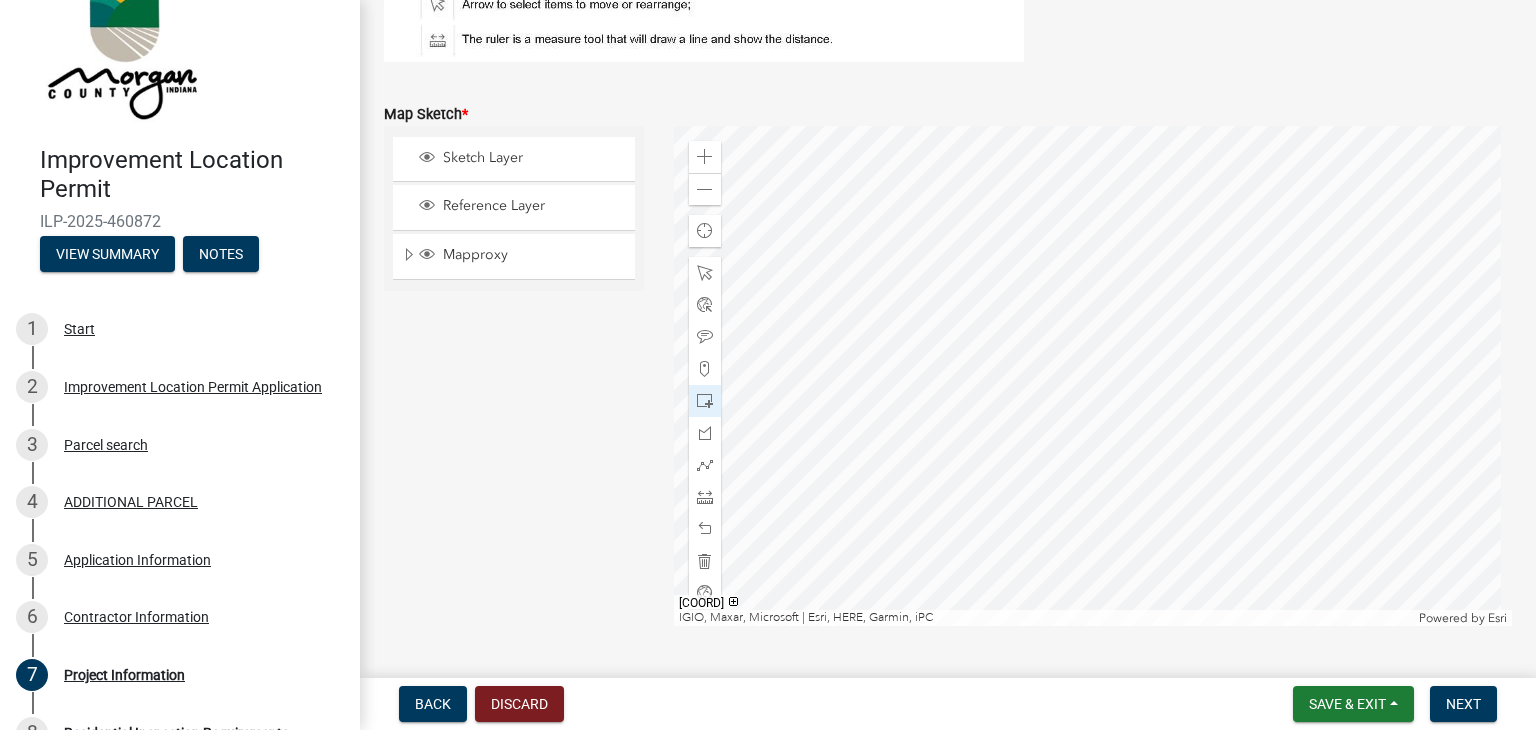 click 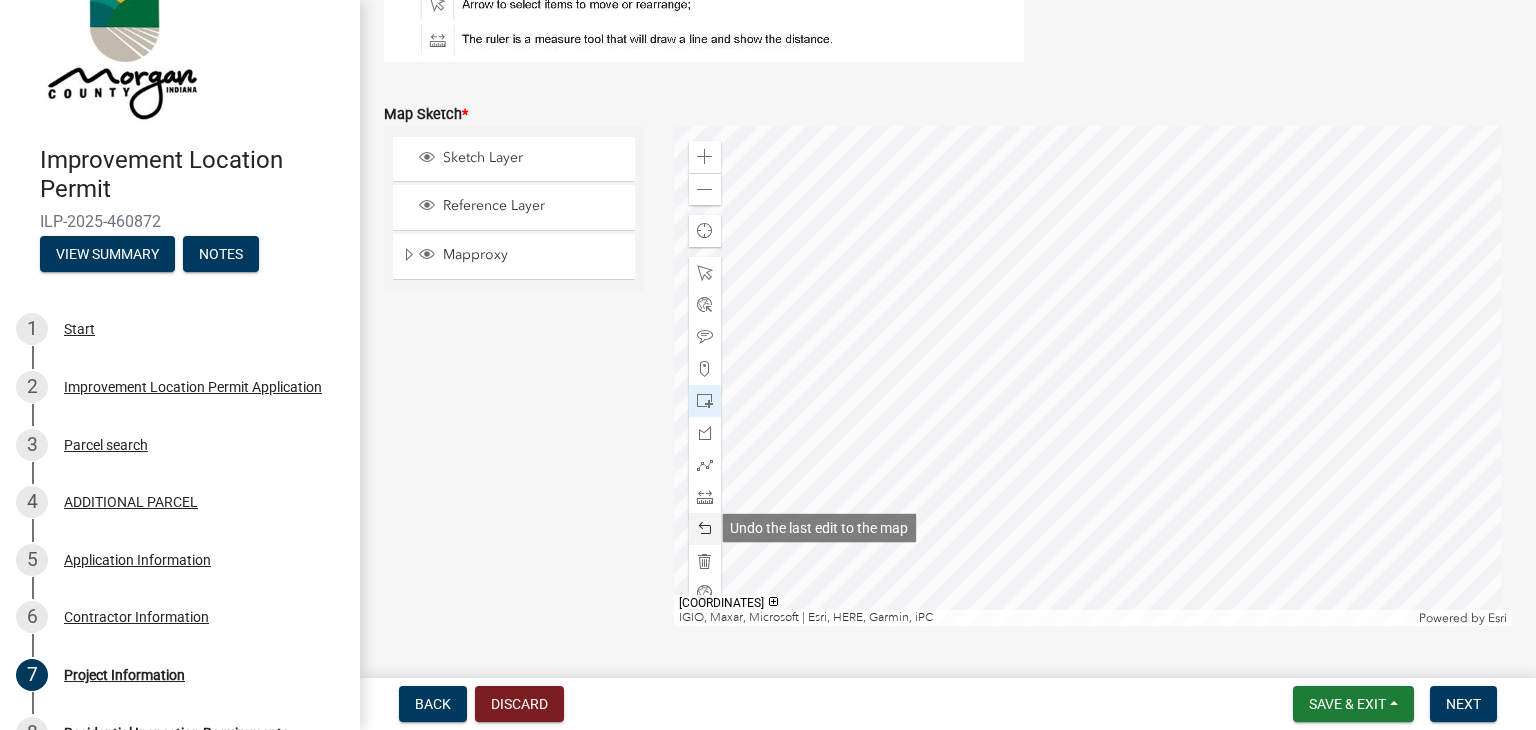 click 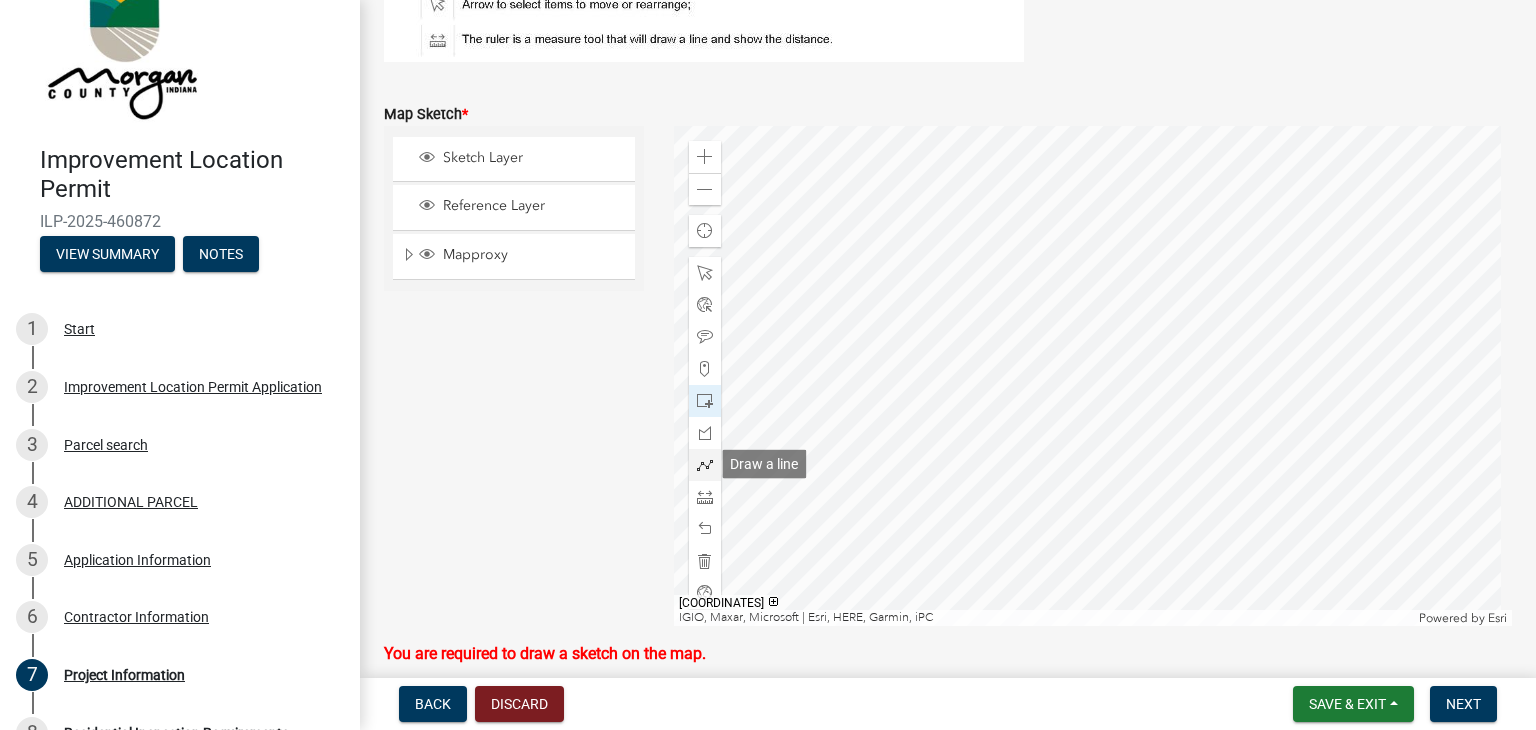 click 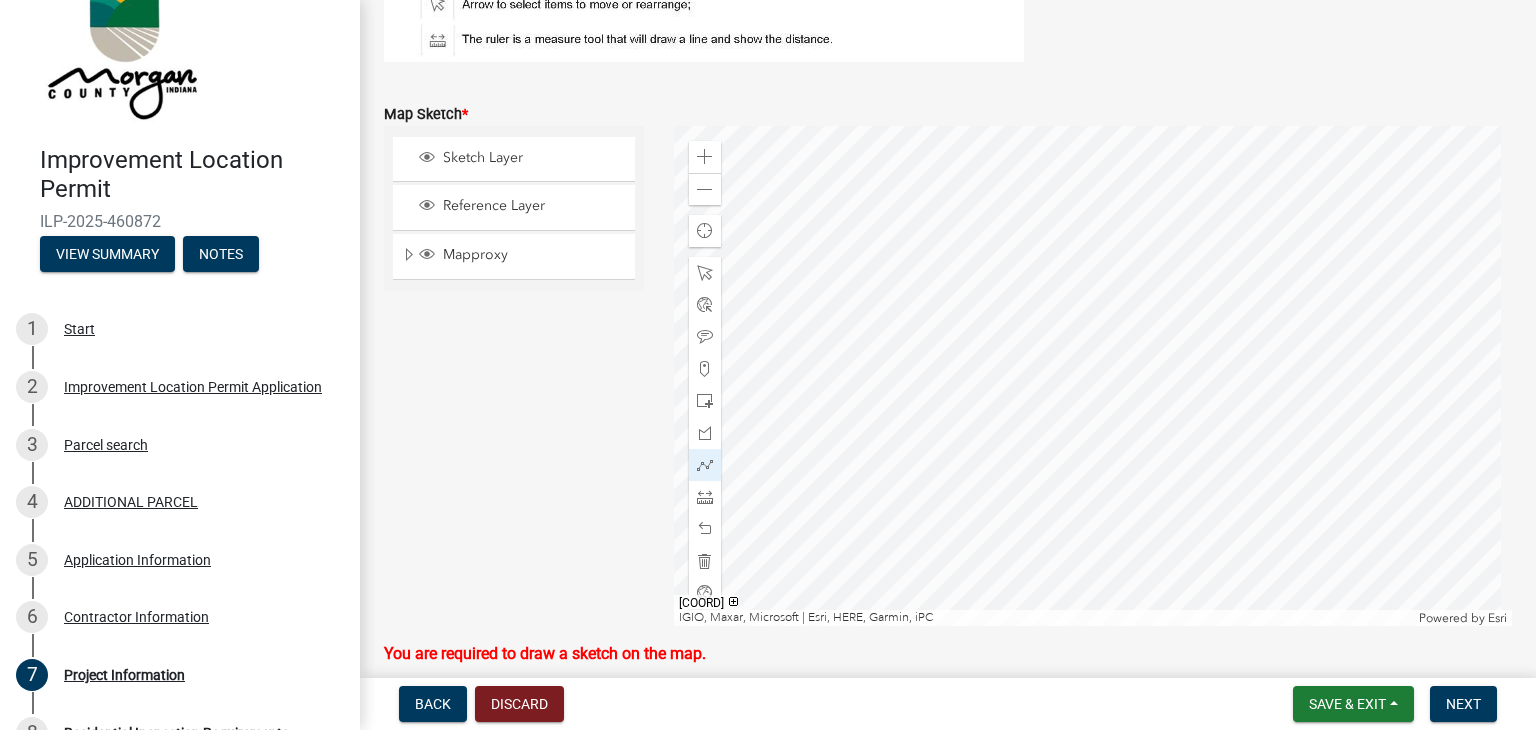 click 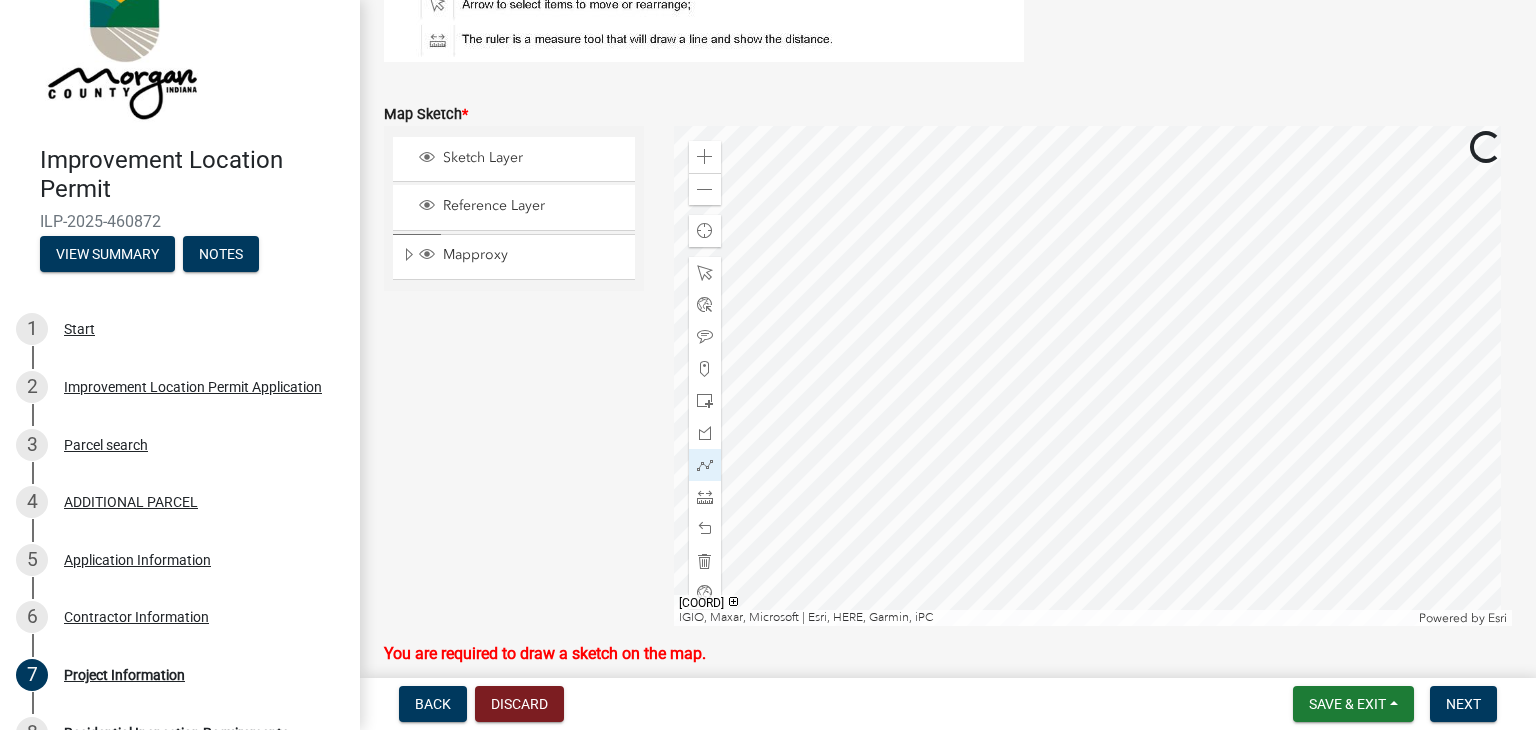 click 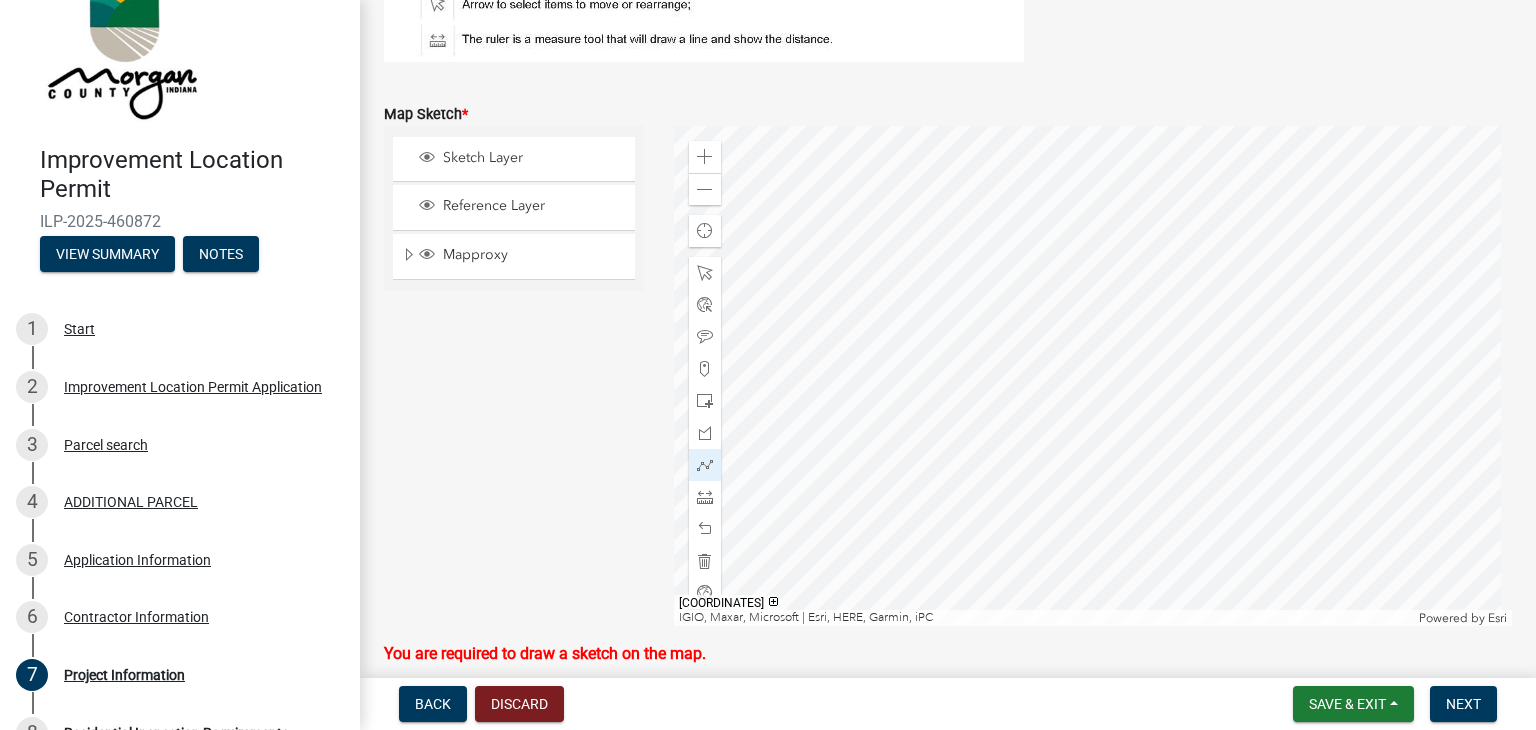 click 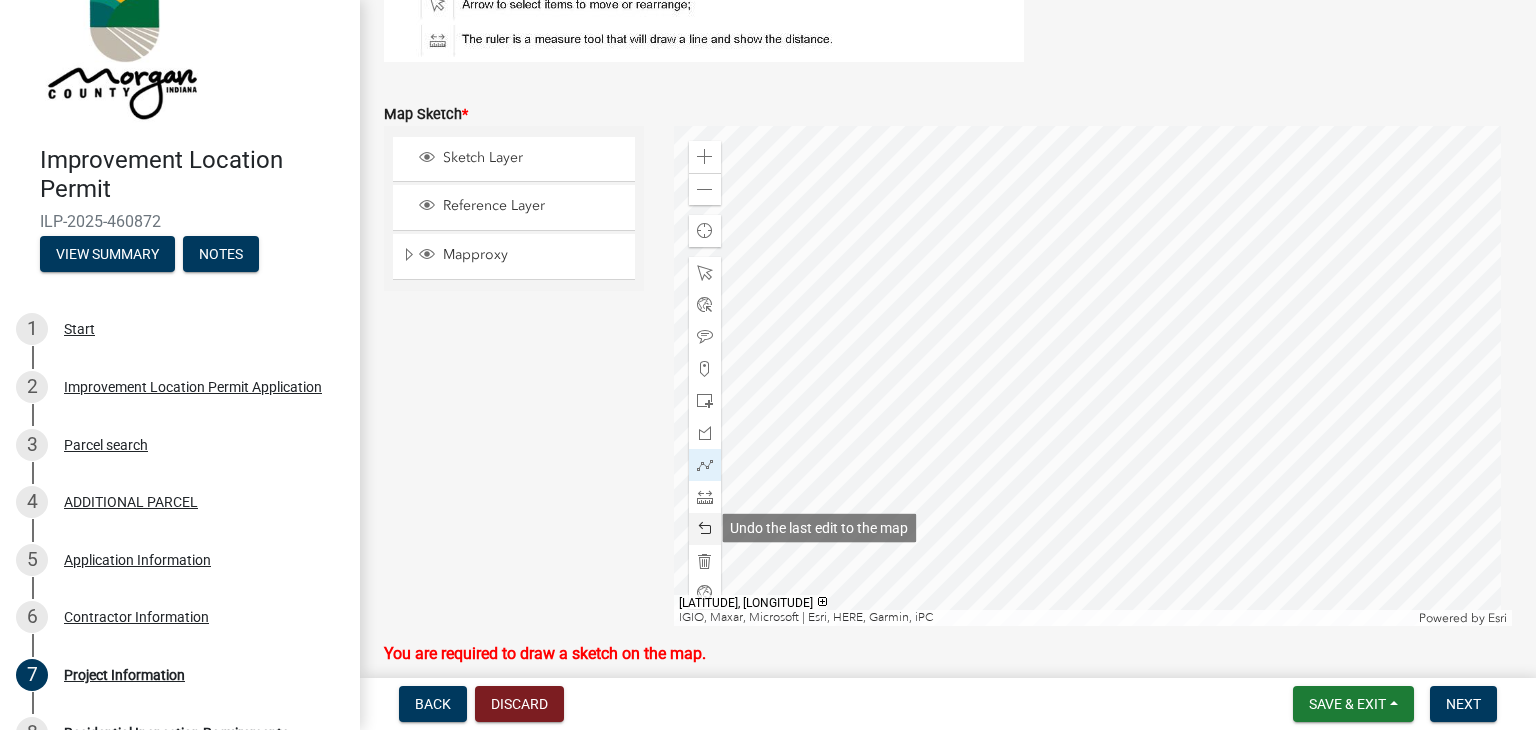 click 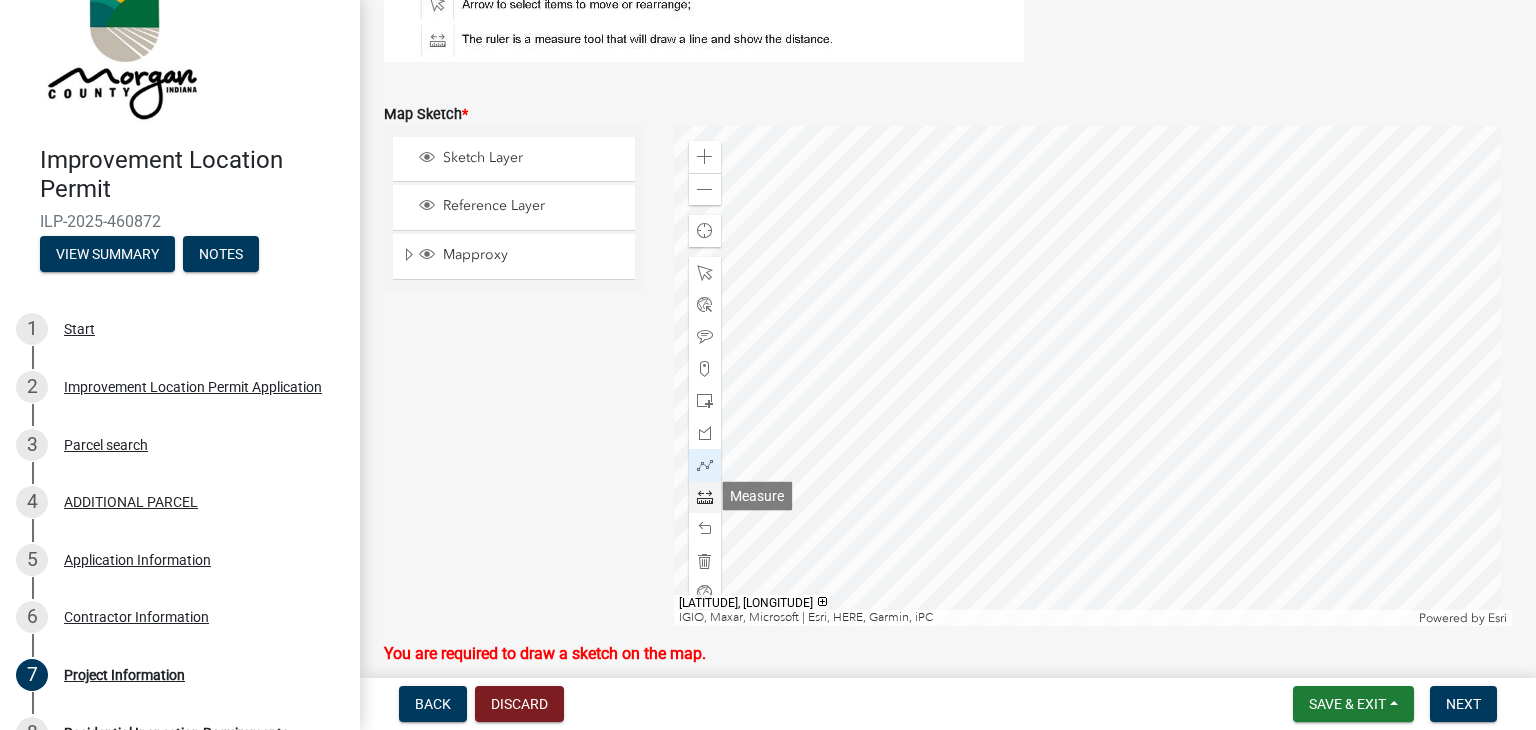 click 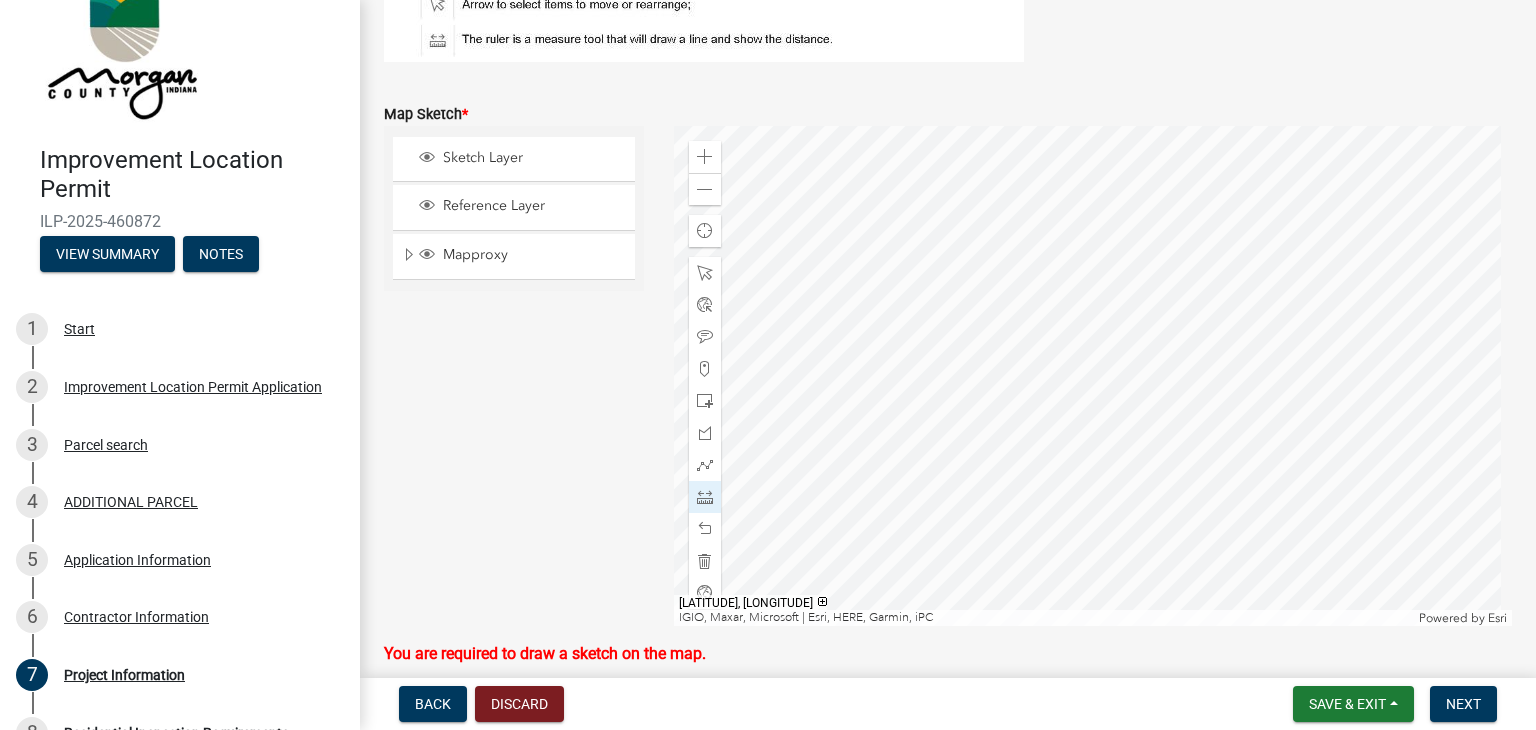 click 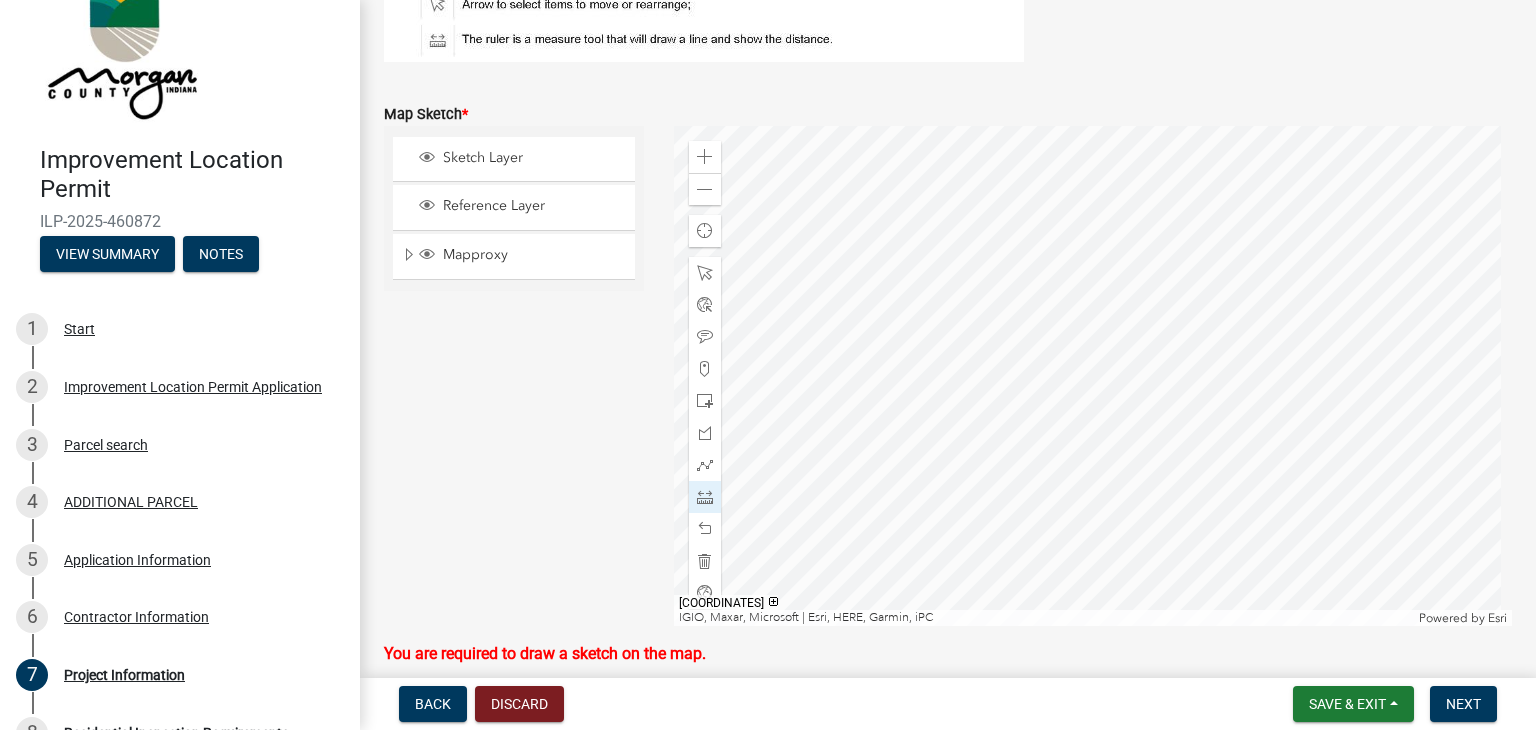 click 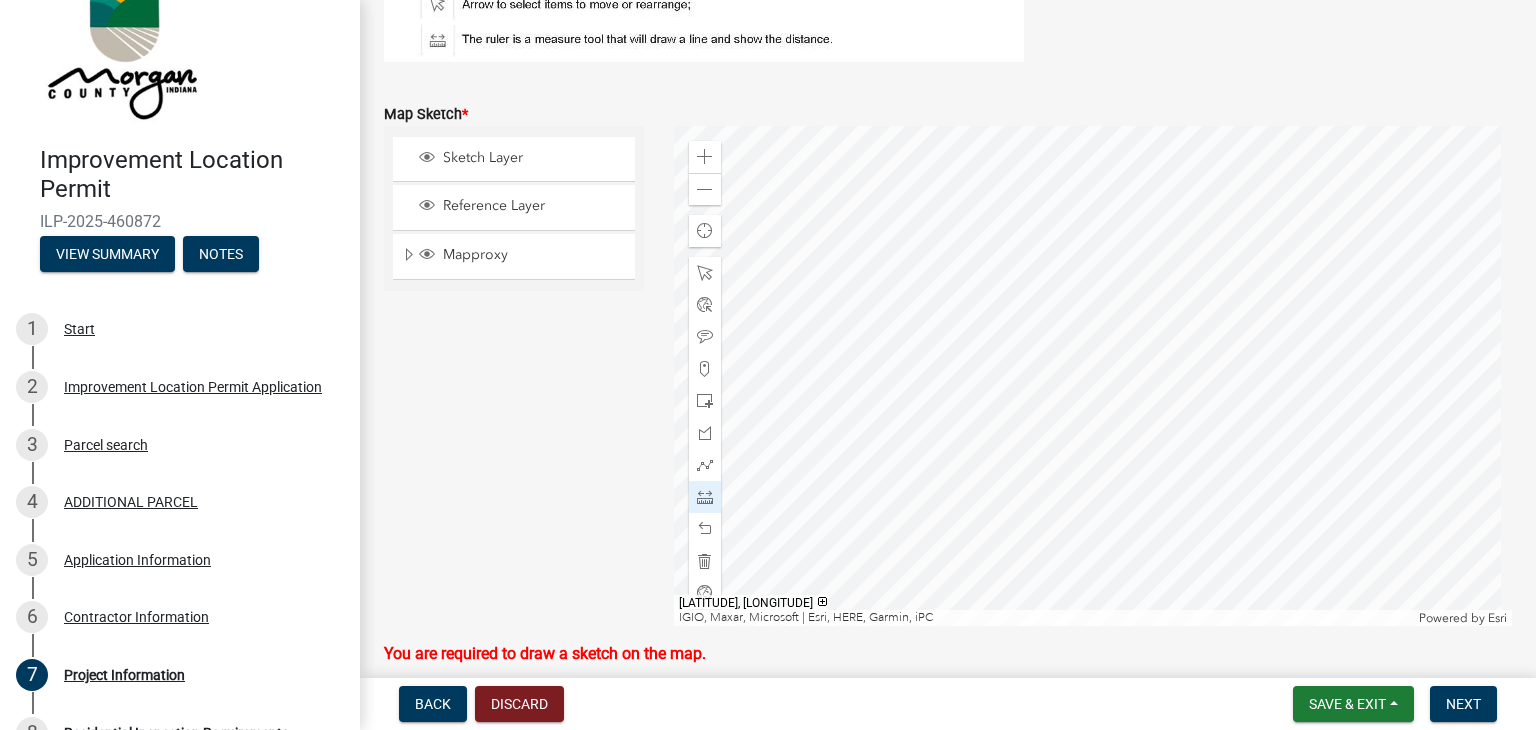 click 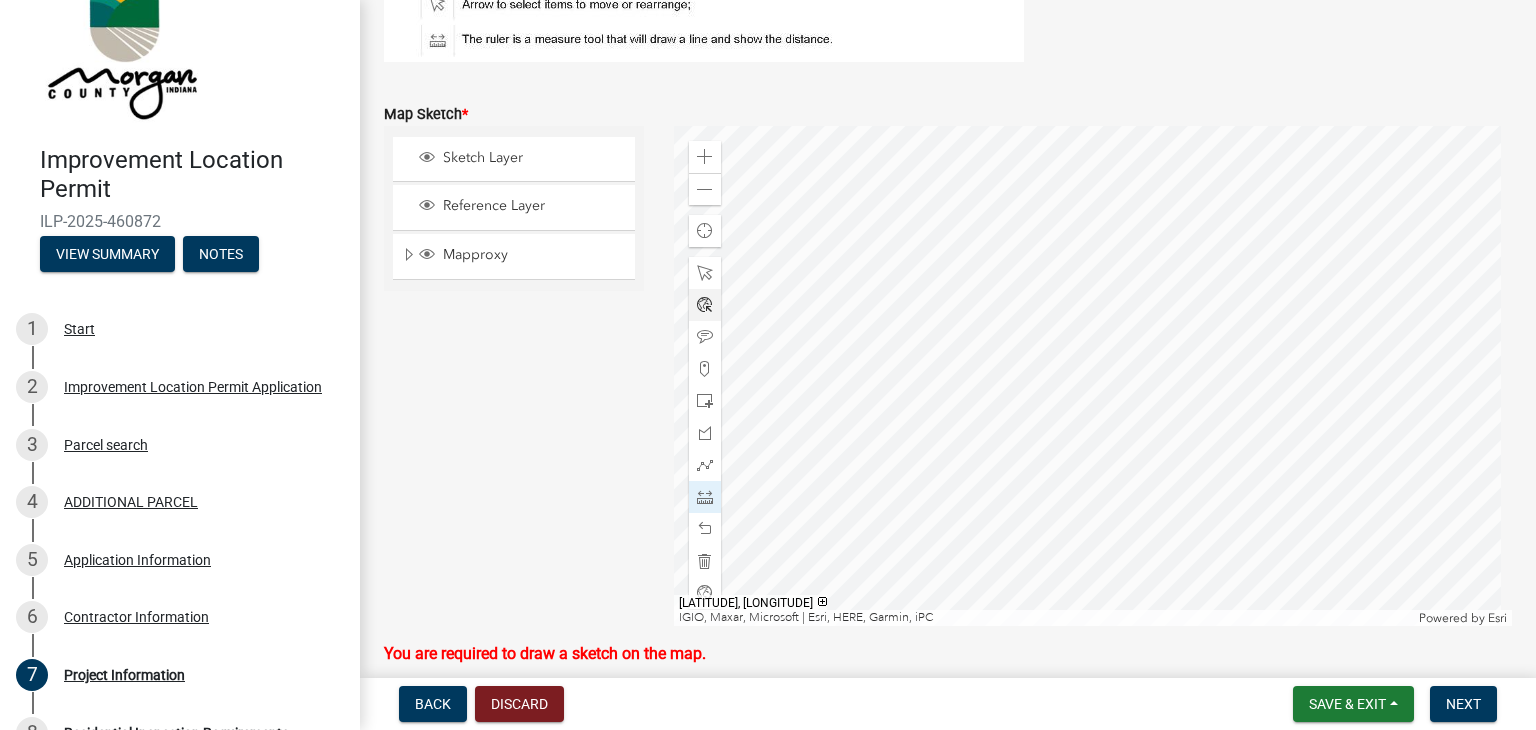 click 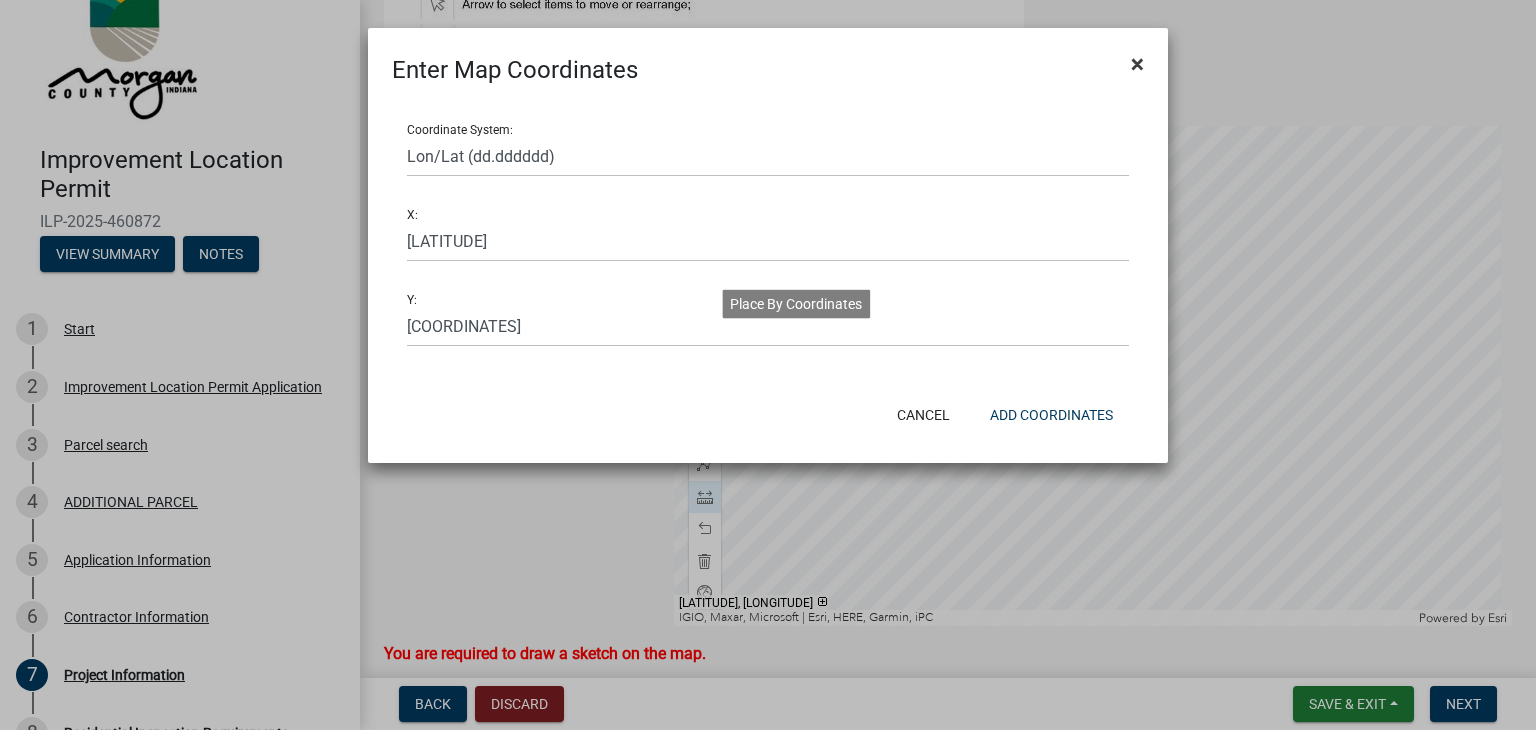 click on "×" 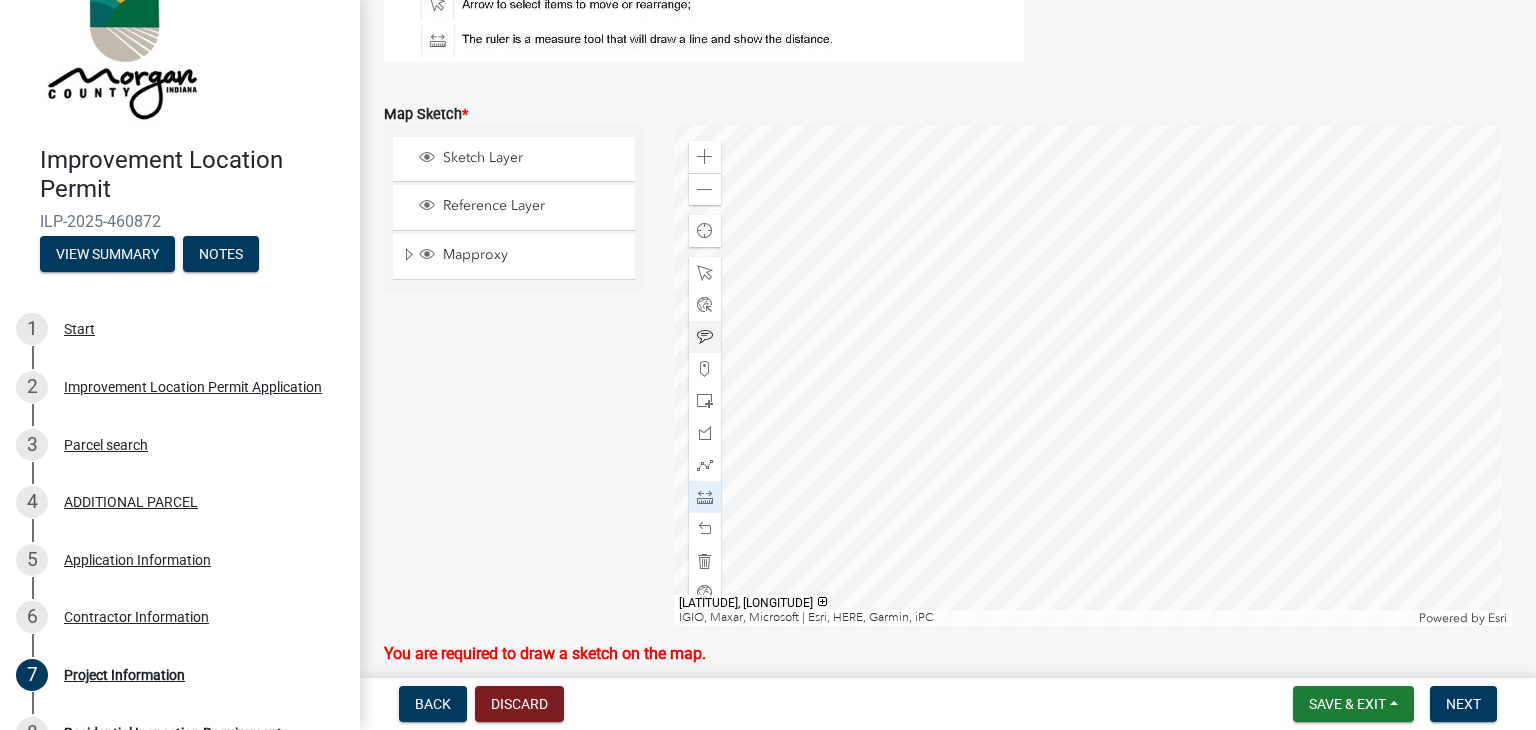 click 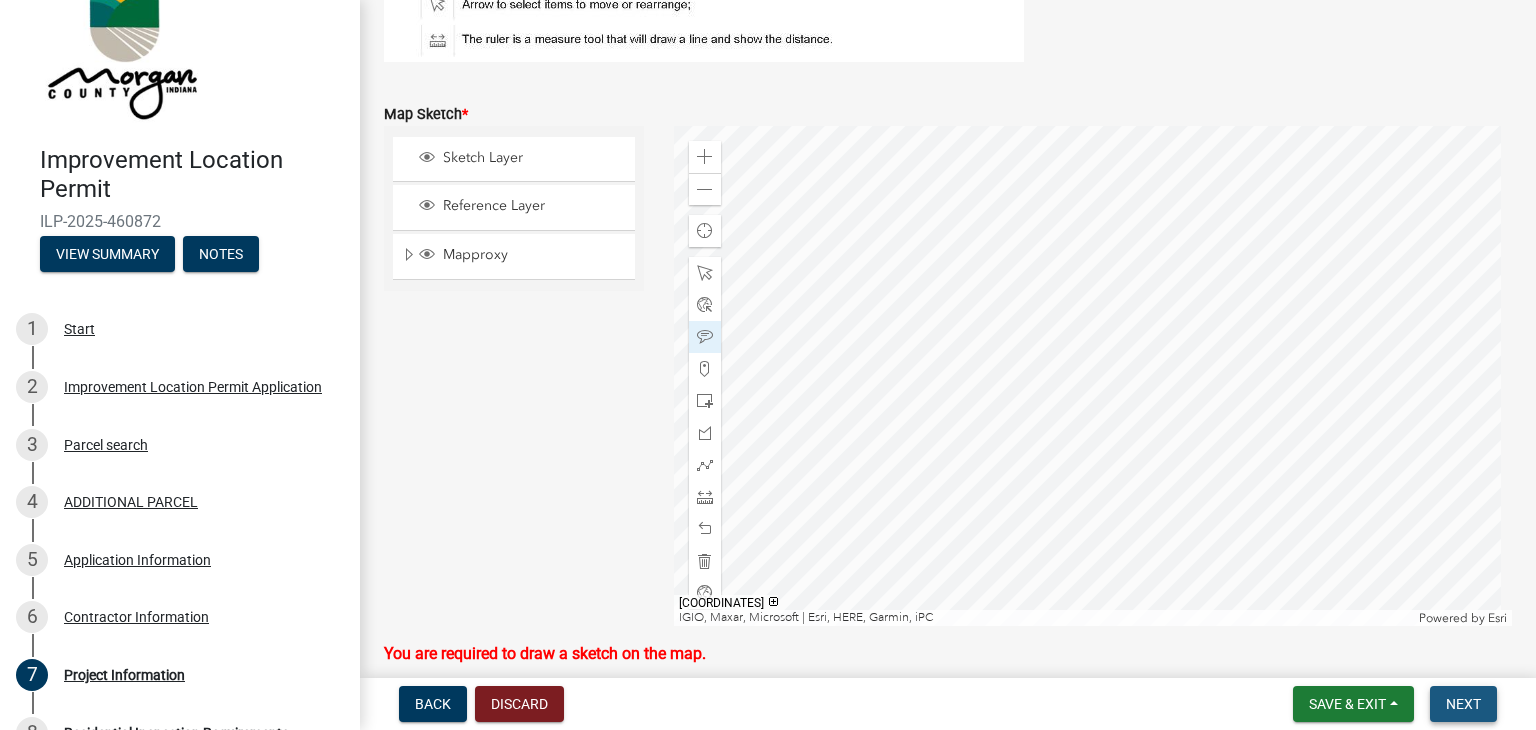 click on "Next" at bounding box center (1463, 704) 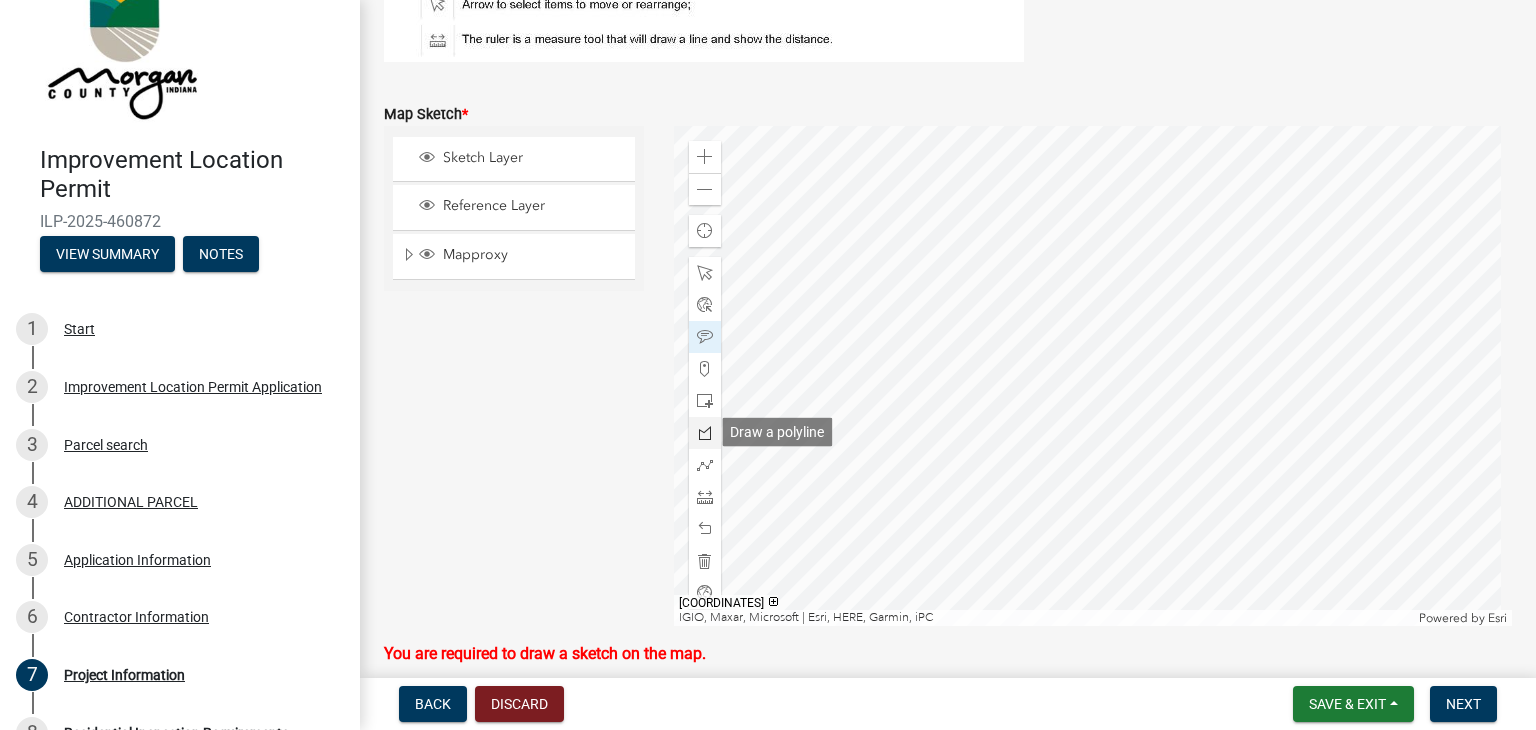 click 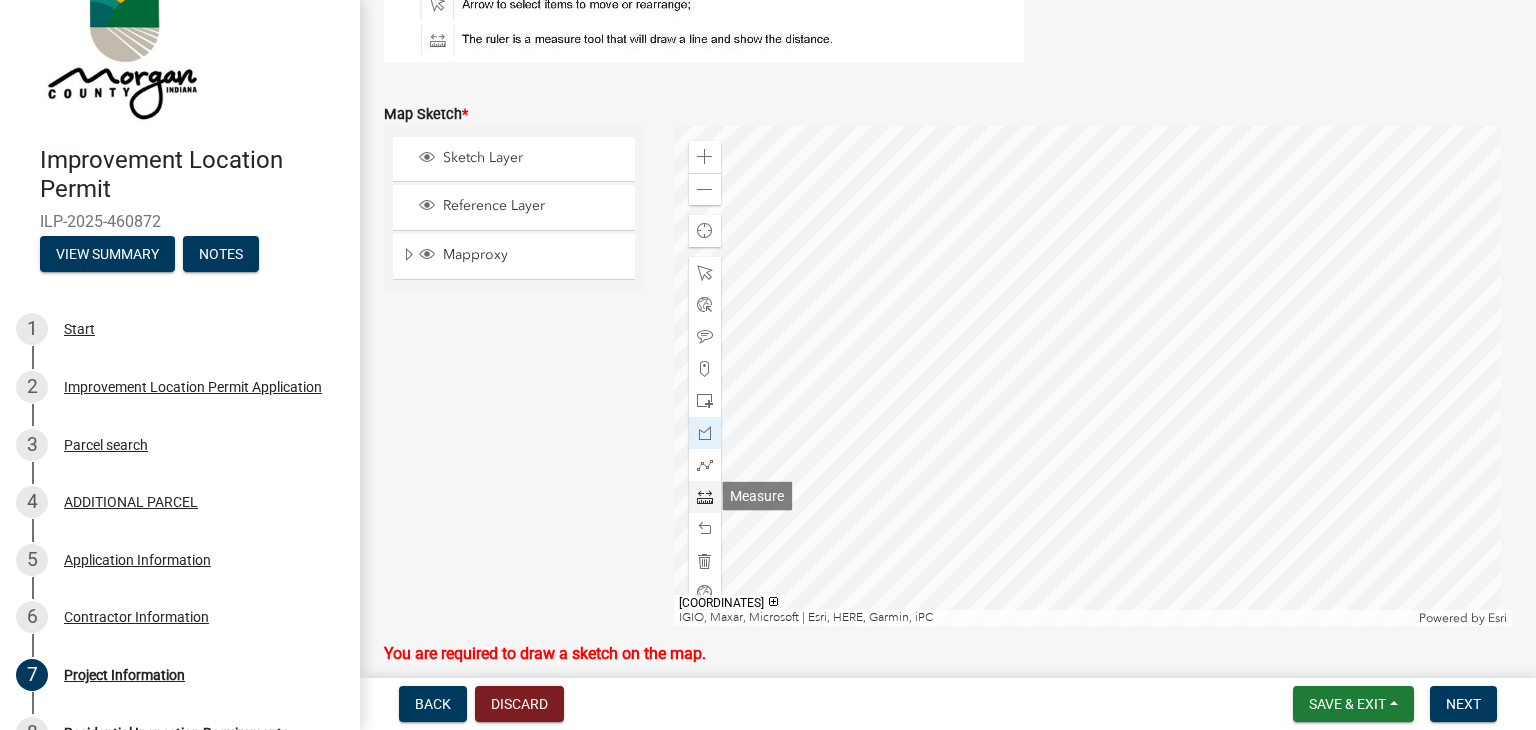 click 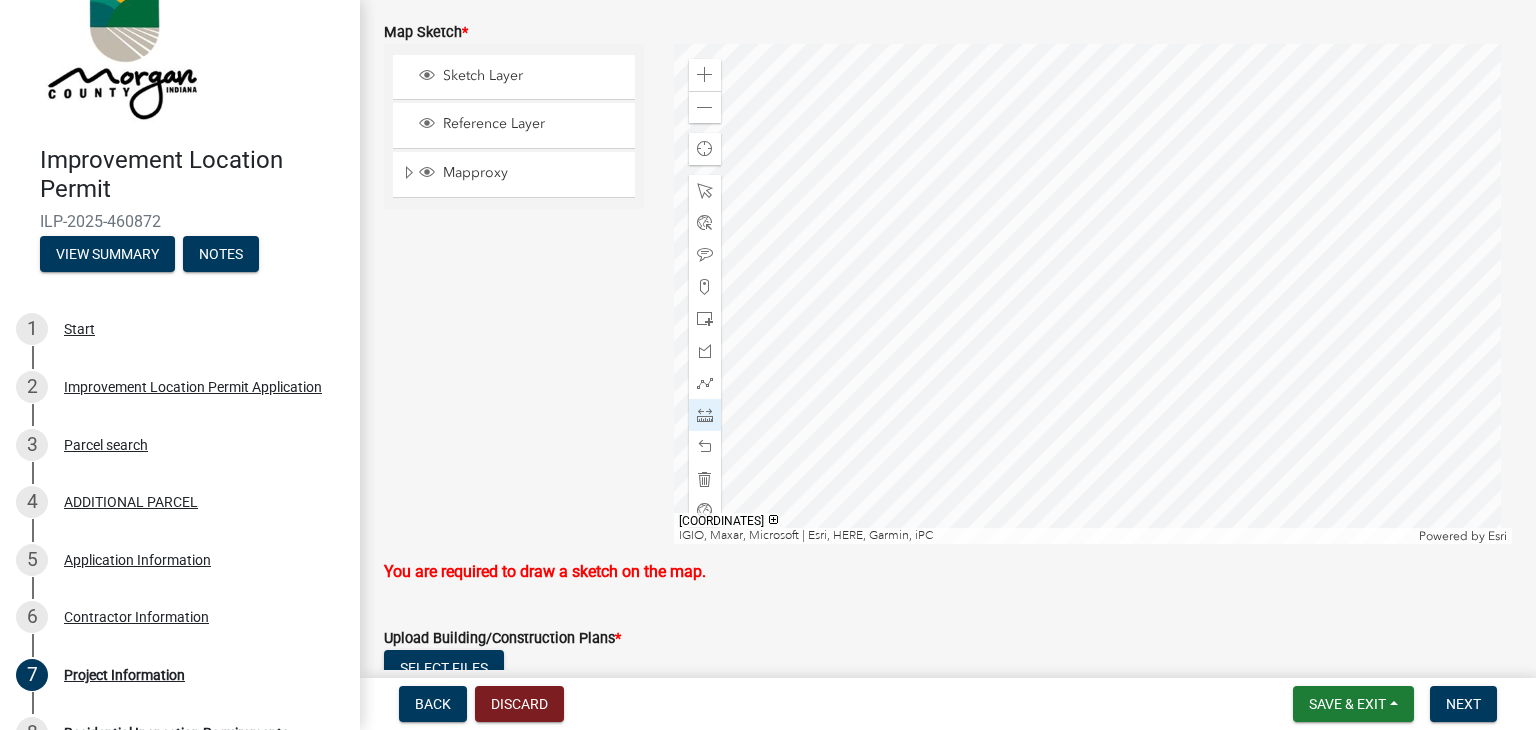 scroll, scrollTop: 4136, scrollLeft: 0, axis: vertical 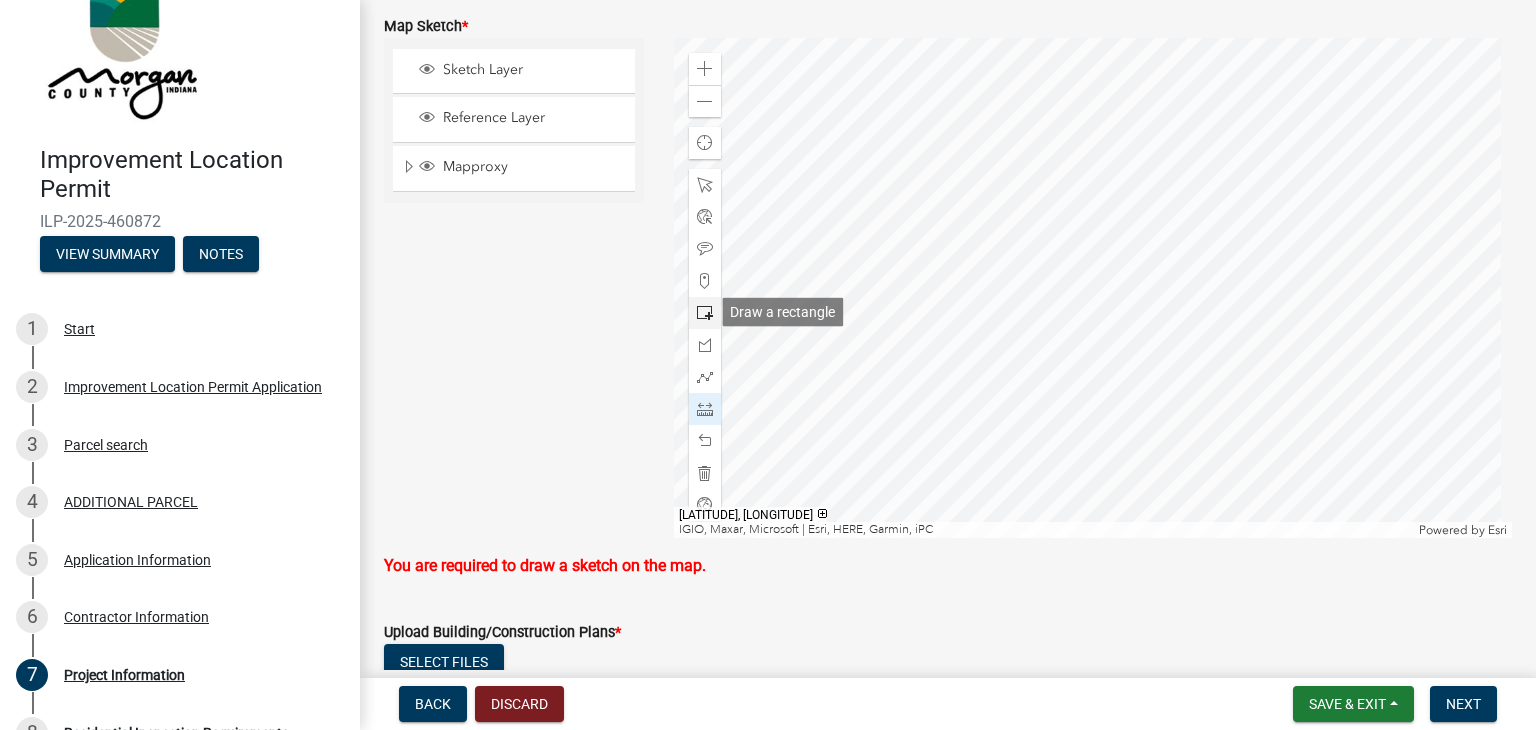 click 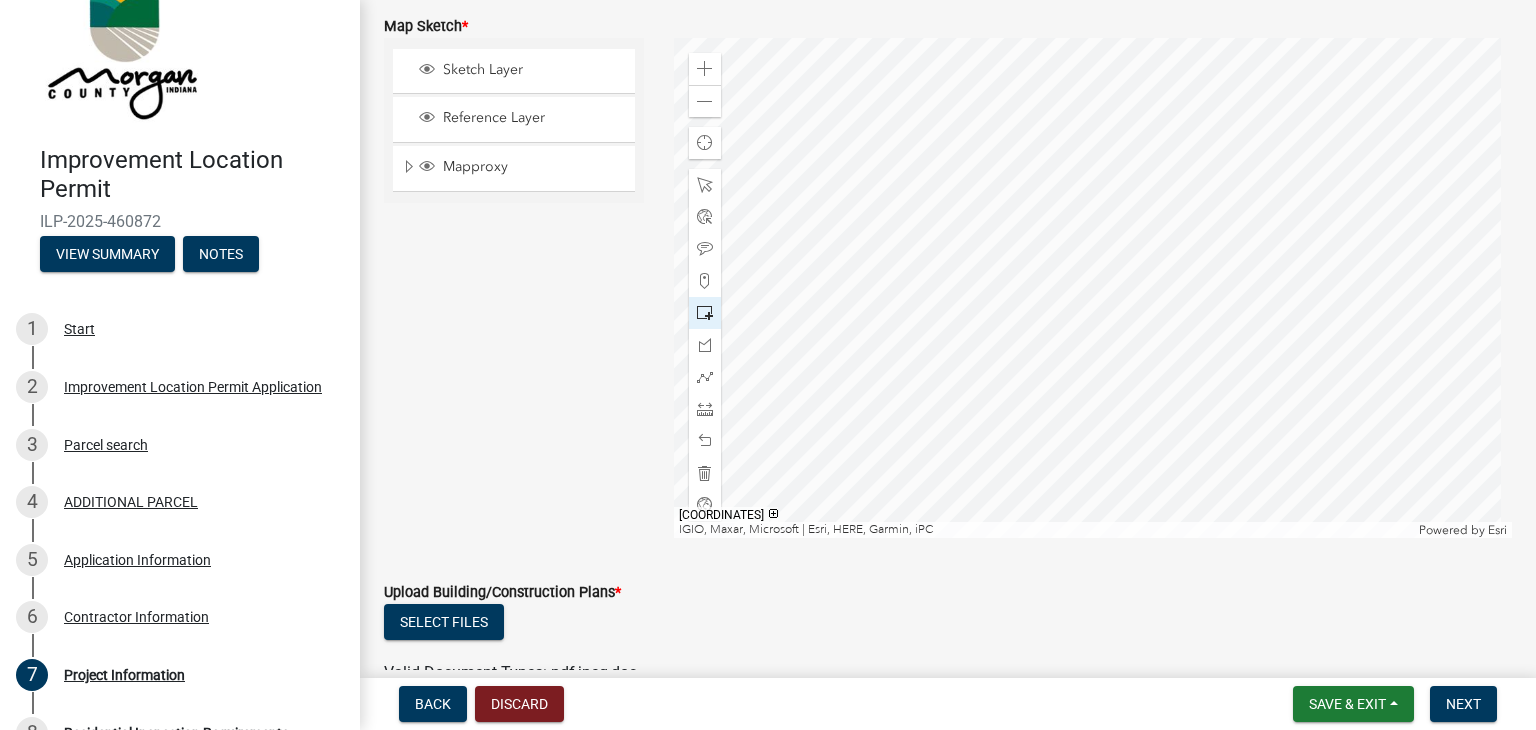 click 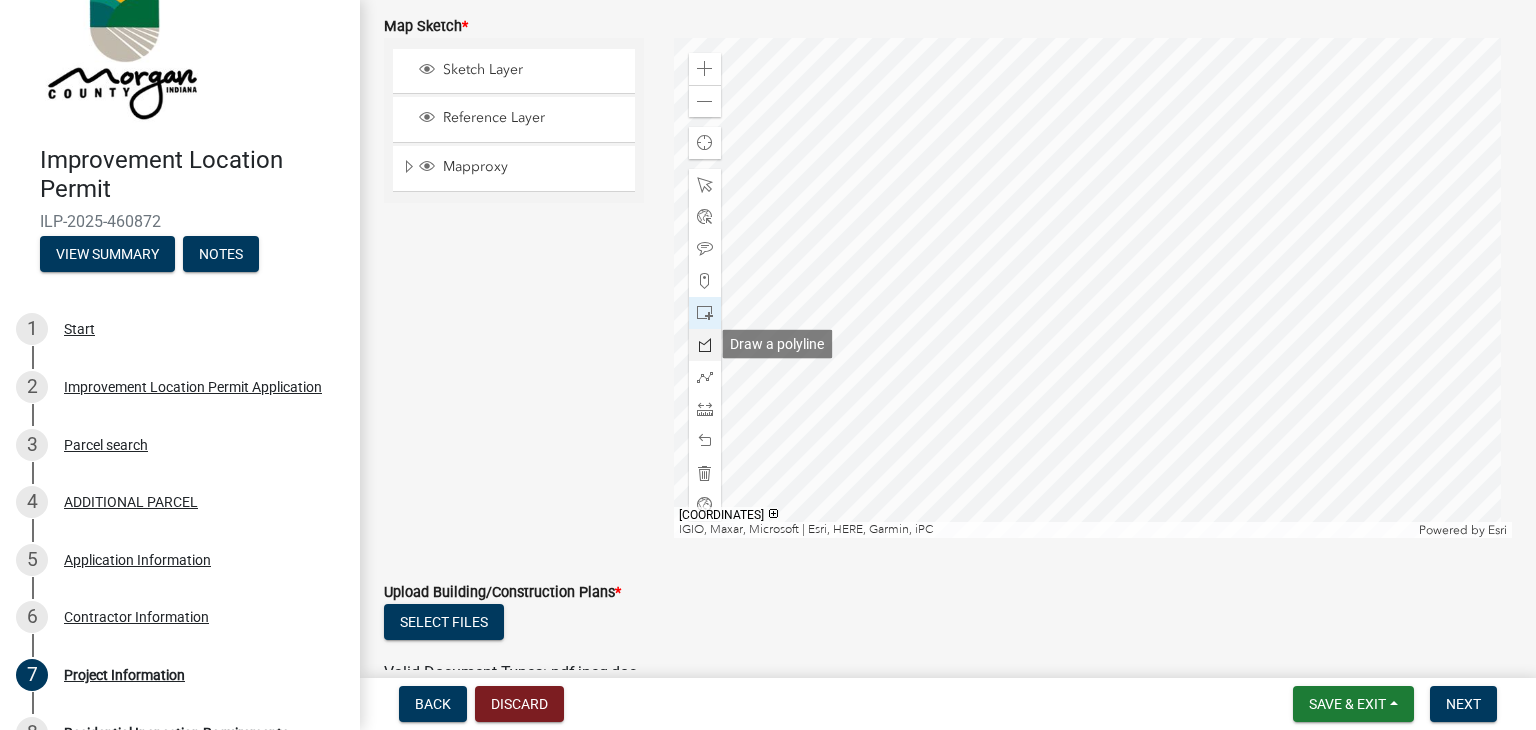 click 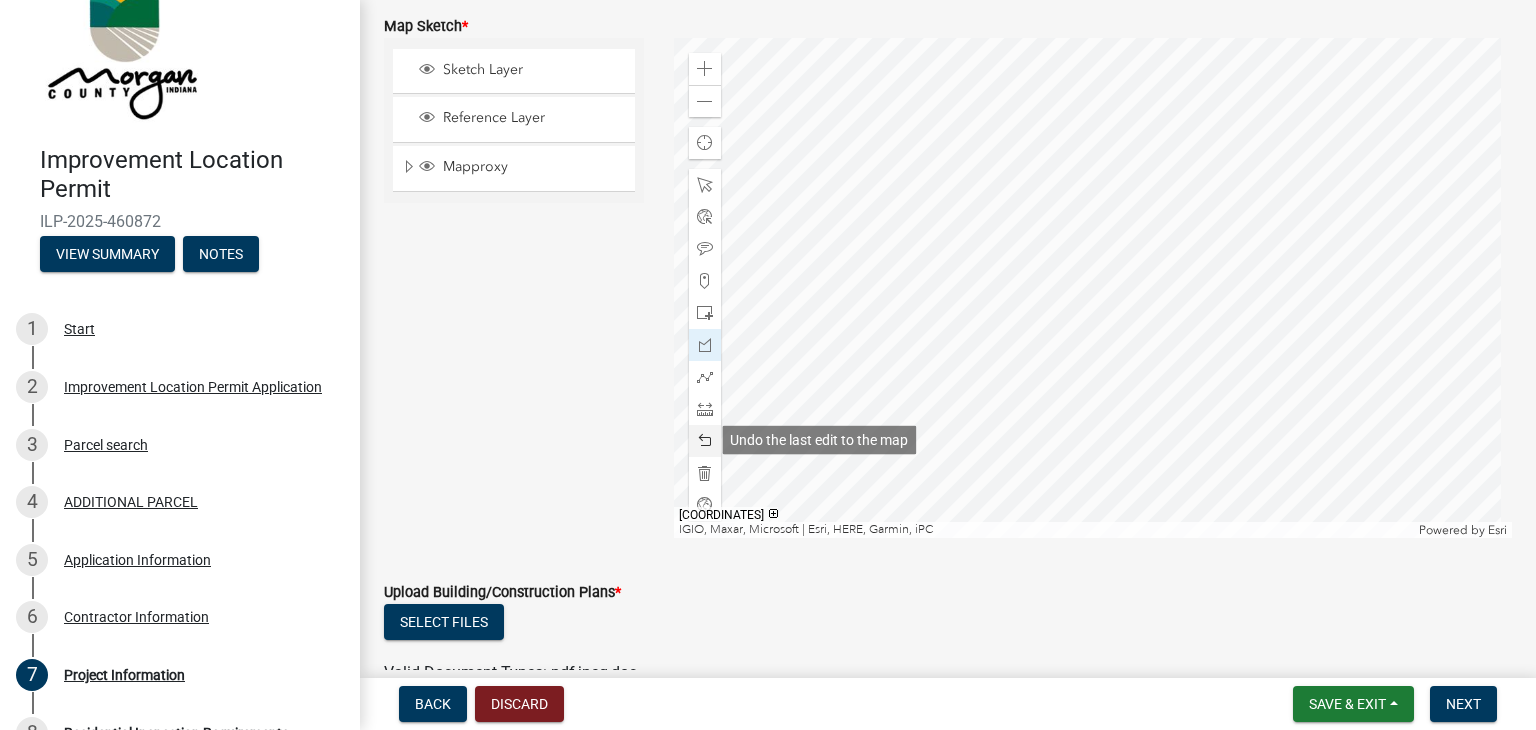 click 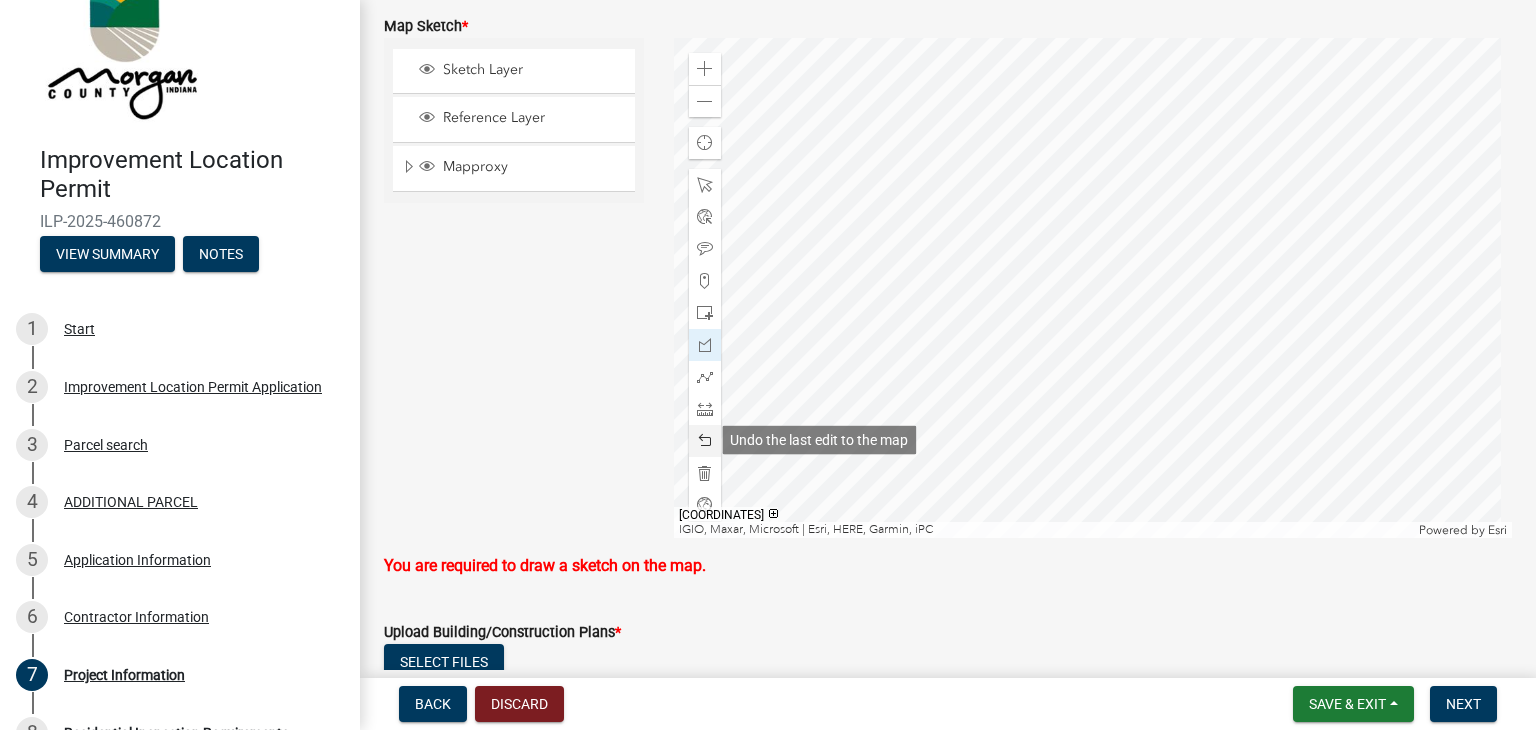 click 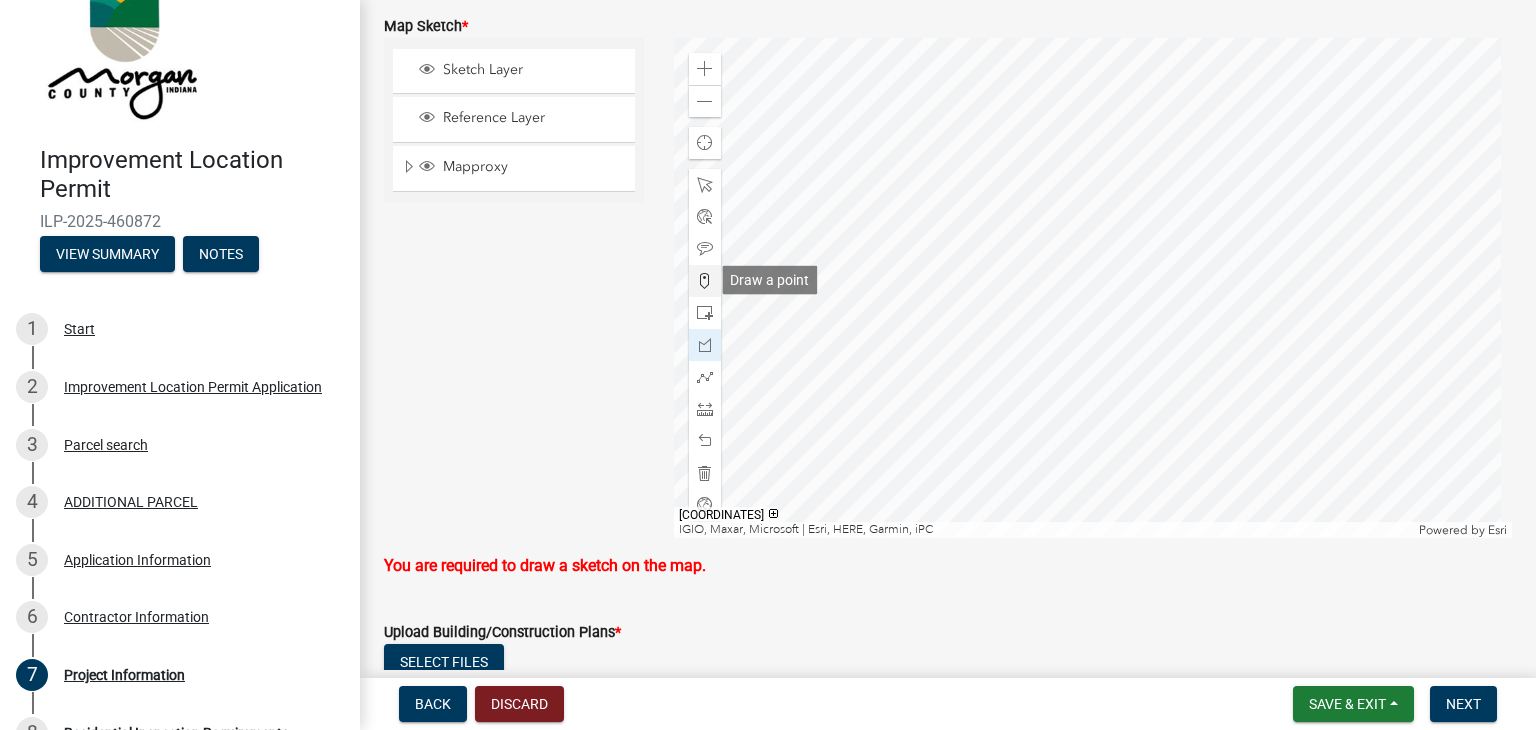 click 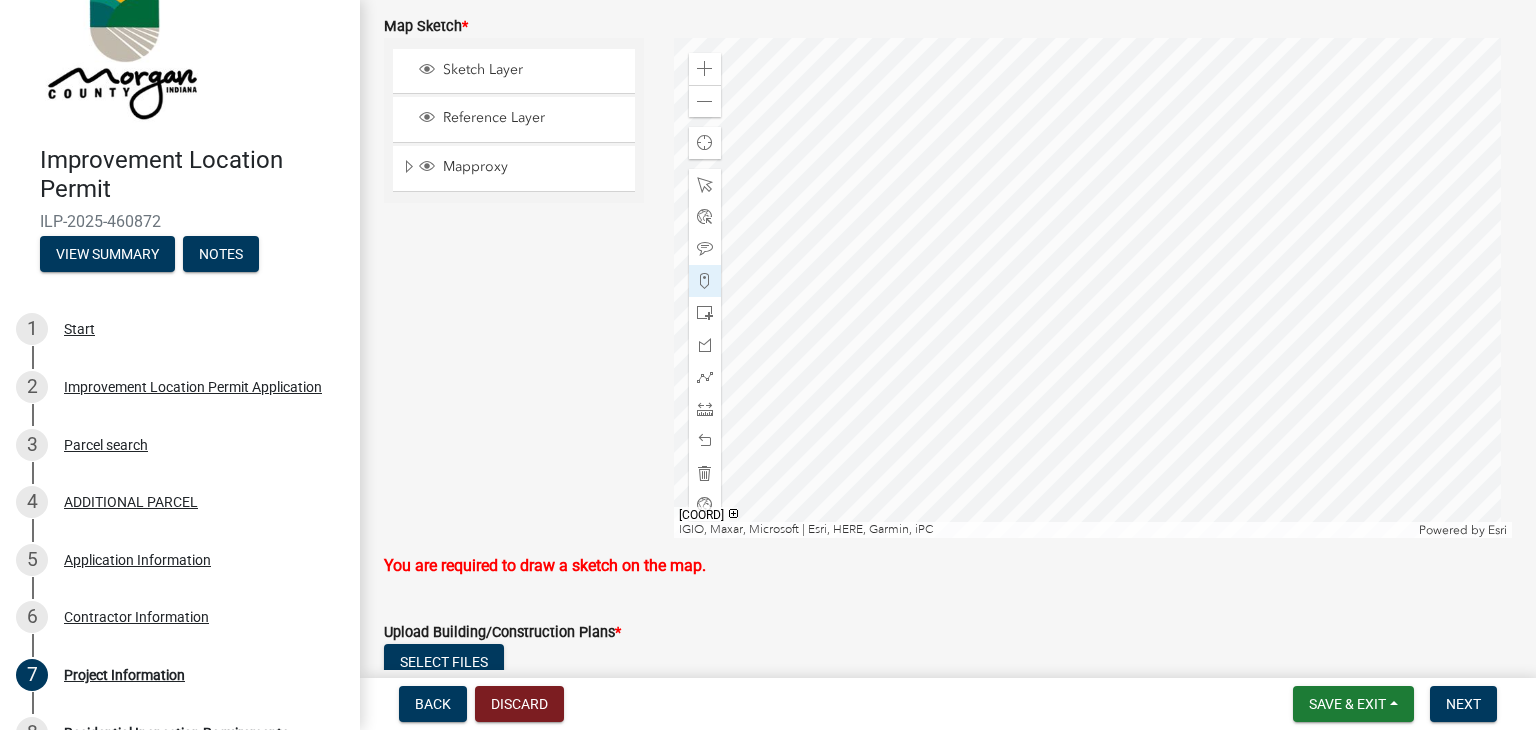 click 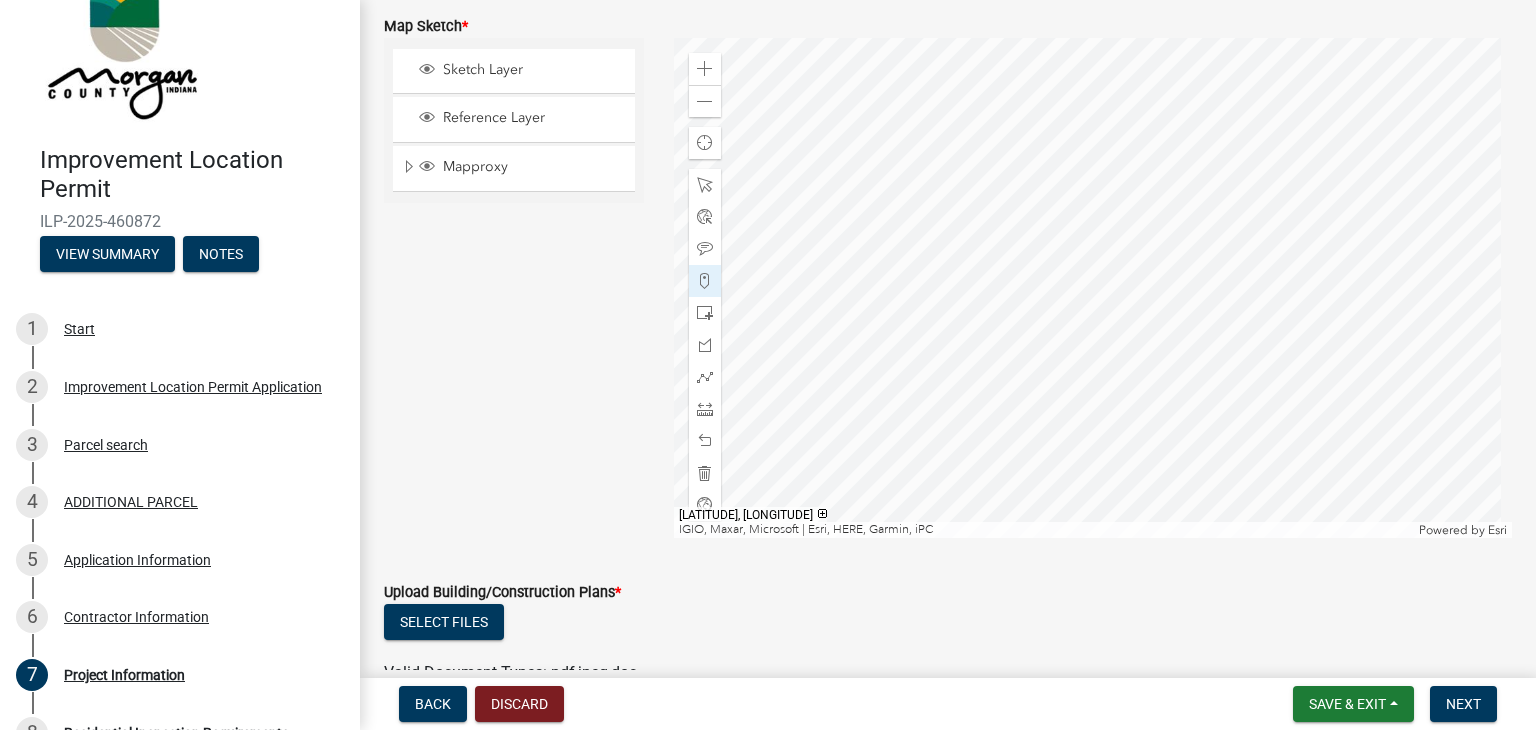 click 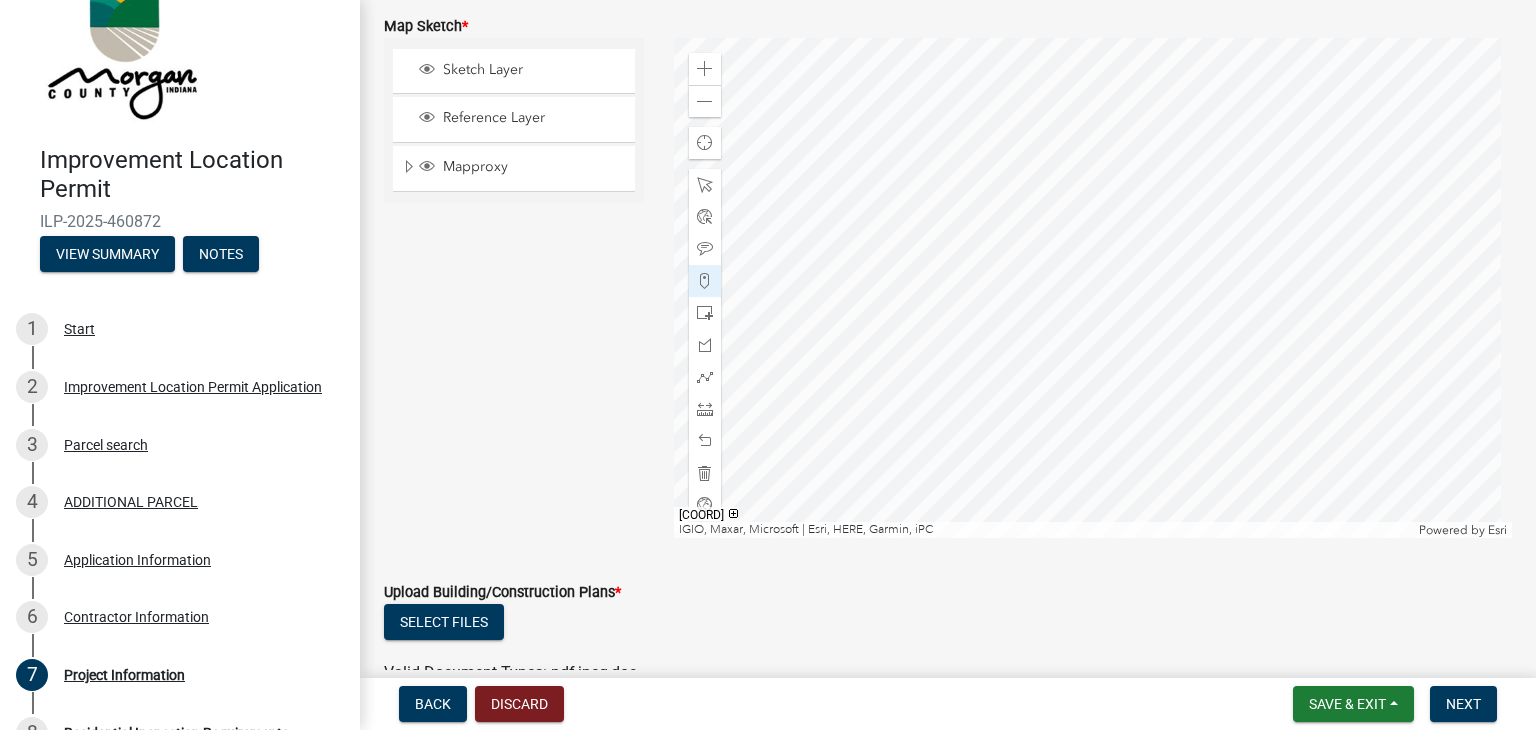 click 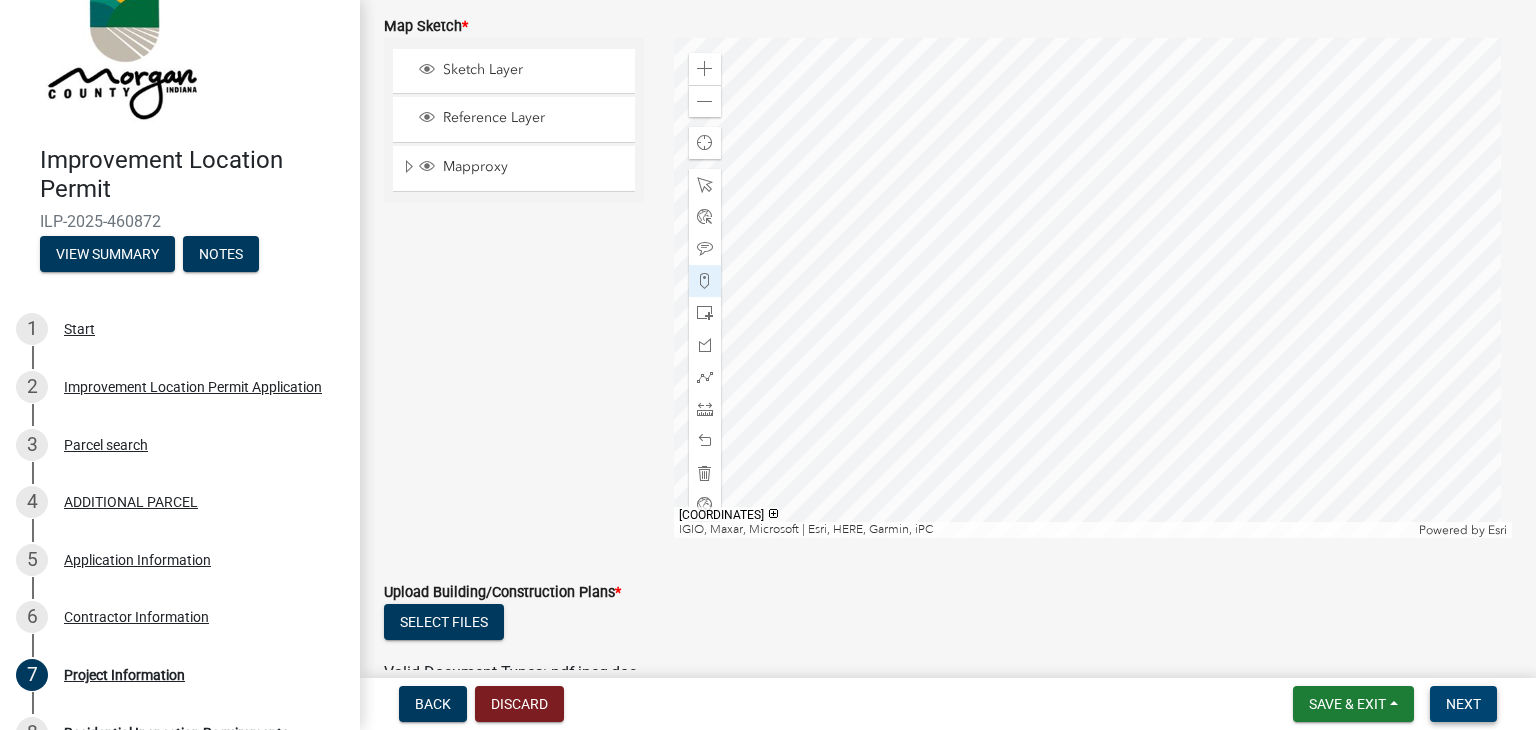 click on "Next" at bounding box center (1463, 704) 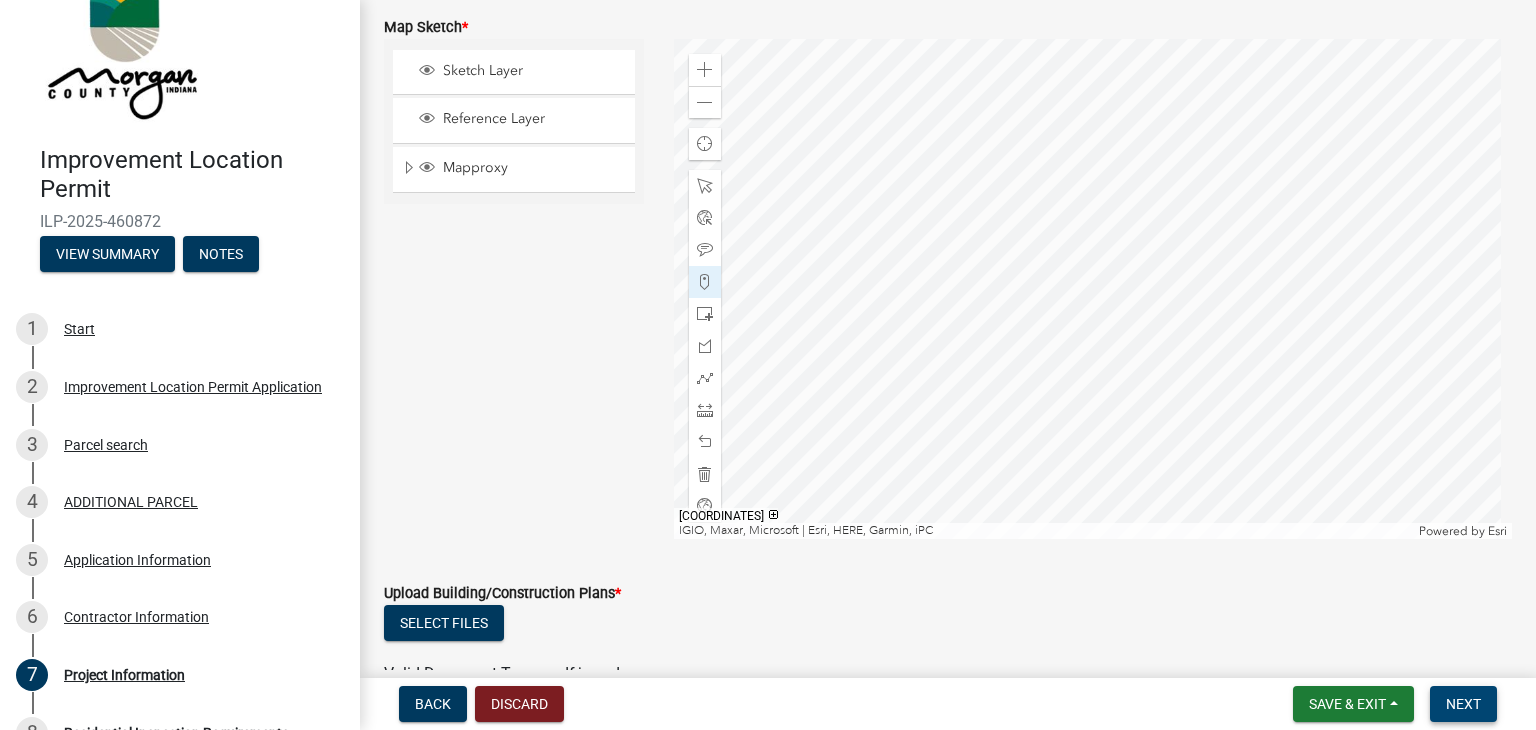 scroll, scrollTop: 4148, scrollLeft: 0, axis: vertical 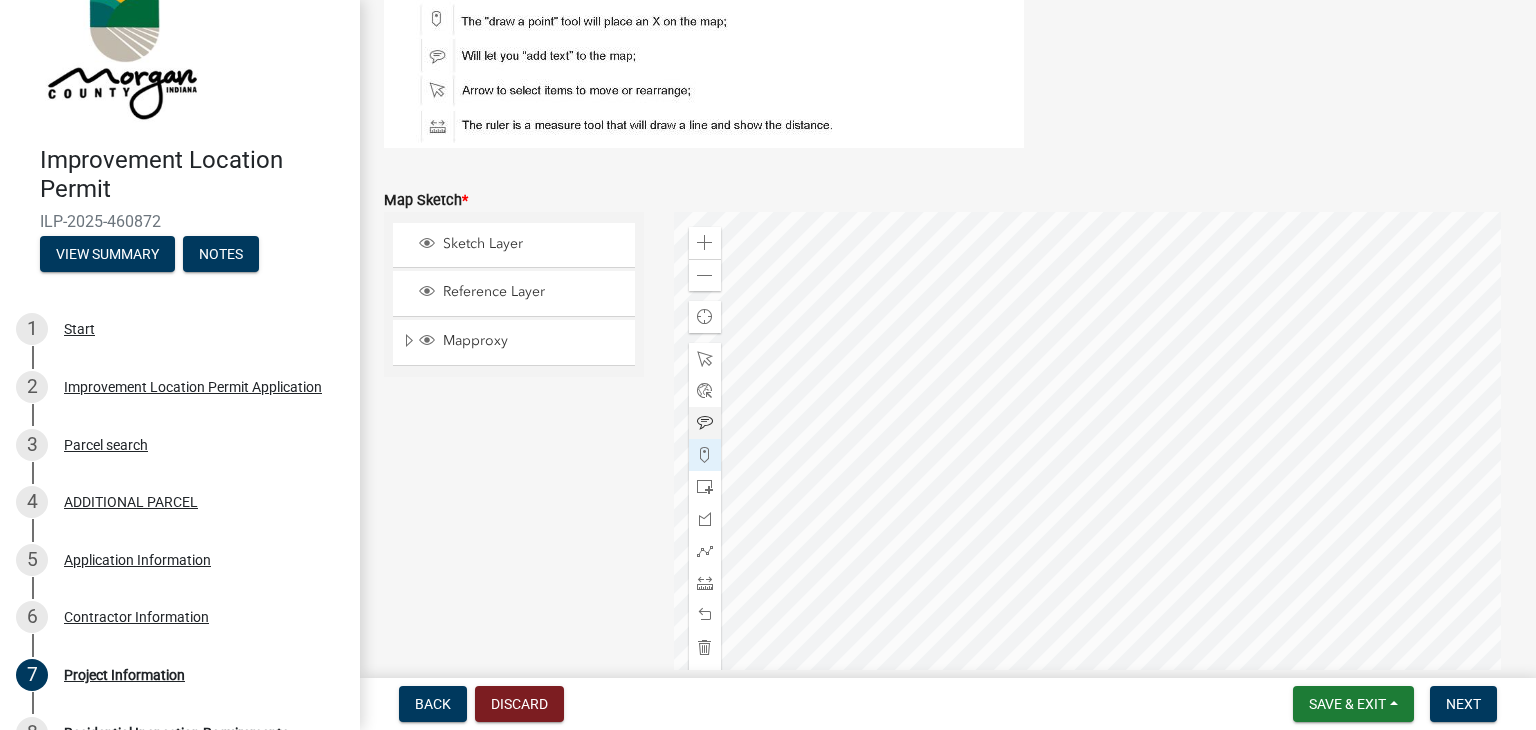 click 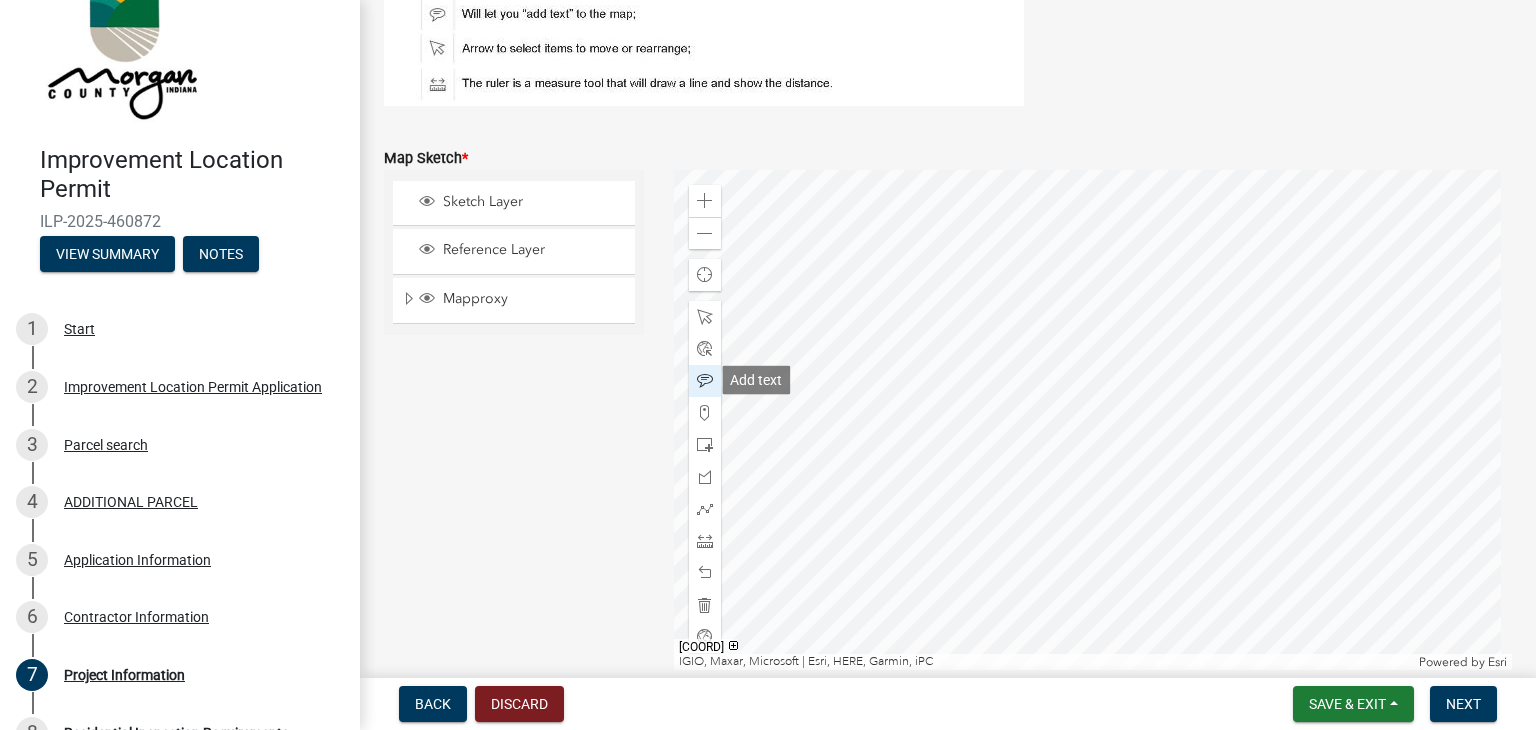 click 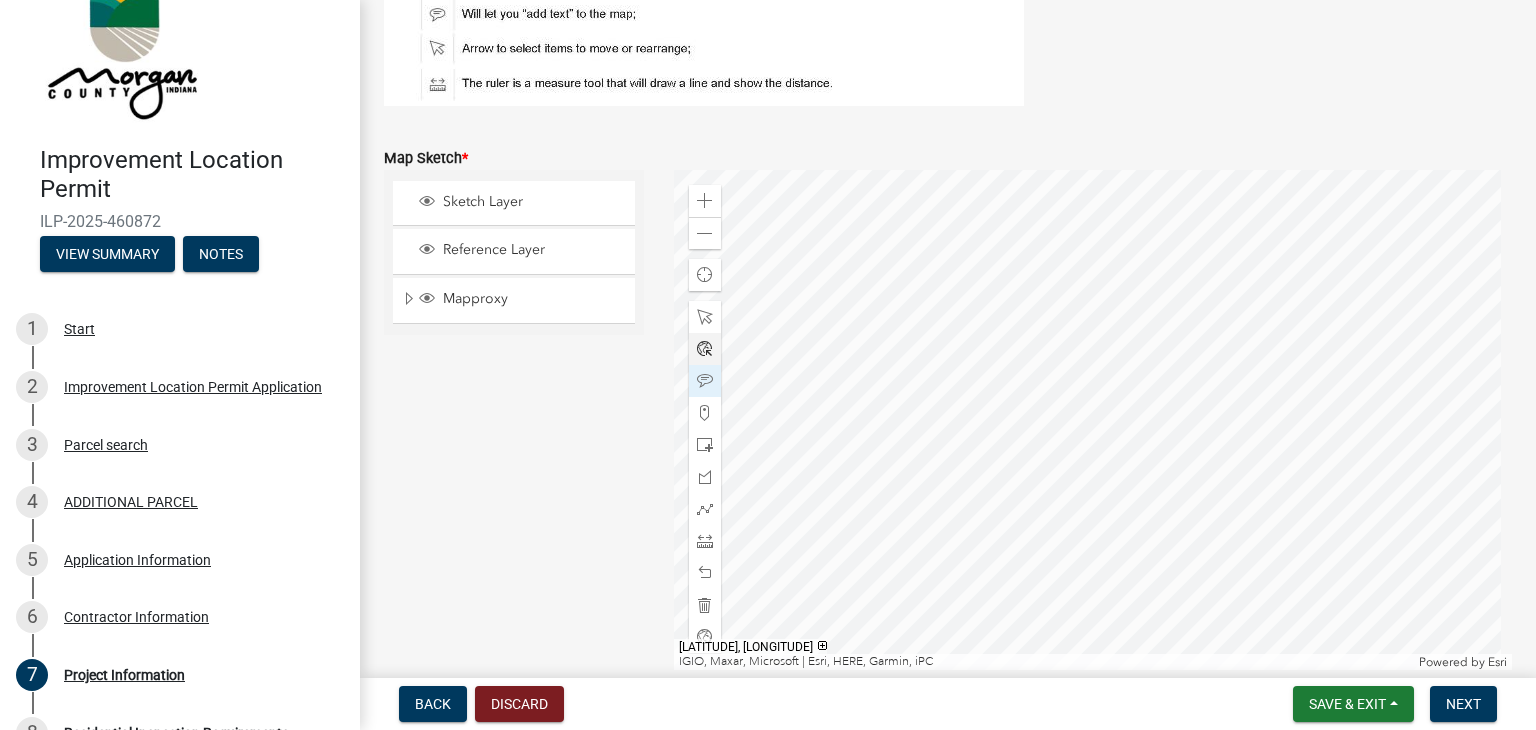 click 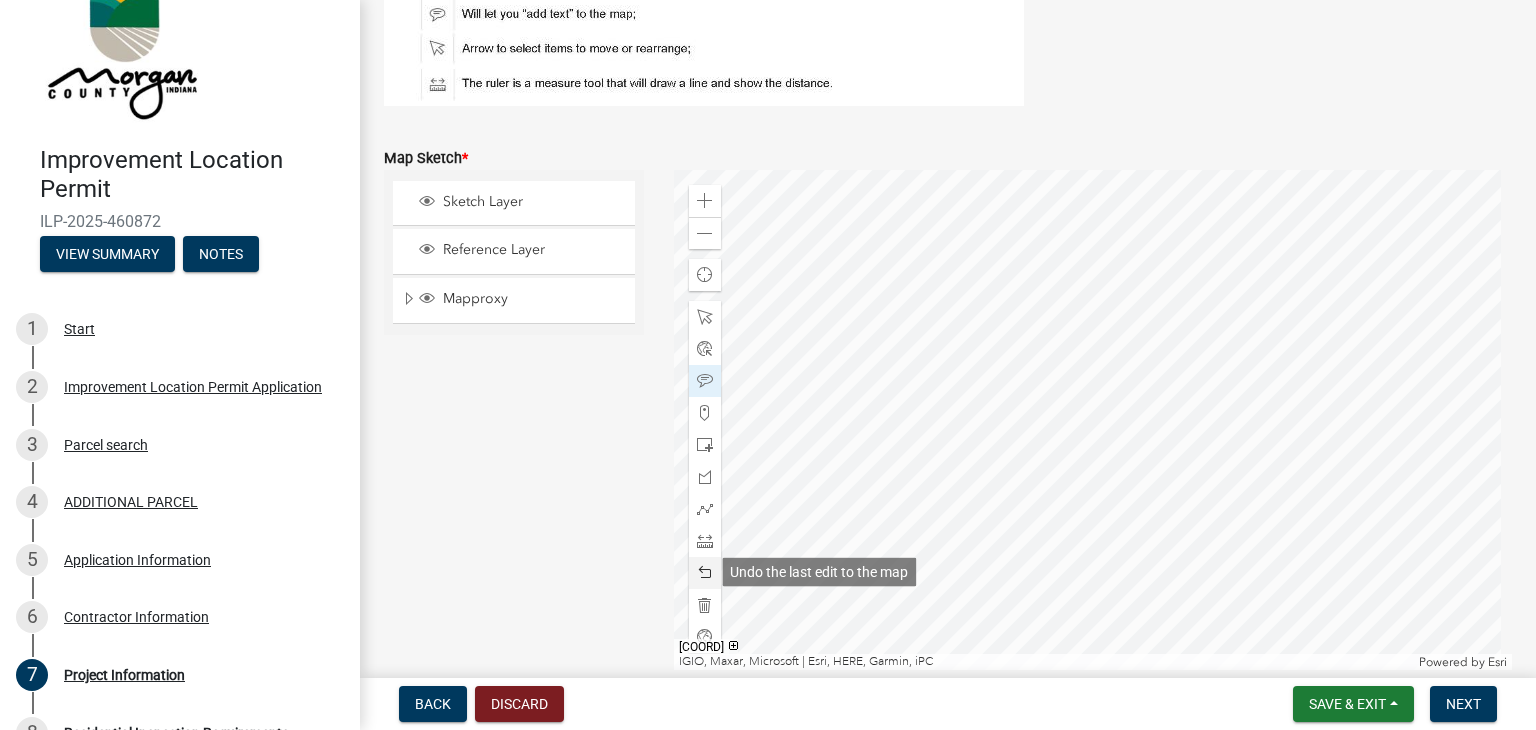 click 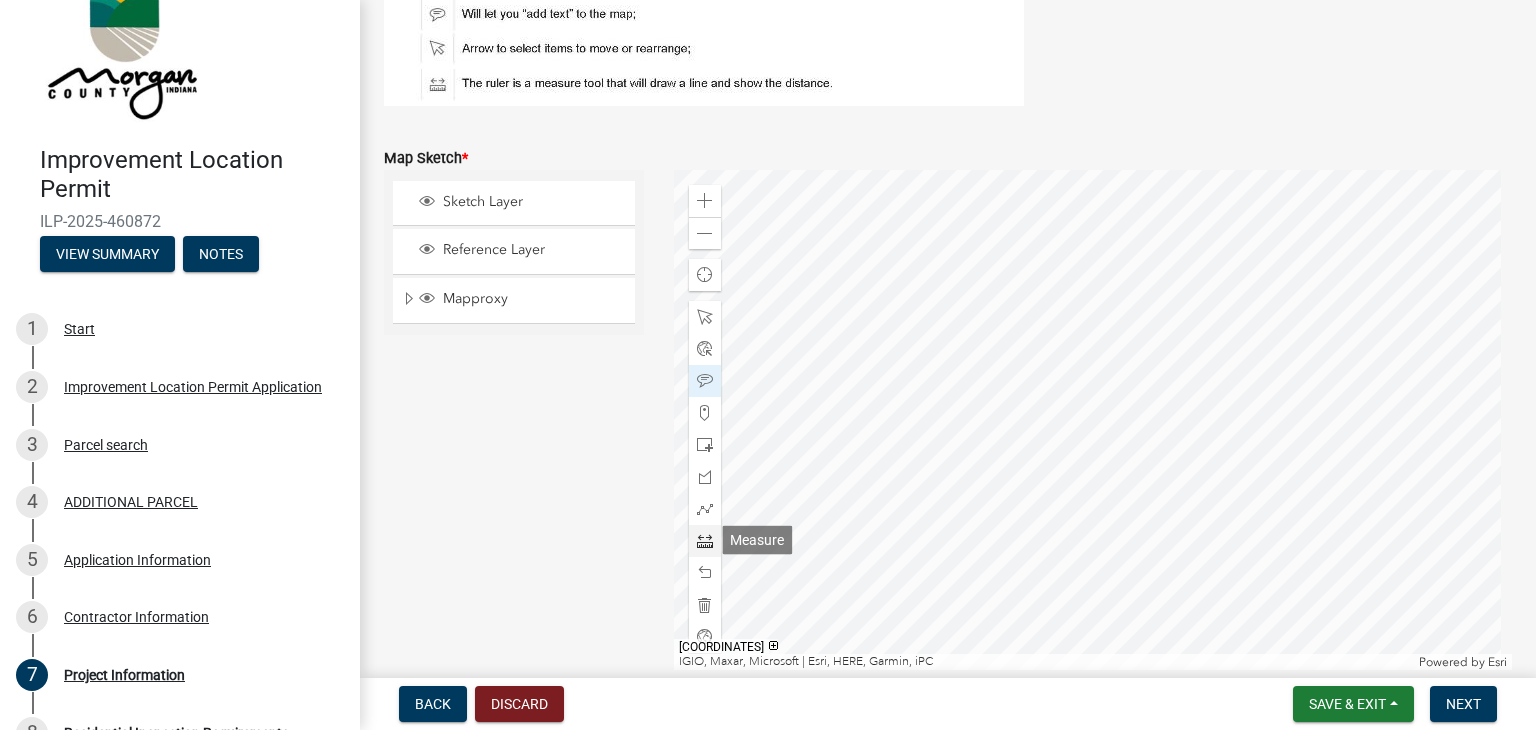 click 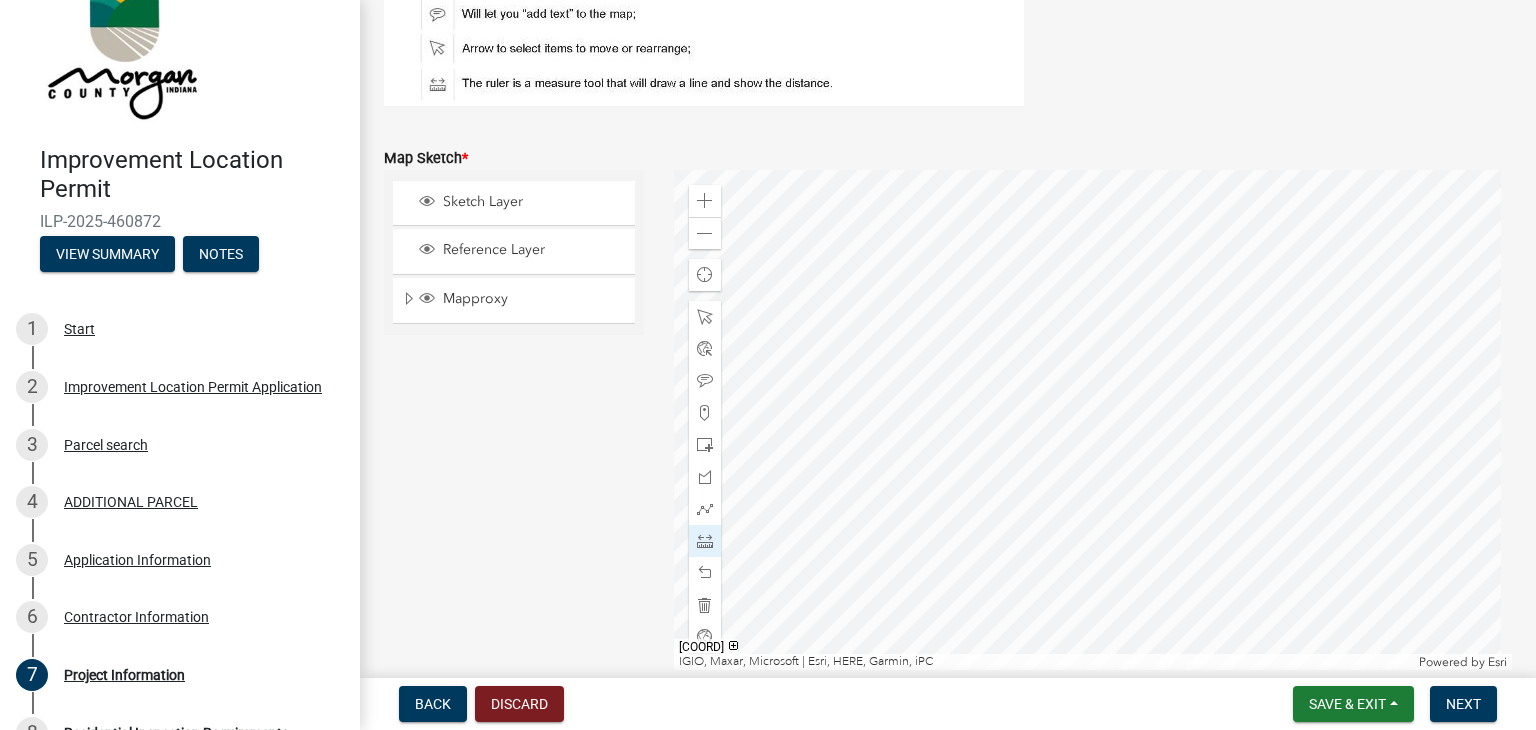 click 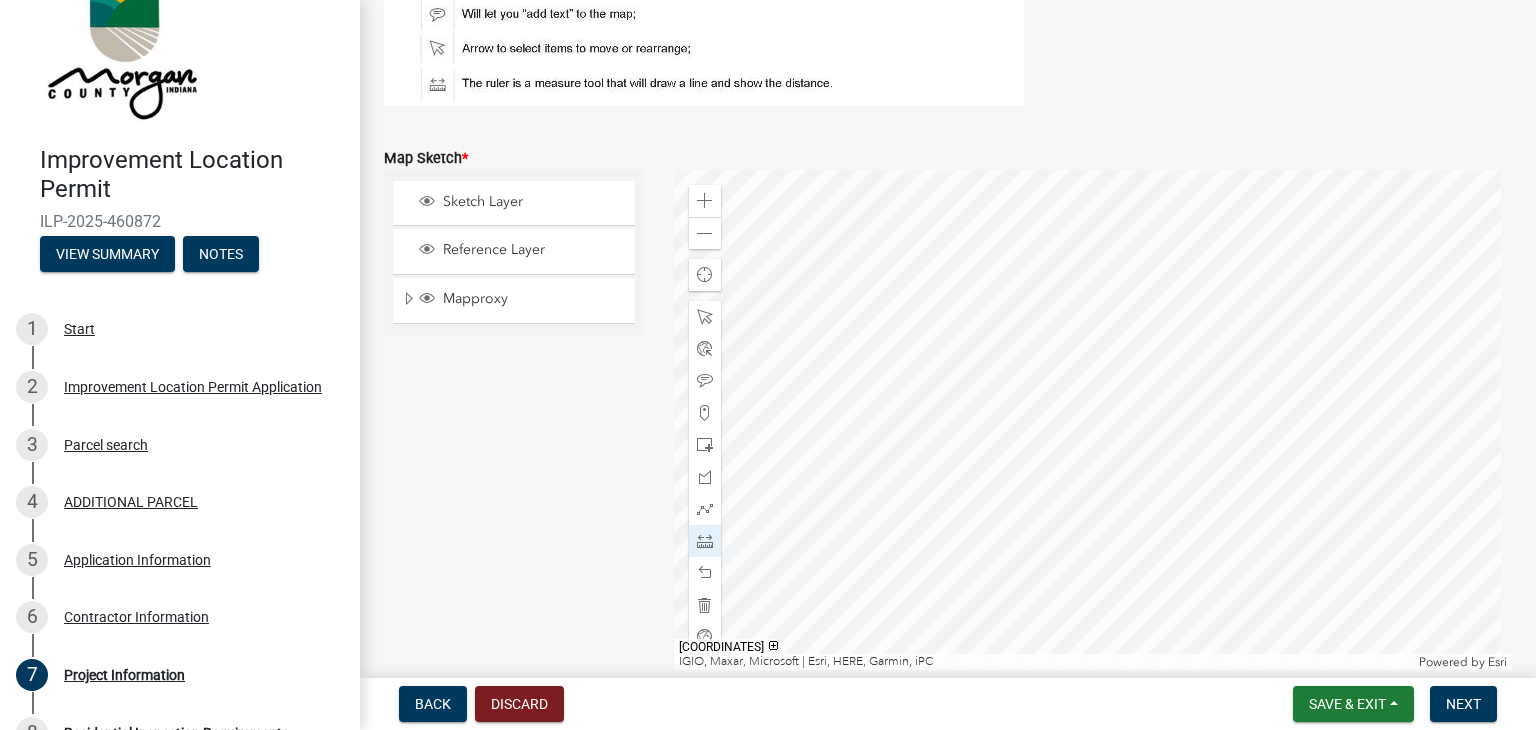 click 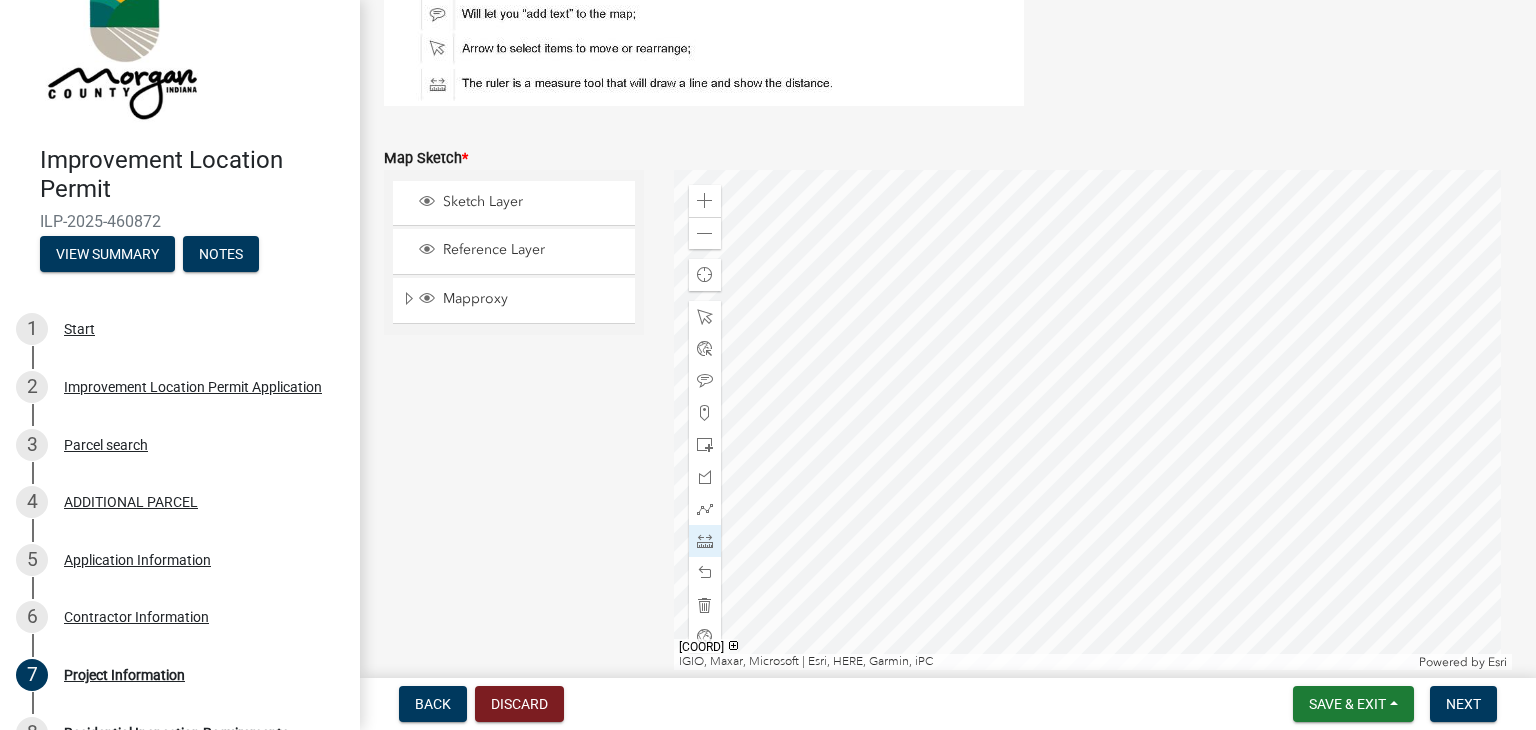 click 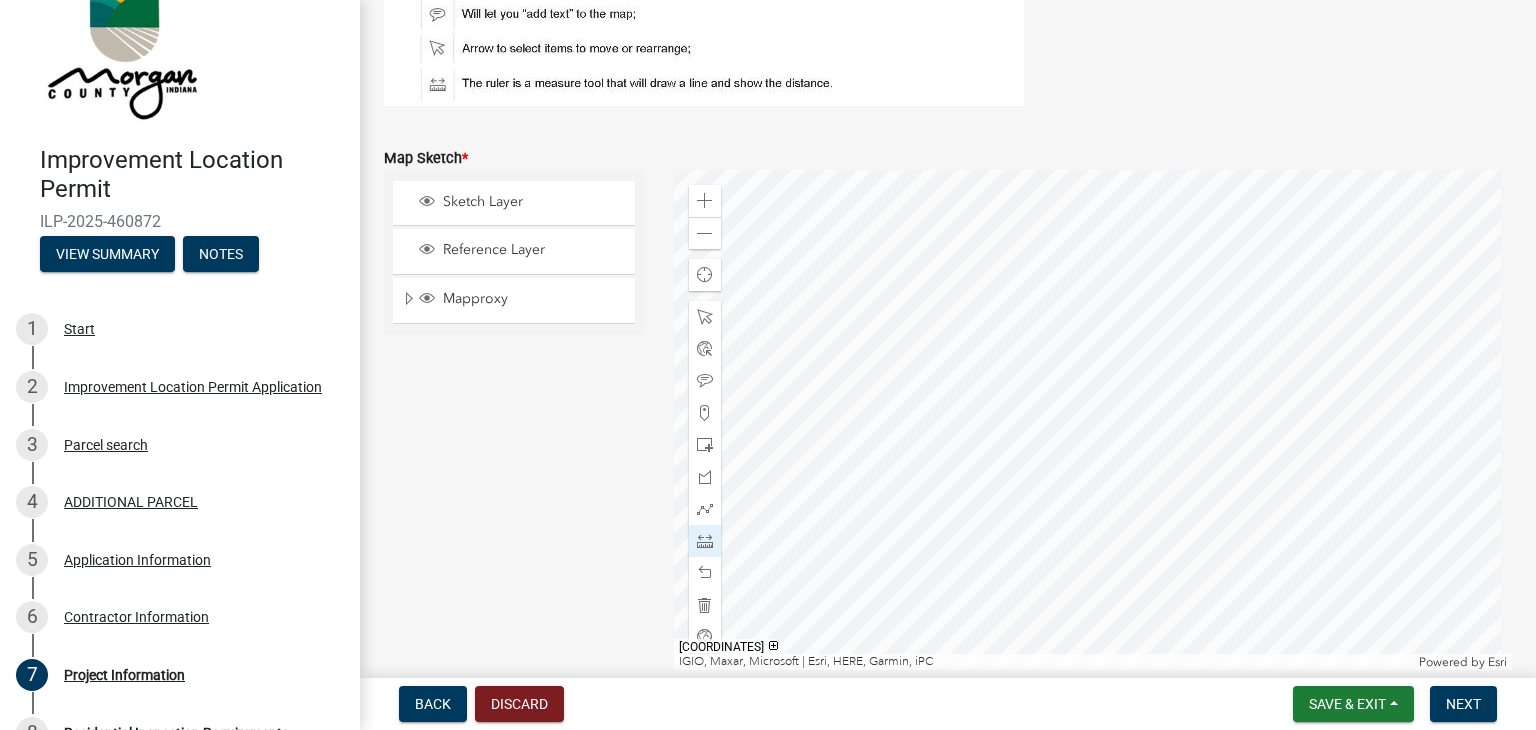 click 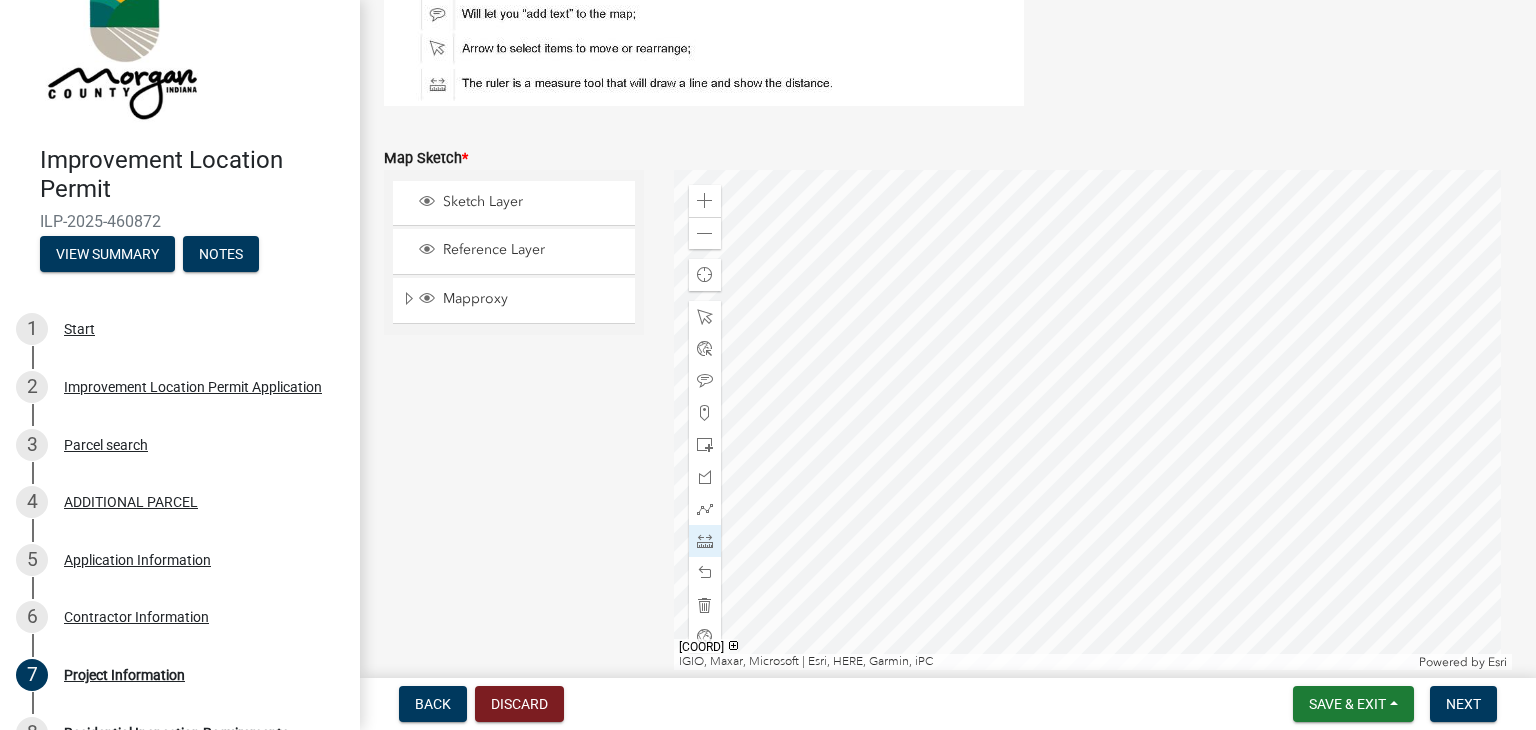 click 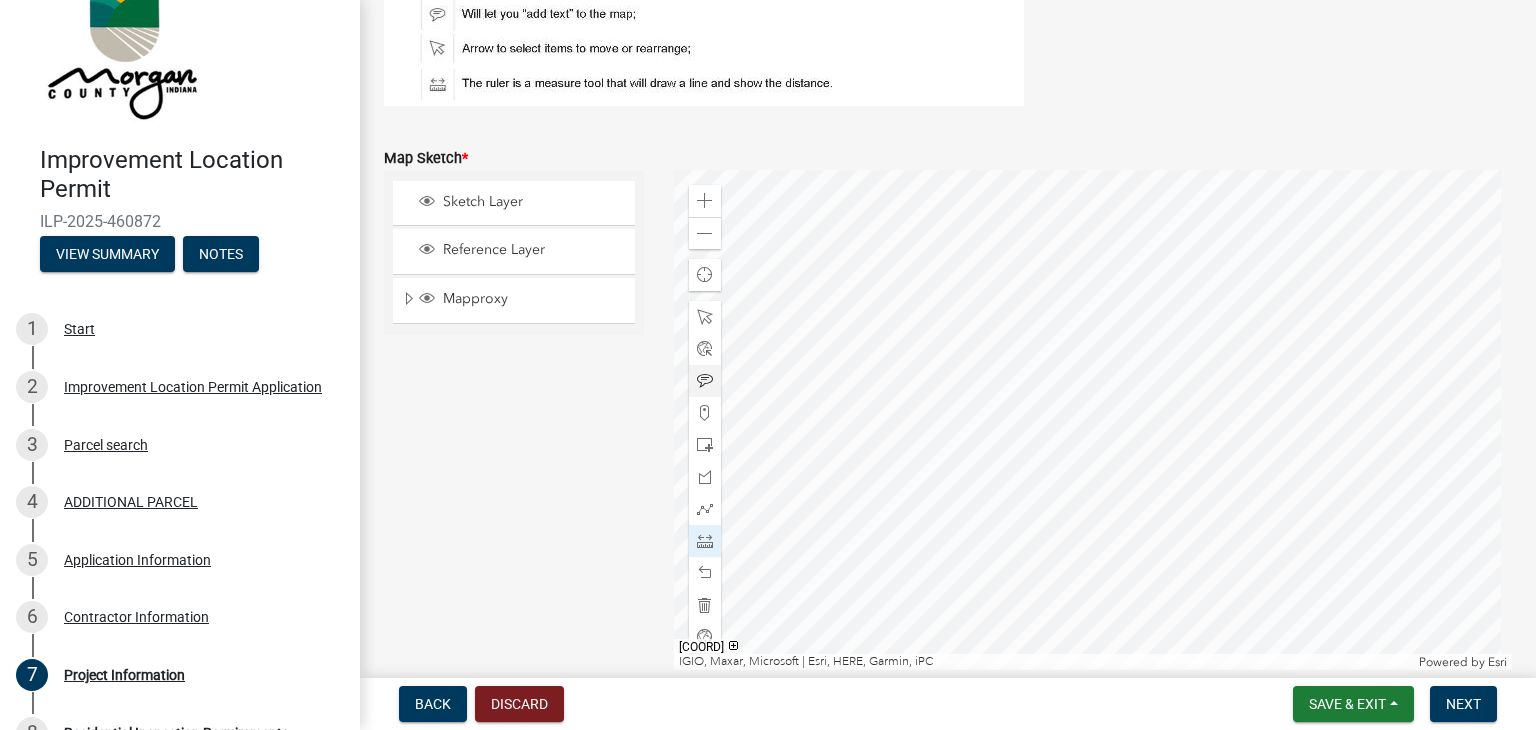 click 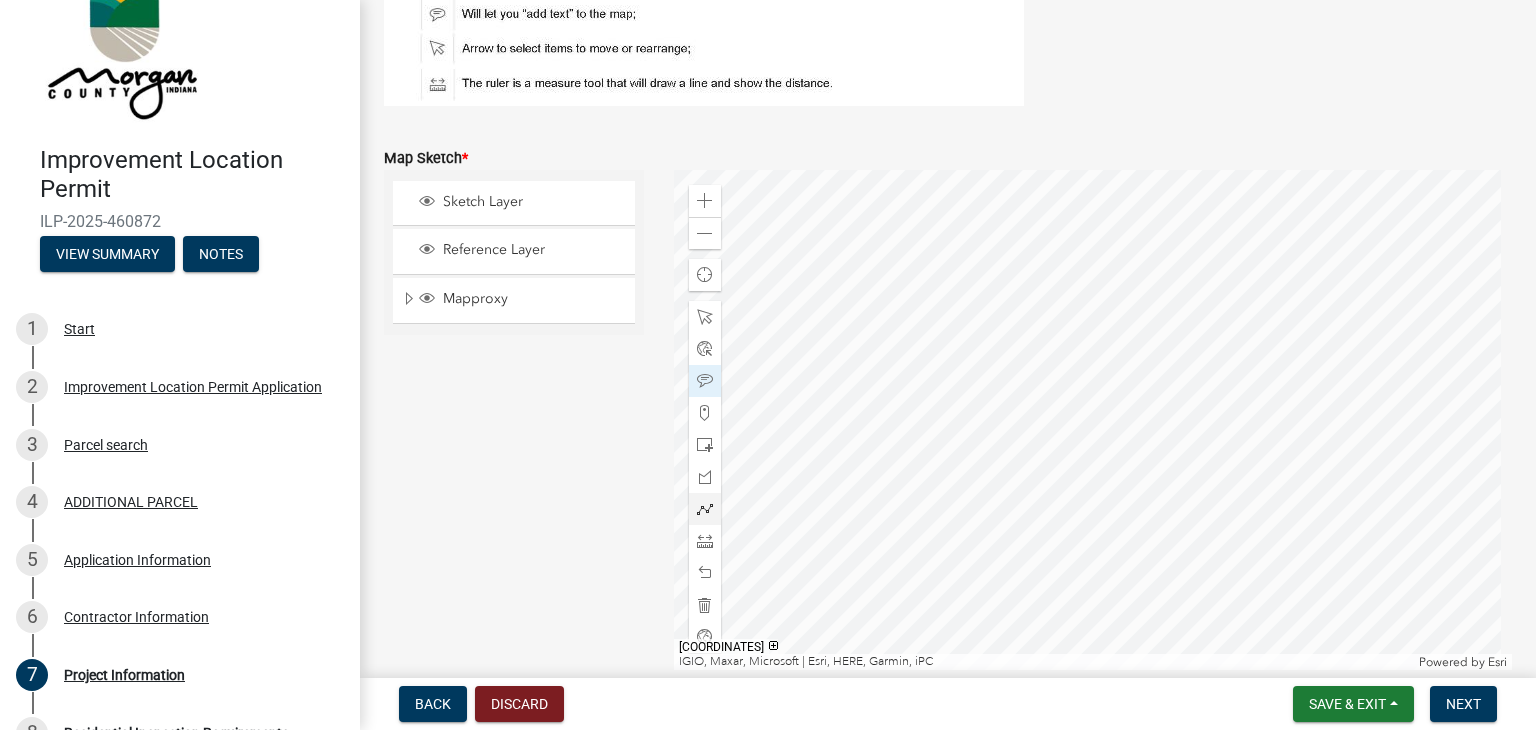 click 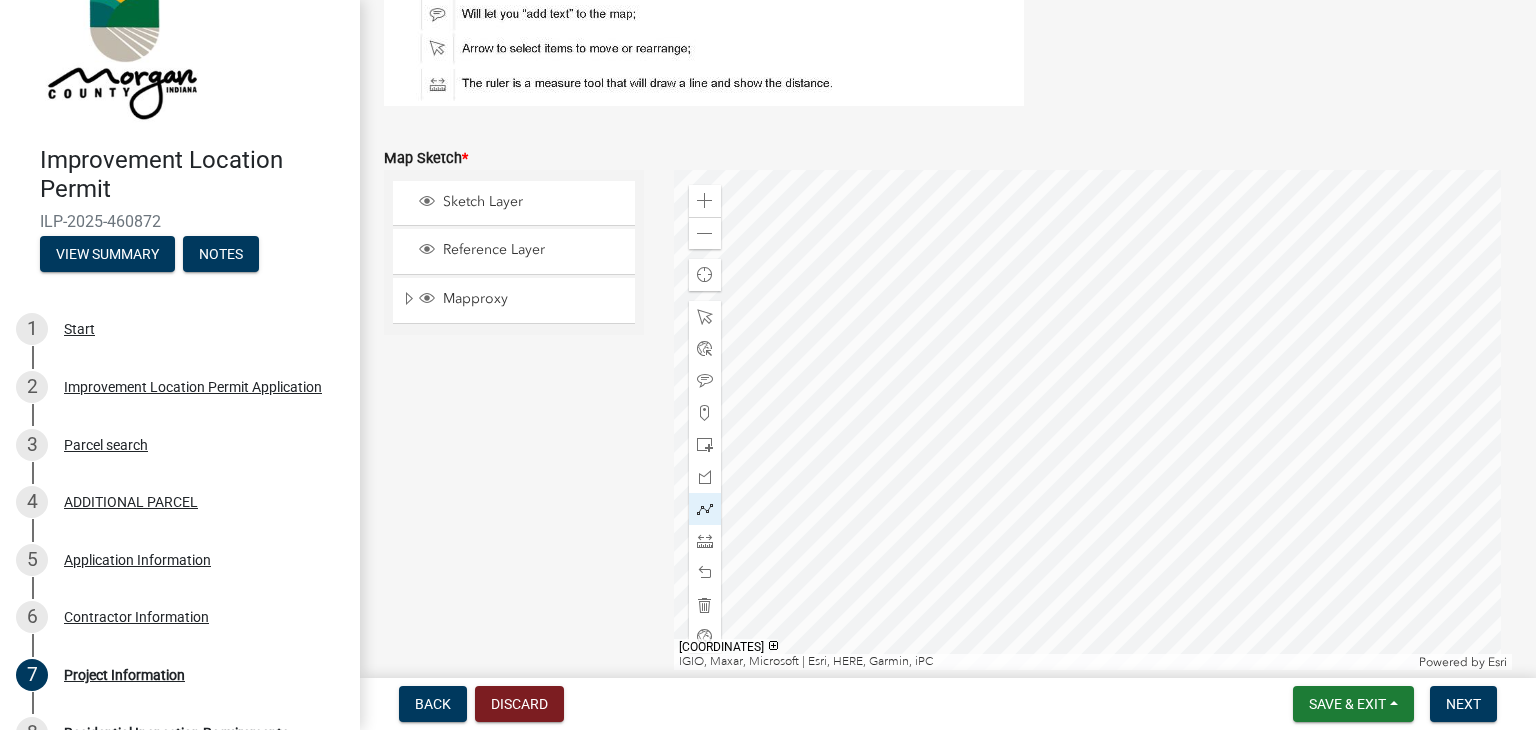 click 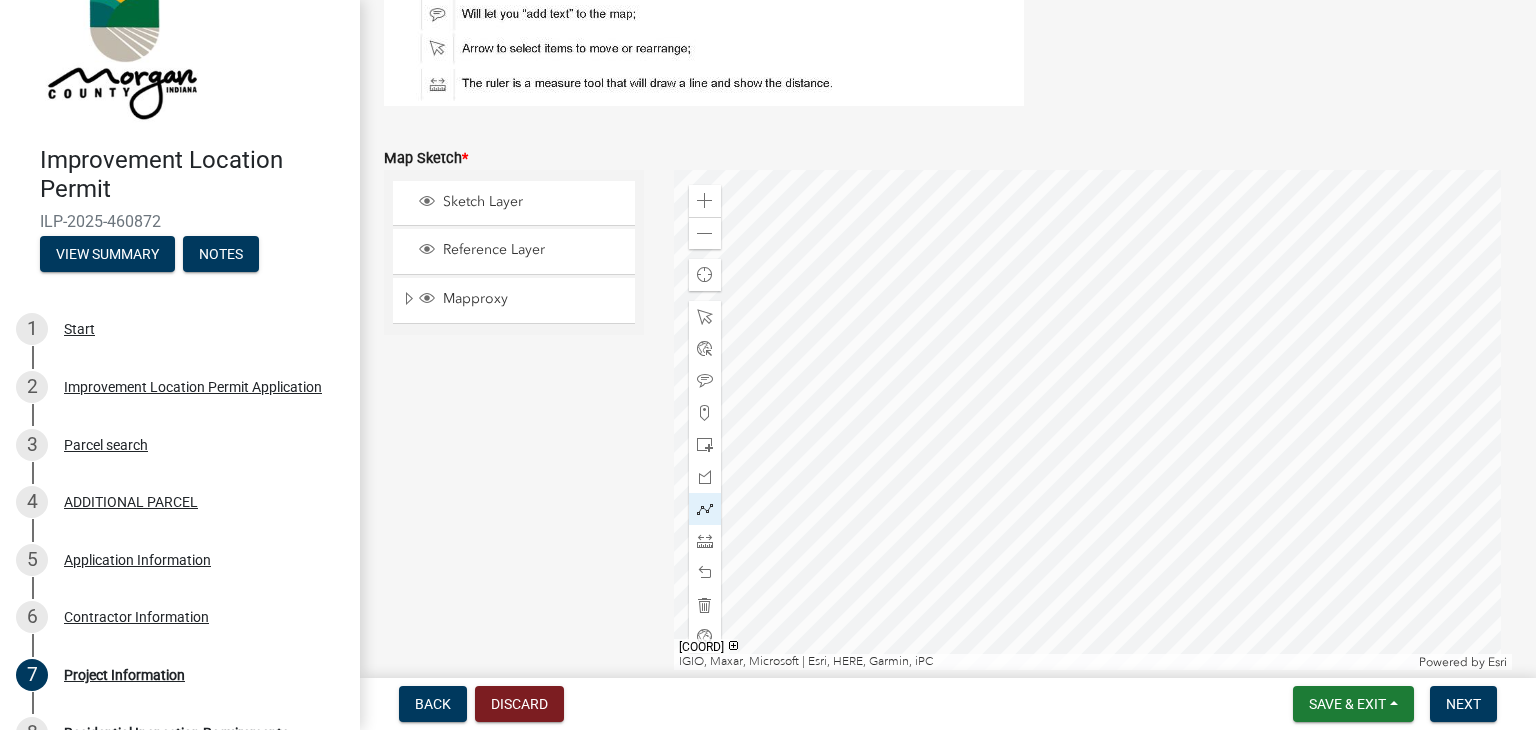 click 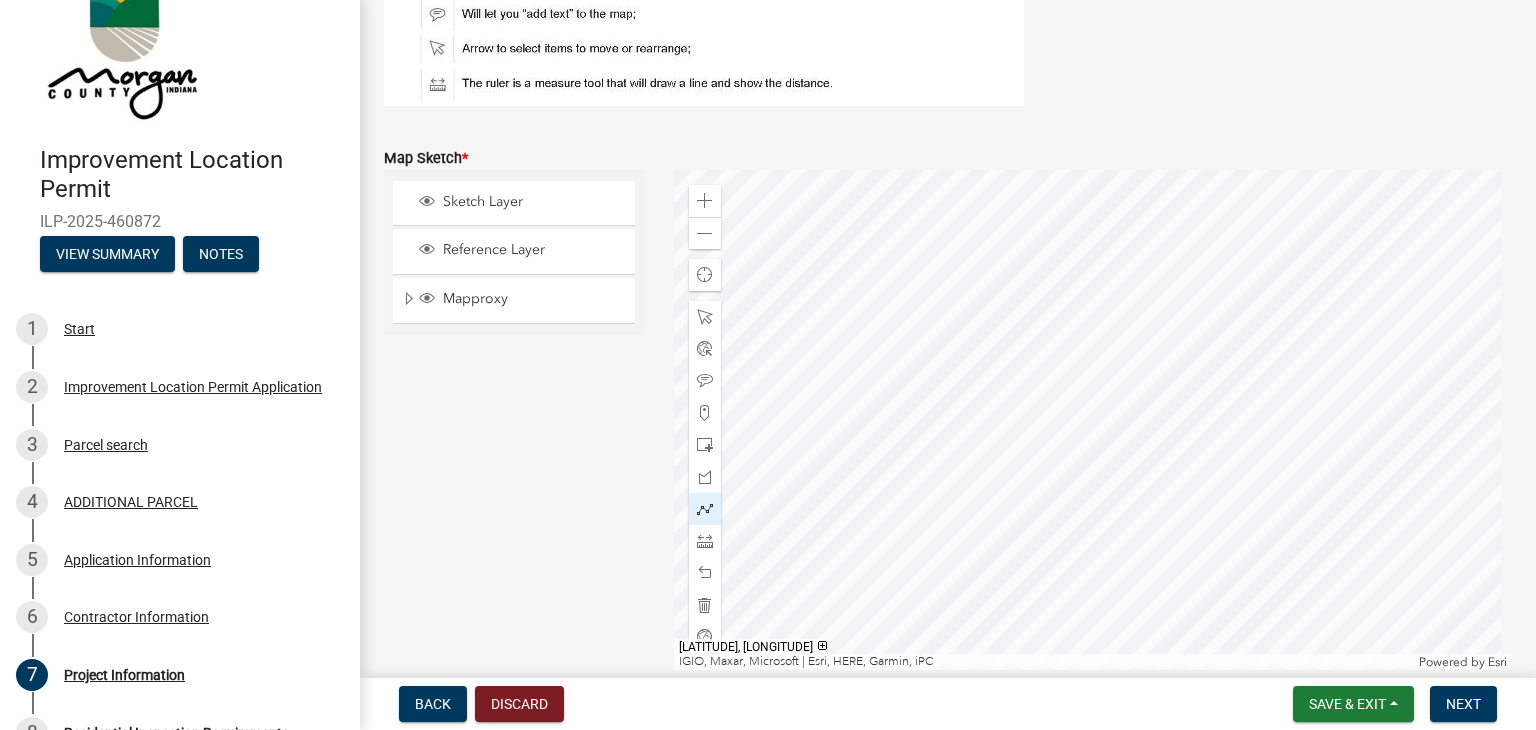 click 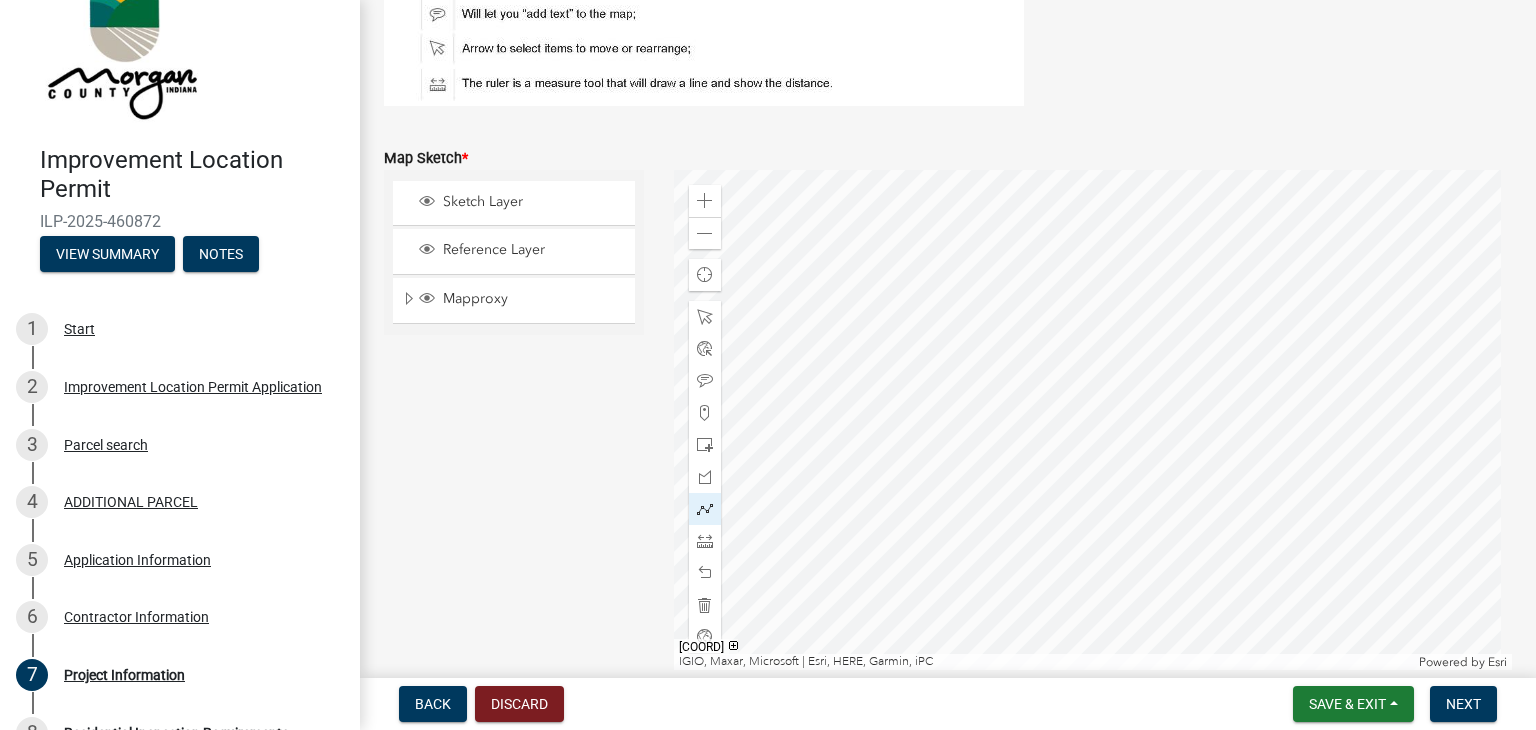 click 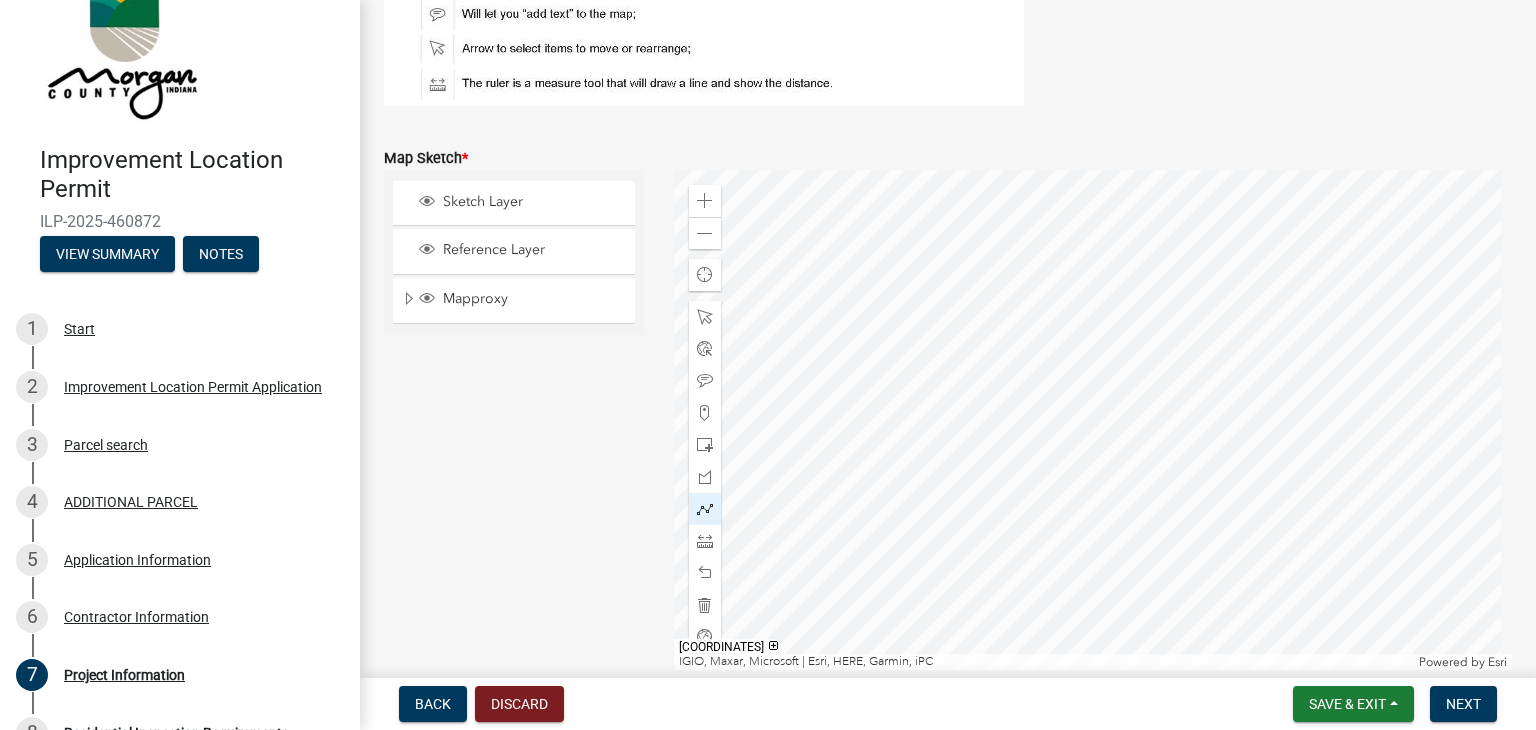 click 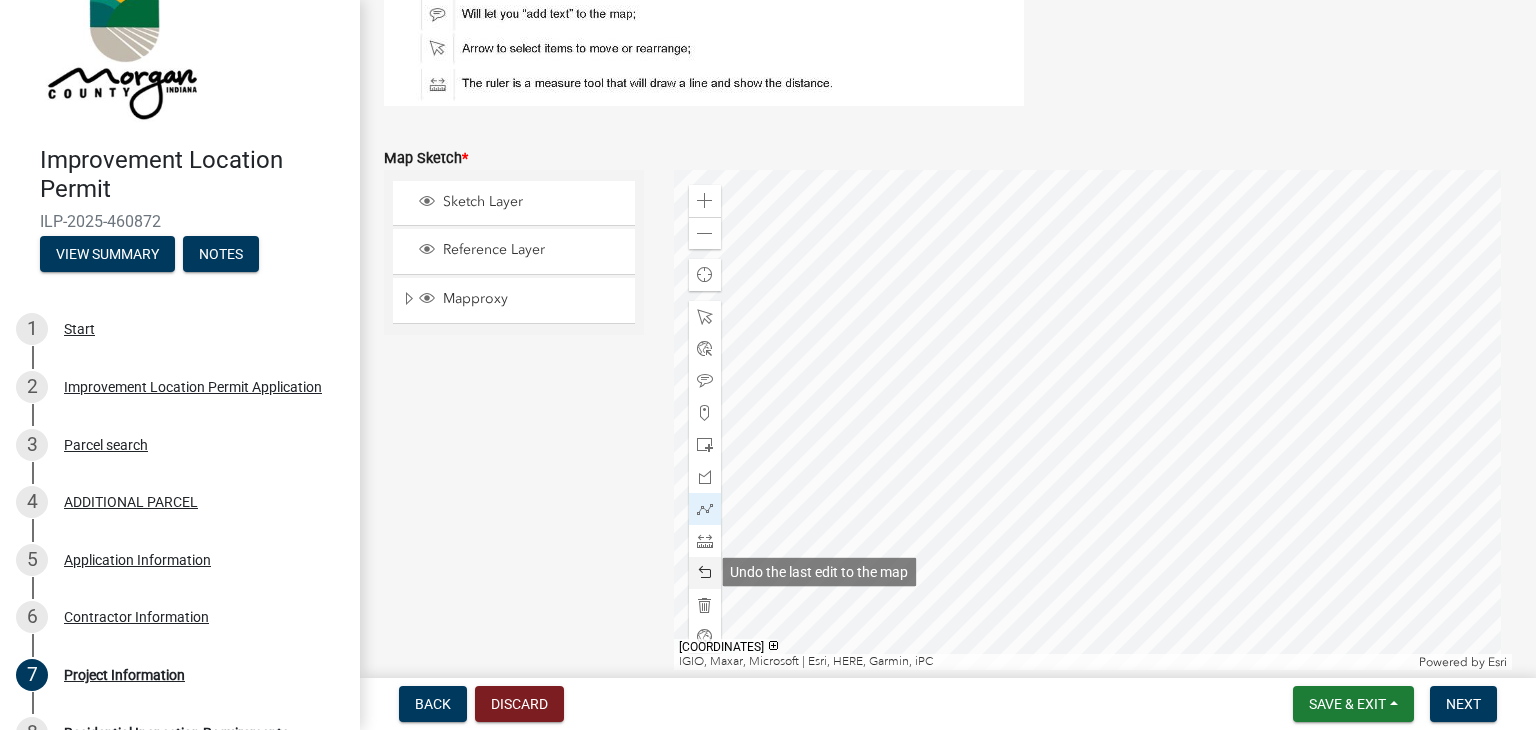 click 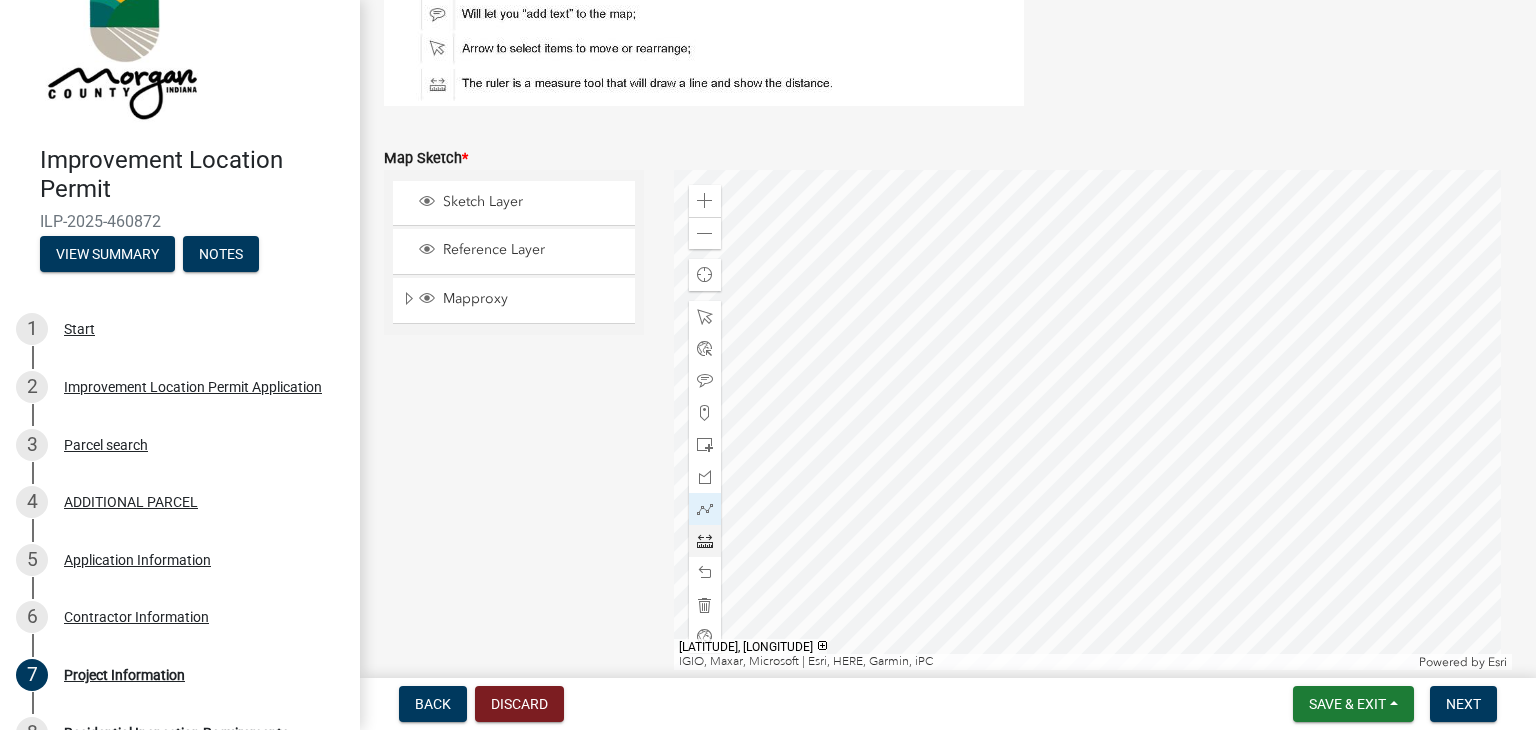 click 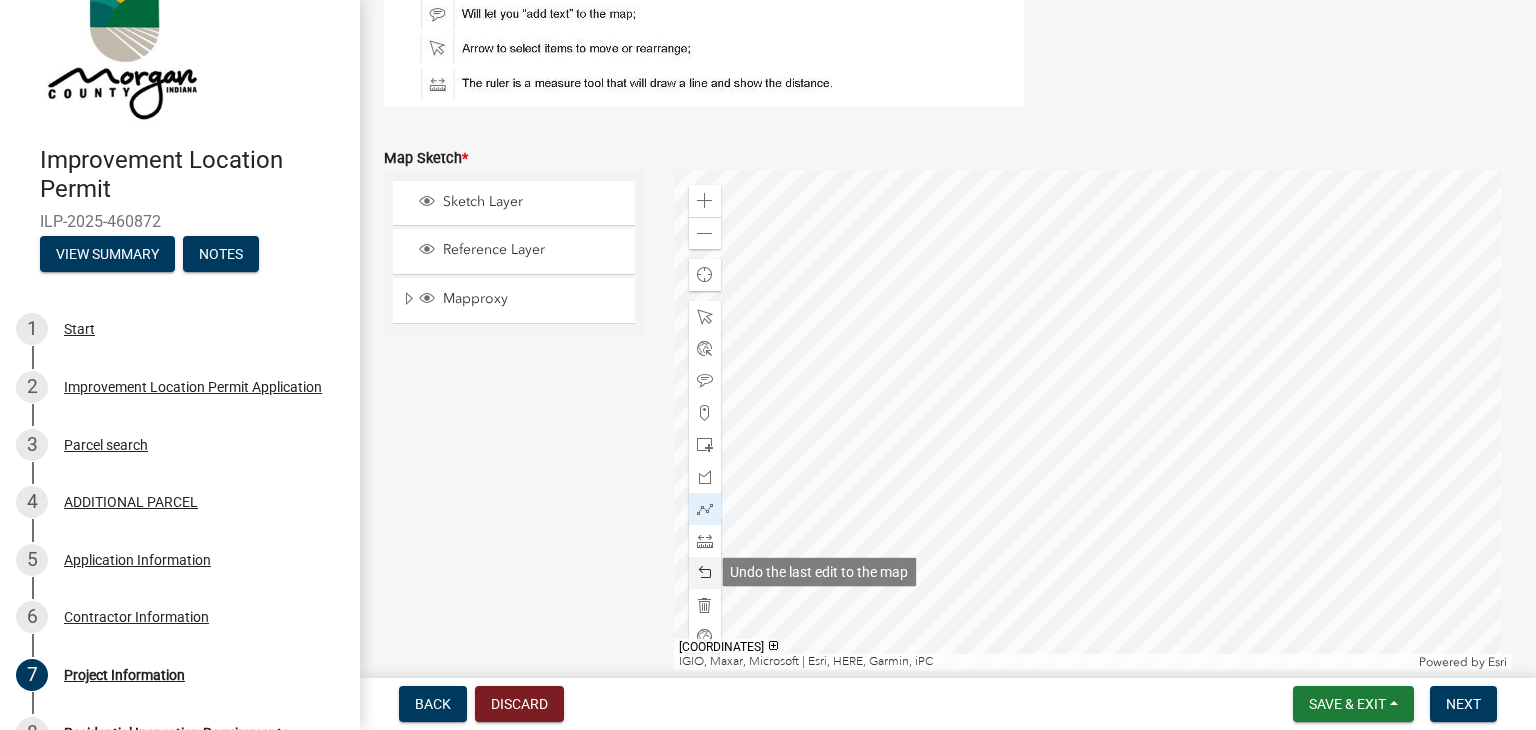 click 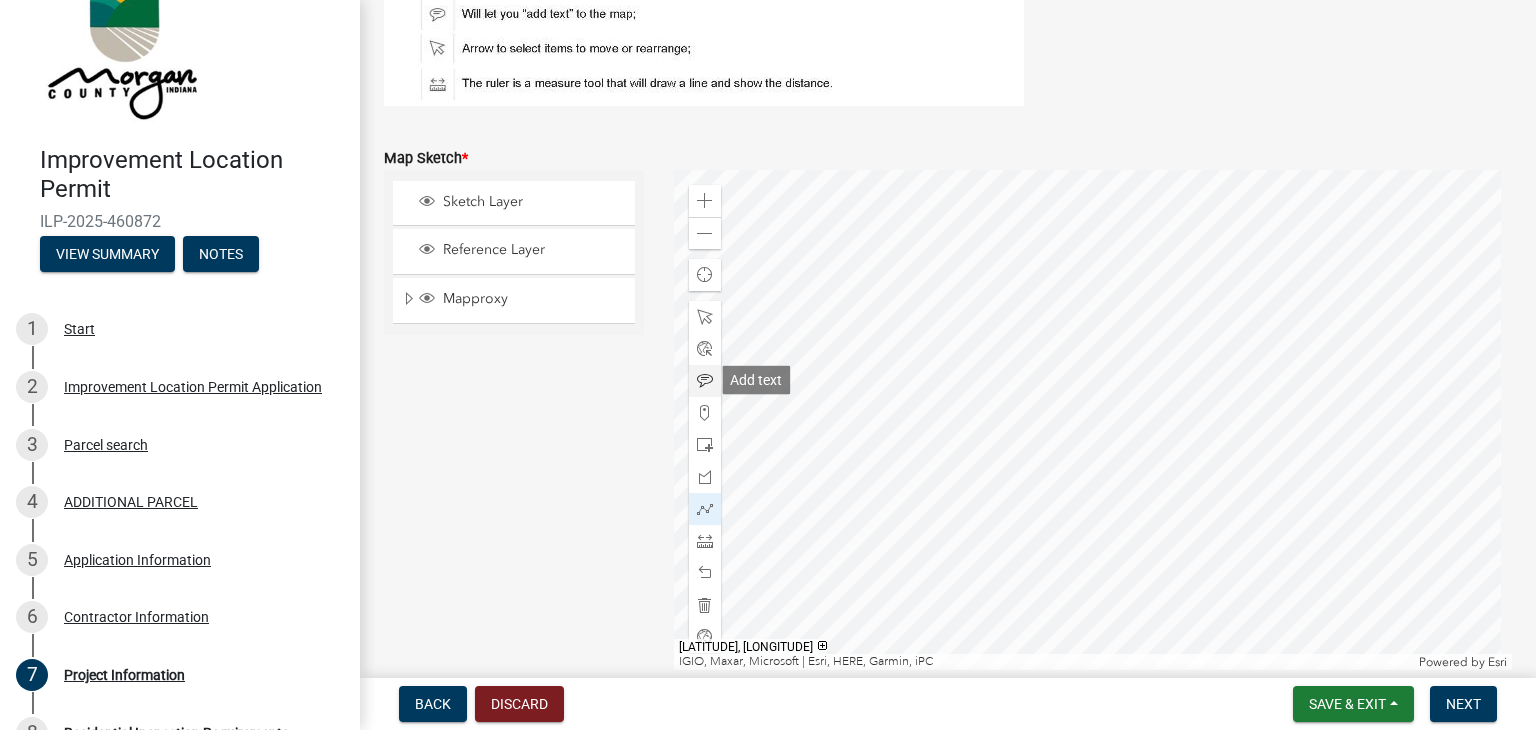 click 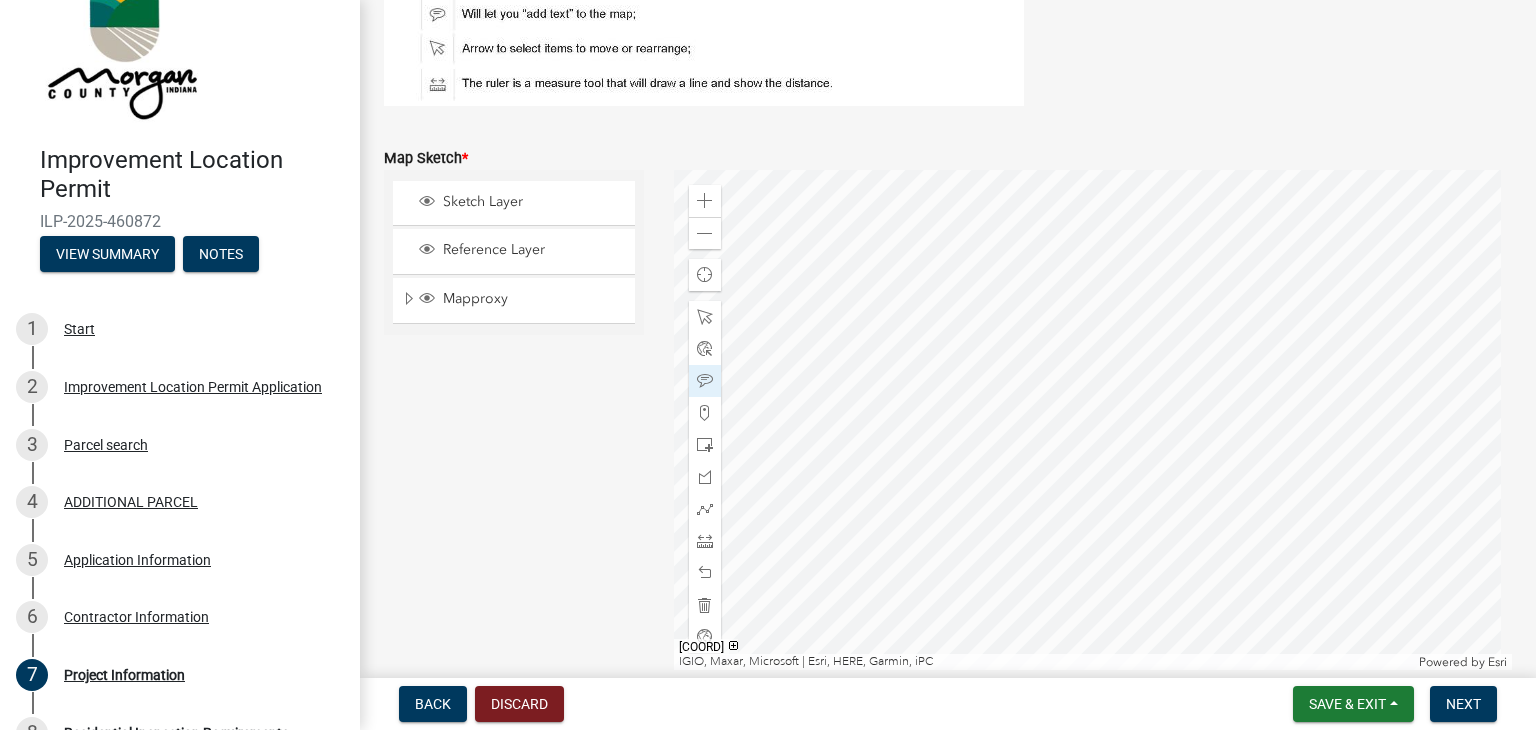 click 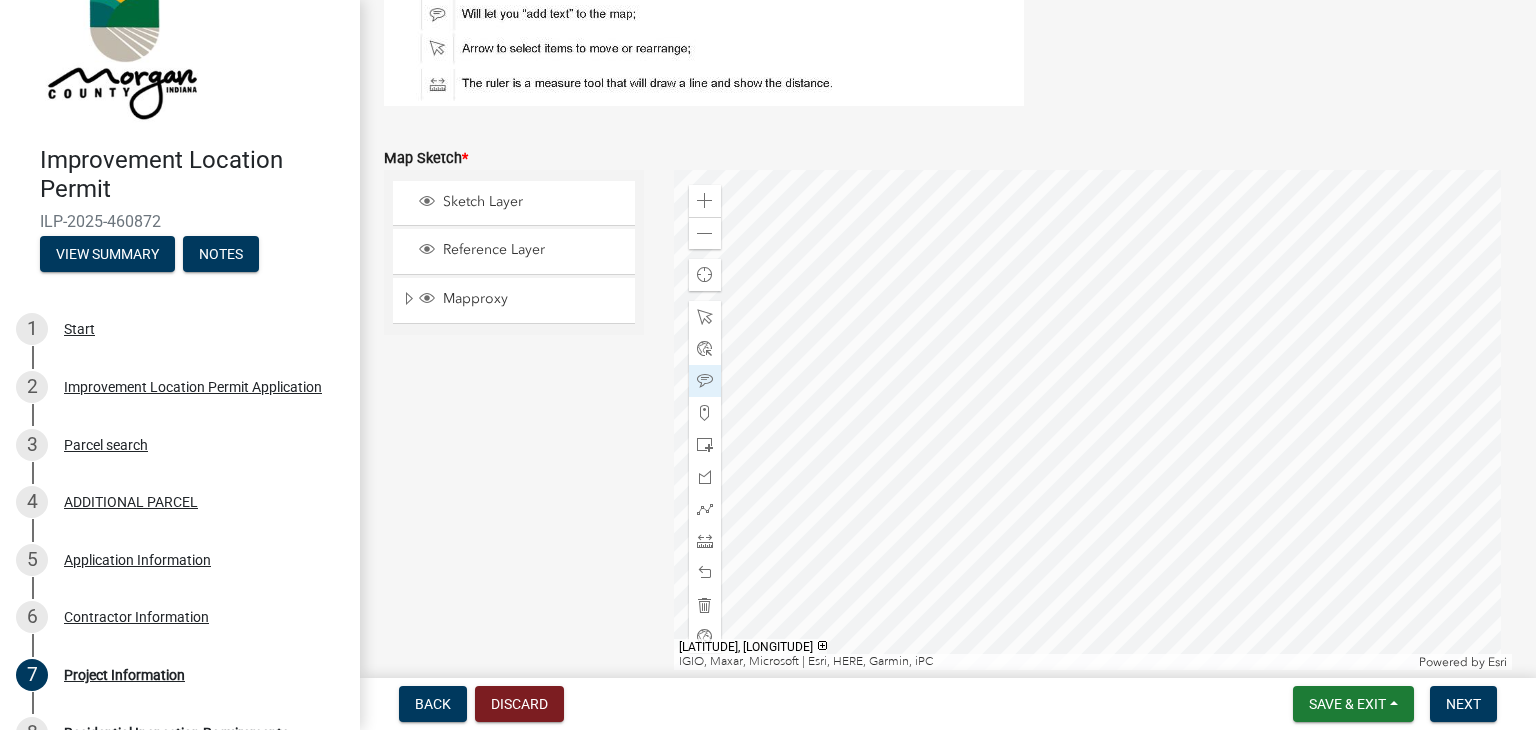 click 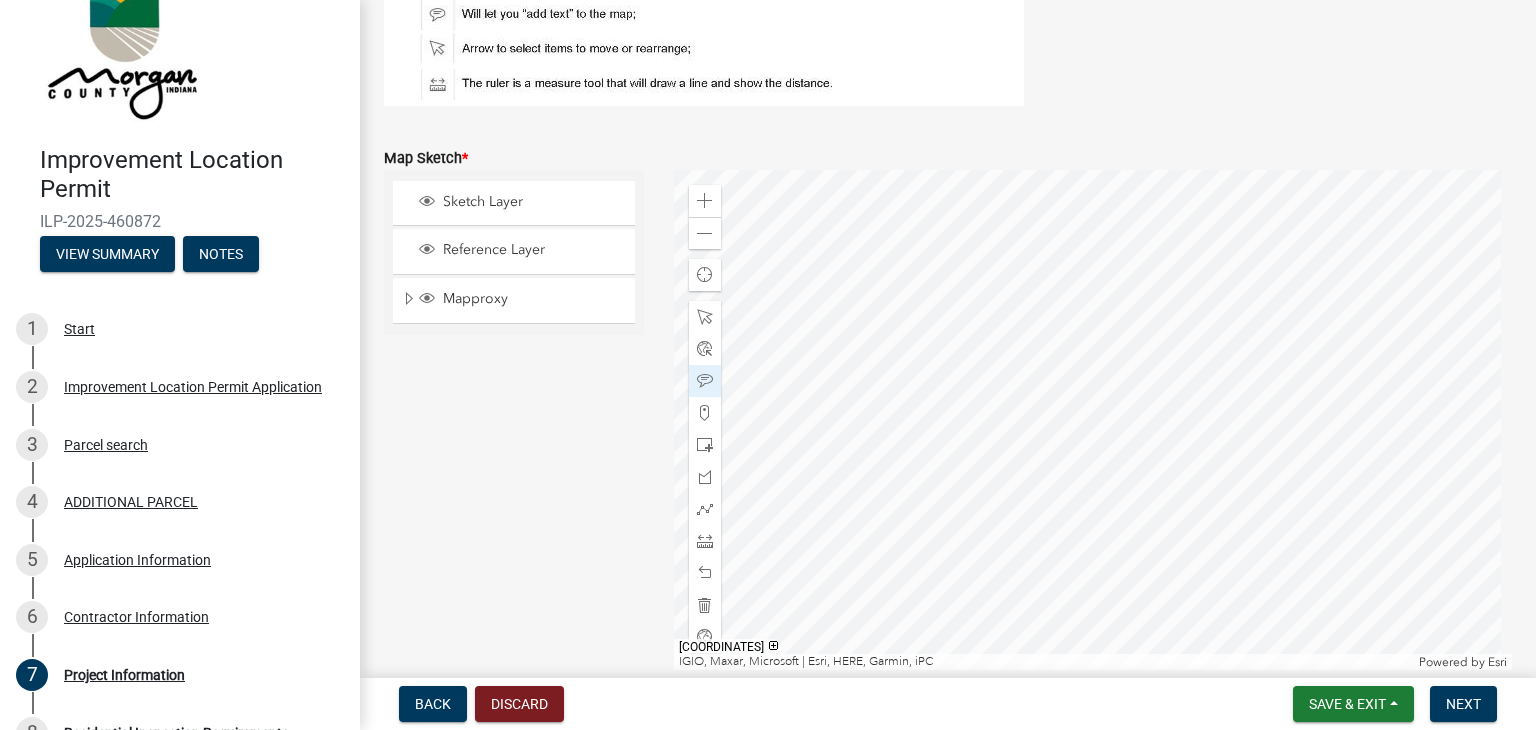 click 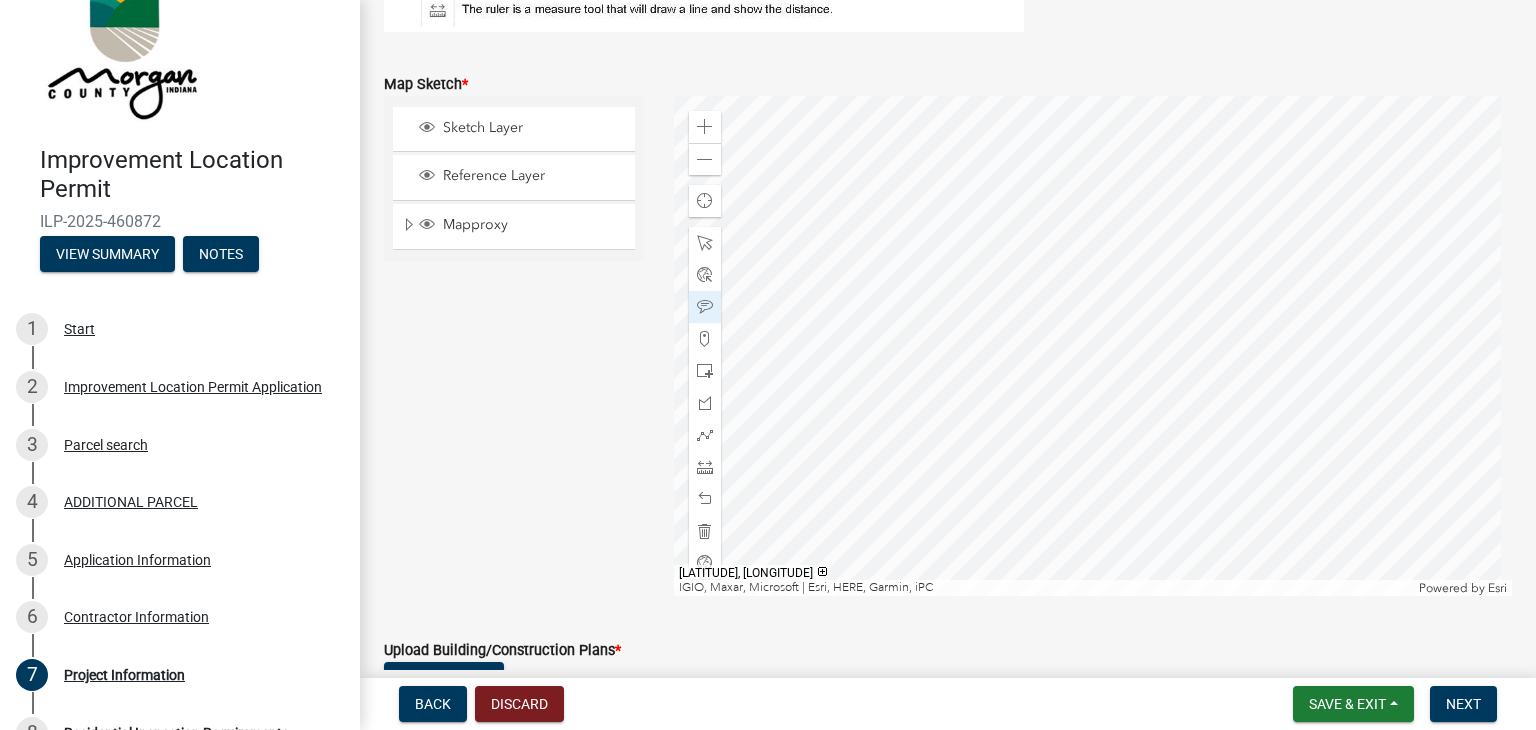 scroll, scrollTop: 4160, scrollLeft: 0, axis: vertical 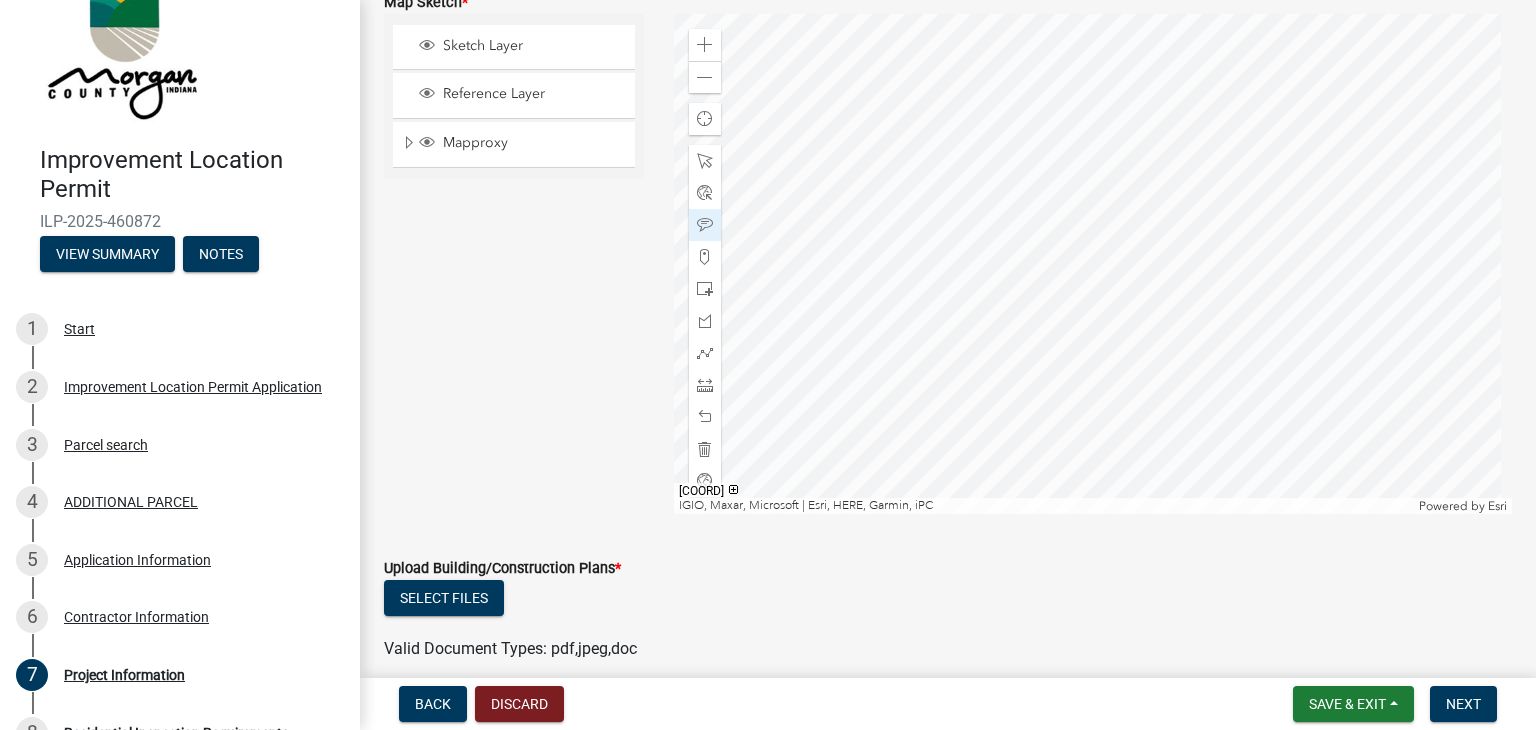 click 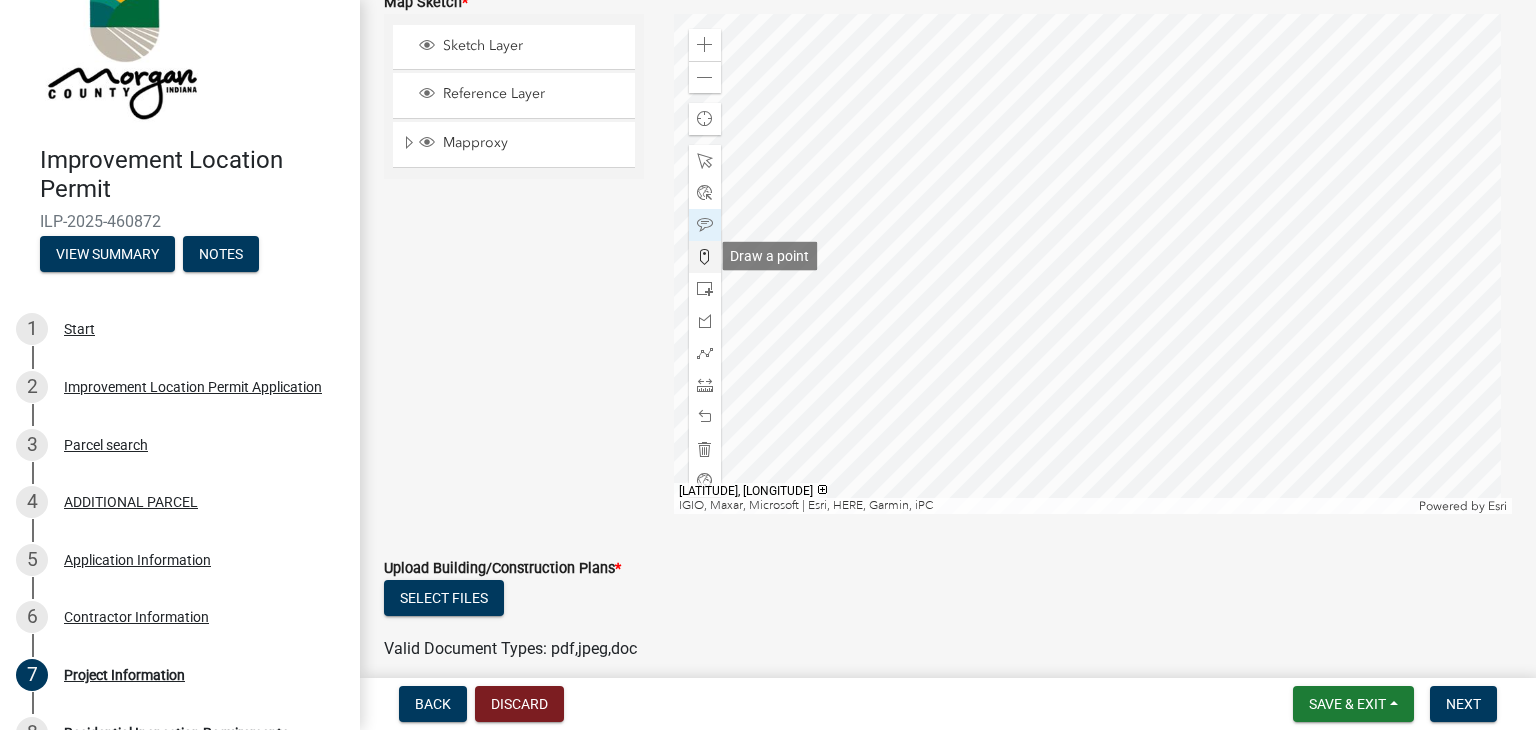click 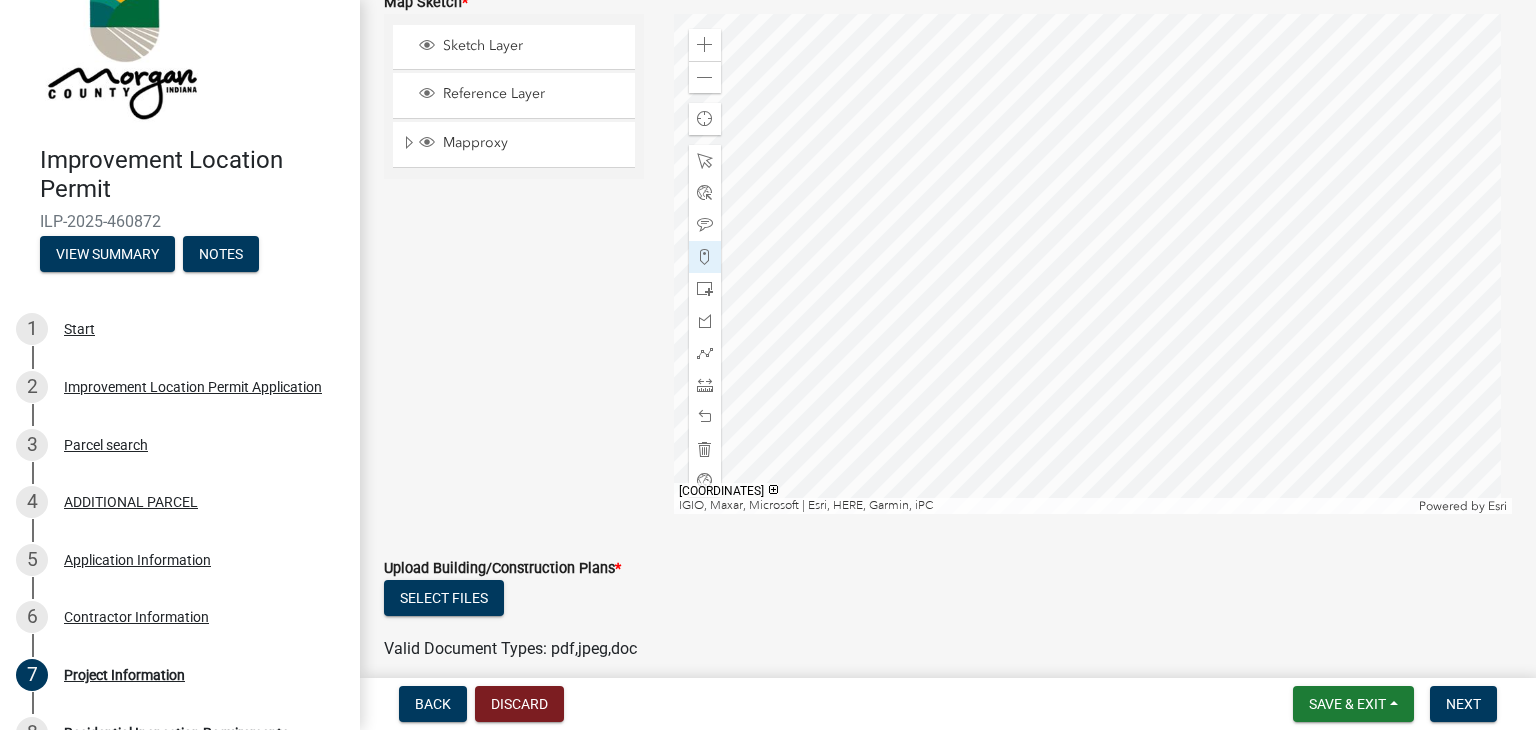 click 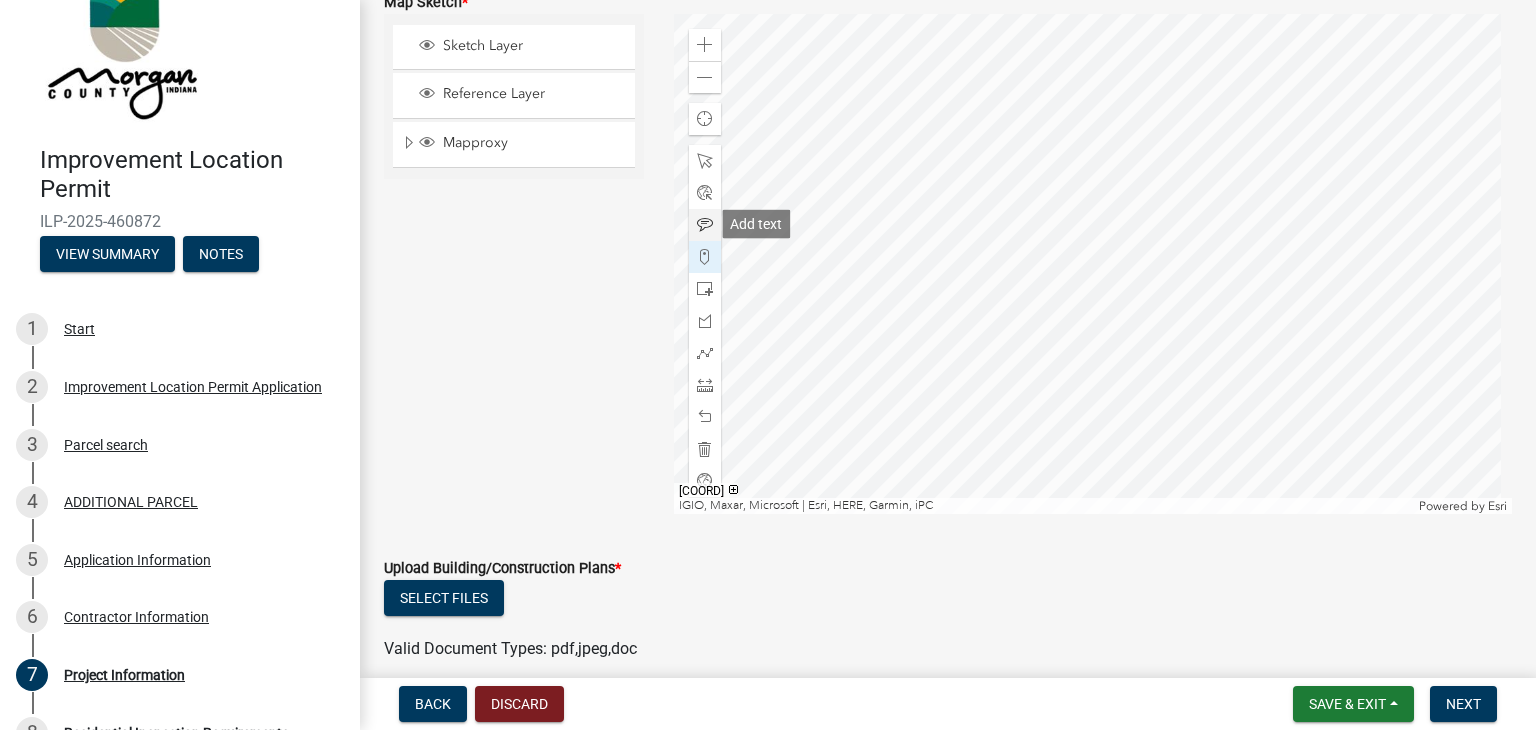 click 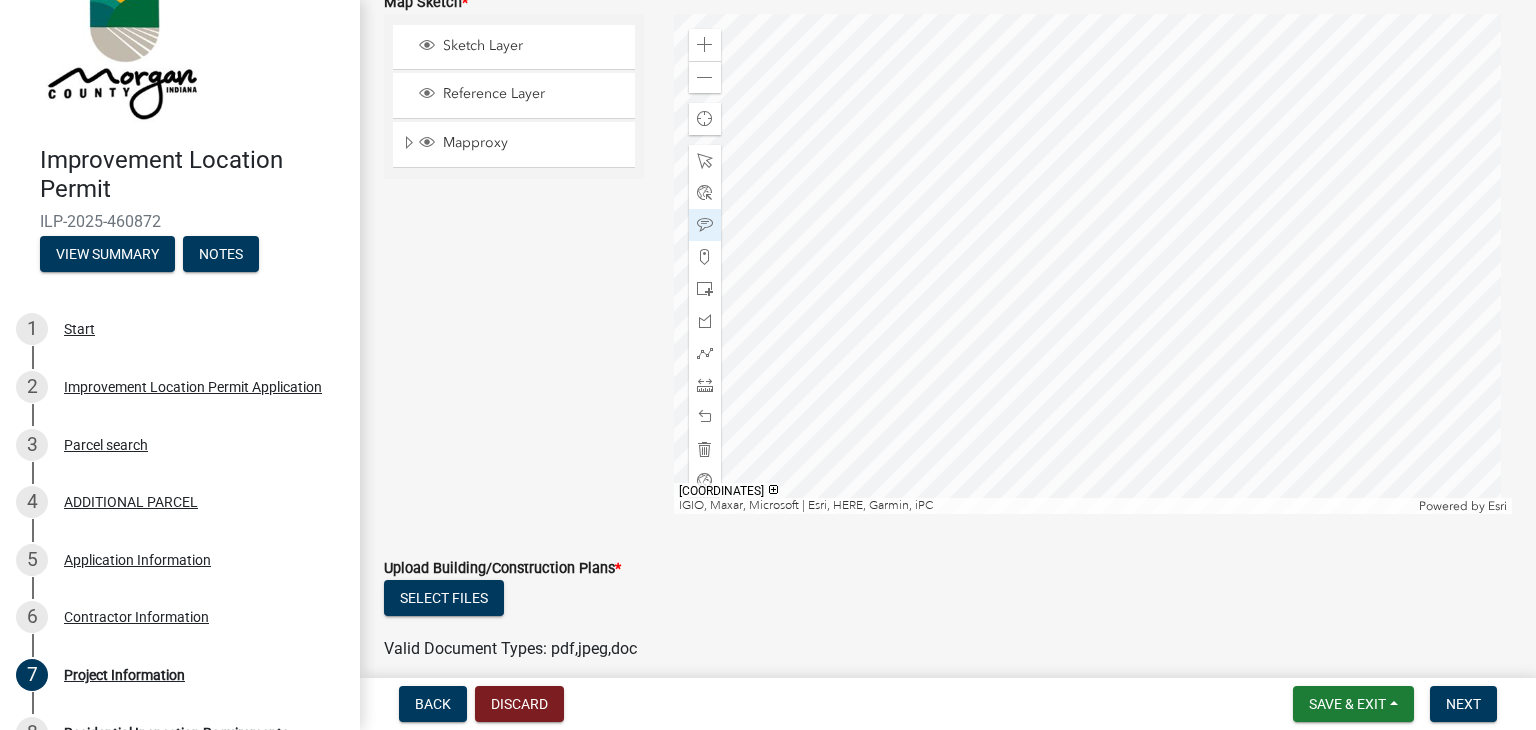 click 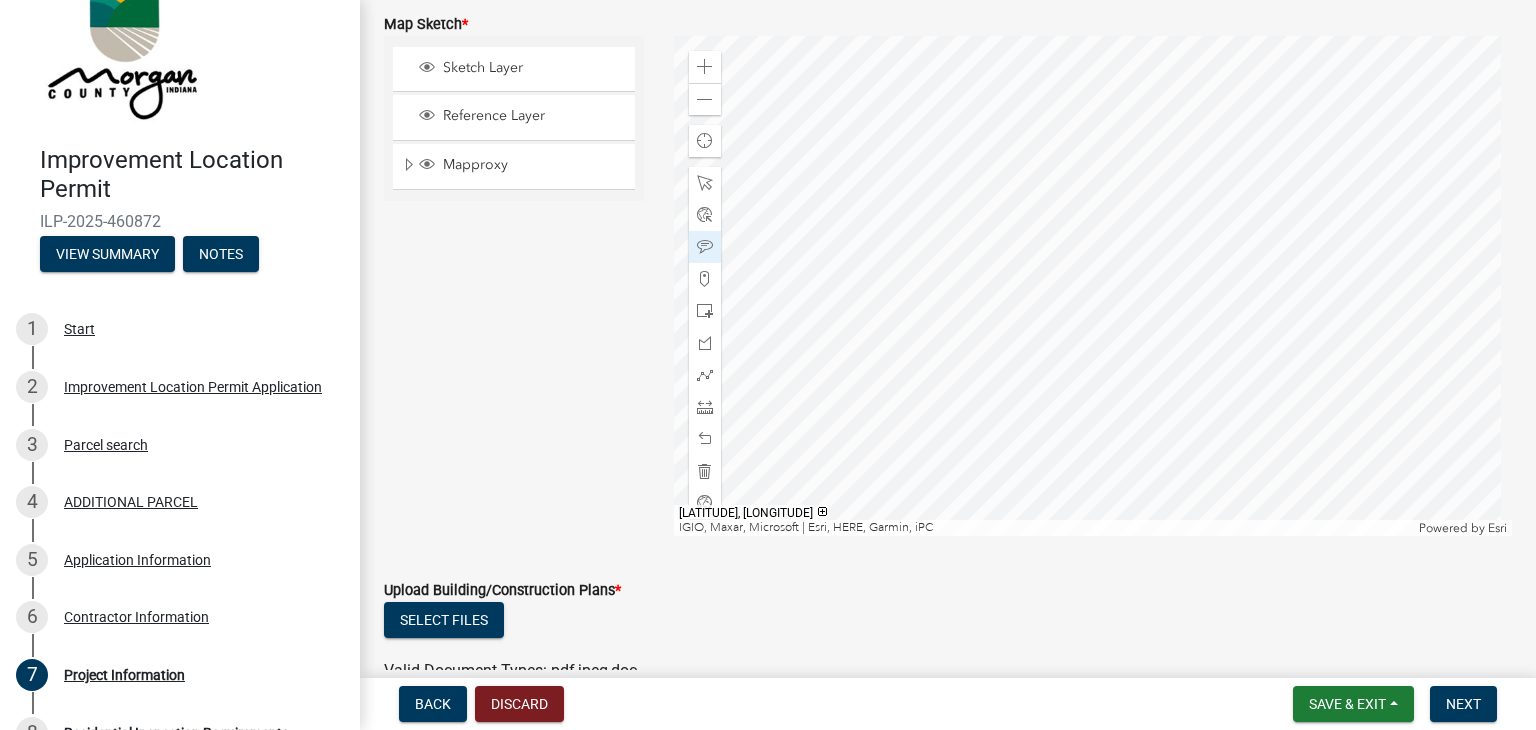 scroll, scrollTop: 4152, scrollLeft: 0, axis: vertical 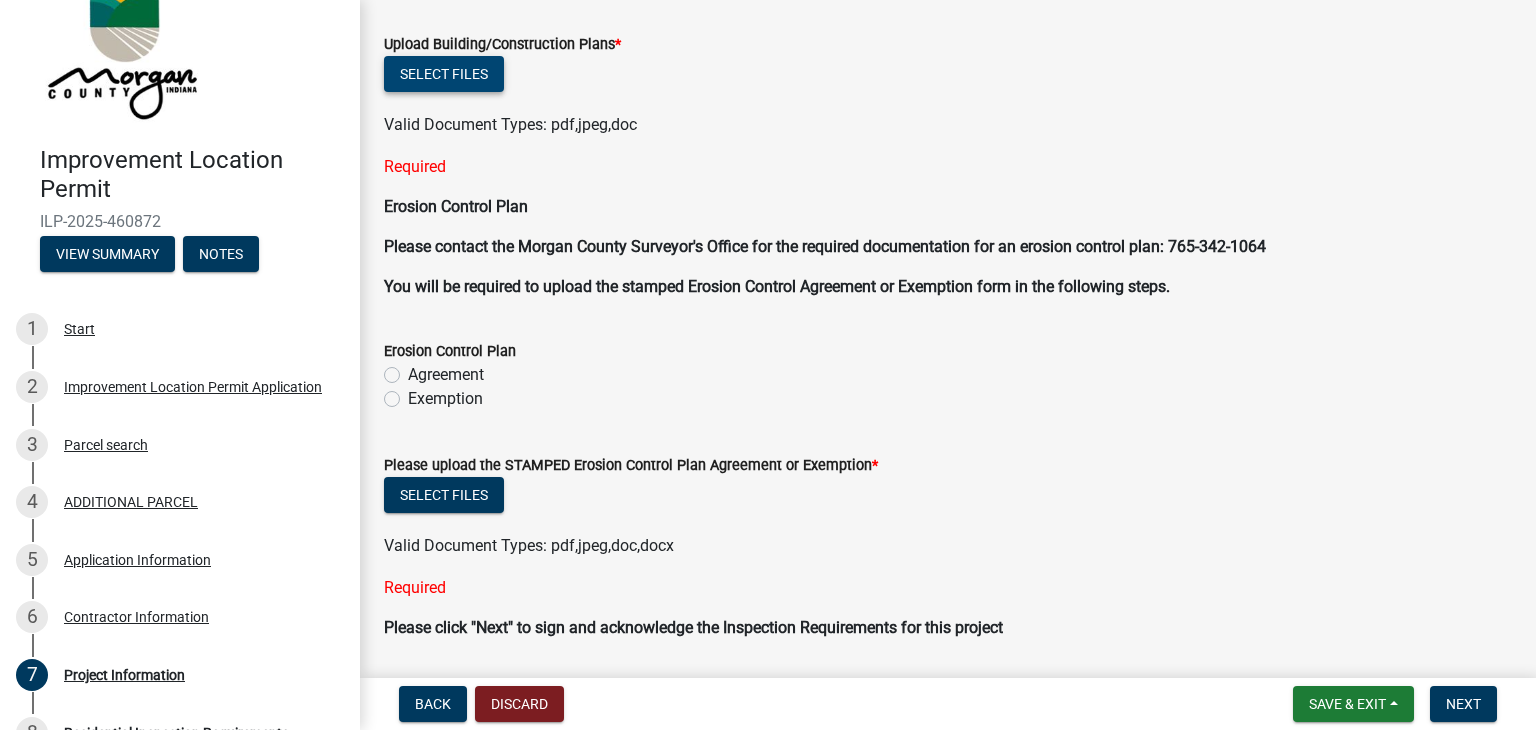 click on "Select files" 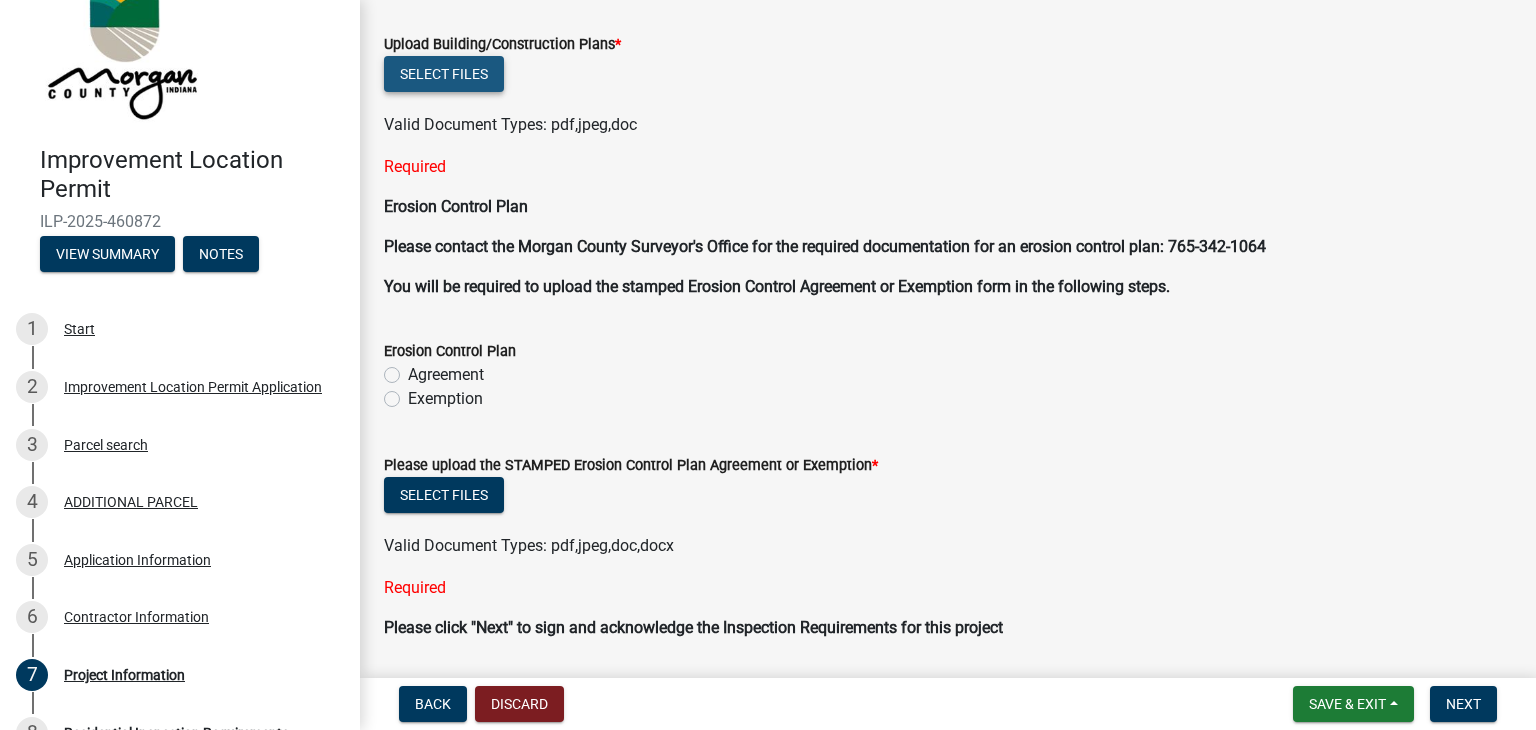 click on "Select files" 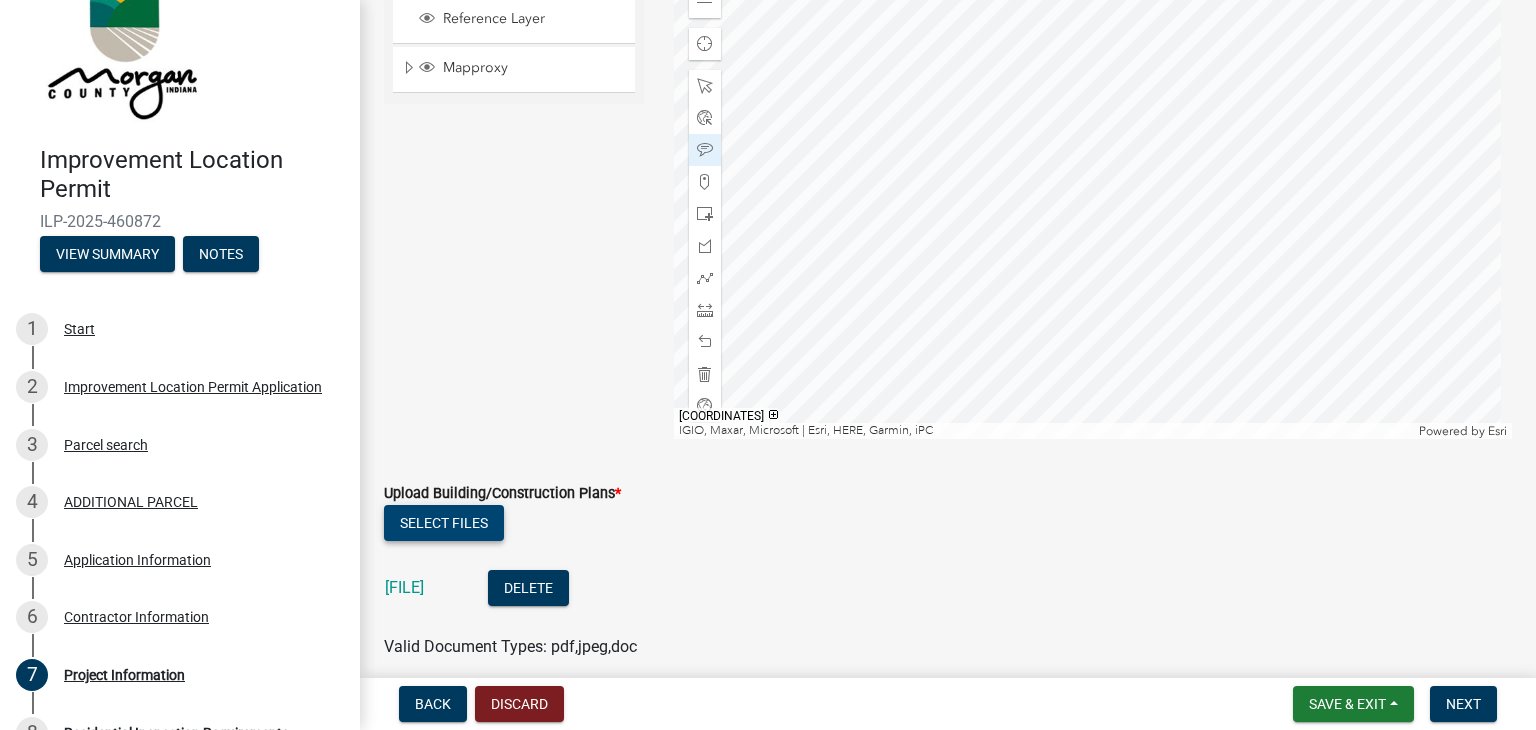 scroll, scrollTop: 4124, scrollLeft: 0, axis: vertical 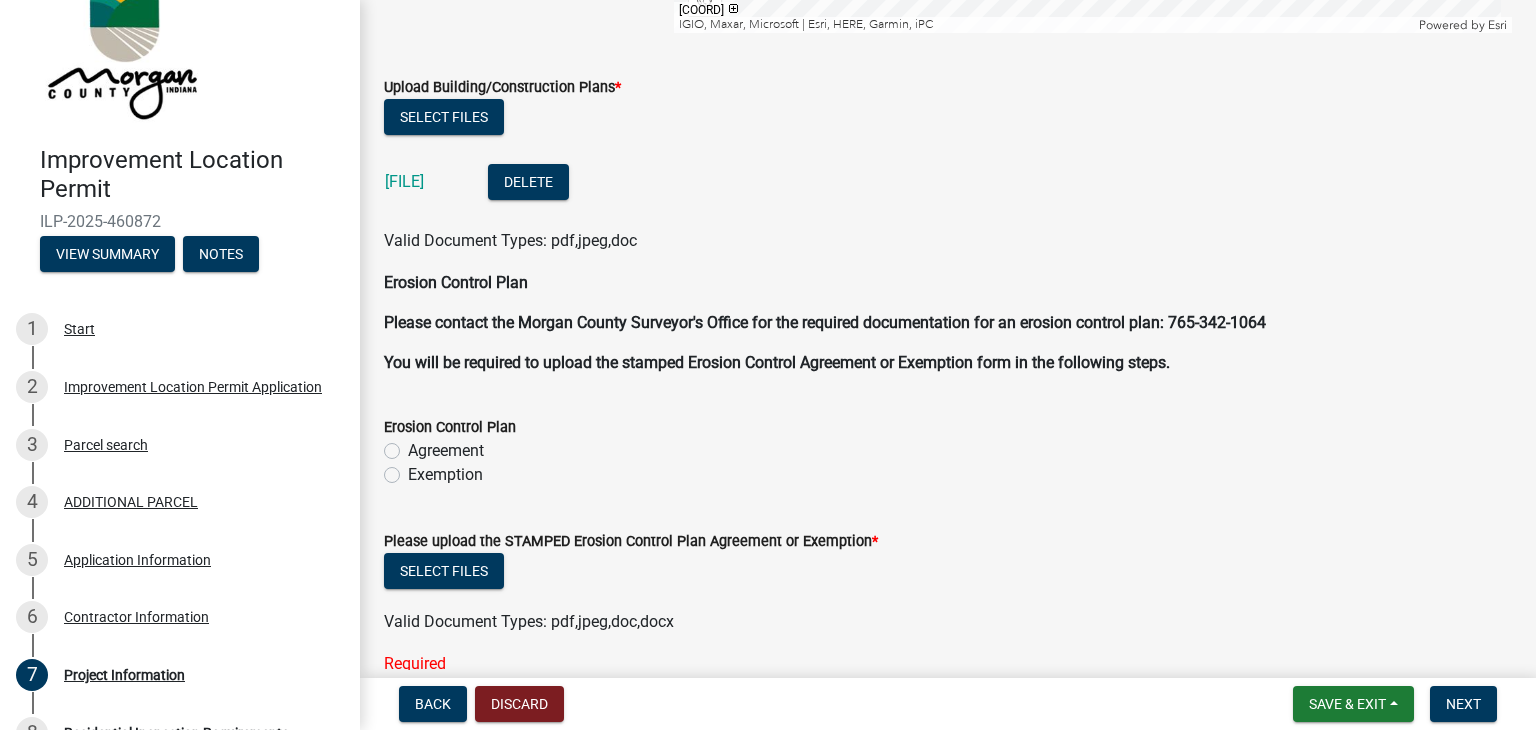 click on "Agreement" 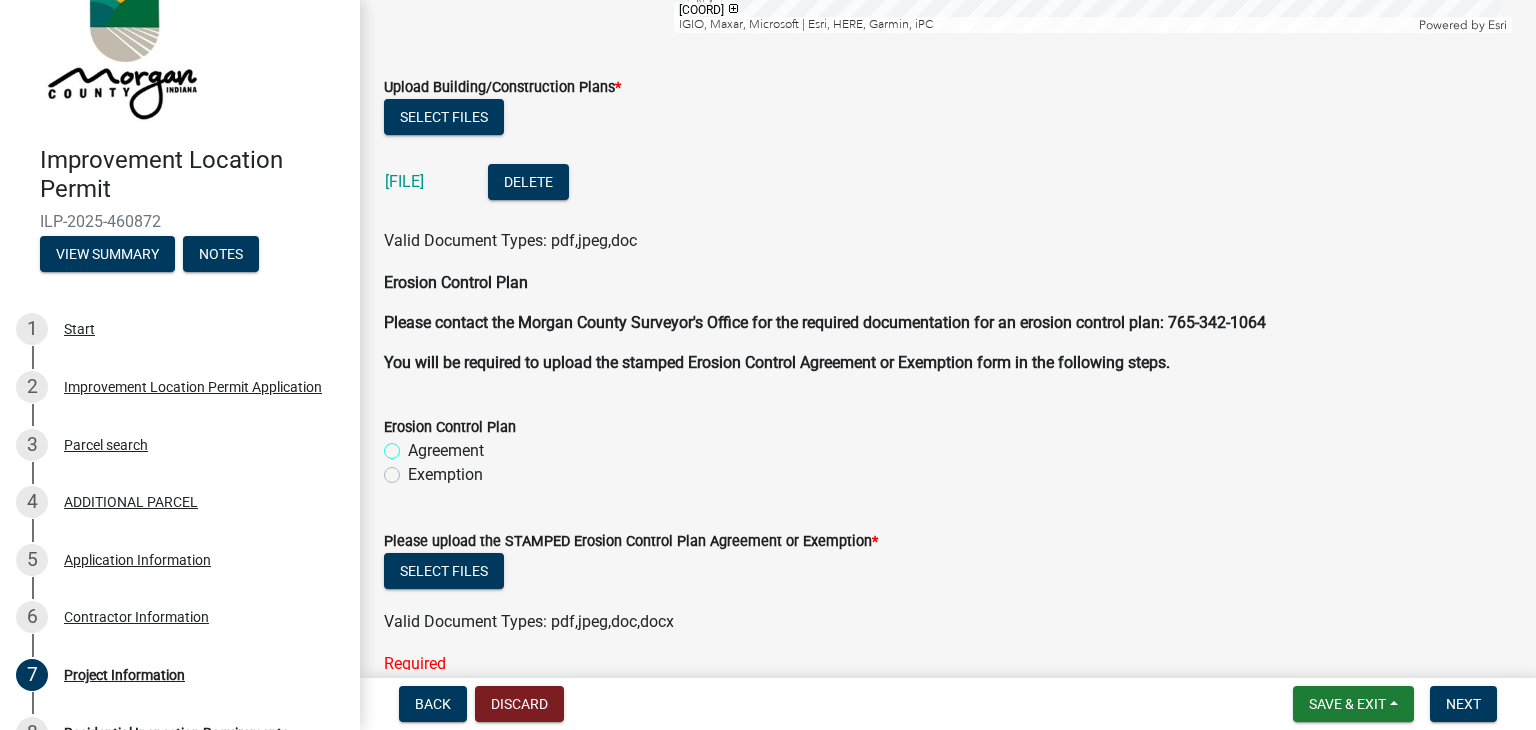 click on "Agreement" at bounding box center (414, 445) 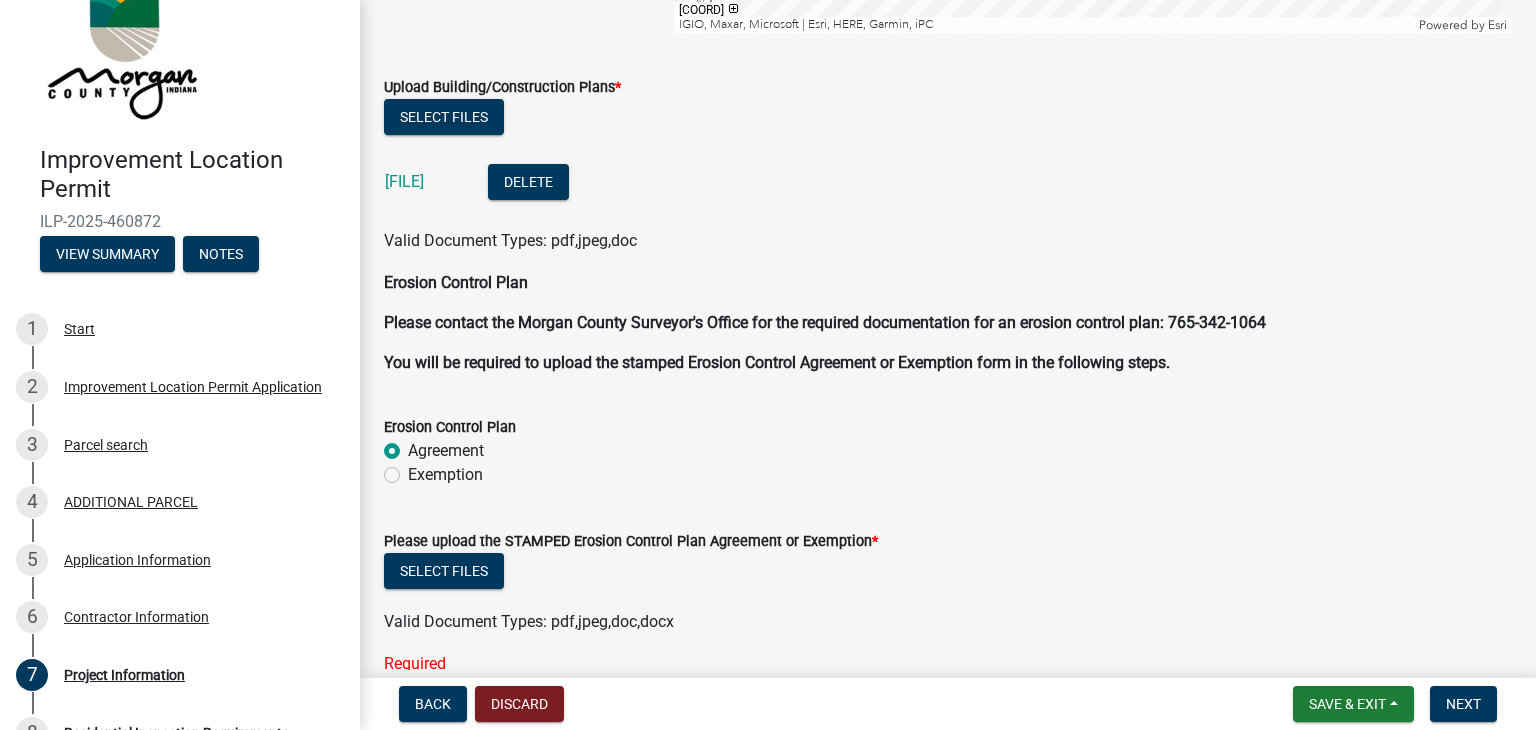 radio on "true" 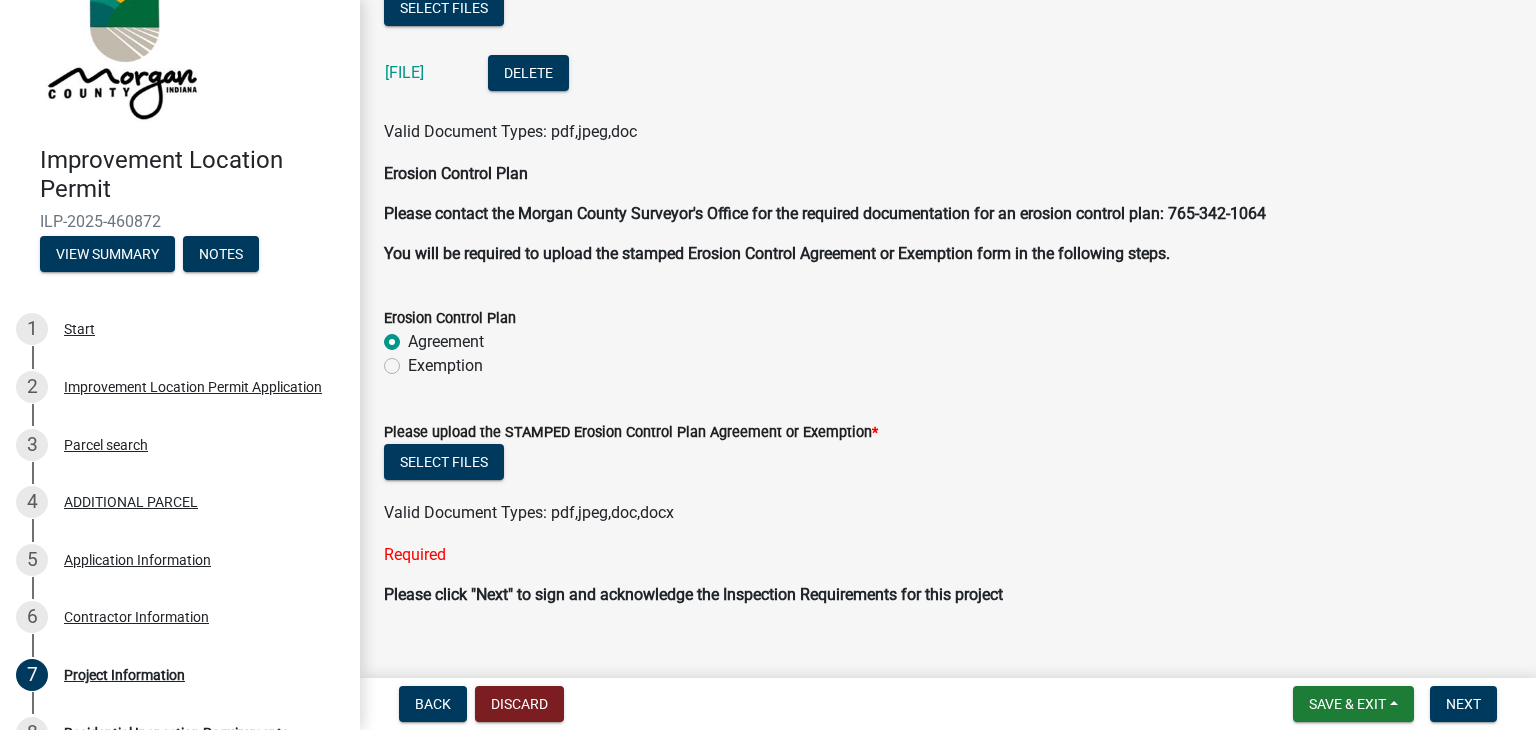 scroll, scrollTop: 4781, scrollLeft: 0, axis: vertical 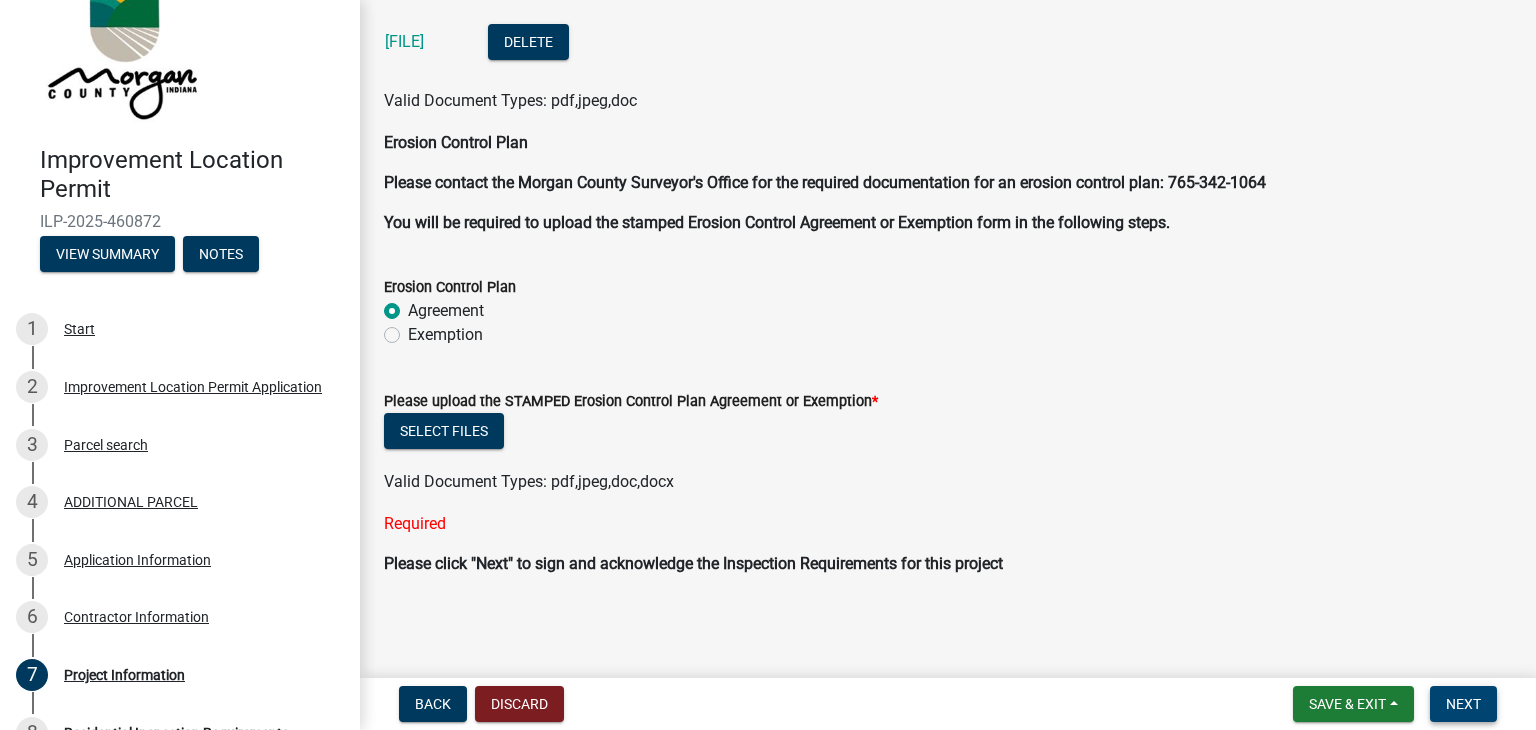 click on "Next" at bounding box center [1463, 704] 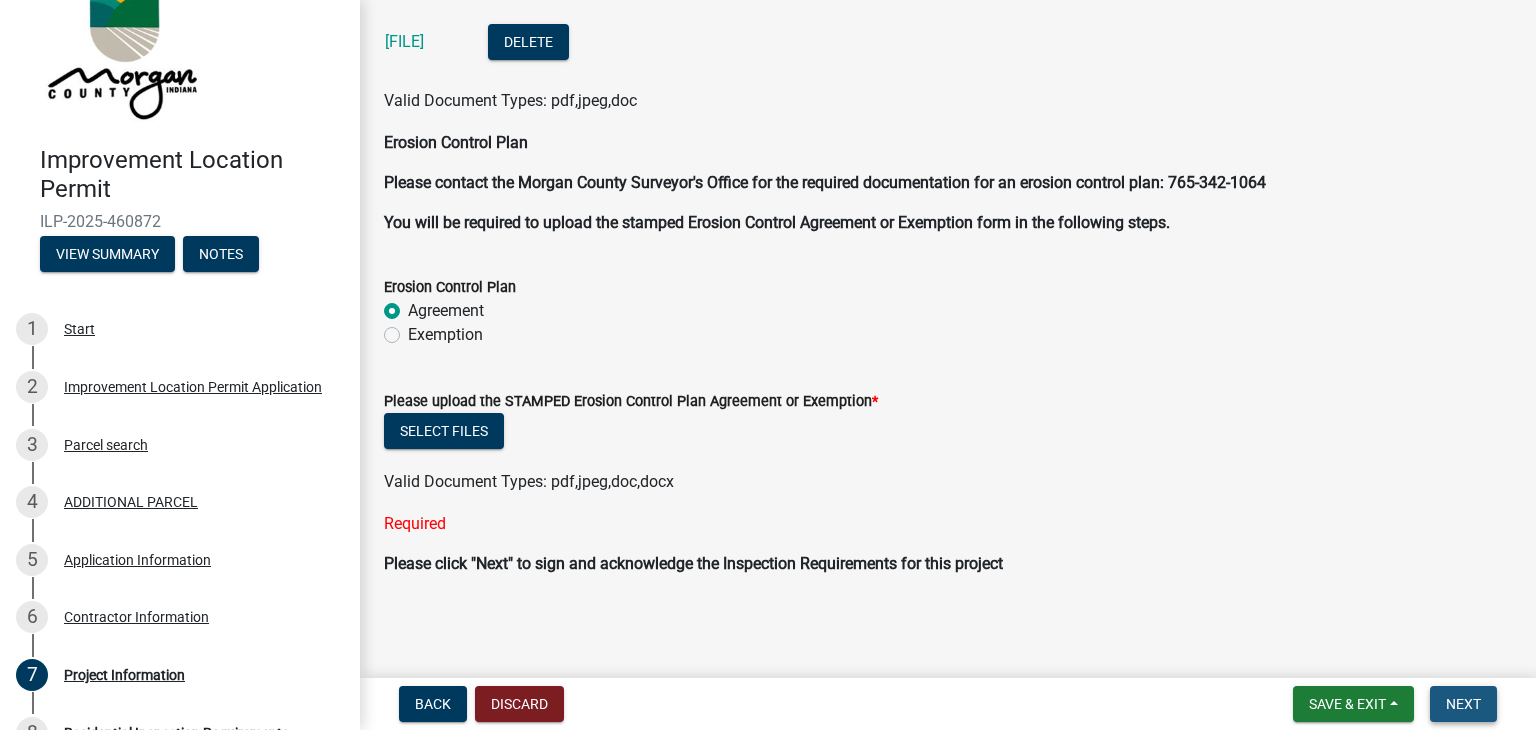 click on "Next" at bounding box center [1463, 704] 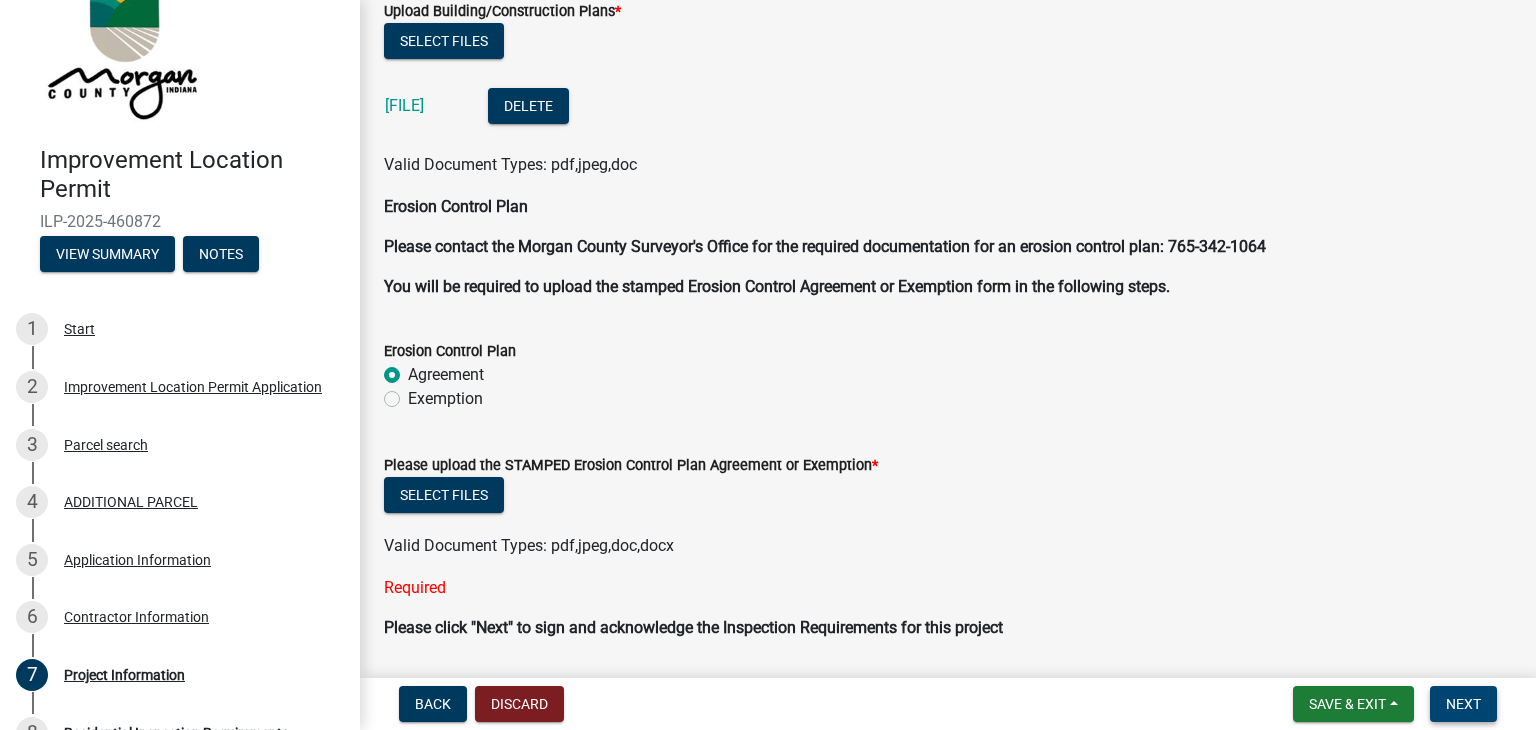 scroll, scrollTop: 4781, scrollLeft: 0, axis: vertical 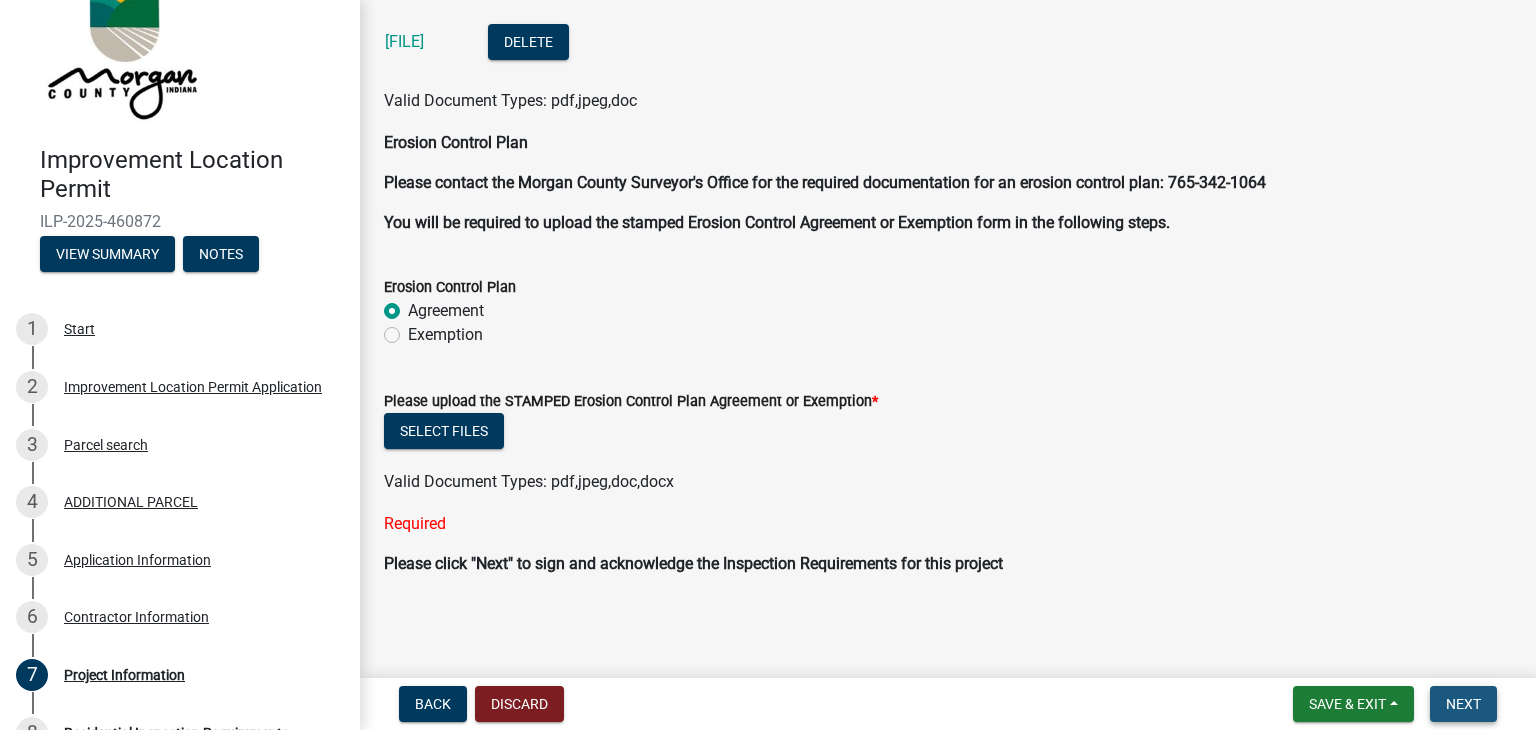 click on "Next" at bounding box center (1463, 704) 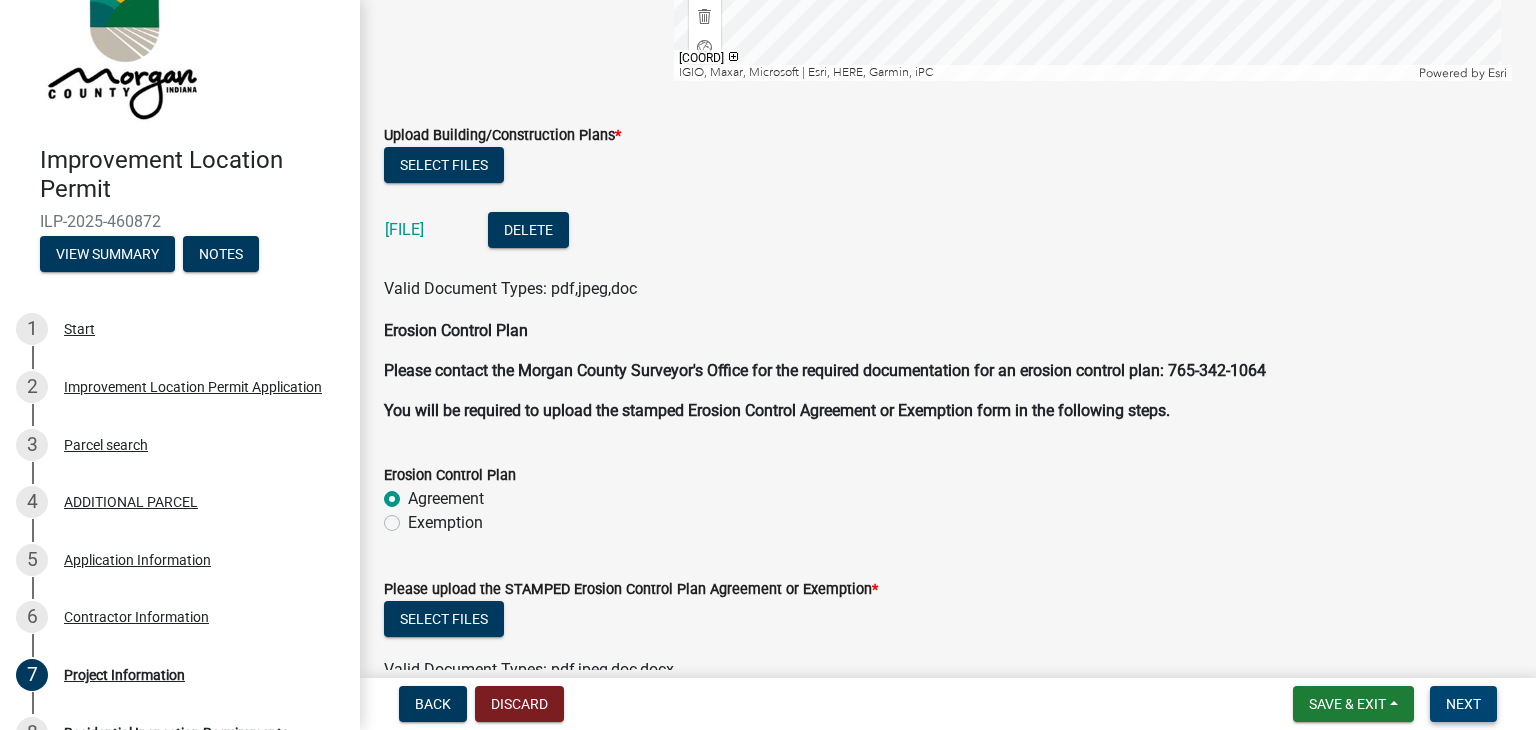 scroll, scrollTop: 4781, scrollLeft: 0, axis: vertical 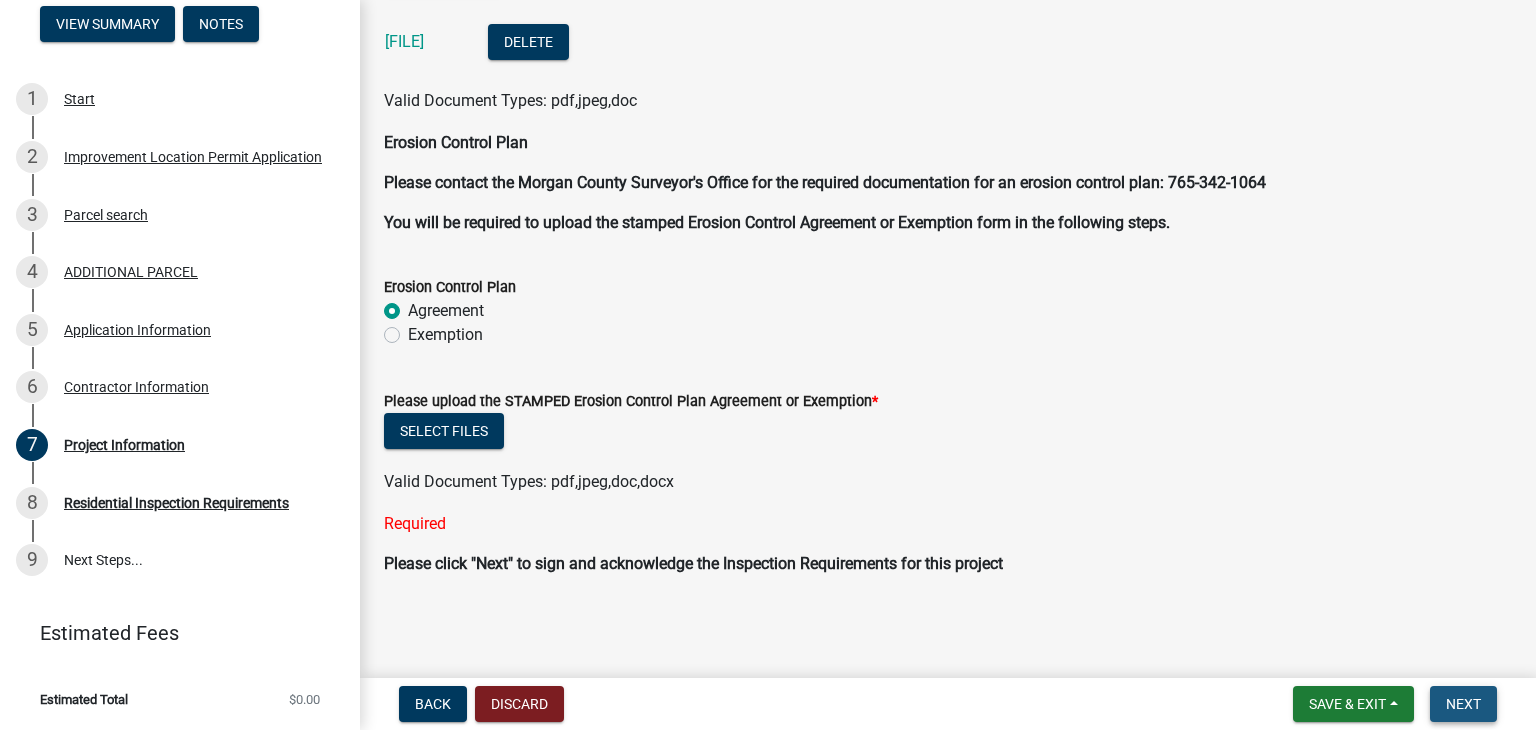 click on "Next" at bounding box center [1463, 704] 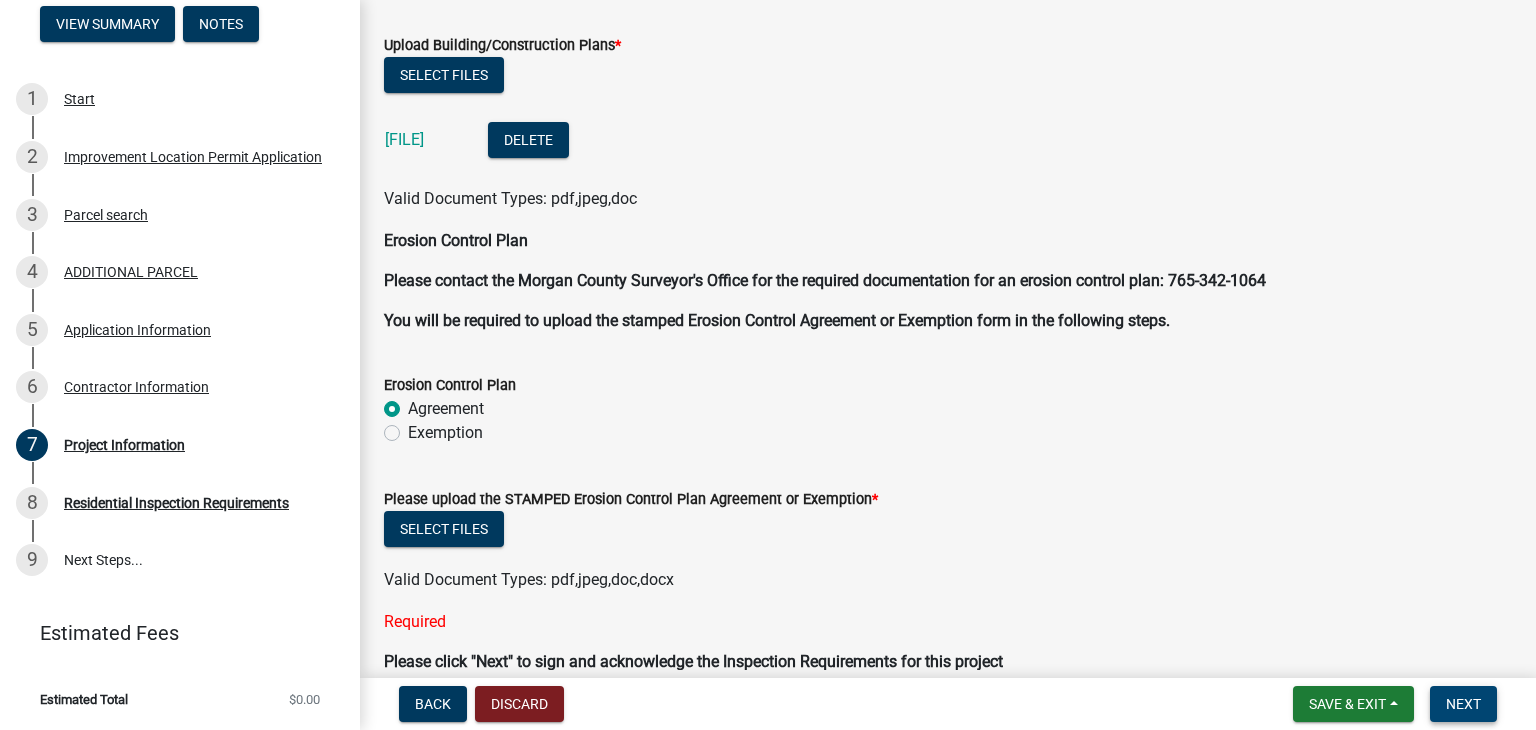 scroll, scrollTop: 4781, scrollLeft: 0, axis: vertical 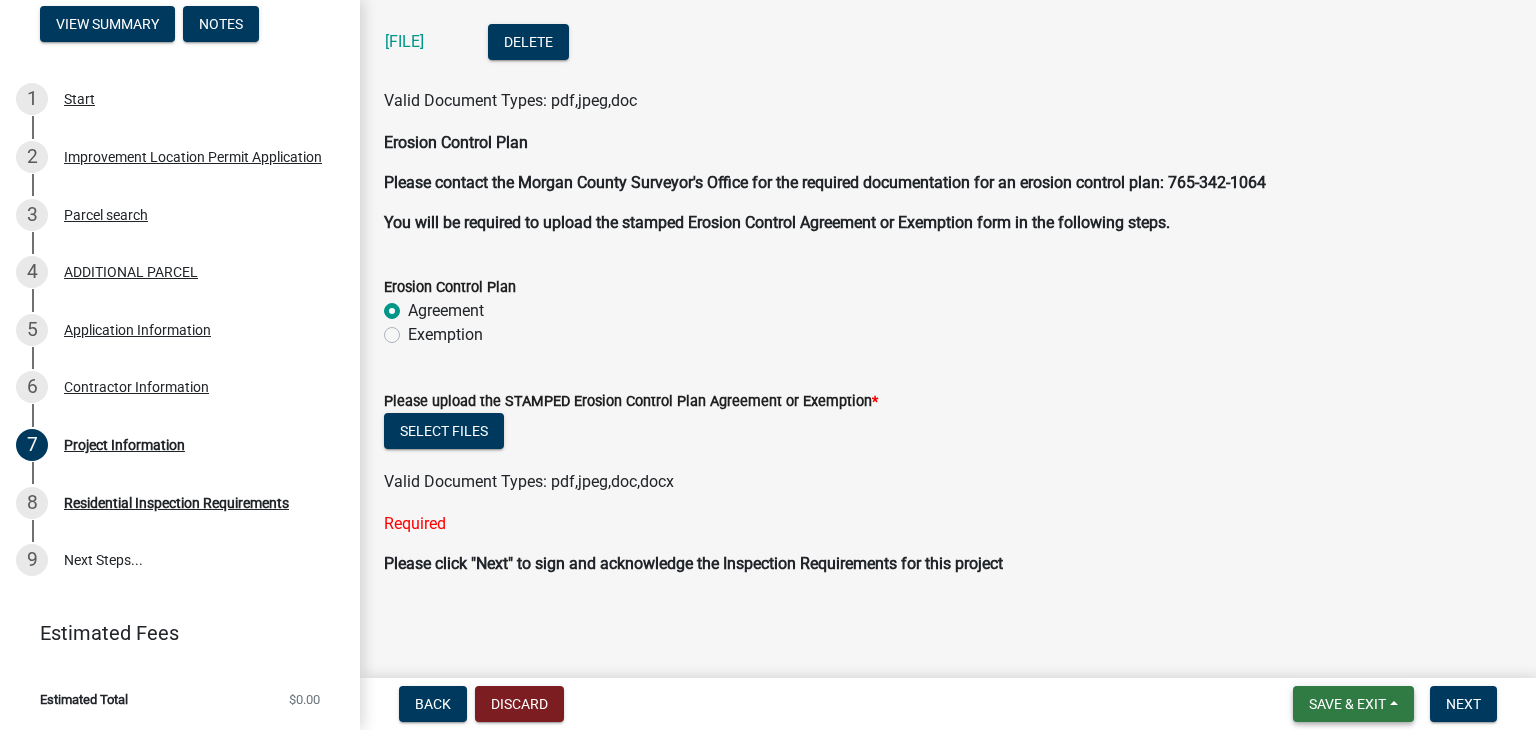 click on "Save & Exit" at bounding box center (1347, 704) 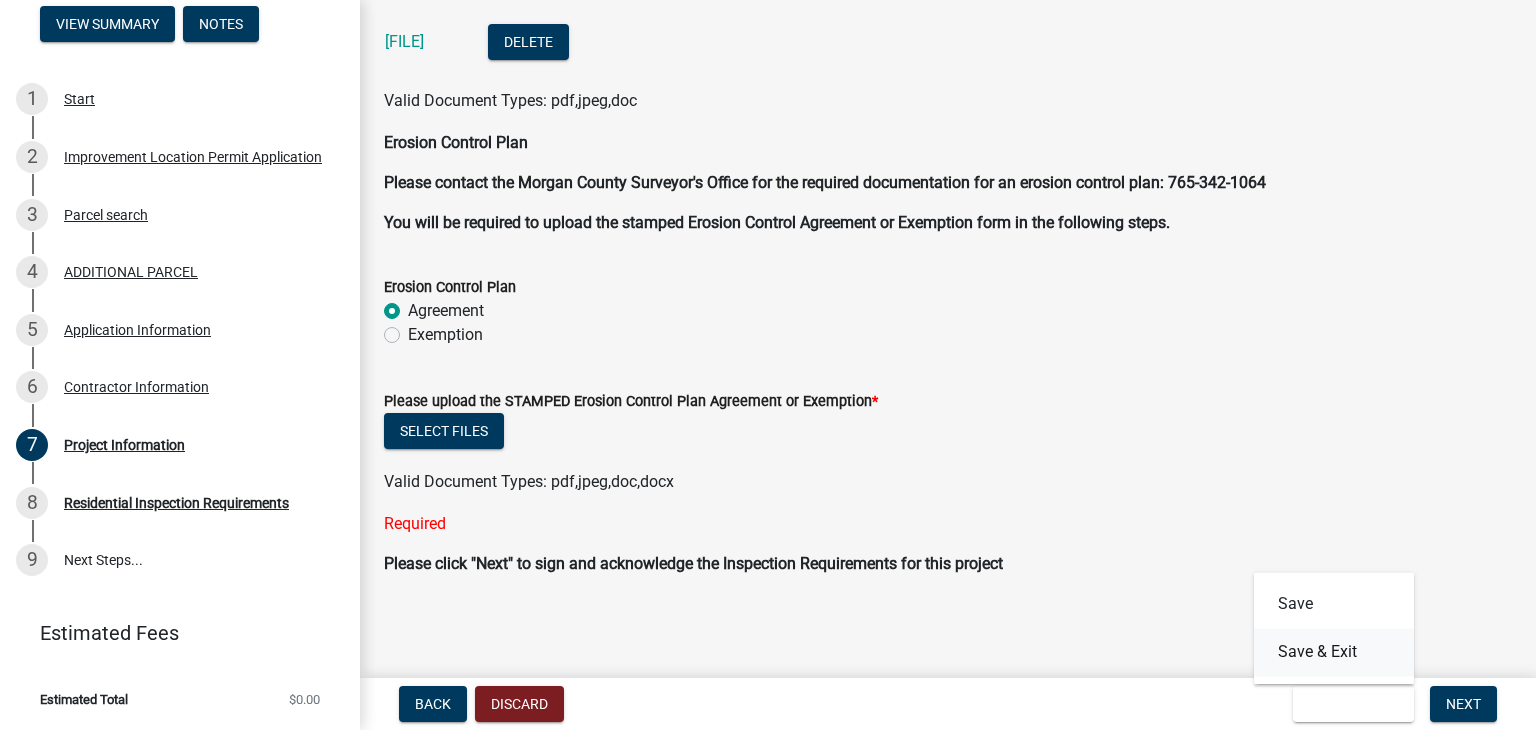 click on "Save & Exit" at bounding box center (1334, 652) 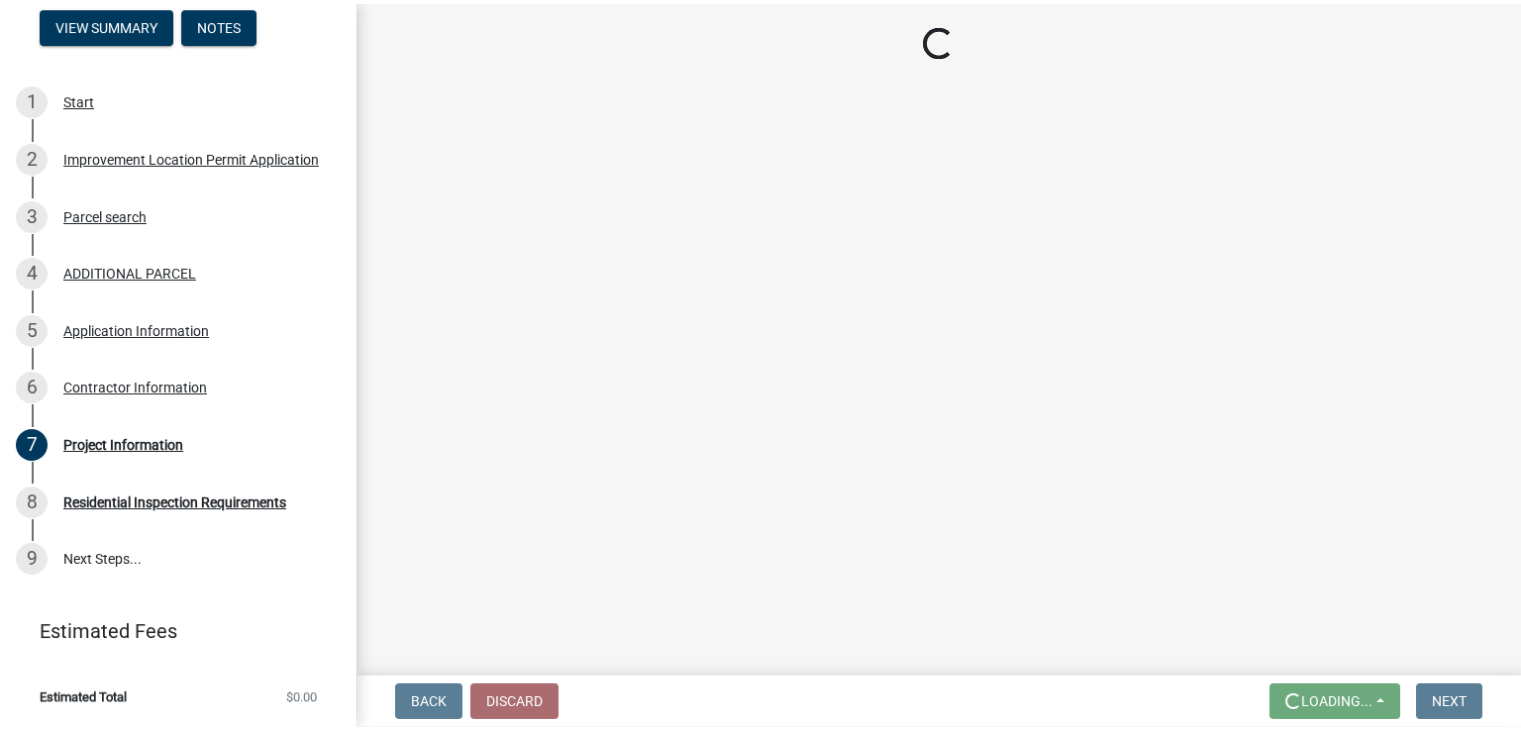 scroll, scrollTop: 0, scrollLeft: 0, axis: both 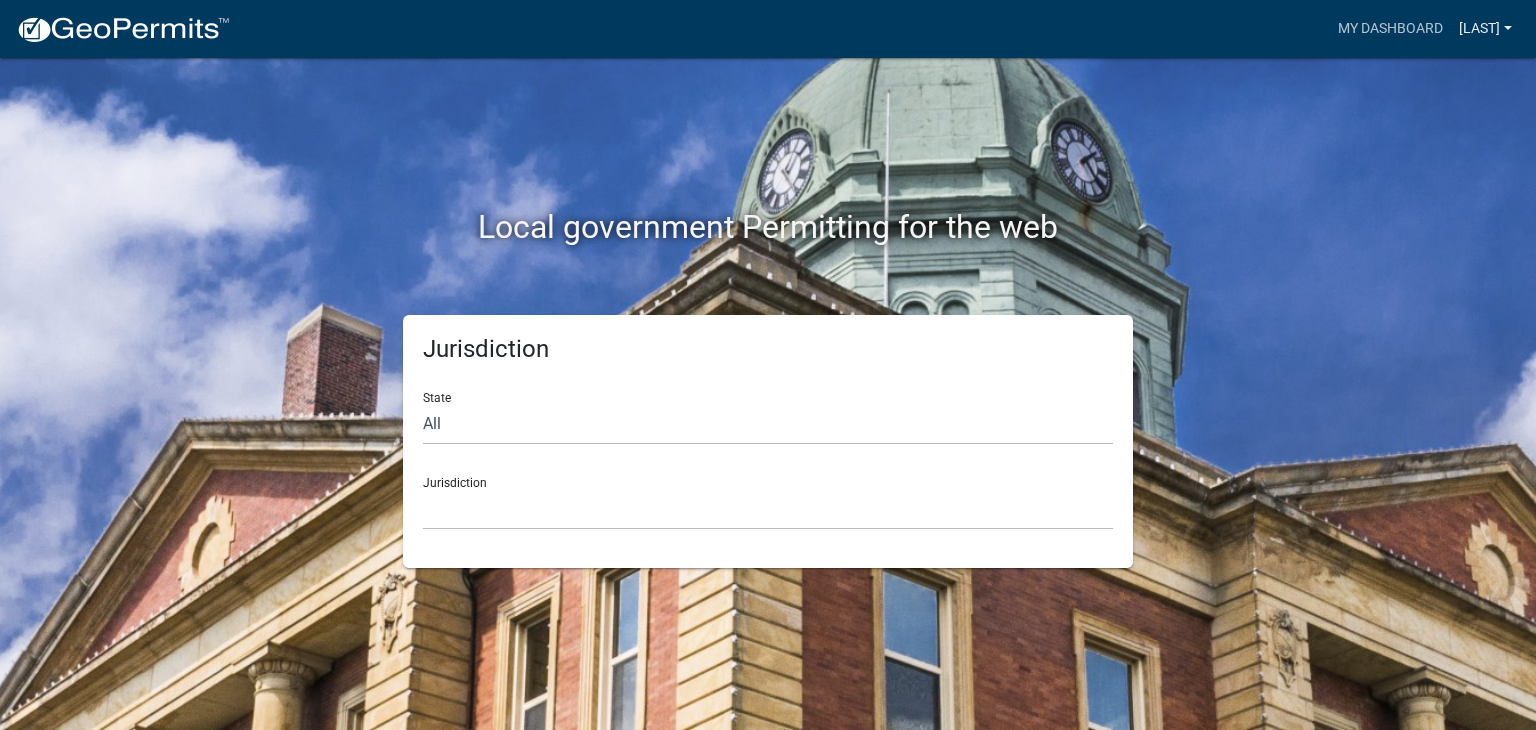 click on "[LAST]" at bounding box center [1485, 29] 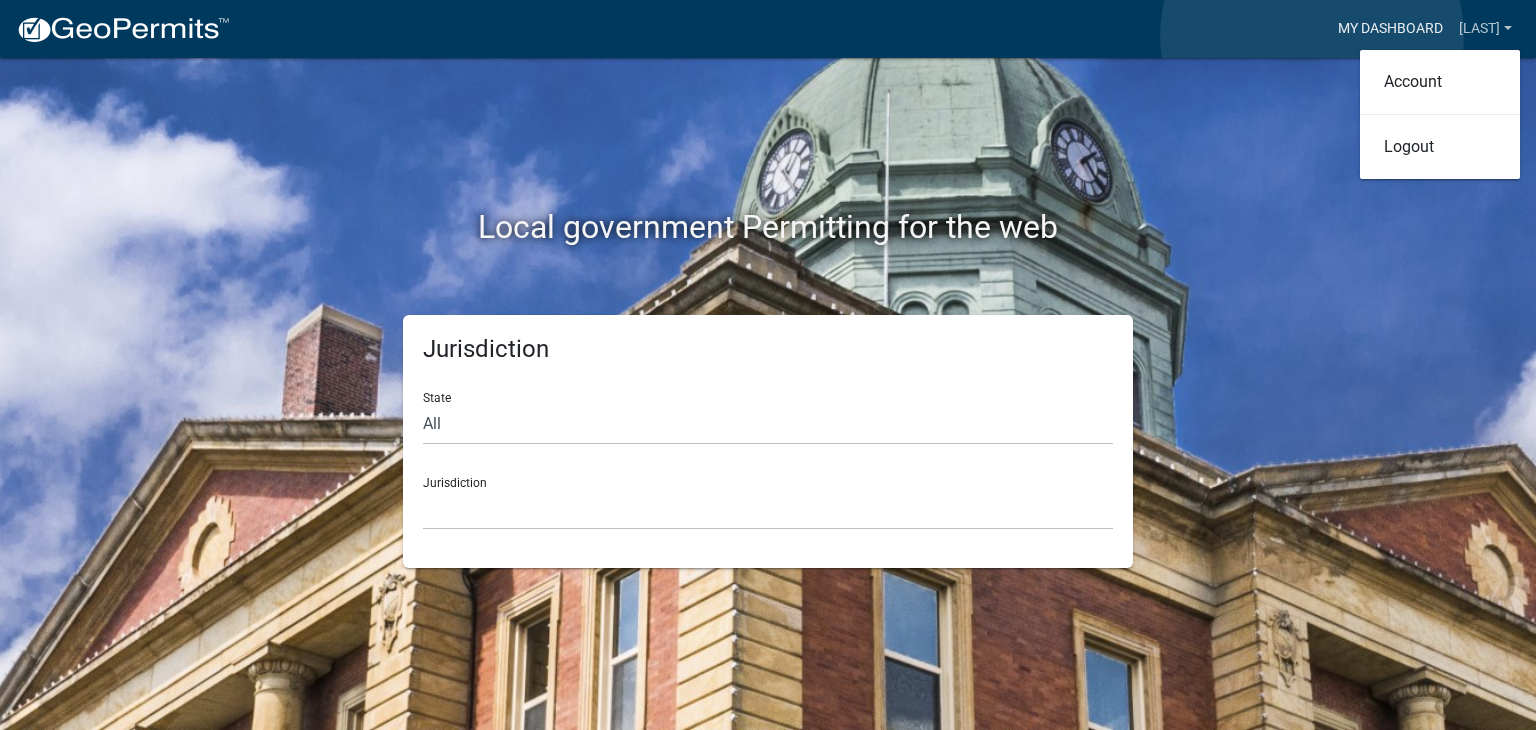 click on "My Dashboard" at bounding box center (1390, 29) 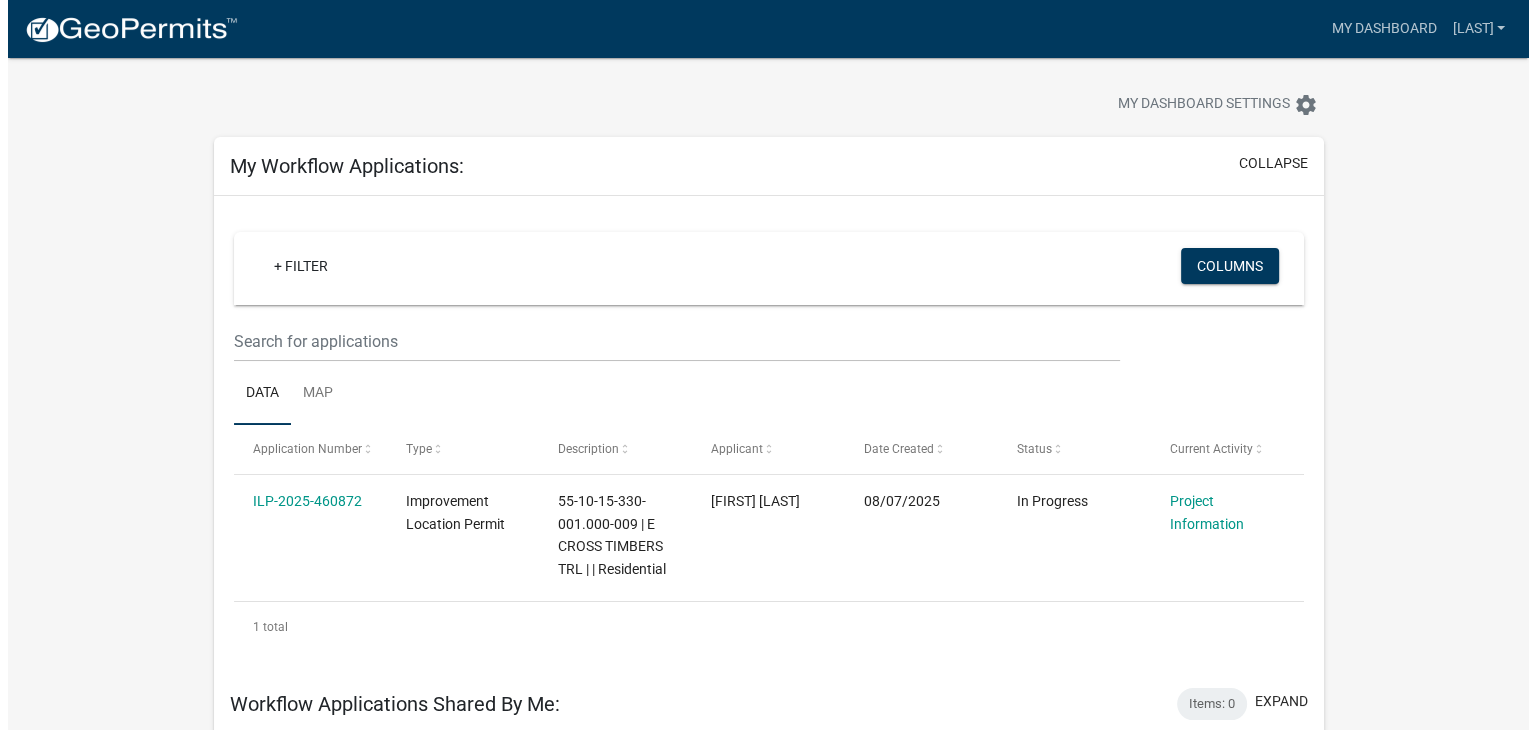 scroll, scrollTop: 0, scrollLeft: 0, axis: both 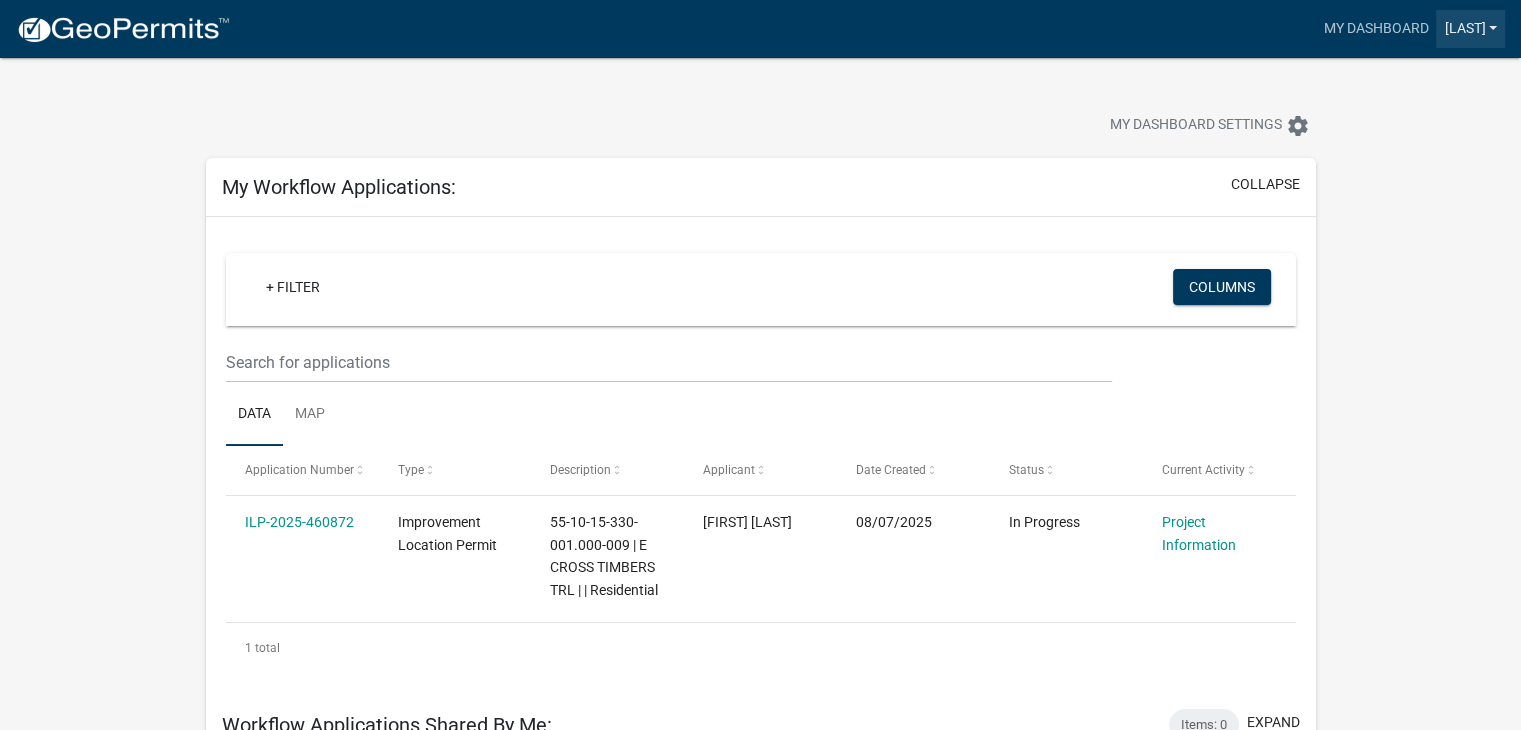 click on "[LAST]" at bounding box center [1470, 29] 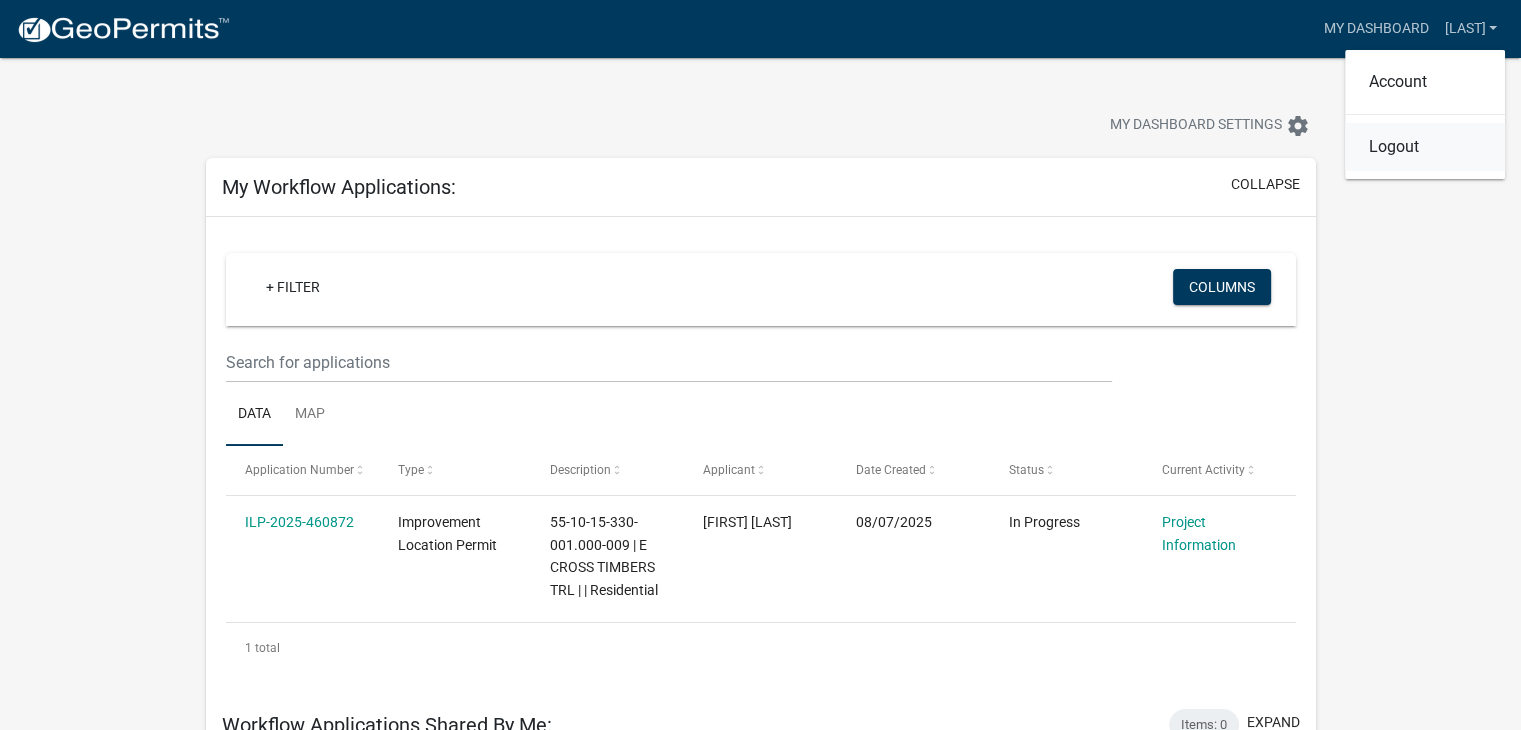 click on "Logout" at bounding box center (1425, 147) 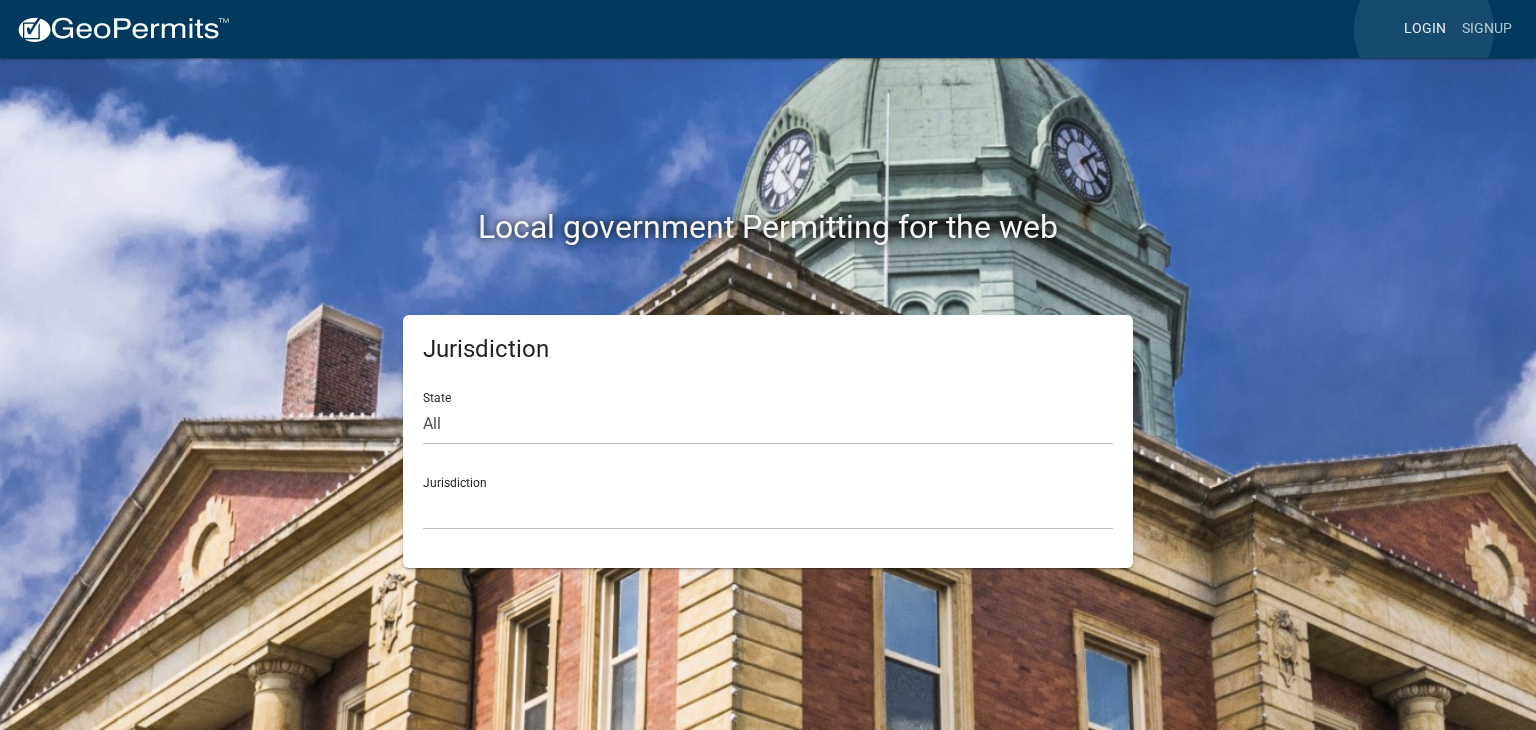 click on "Login" at bounding box center (1425, 29) 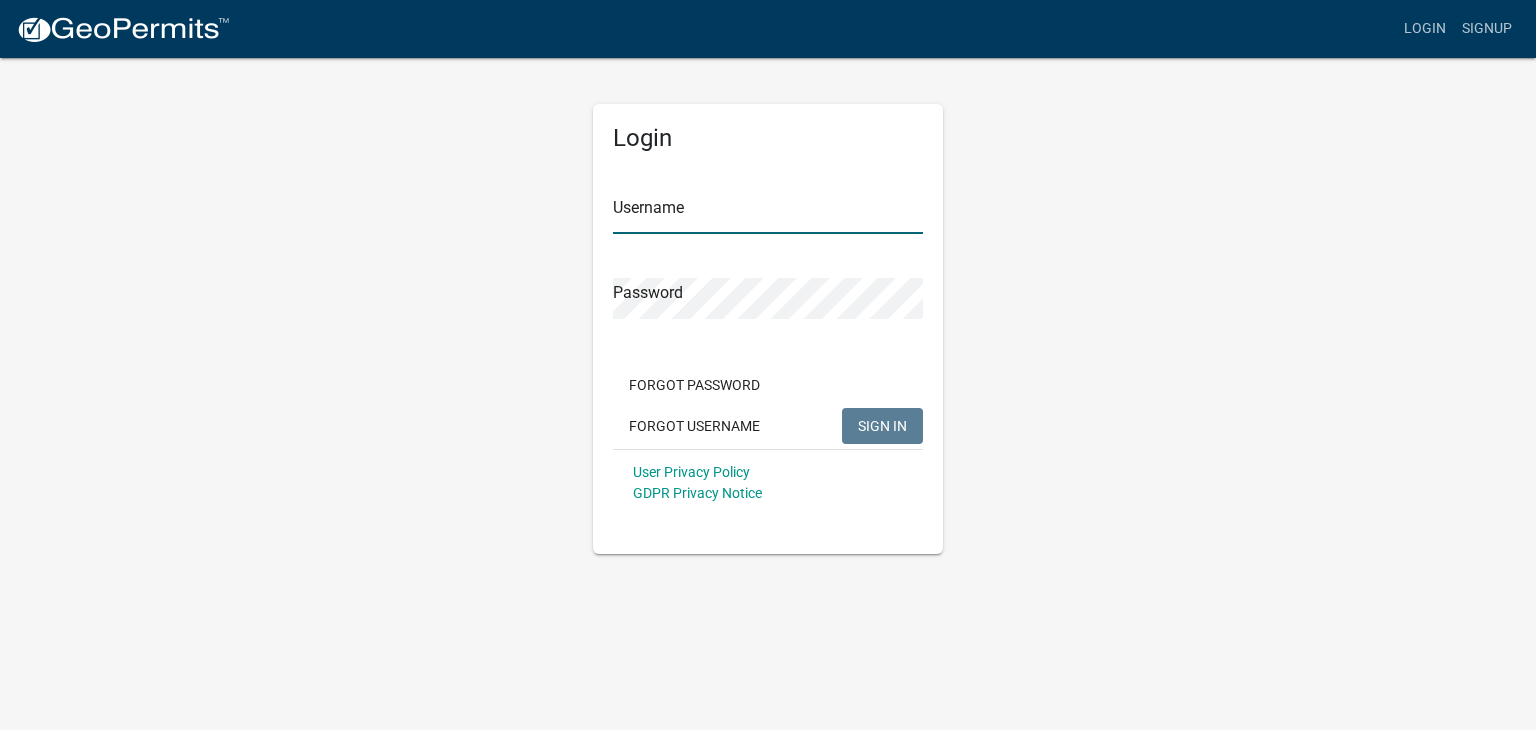 type on "[LAST]" 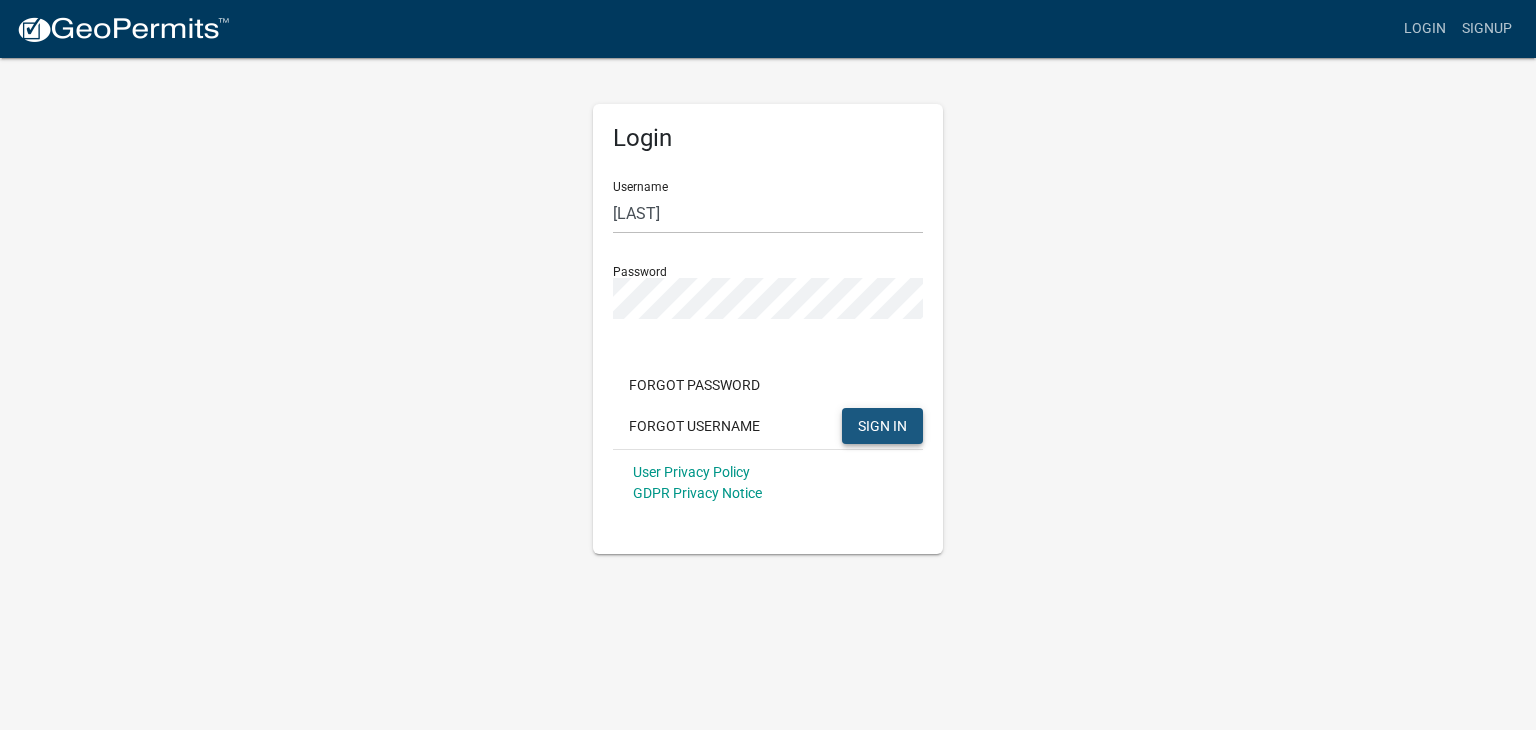 click on "SIGN IN" 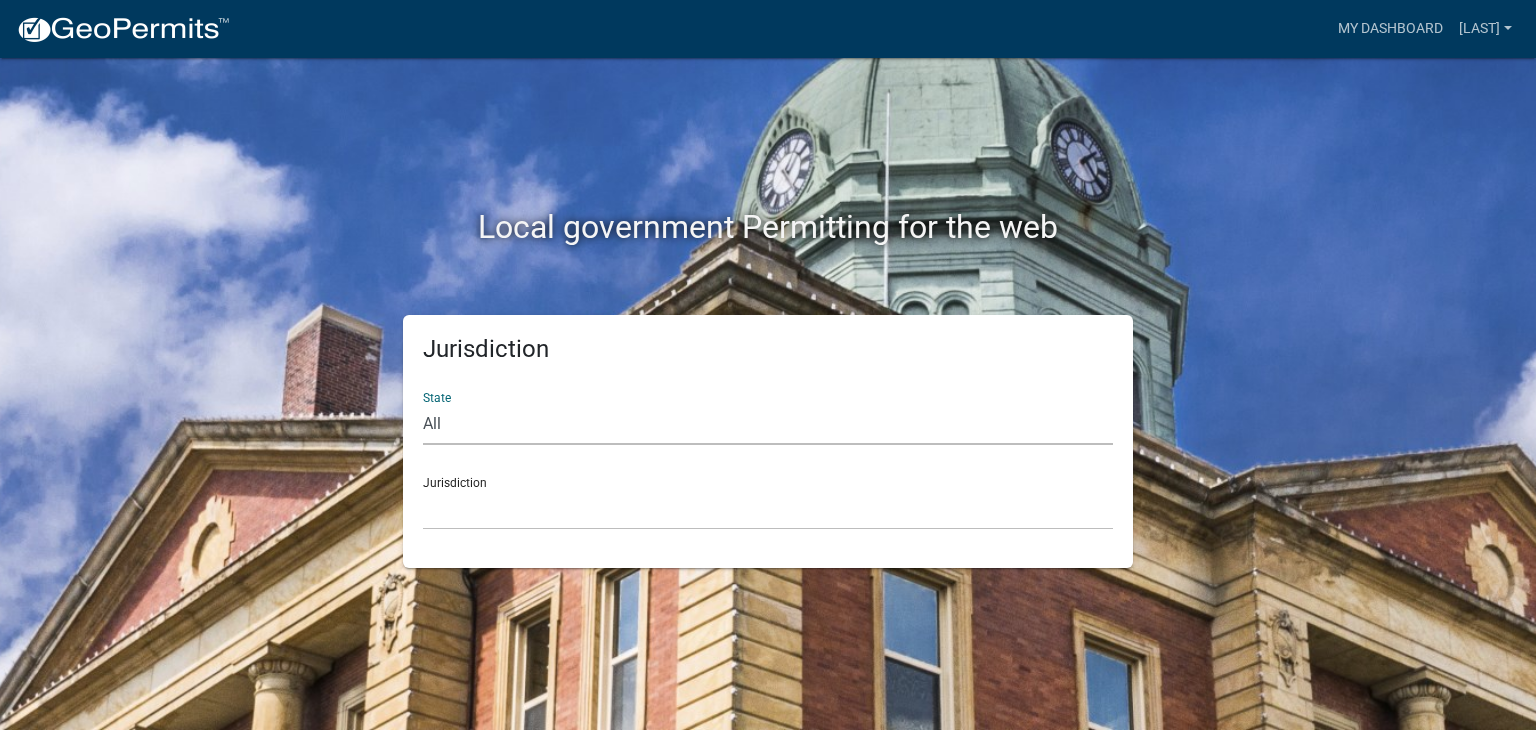 click on "All  Colorado   Georgia   Indiana   Iowa   Kansas   Minnesota   Ohio   South Carolina   Wisconsin" 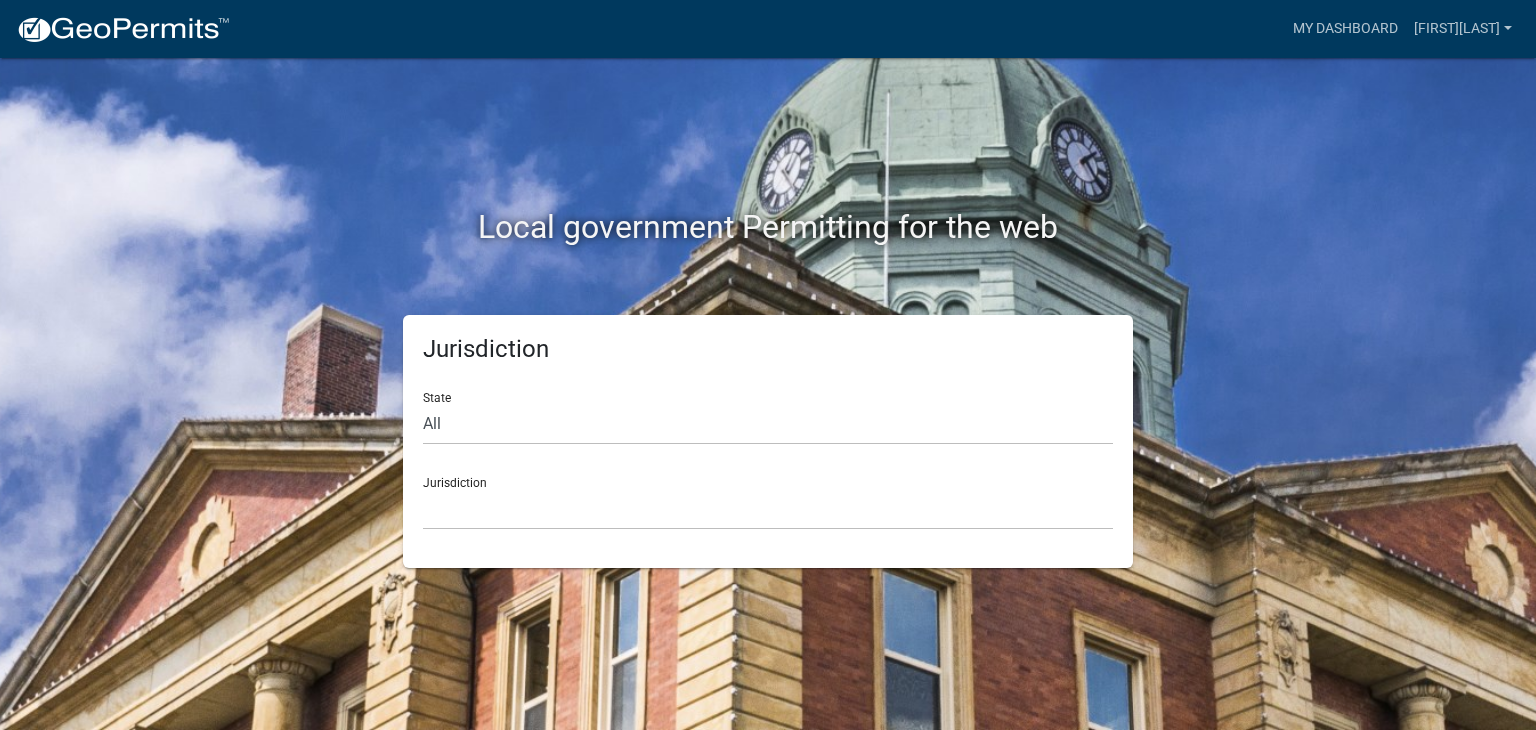 scroll, scrollTop: 0, scrollLeft: 0, axis: both 